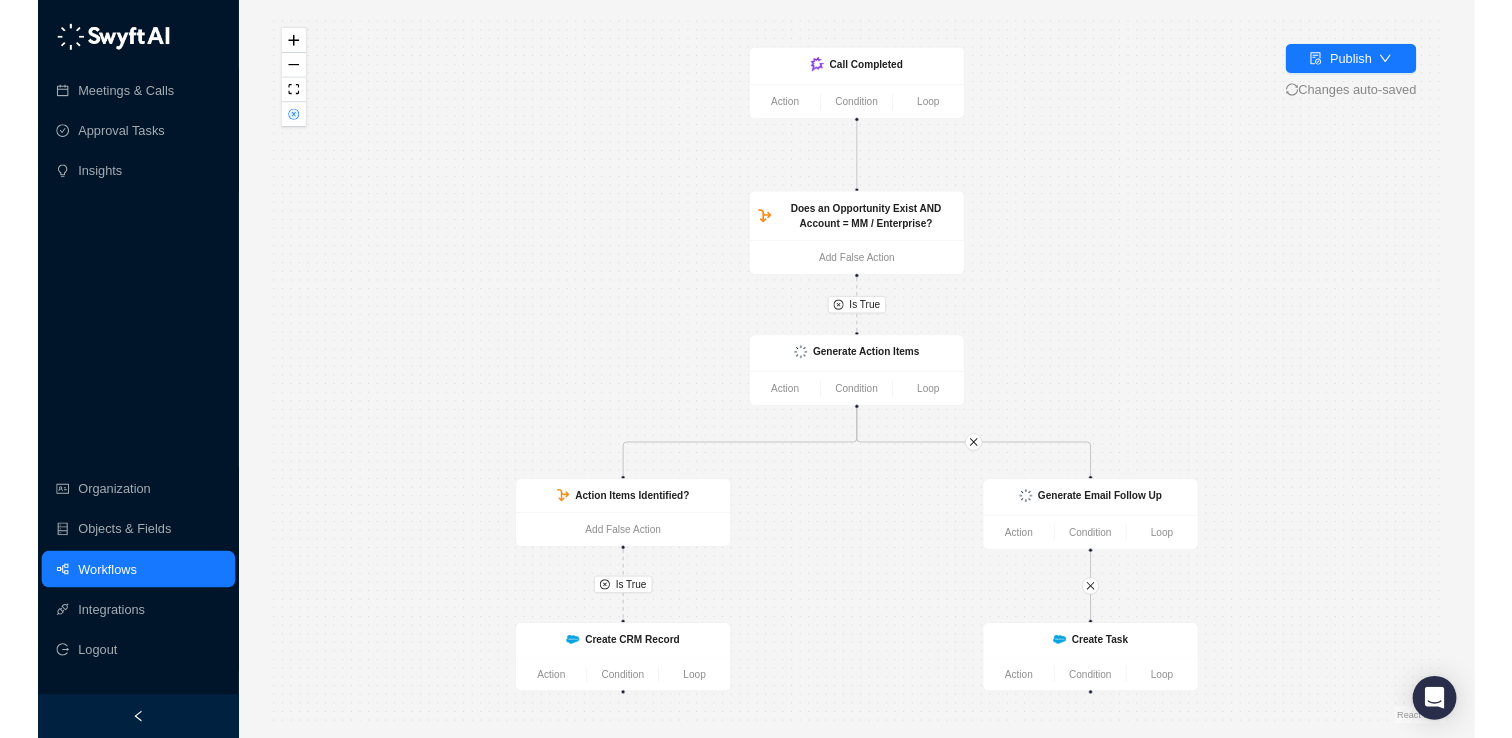 scroll, scrollTop: 0, scrollLeft: 0, axis: both 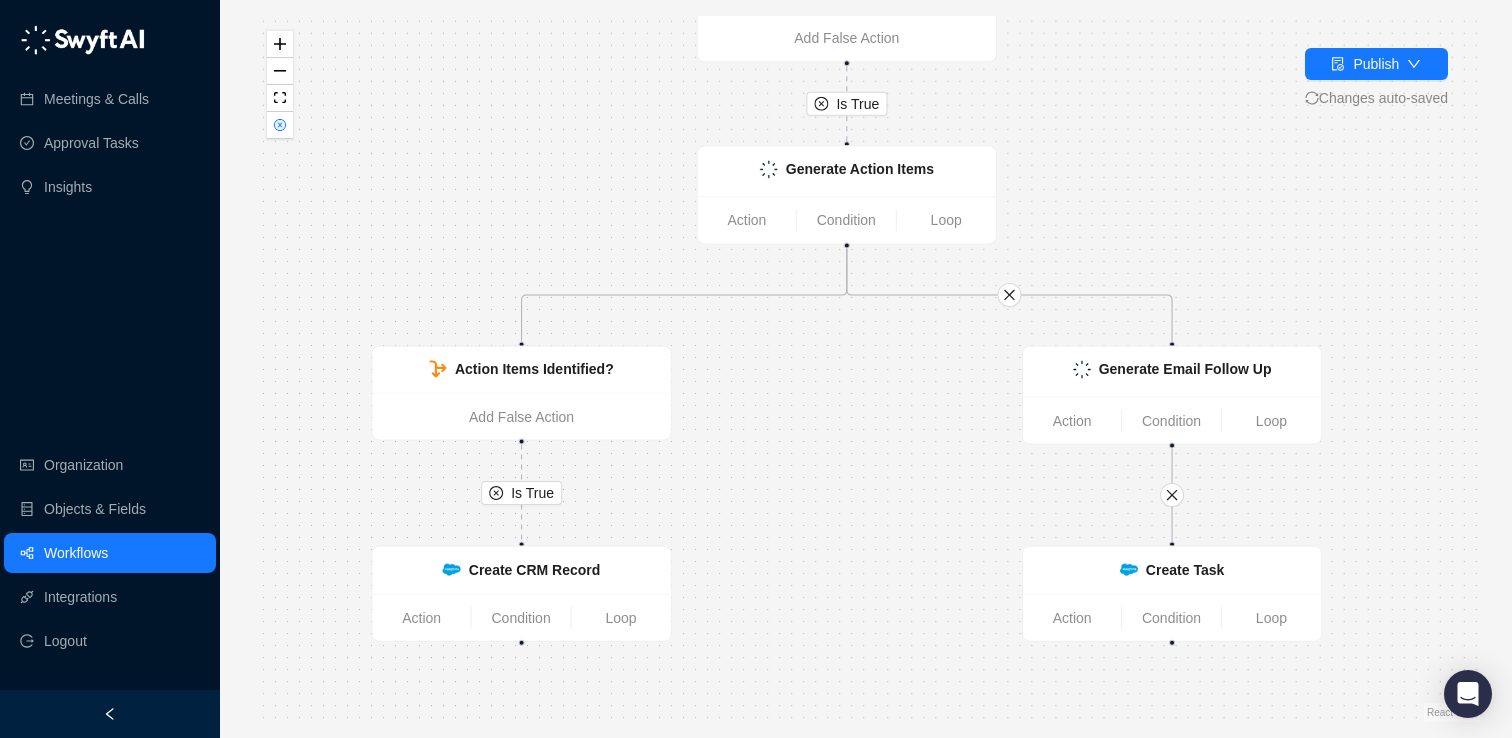 drag, startPoint x: 844, startPoint y: 564, endPoint x: 764, endPoint y: 390, distance: 191.5098 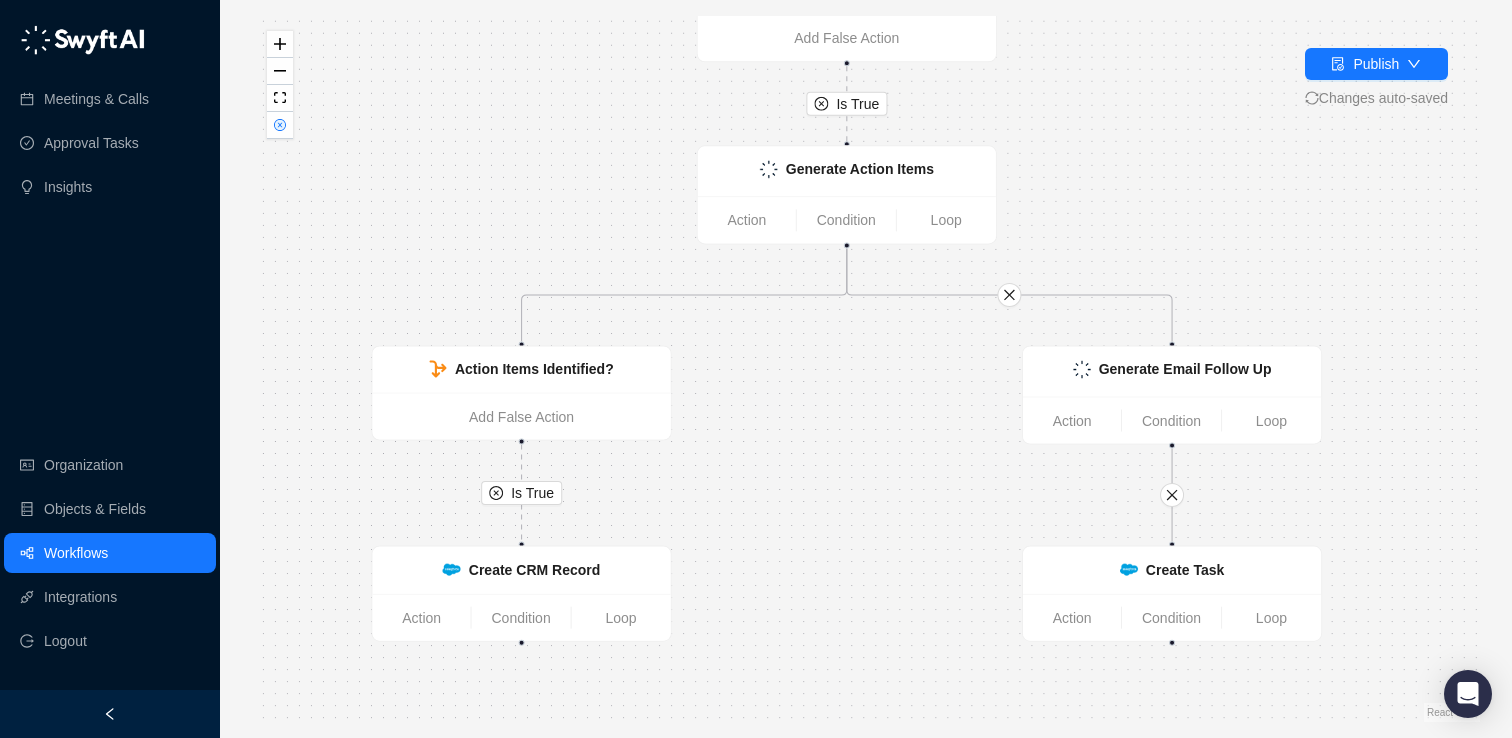 click on "Is True Is True Create Task Action Condition Loop Call Completed Action Condition Loop Does an Opportunity Exist AND Account = MM / Enterprise? Add False Action Generate Action Items Action Condition Loop Action Items Identified? Add False Action Generate Email Follow Up Action Condition Loop Create CRM Record Action Condition Loop" at bounding box center (866, 369) 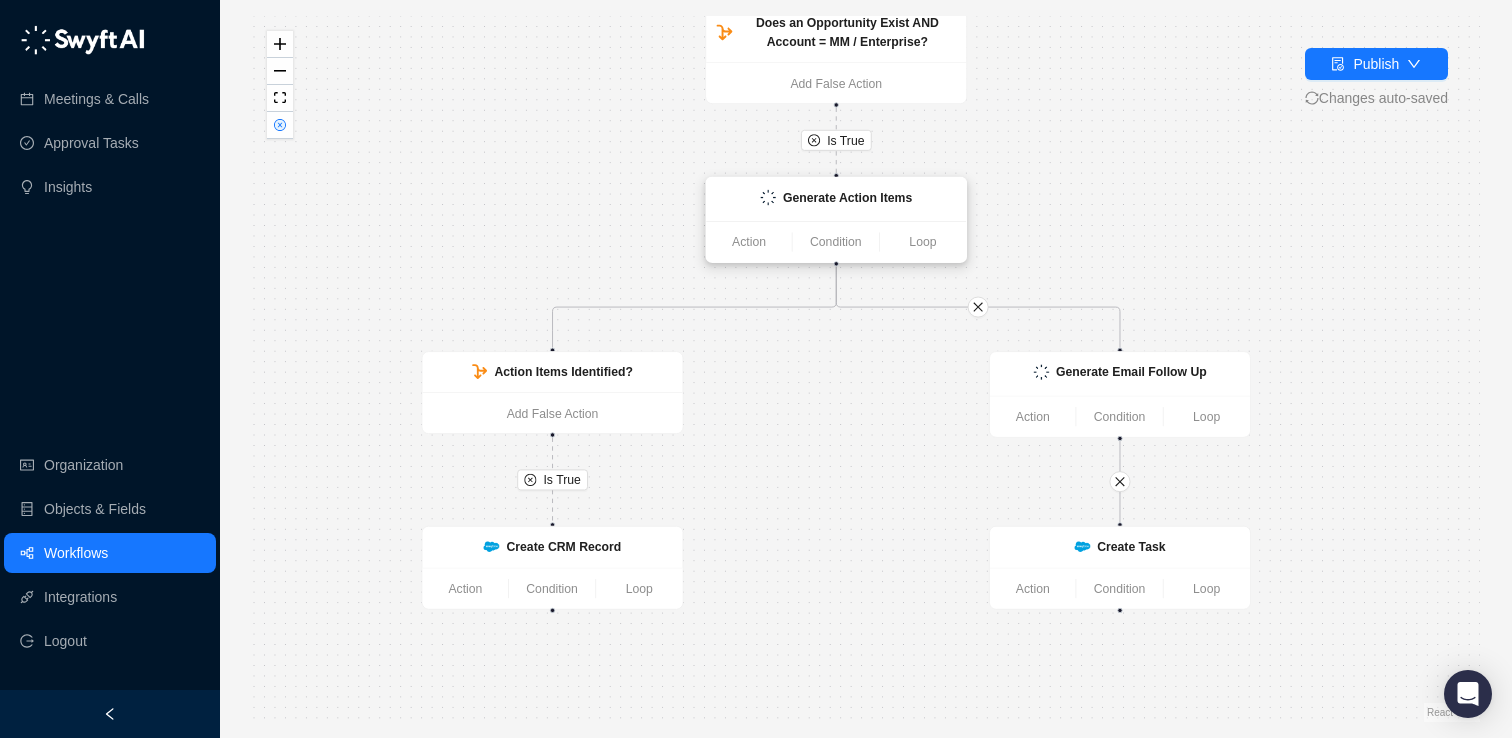 click at bounding box center [768, 198] 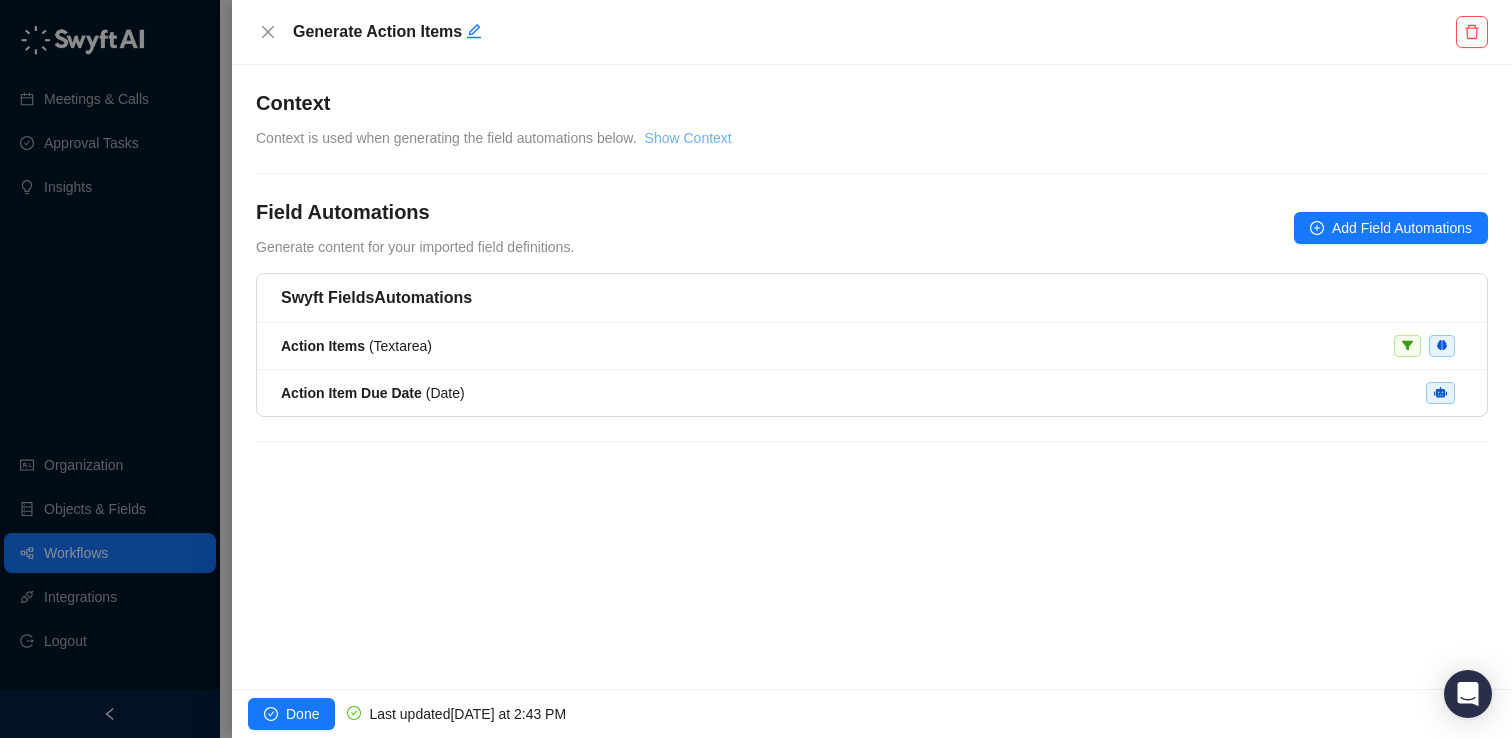 click on "Show Context" at bounding box center [688, 138] 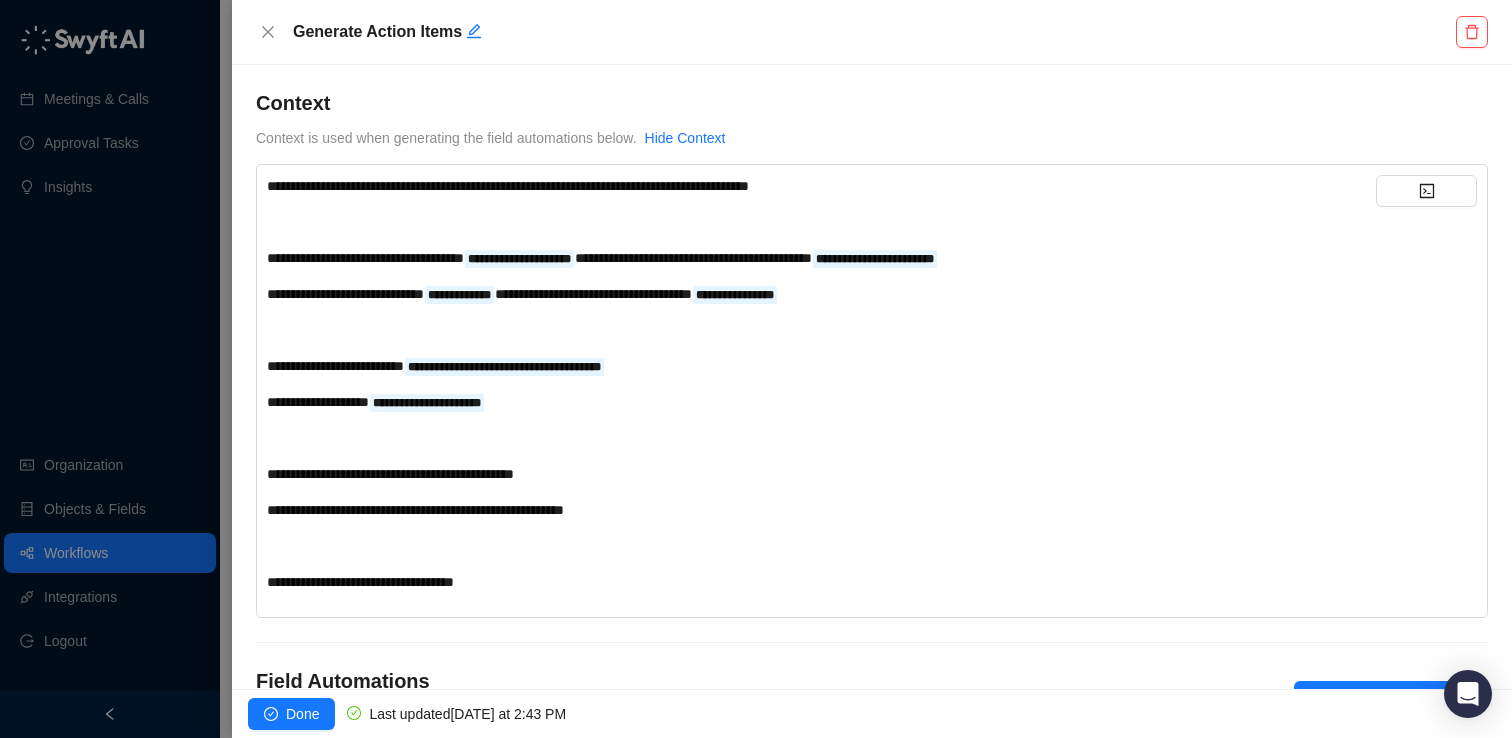 click on "**********" at bounding box center (821, 384) 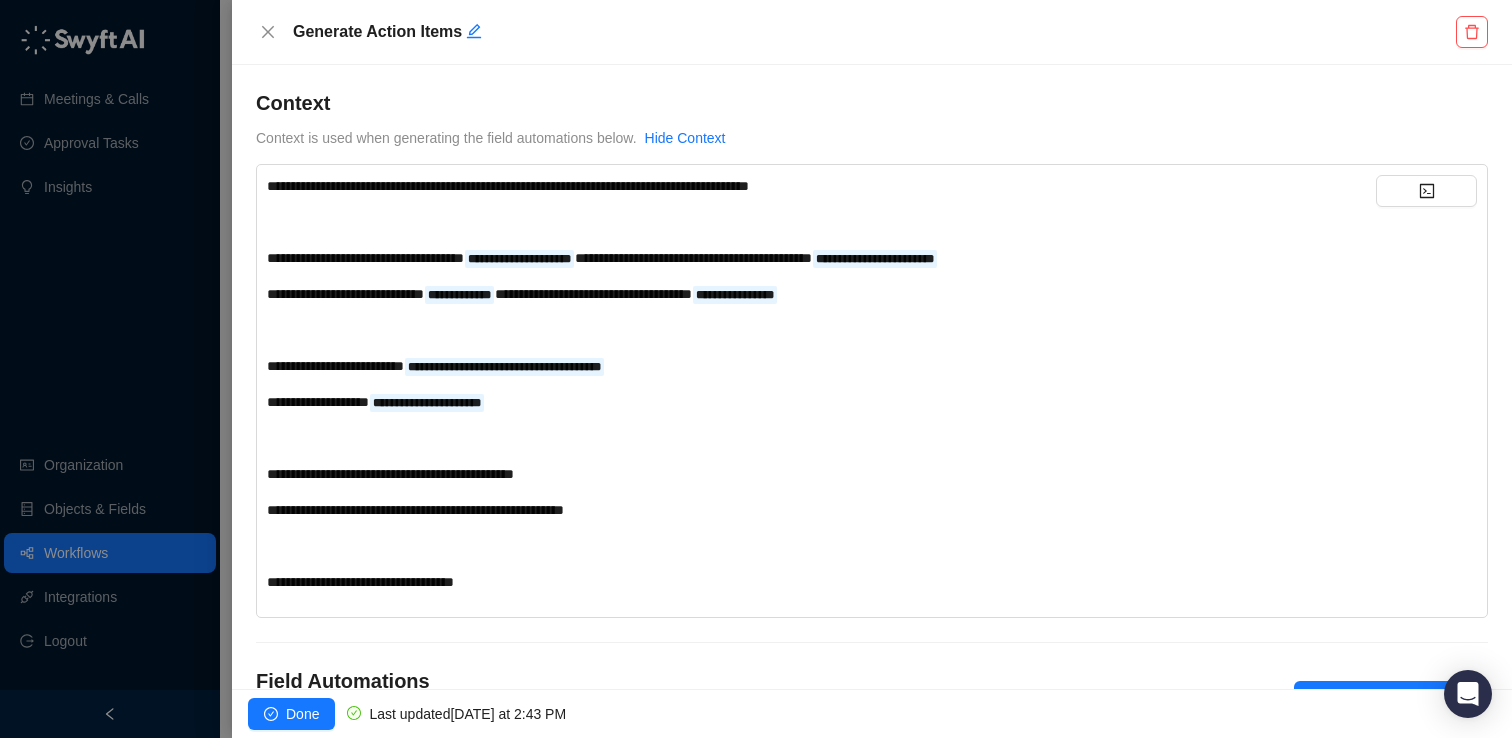 click on "**********" at bounding box center (821, 384) 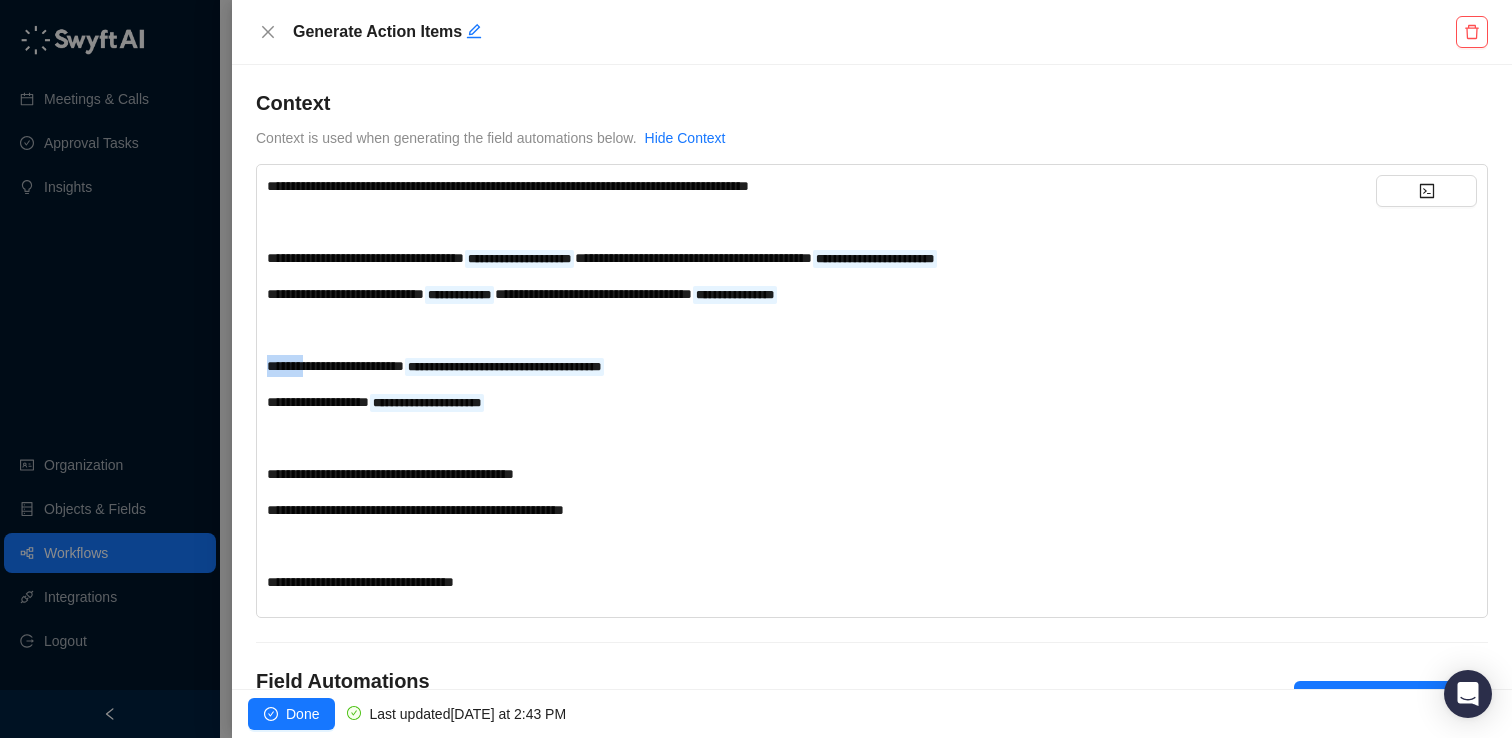 click on "**********" at bounding box center (335, 366) 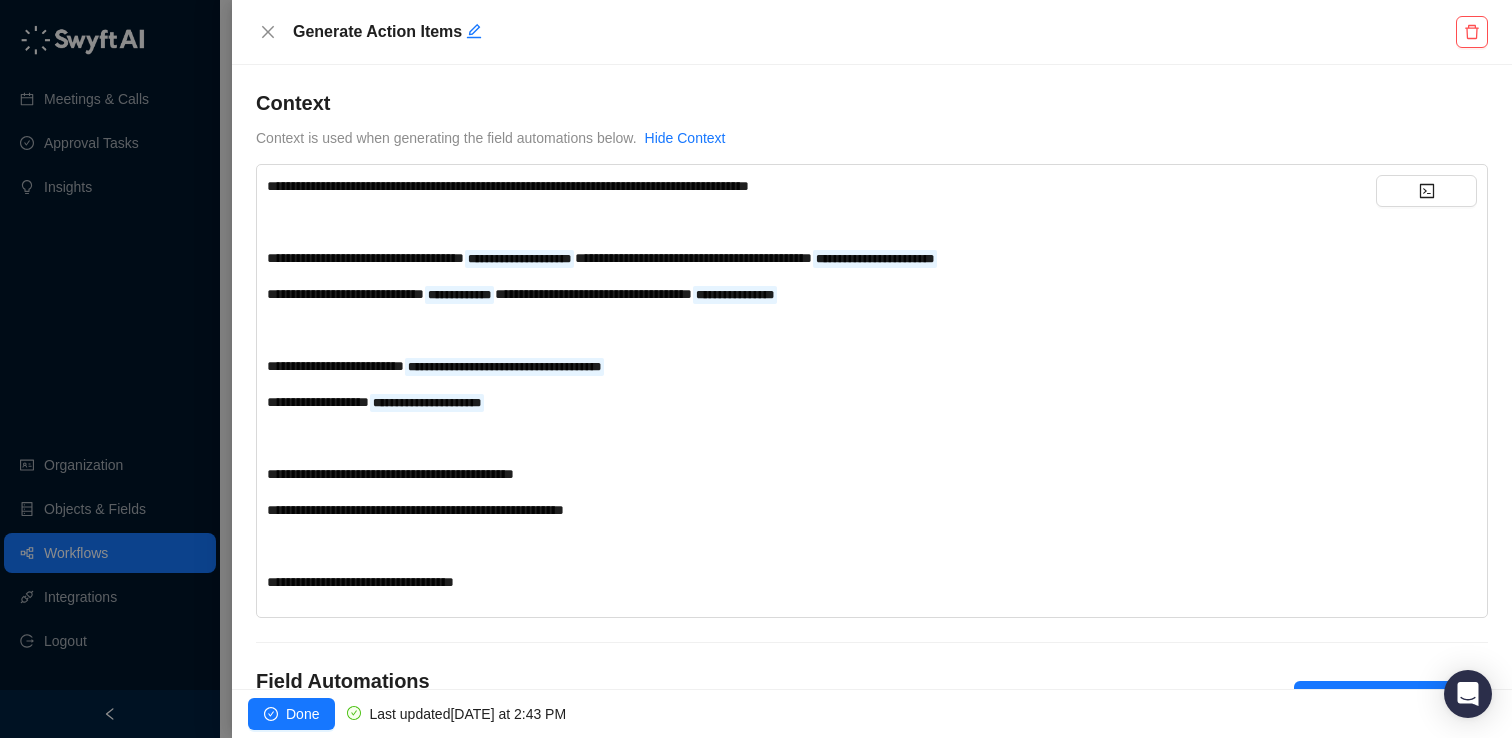 click on "**********" at bounding box center [821, 384] 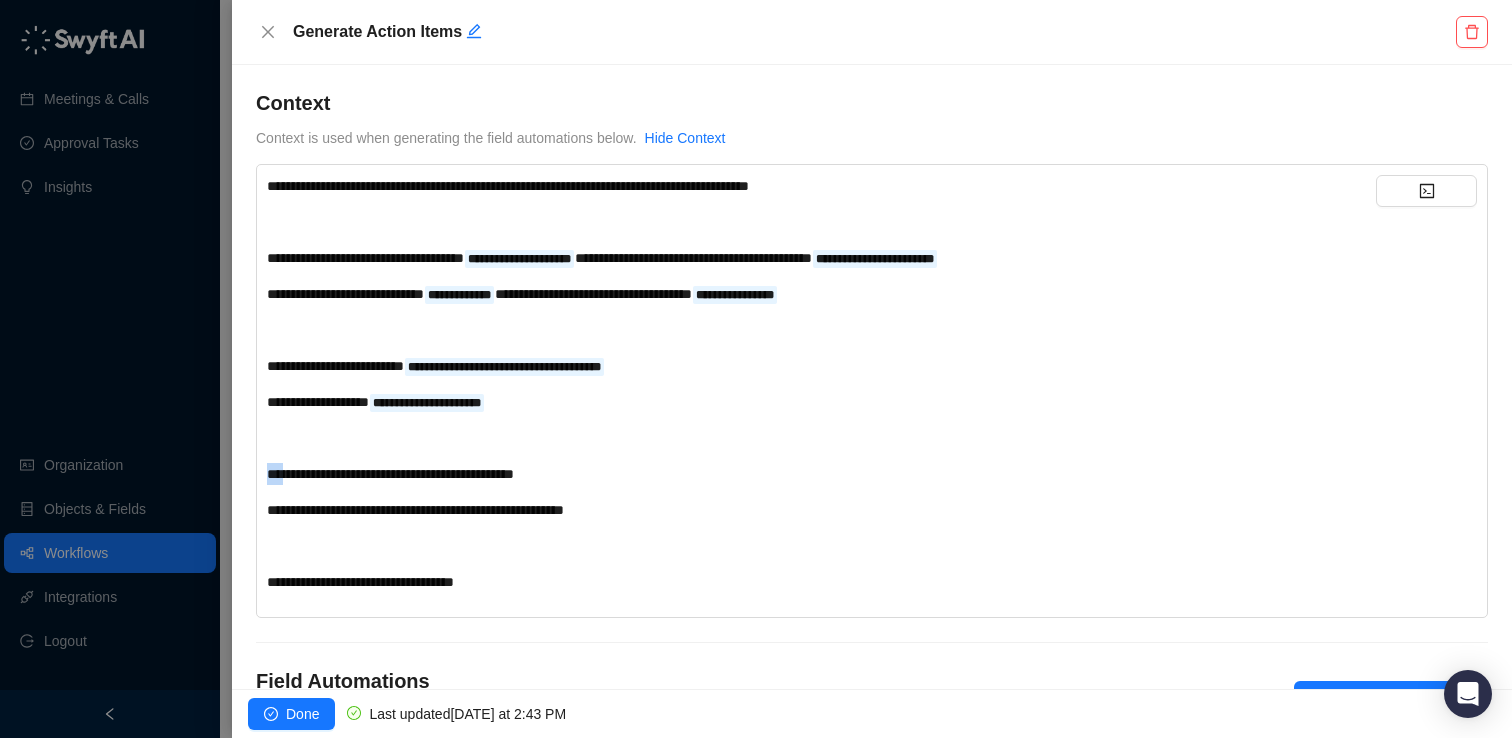 click on "**********" at bounding box center (821, 384) 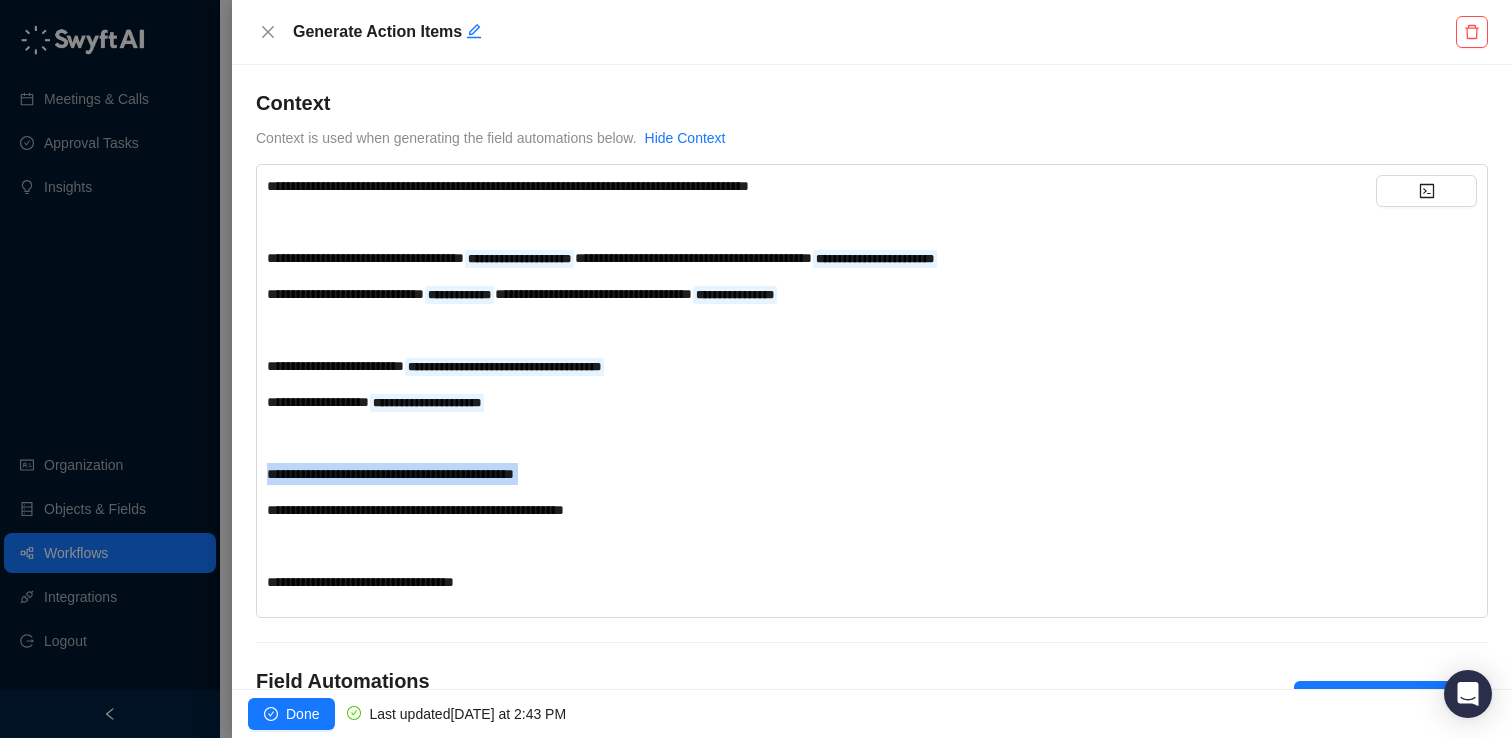 click on "**********" at bounding box center (821, 384) 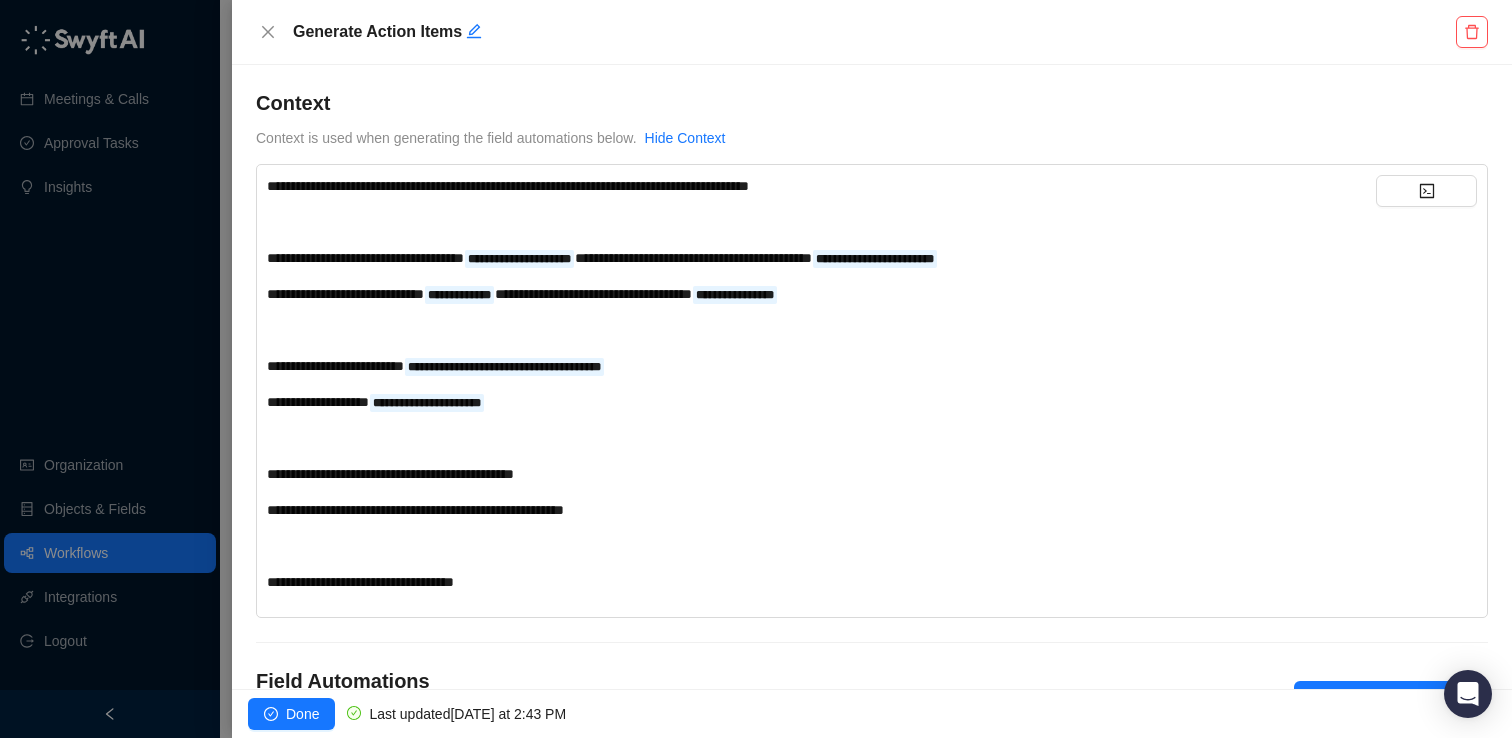 click on "**********" at bounding box center (821, 384) 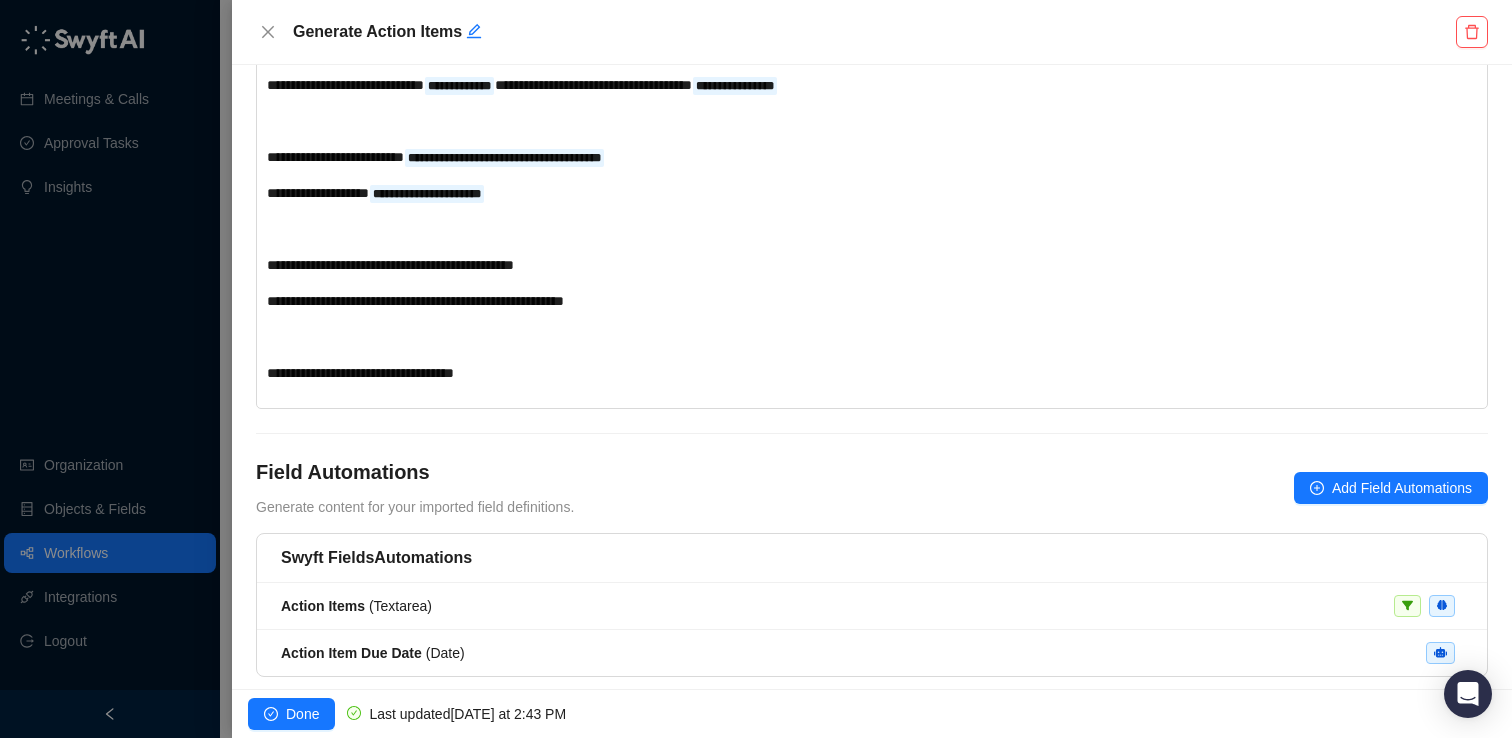 scroll, scrollTop: 270, scrollLeft: 0, axis: vertical 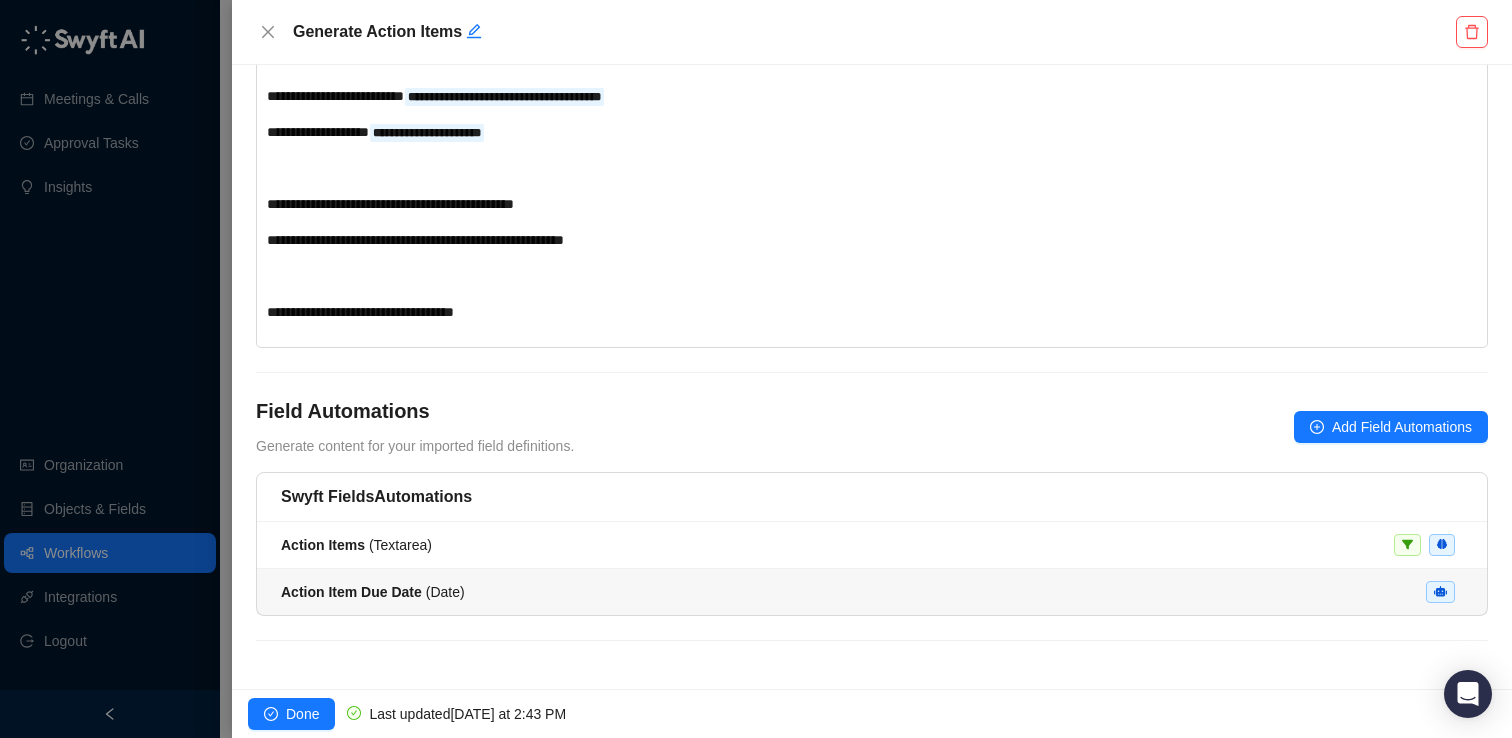 click on "Action Item Due Date   ( Date )" at bounding box center [373, 592] 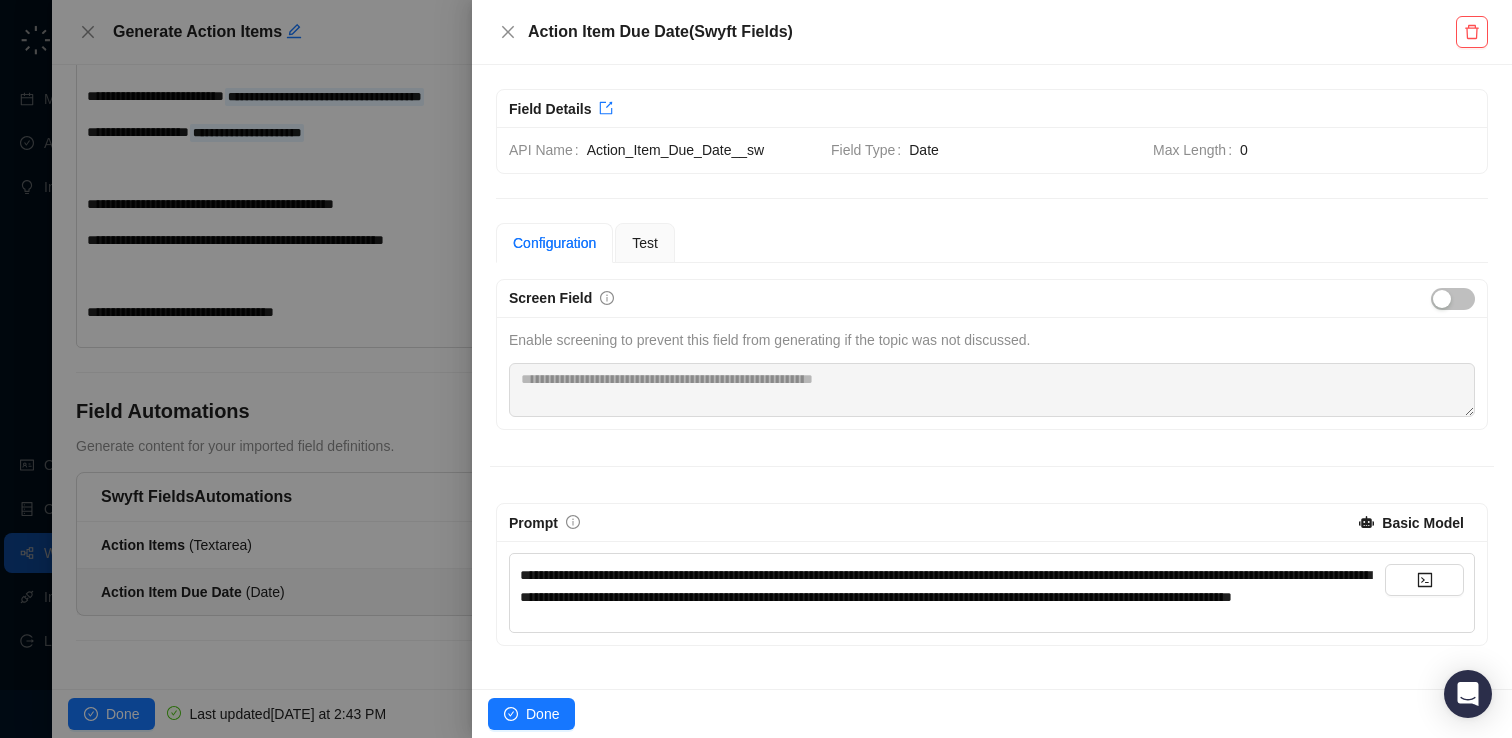 scroll, scrollTop: 3, scrollLeft: 0, axis: vertical 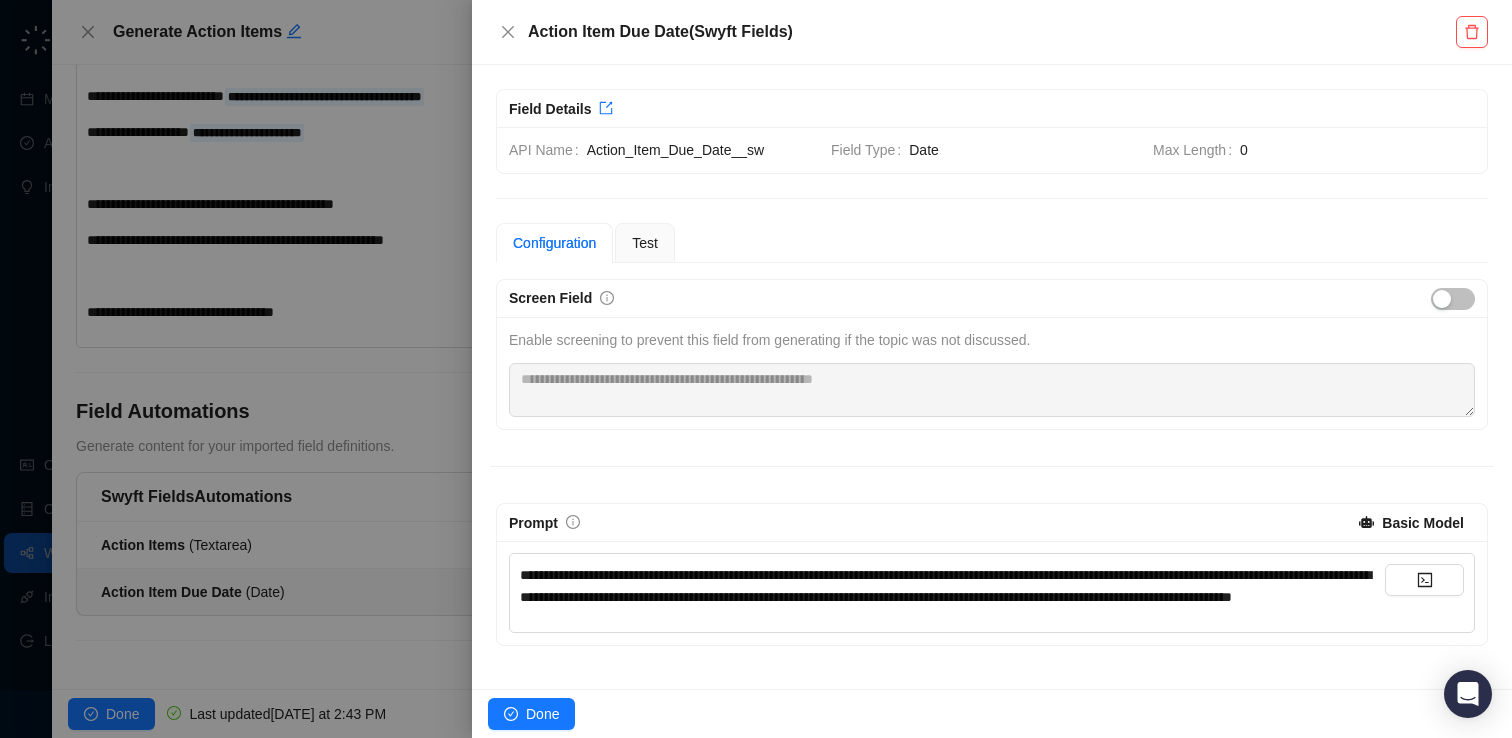 click on "**********" at bounding box center [952, 586] 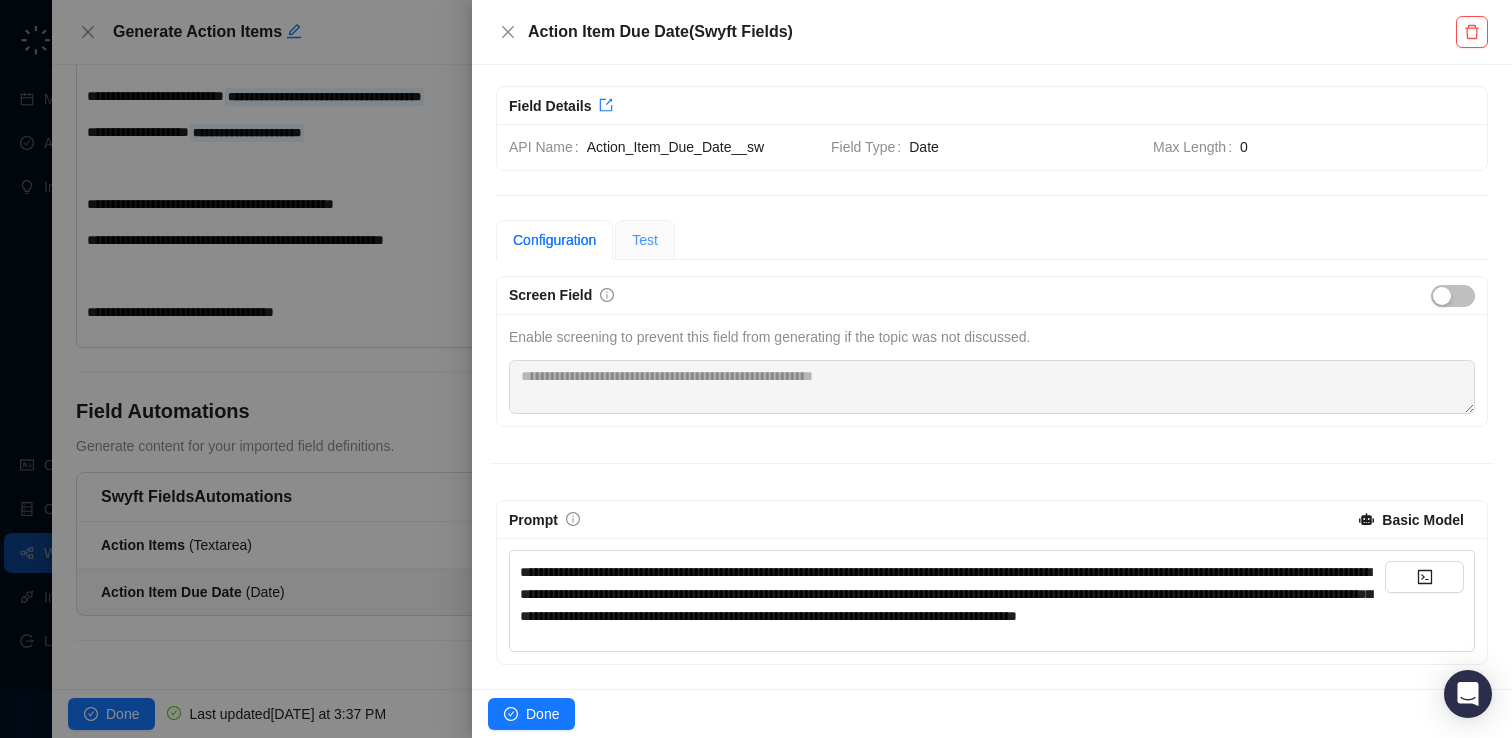click on "Test" at bounding box center [645, 240] 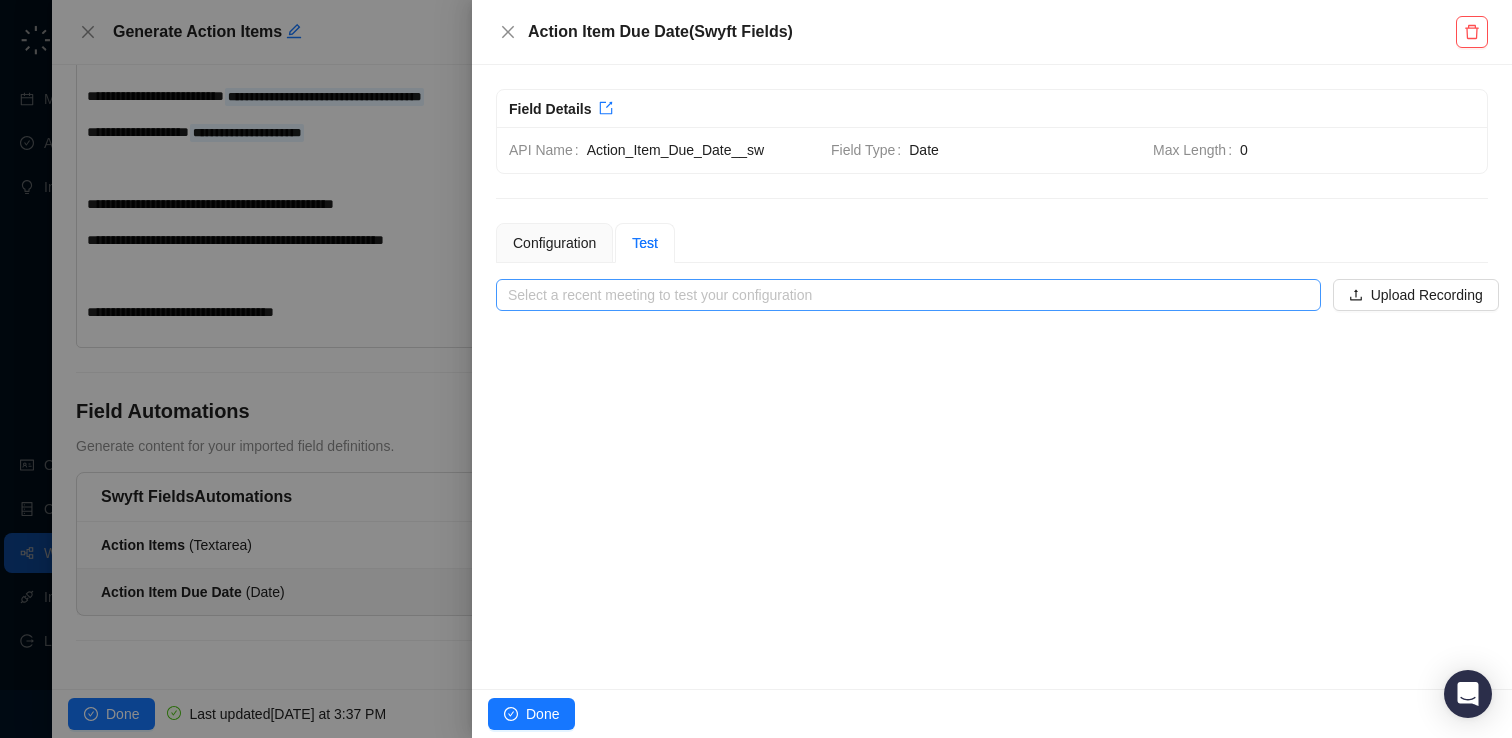 click at bounding box center (902, 295) 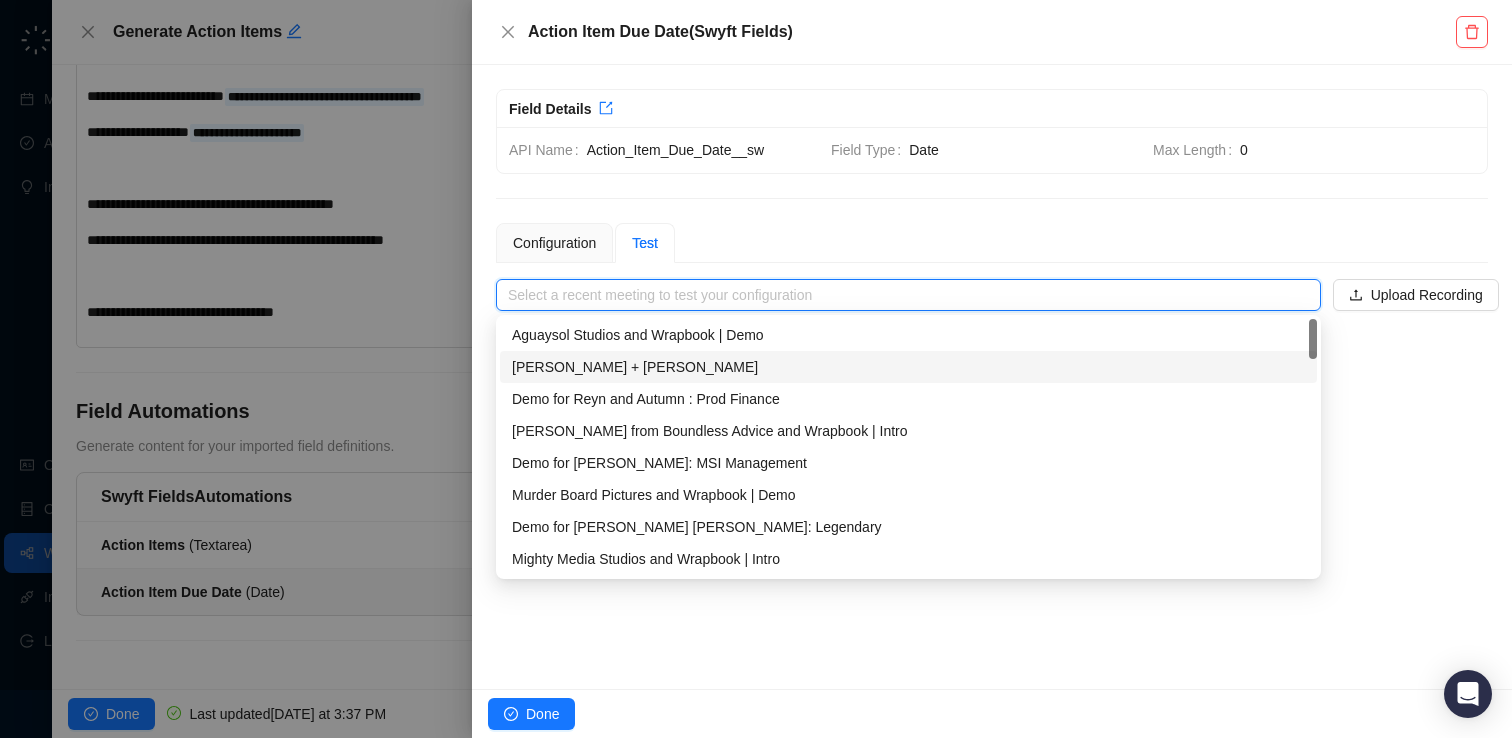 click on "[PERSON_NAME] + [PERSON_NAME]" at bounding box center (908, 367) 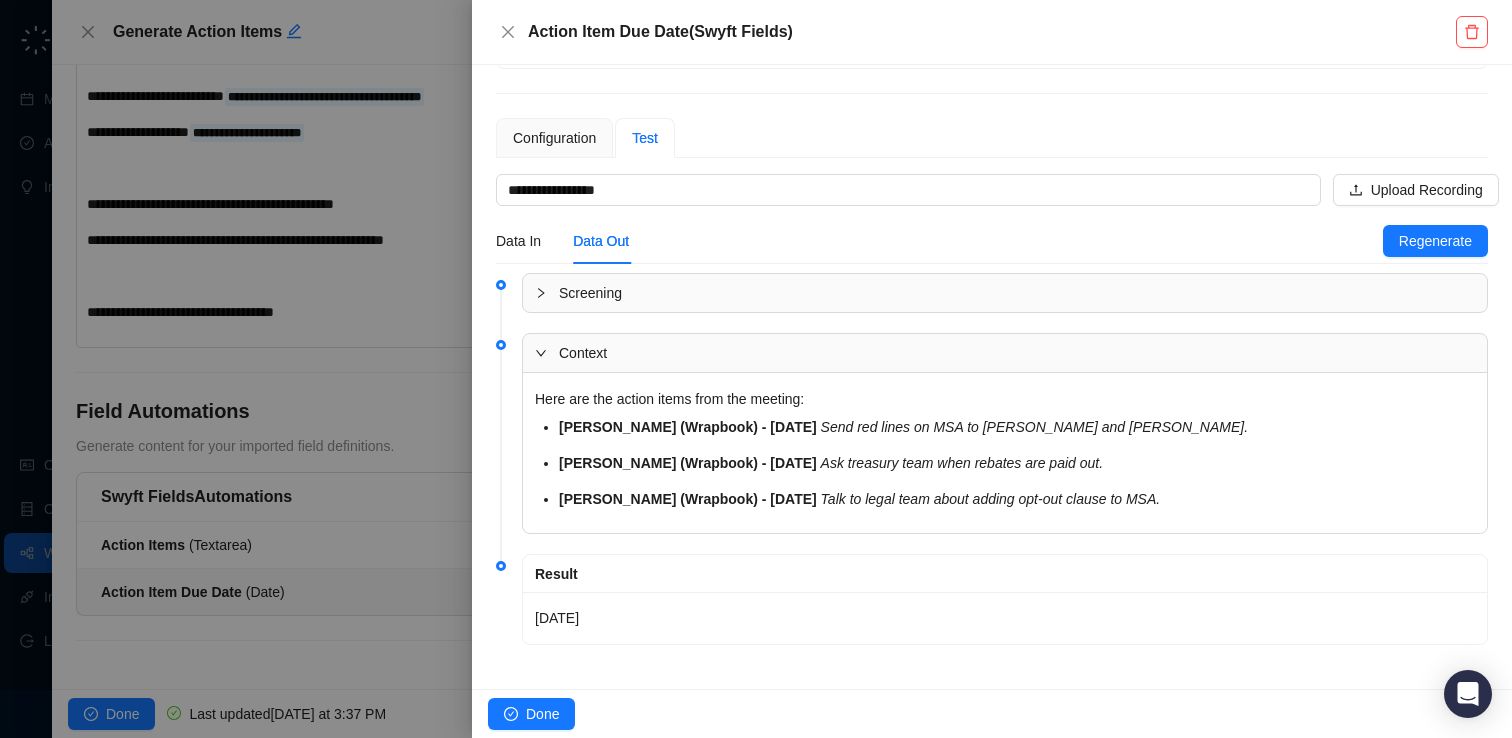 scroll, scrollTop: 112, scrollLeft: 0, axis: vertical 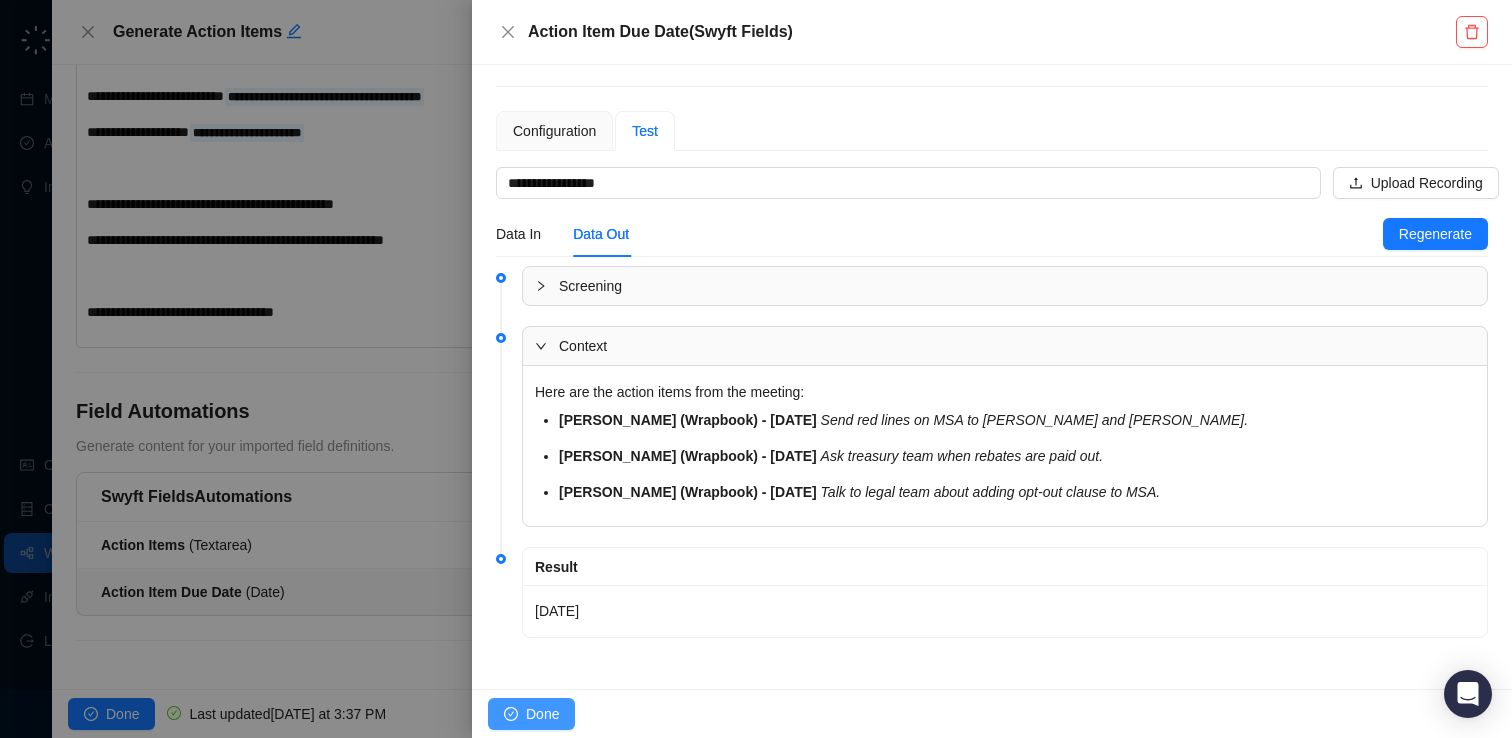 click on "Done" at bounding box center [542, 714] 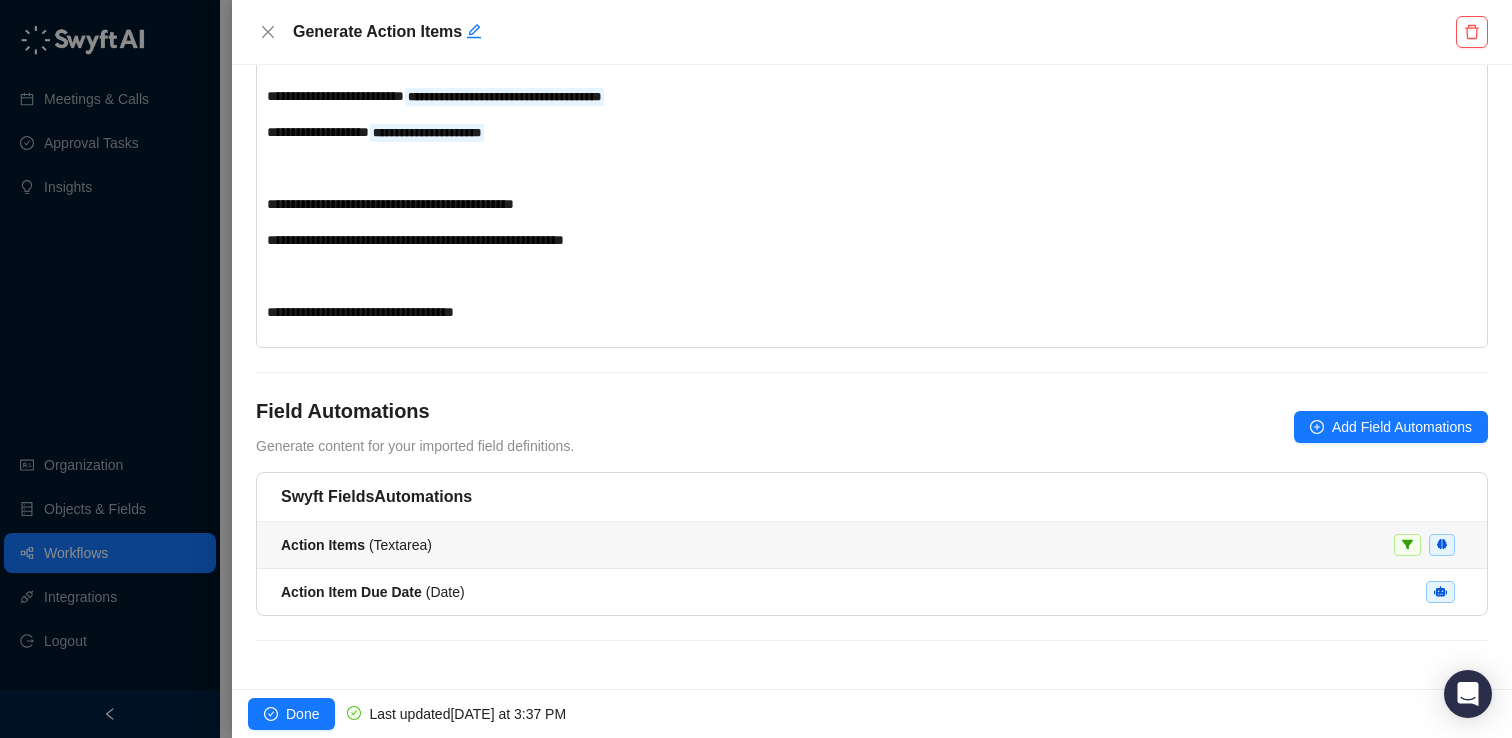 click on "Action Items   ( Textarea )" at bounding box center [872, 545] 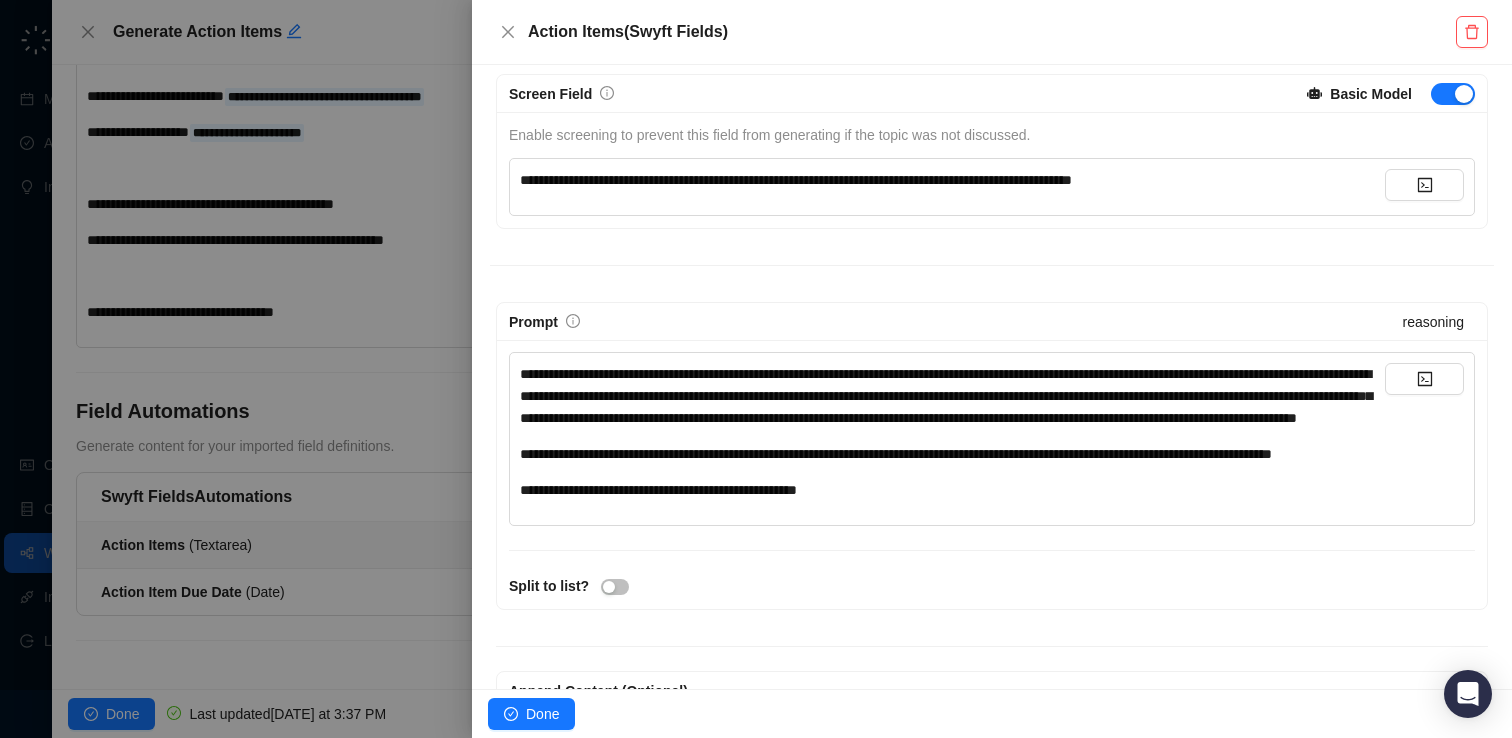 scroll, scrollTop: 204, scrollLeft: 0, axis: vertical 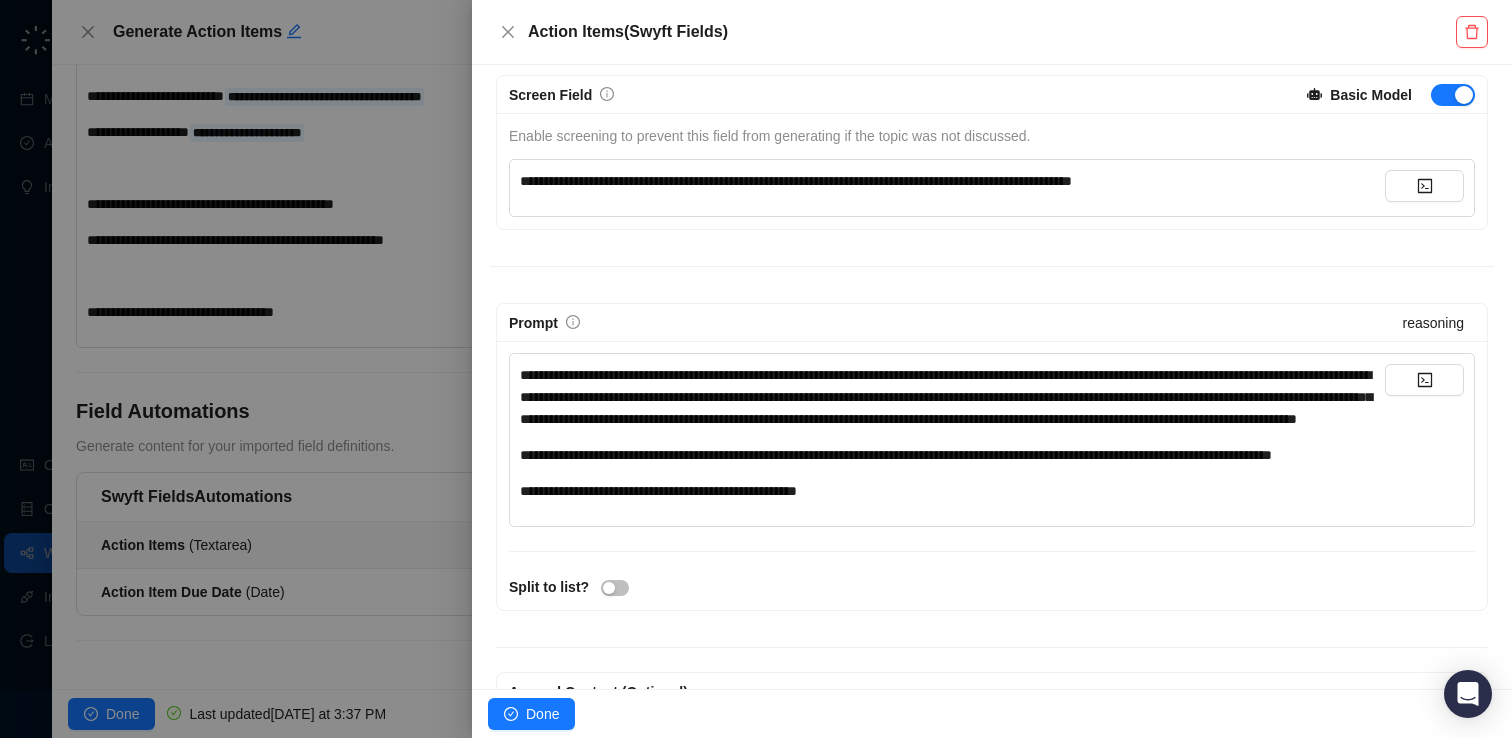 click on "**********" at bounding box center (952, 455) 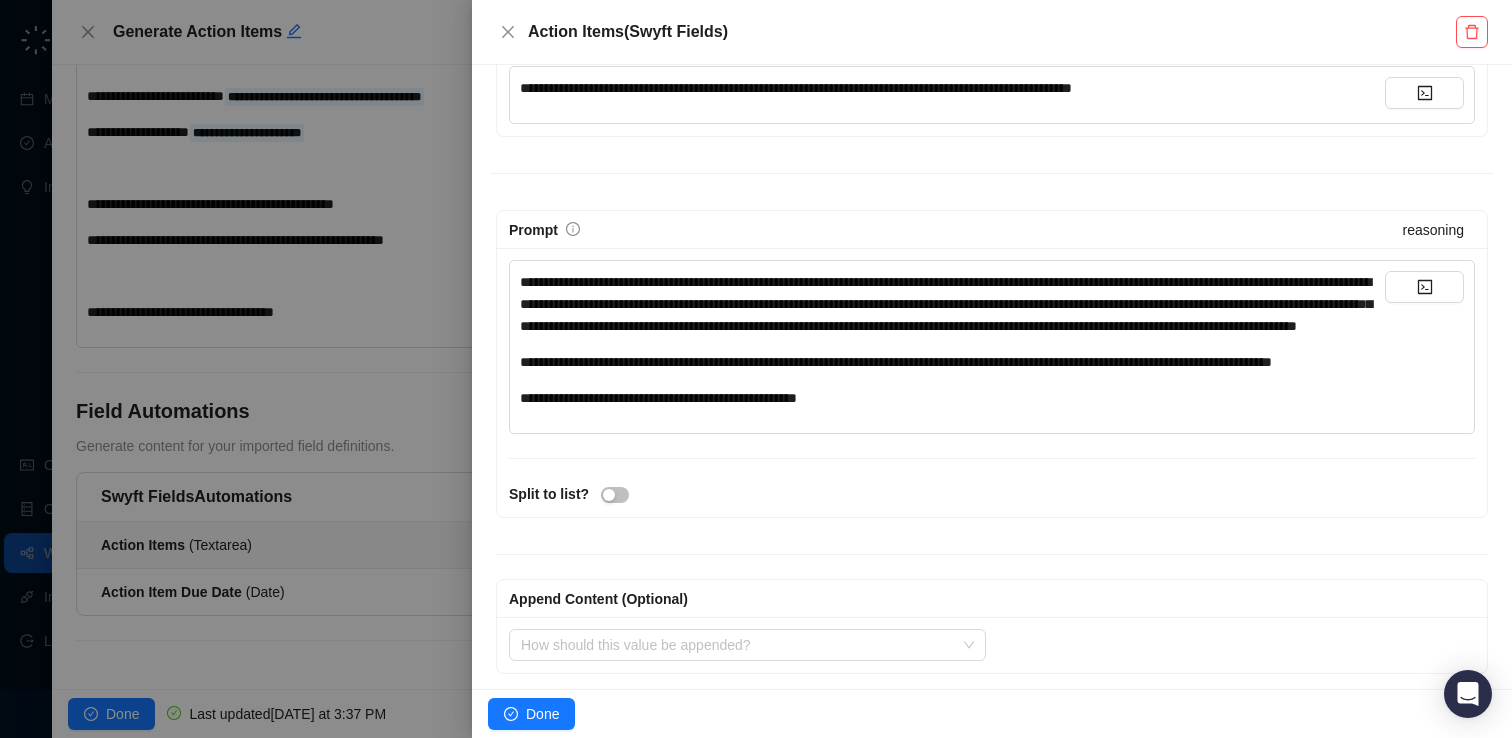 scroll, scrollTop: 193, scrollLeft: 0, axis: vertical 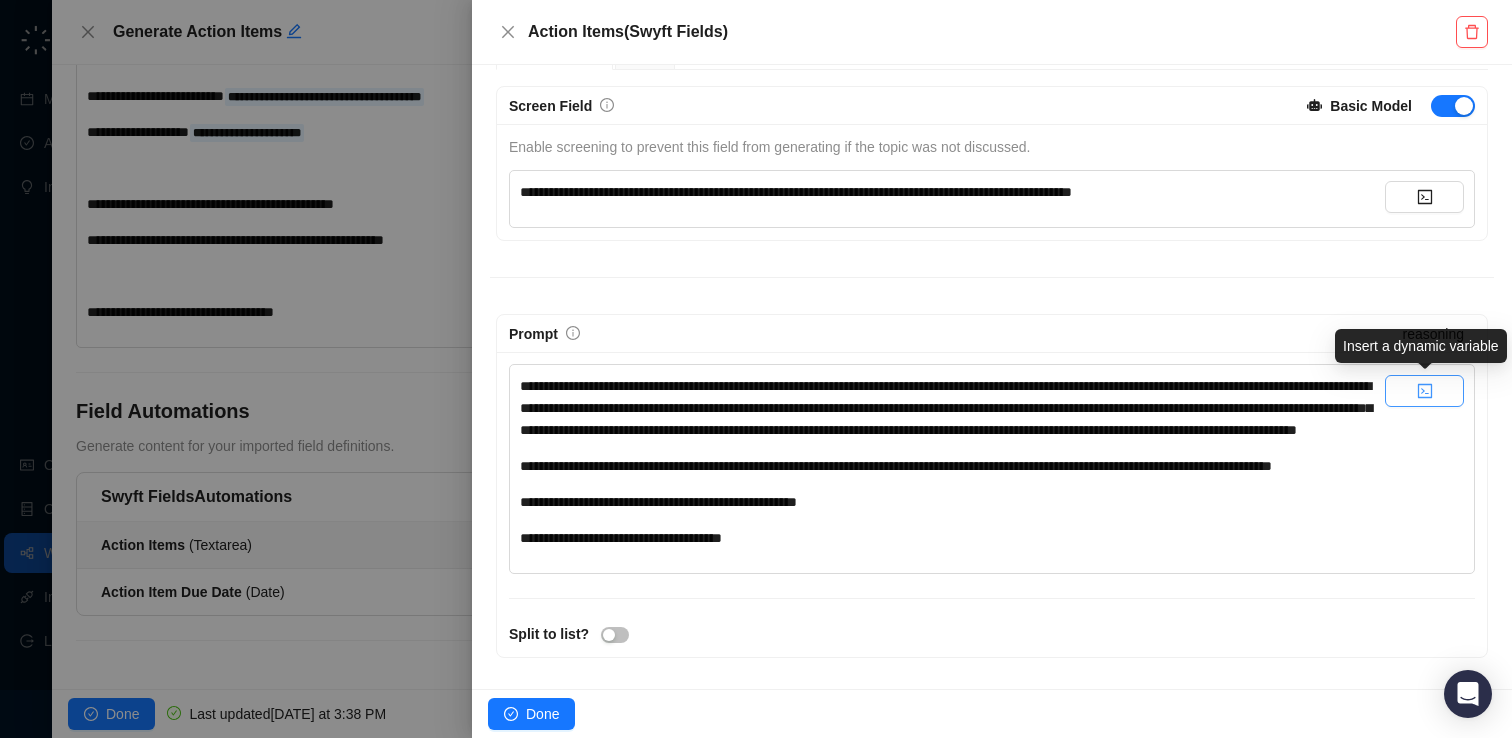 click at bounding box center [1424, 391] 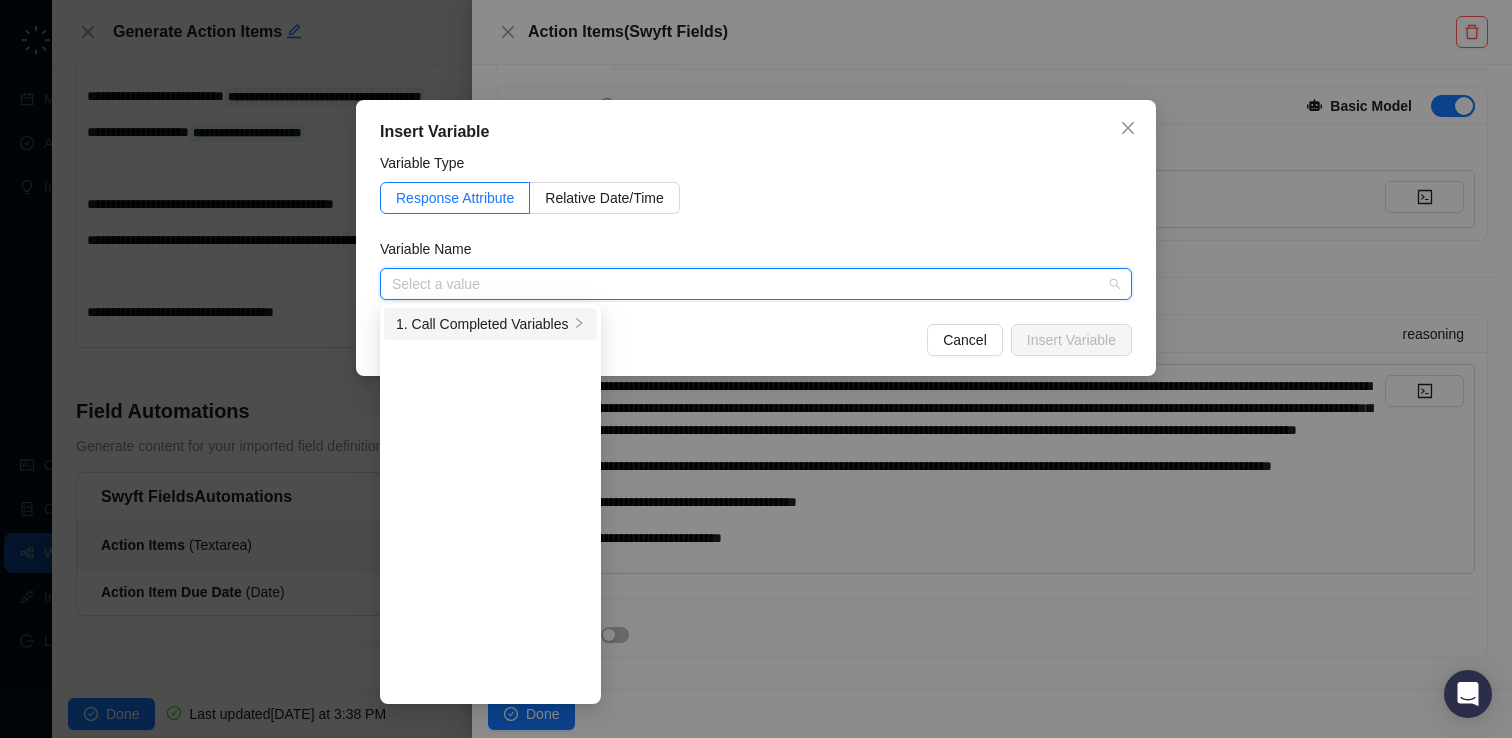 click 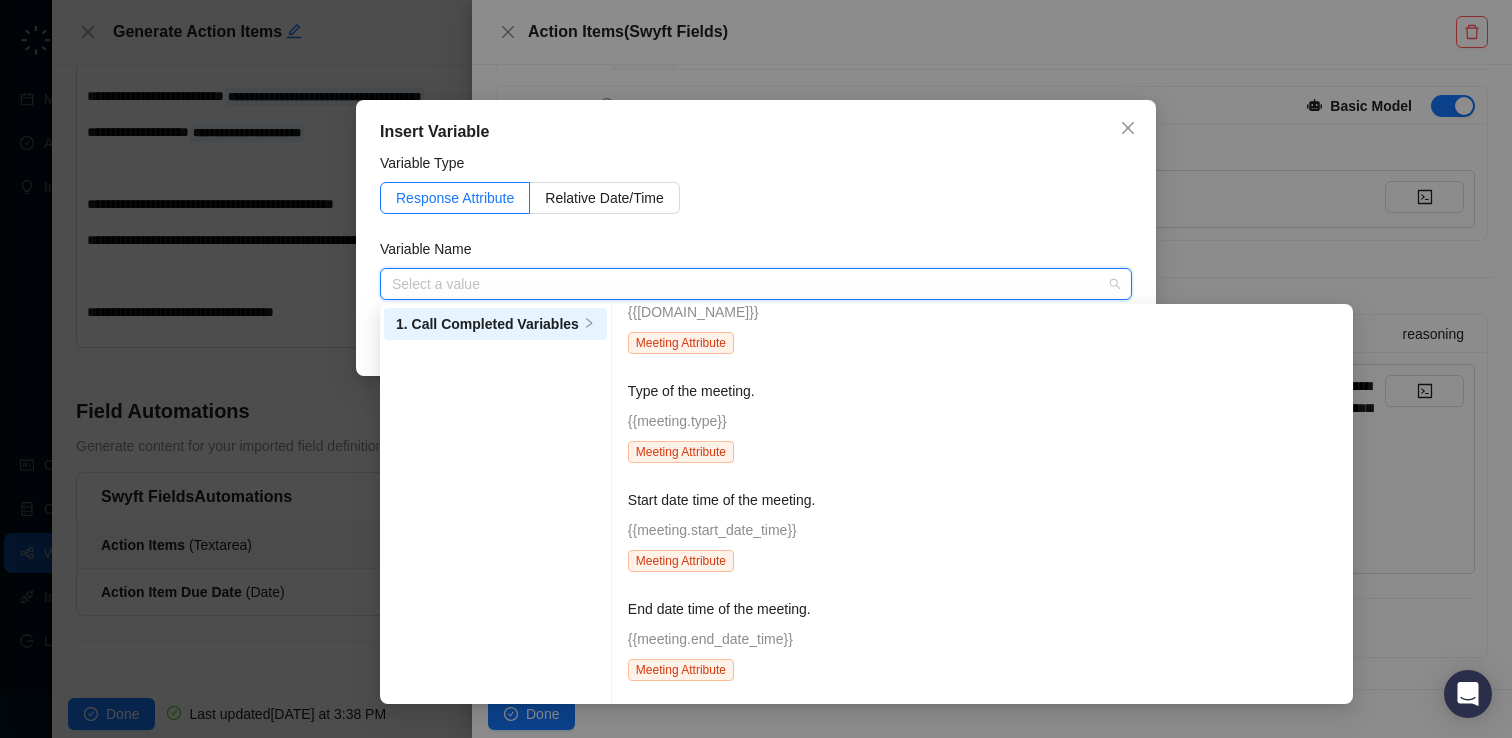 scroll, scrollTop: 1892, scrollLeft: 0, axis: vertical 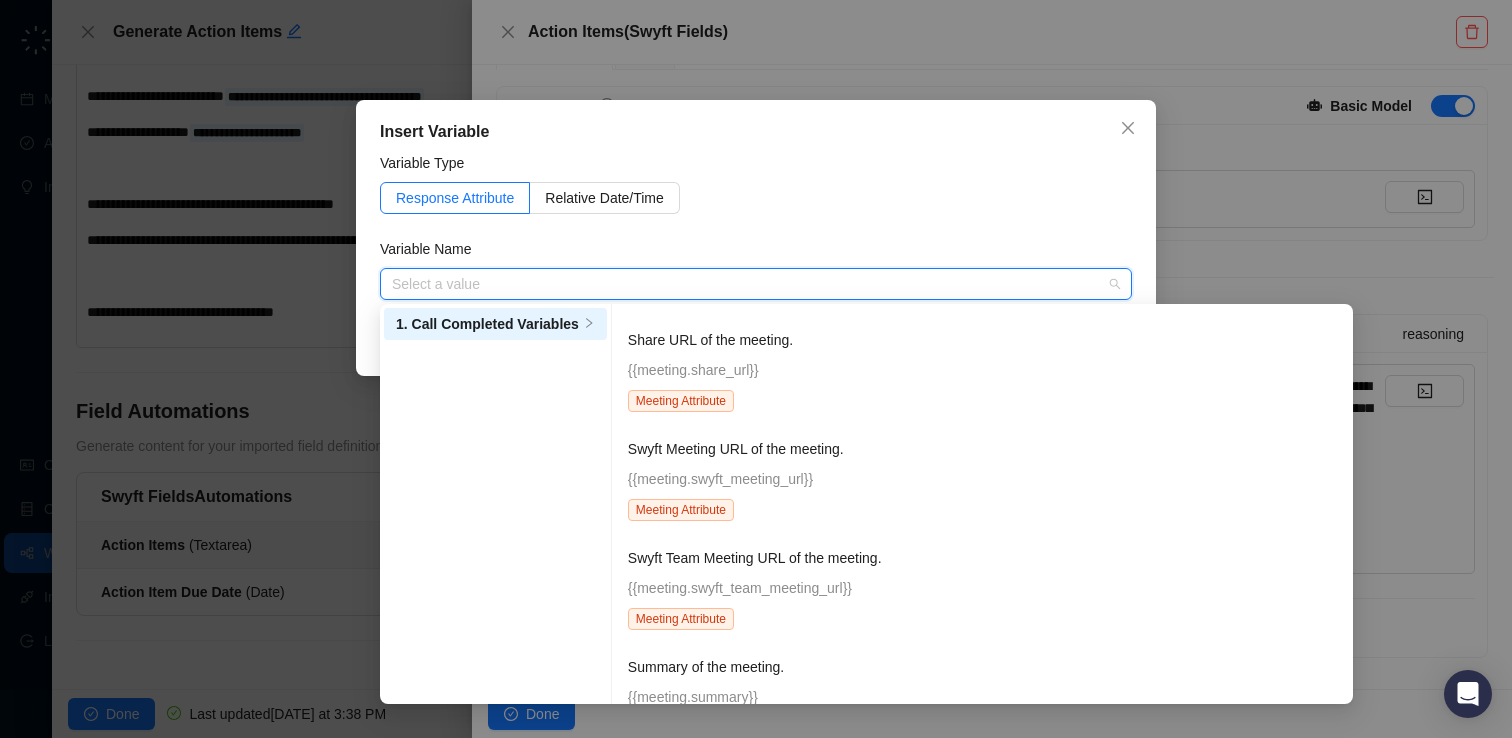 click at bounding box center [750, 284] 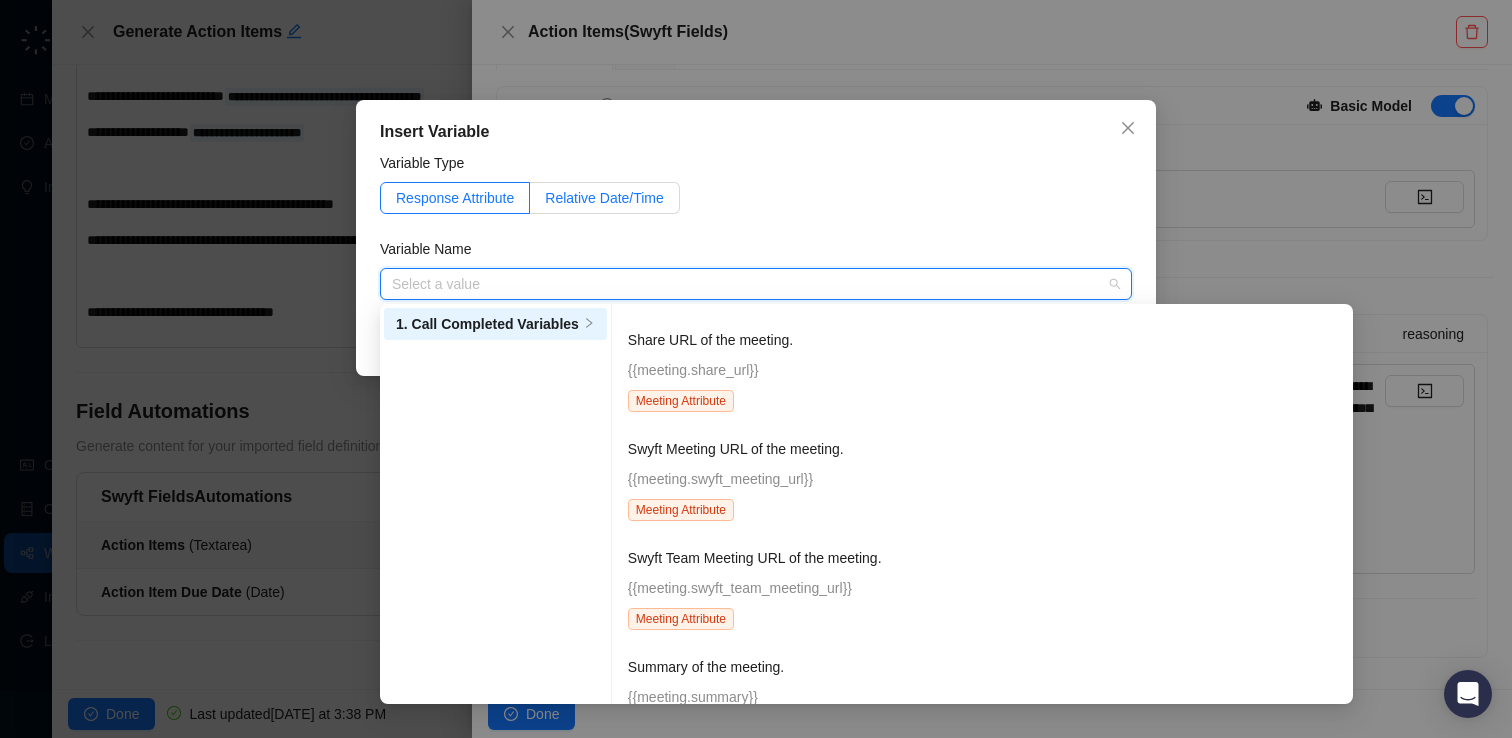 click on "Relative Date/Time" at bounding box center (604, 198) 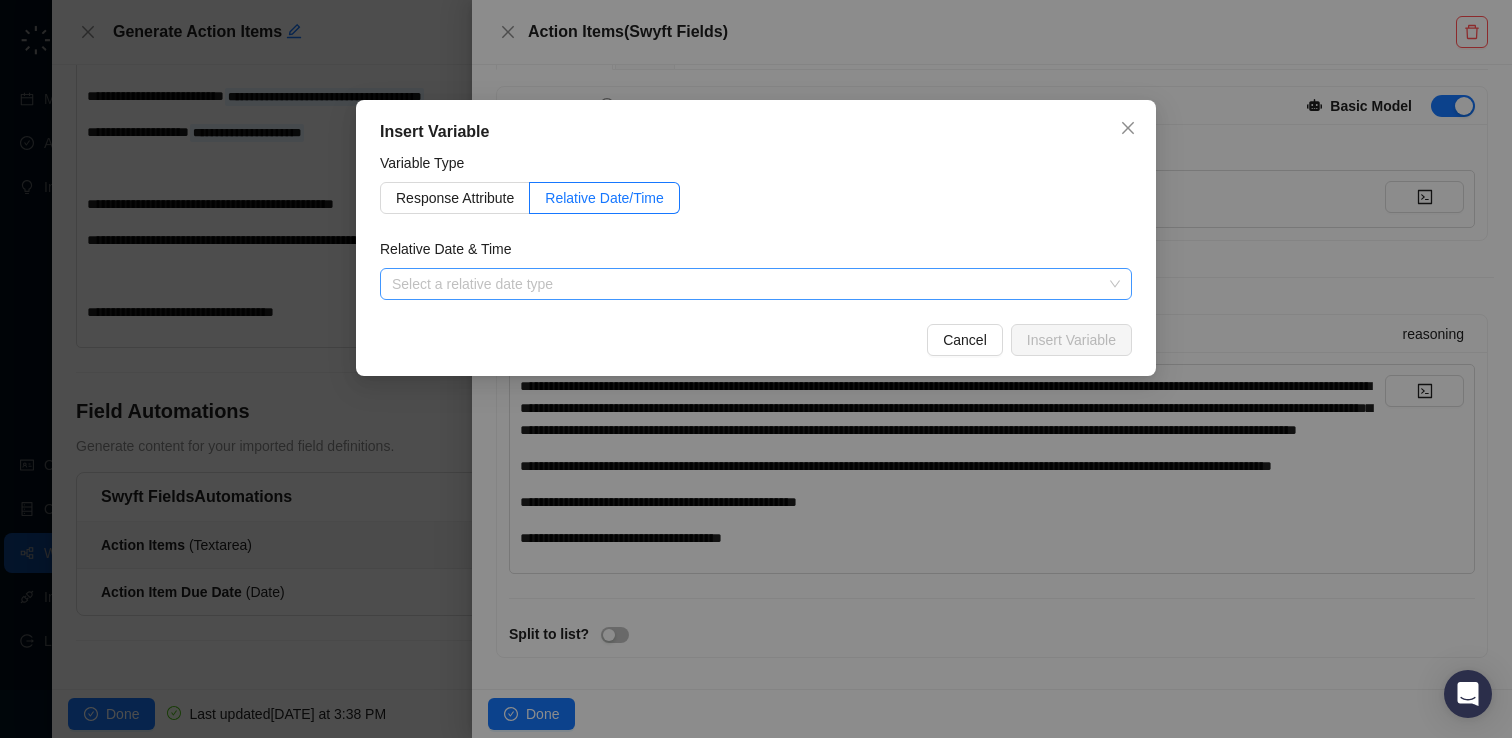 click at bounding box center [750, 284] 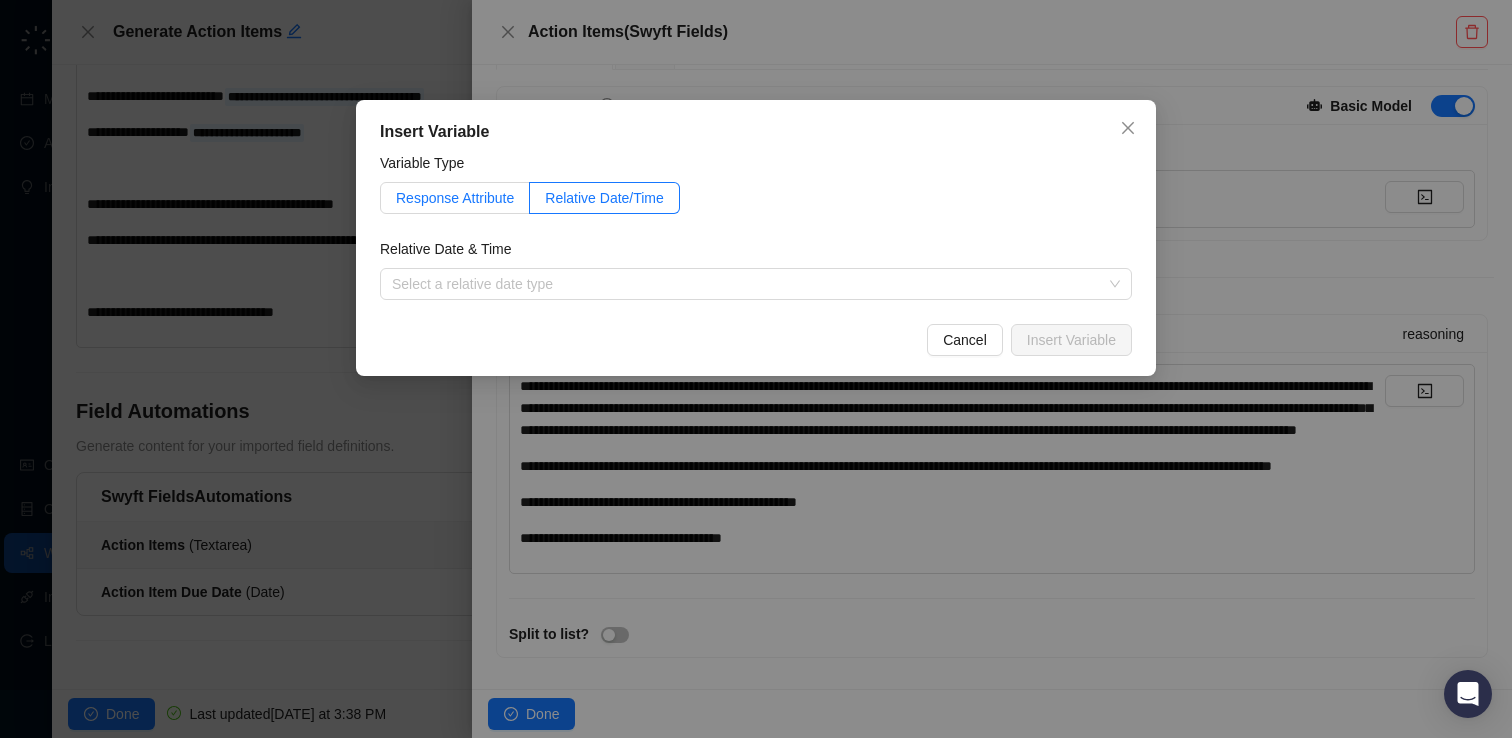 click on "Response Attribute" at bounding box center (455, 198) 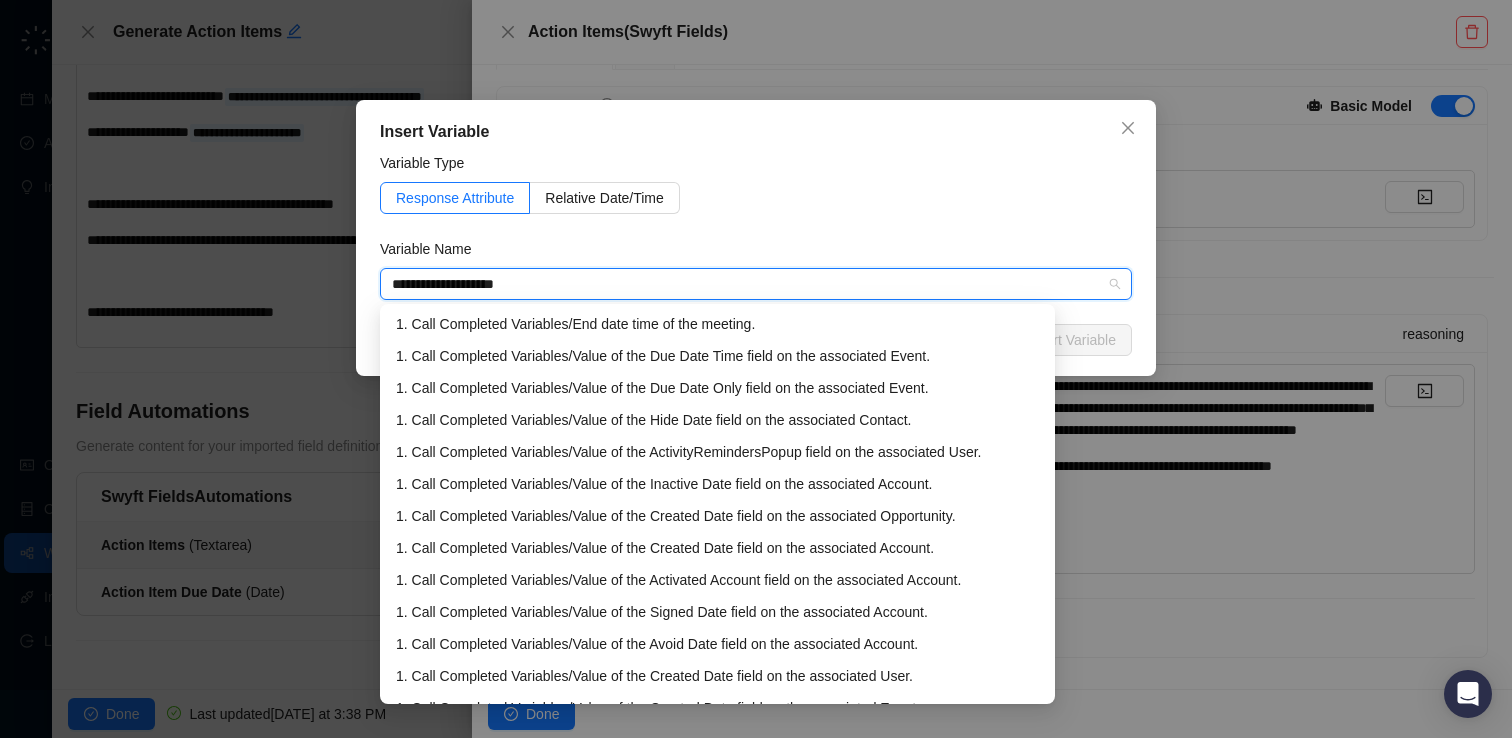 type on "**********" 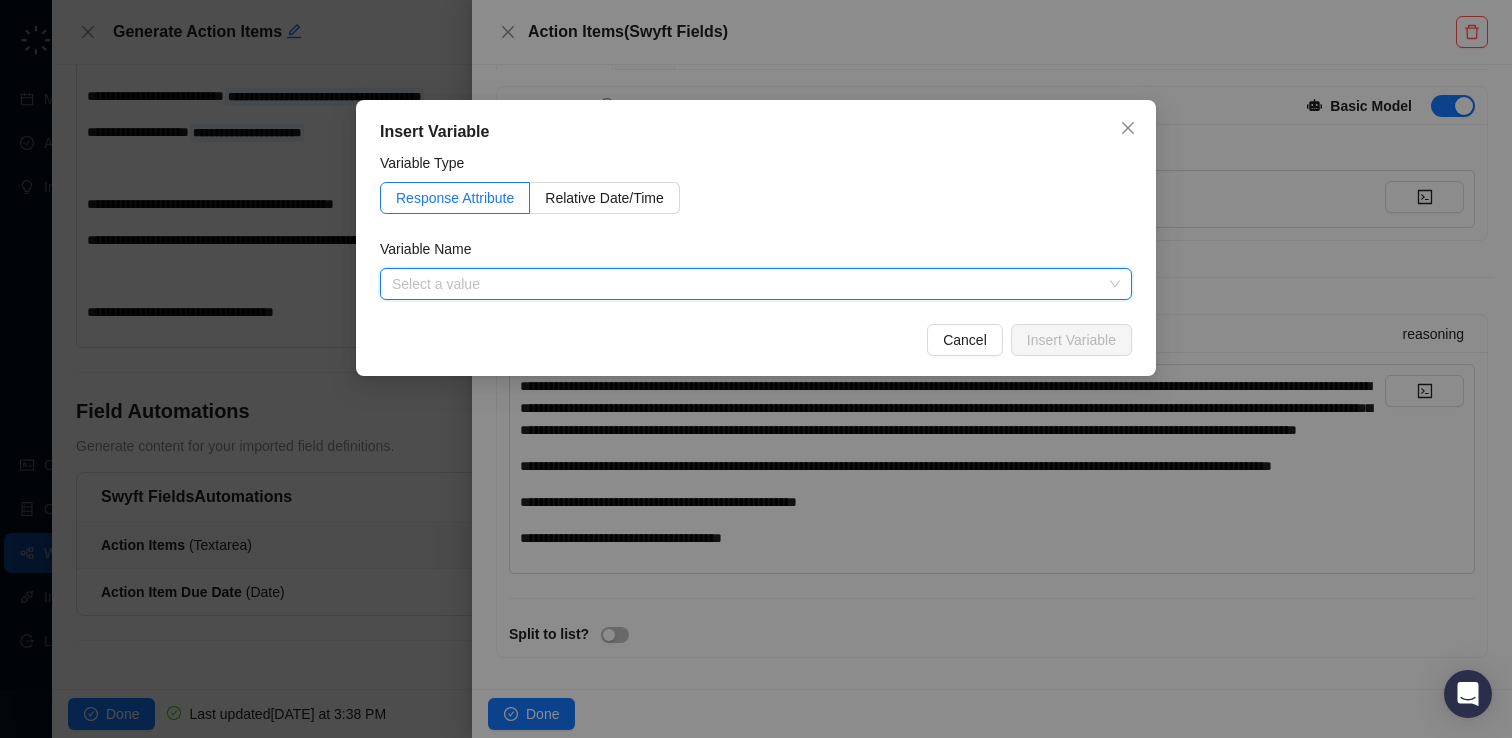 click on "Variable Type Response Attribute Relative Date/Time Variable Name Select a value 1. Call Completed Variables  /  End date time of the meeting. 1. Call Completed Variables  /  Value of the Due Date Time field on the associated Event. 1. Call Completed Variables  /  Value of the Due Date Only field on the associated Event. 1. Call Completed Variables  /  Value of the Hide Date field on the associated Contact. 1. Call Completed Variables  /  Value of the ActivityRemindersPopup field on the associated User. 1. Call Completed Variables  /  Value of the Inactive Date field on the associated Account. 1. Call Completed Variables  /  Value of the Created Date field on the associated Opportunity. 1. Call Completed Variables  /  Value of the Created Date field on the associated Account. 1. Call Completed Variables  /  Value of the Activated Account field on the associated Account. 1. Call Completed Variables  /  Value of the Signed Date field on the associated Account. 1. Call Completed Variables  /   /   /   /   /   /" at bounding box center [756, 226] 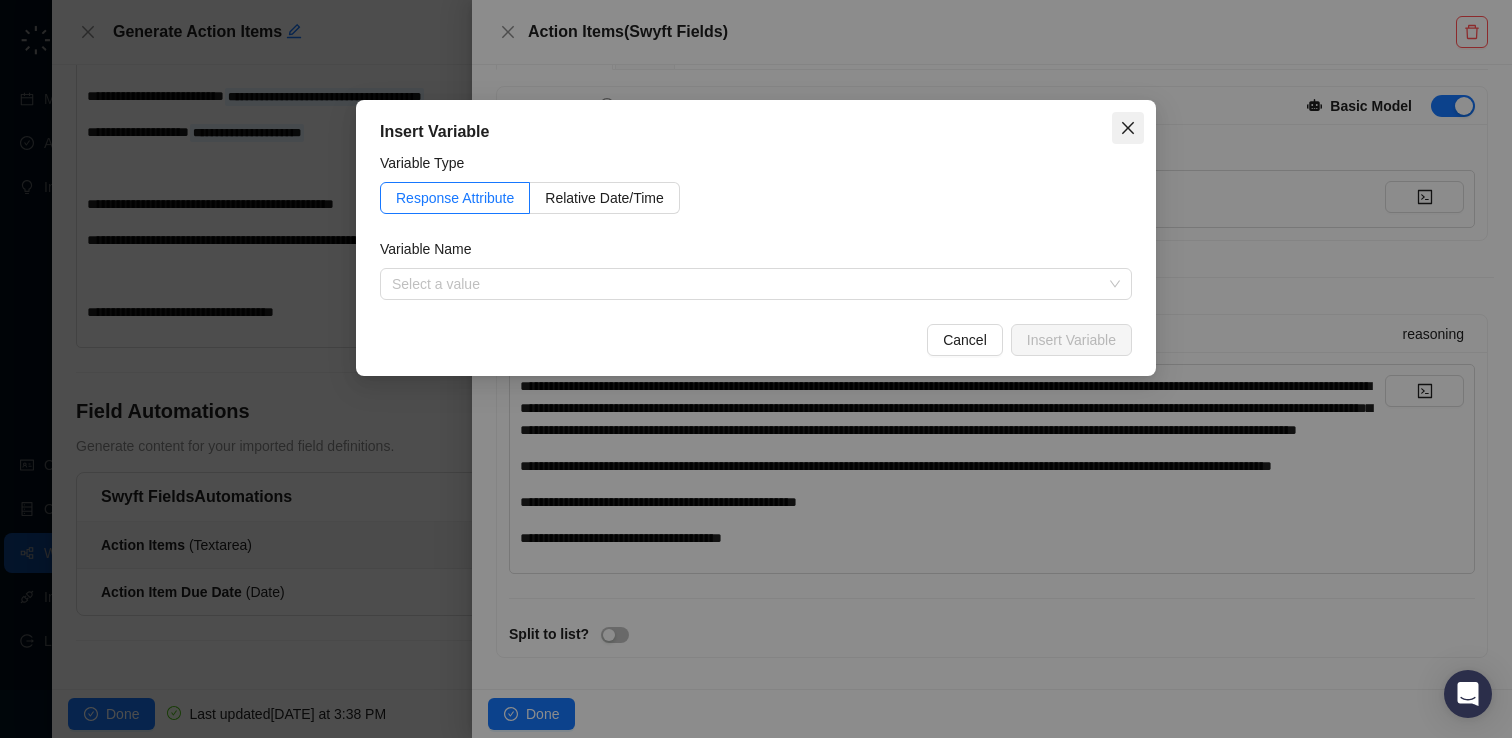 click at bounding box center (1128, 128) 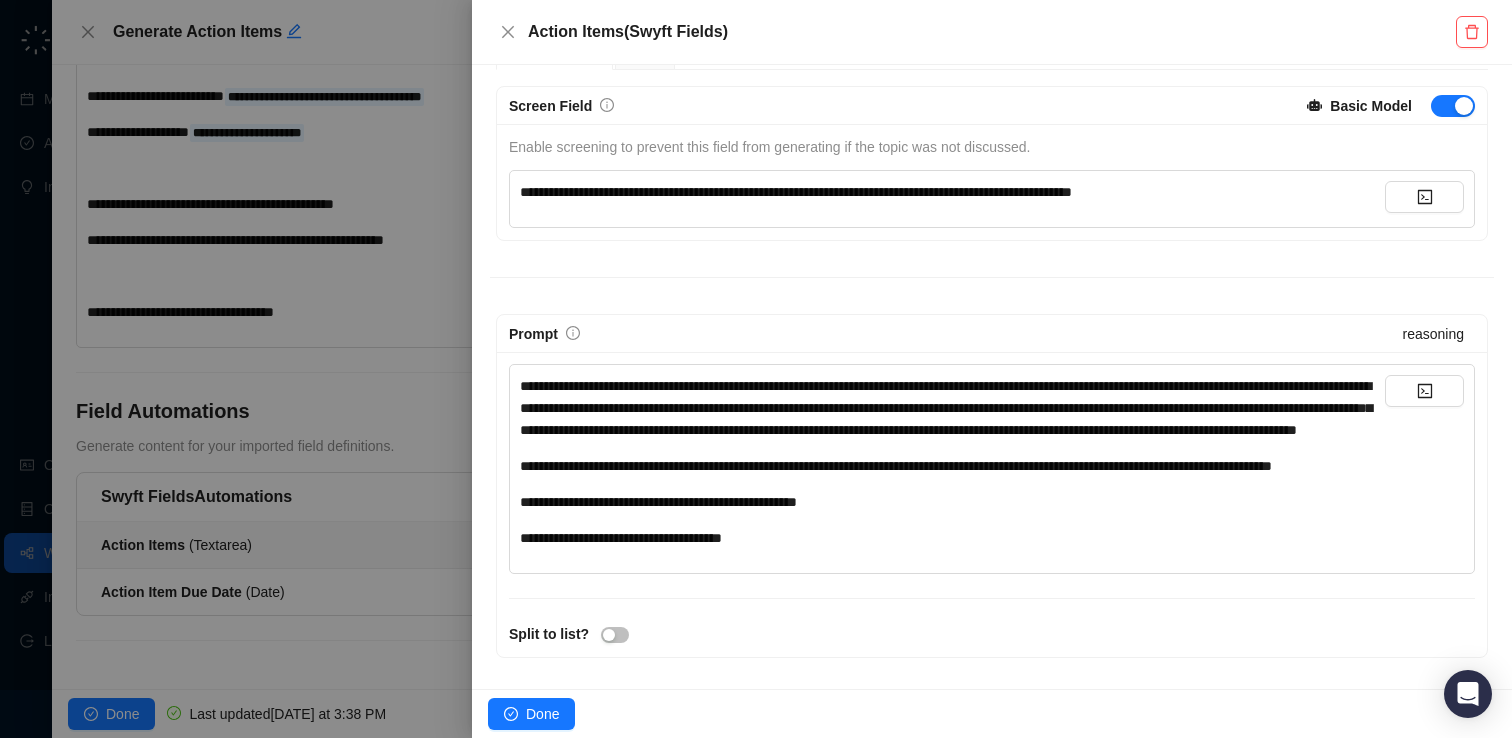 click on "**********" at bounding box center [621, 538] 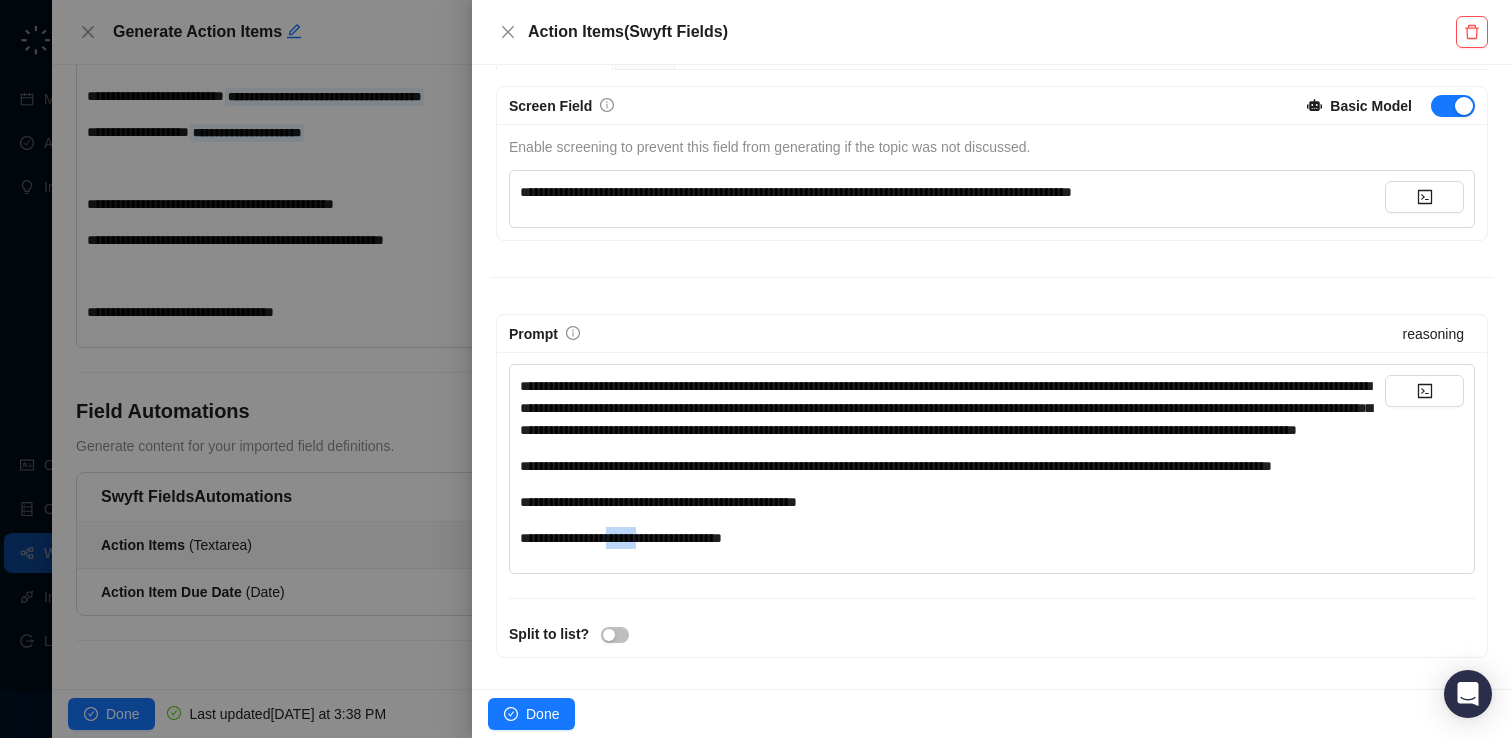 click on "**********" at bounding box center (621, 538) 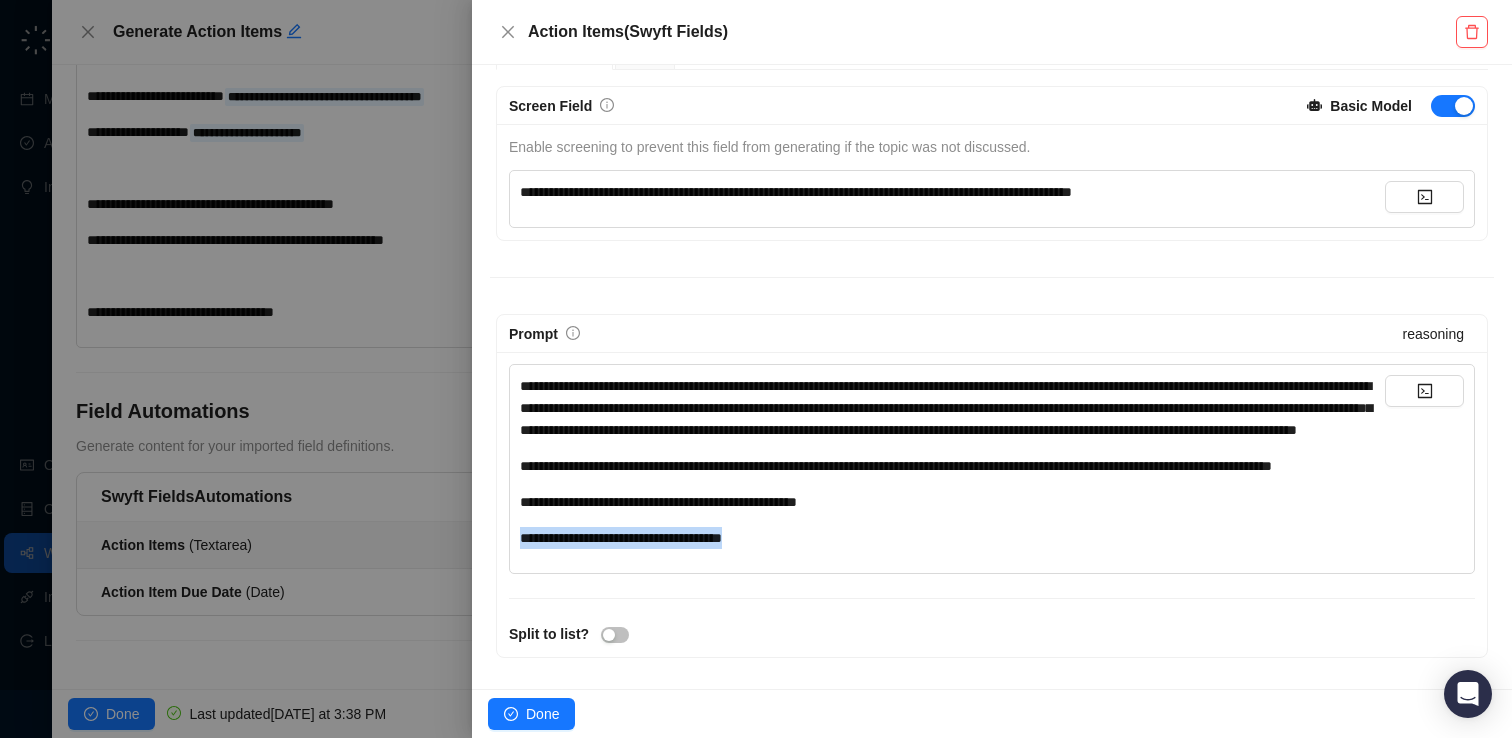 click on "**********" at bounding box center [621, 538] 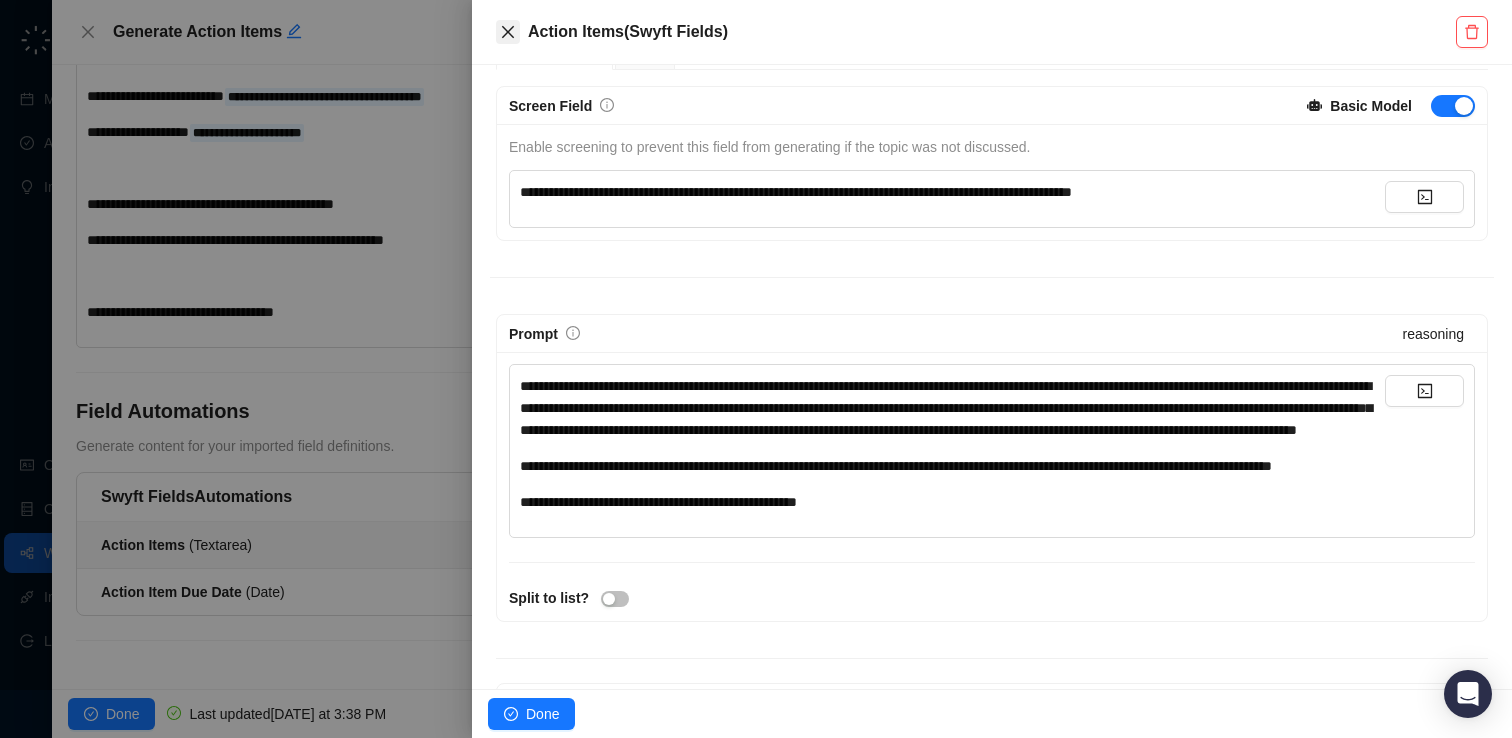 scroll, scrollTop: 0, scrollLeft: 0, axis: both 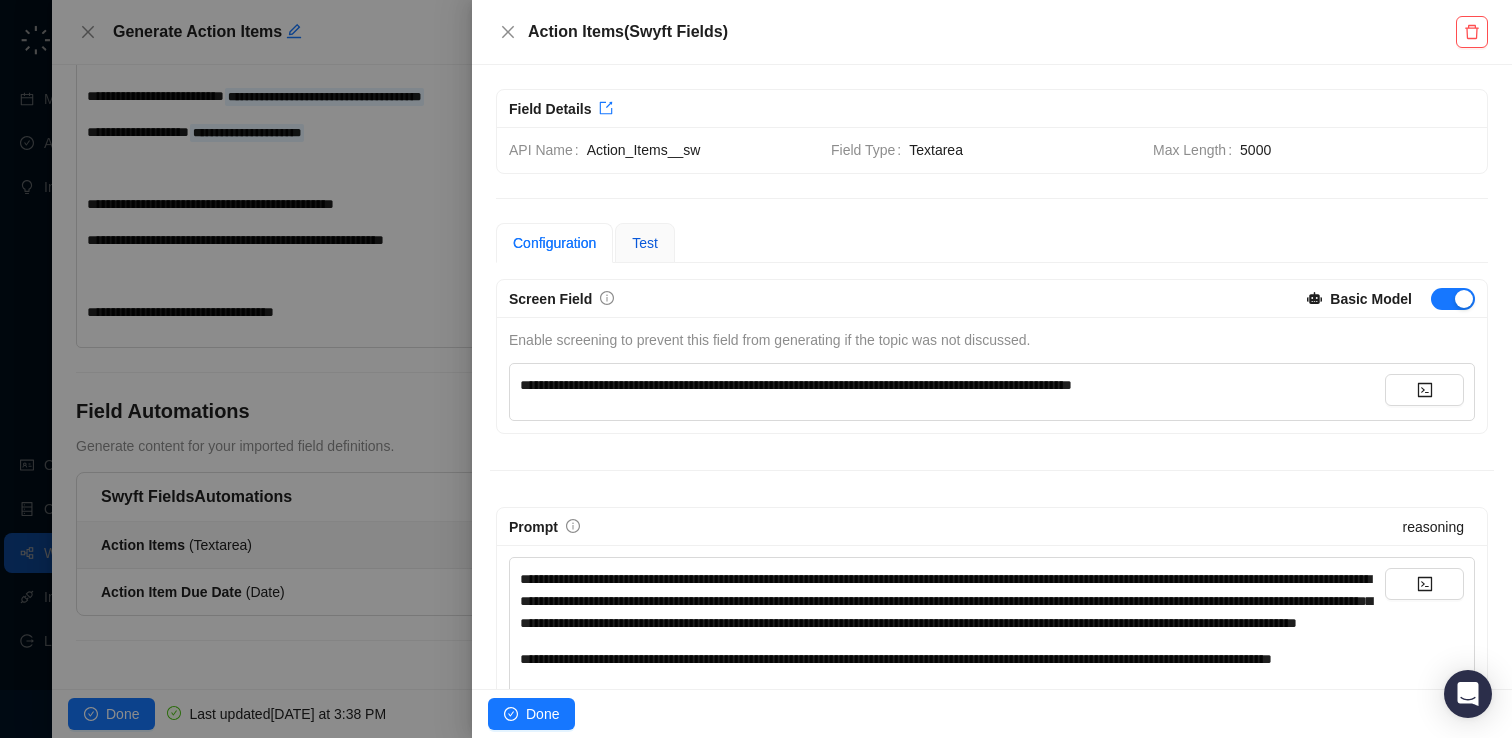 click on "Test" at bounding box center (645, 243) 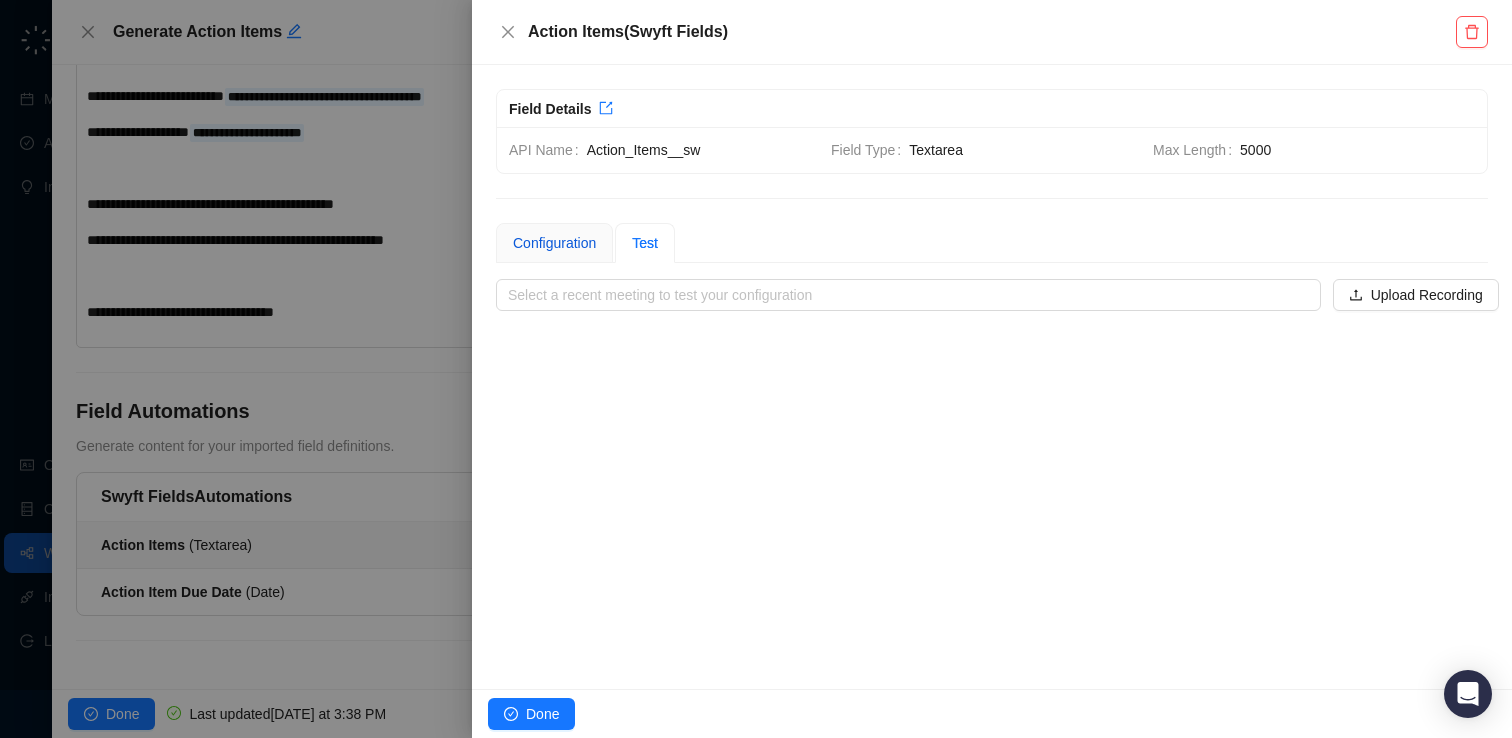 click on "Configuration" at bounding box center (554, 243) 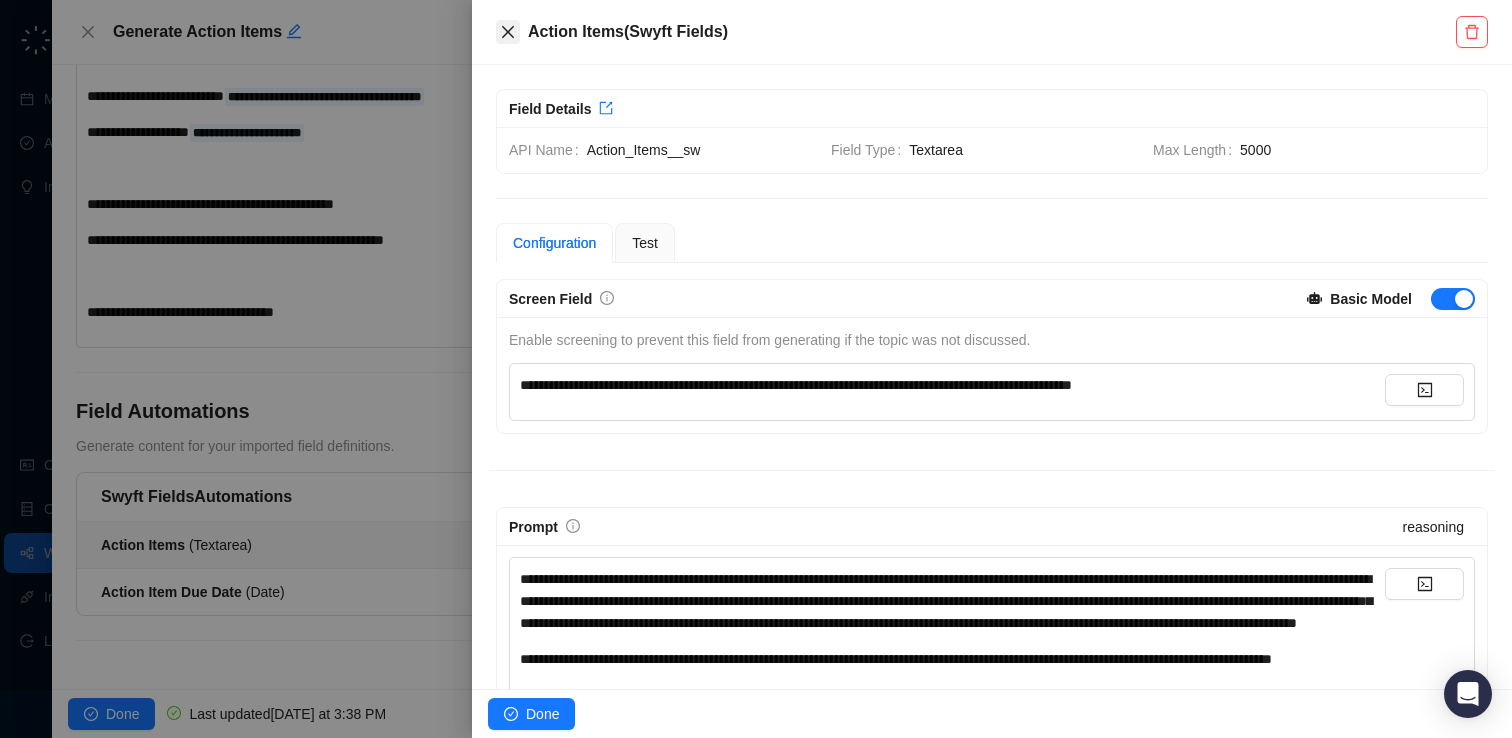 click 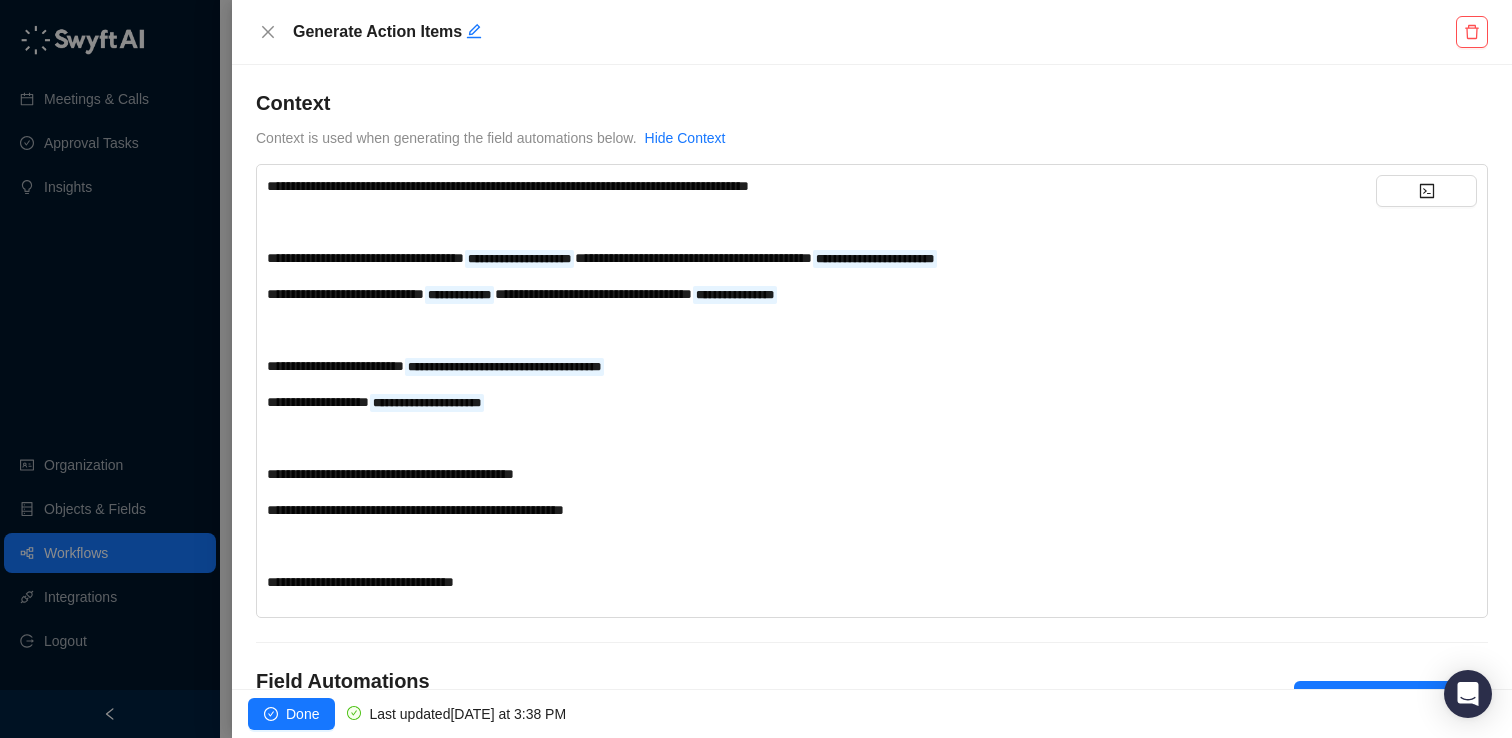 scroll, scrollTop: 270, scrollLeft: 0, axis: vertical 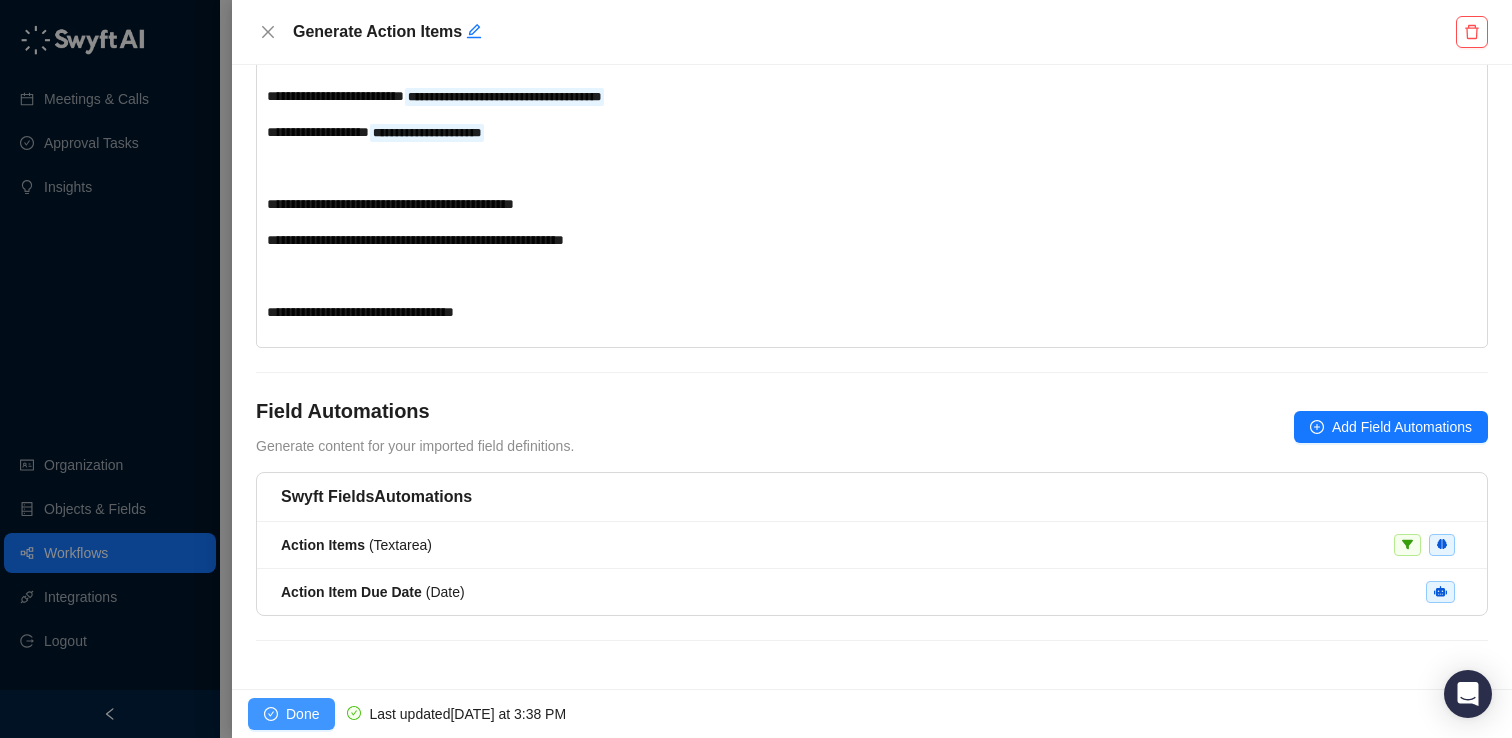 click on "Done" at bounding box center [291, 714] 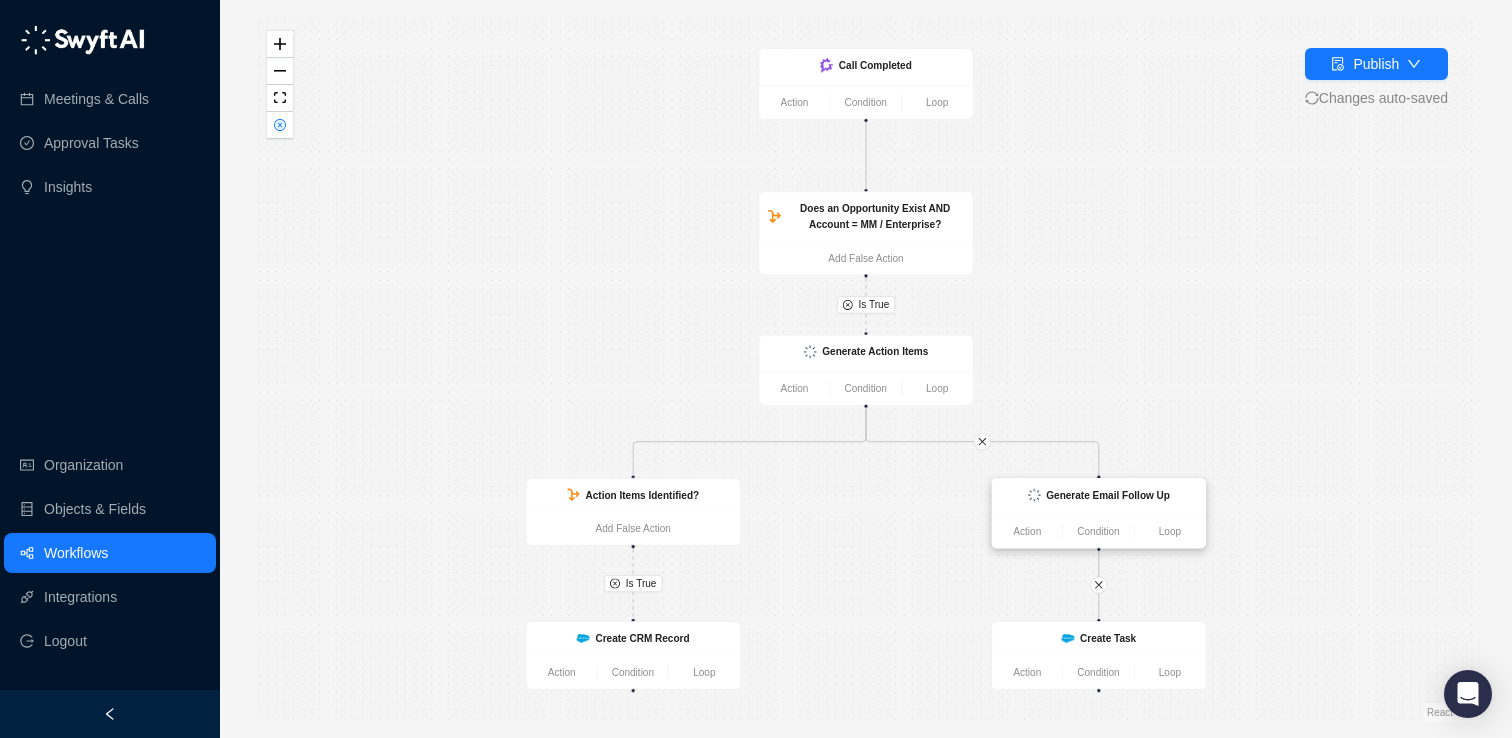 click at bounding box center [1034, 495] 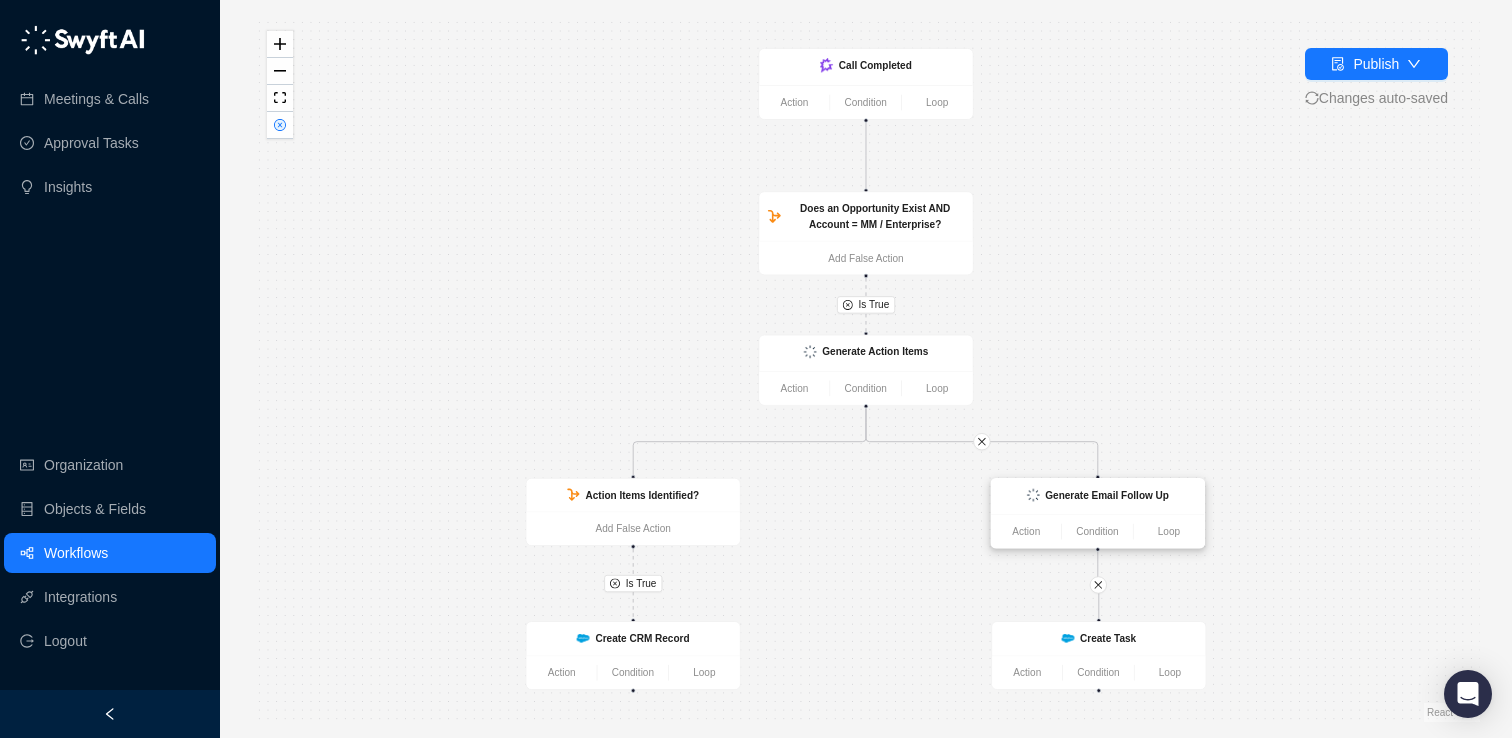 click on "Generate Email Follow Up" at bounding box center (1098, 495) 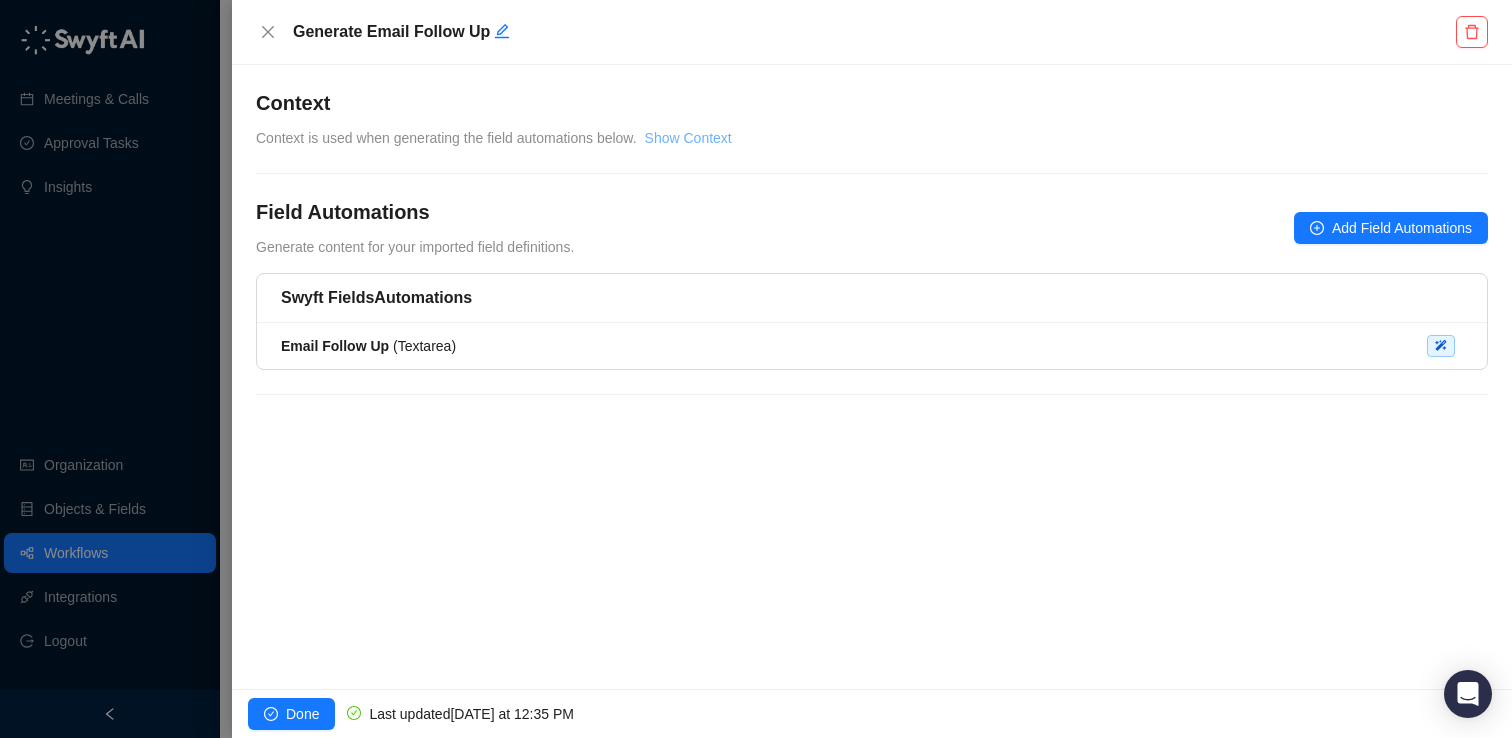 click on "Show Context" at bounding box center [688, 138] 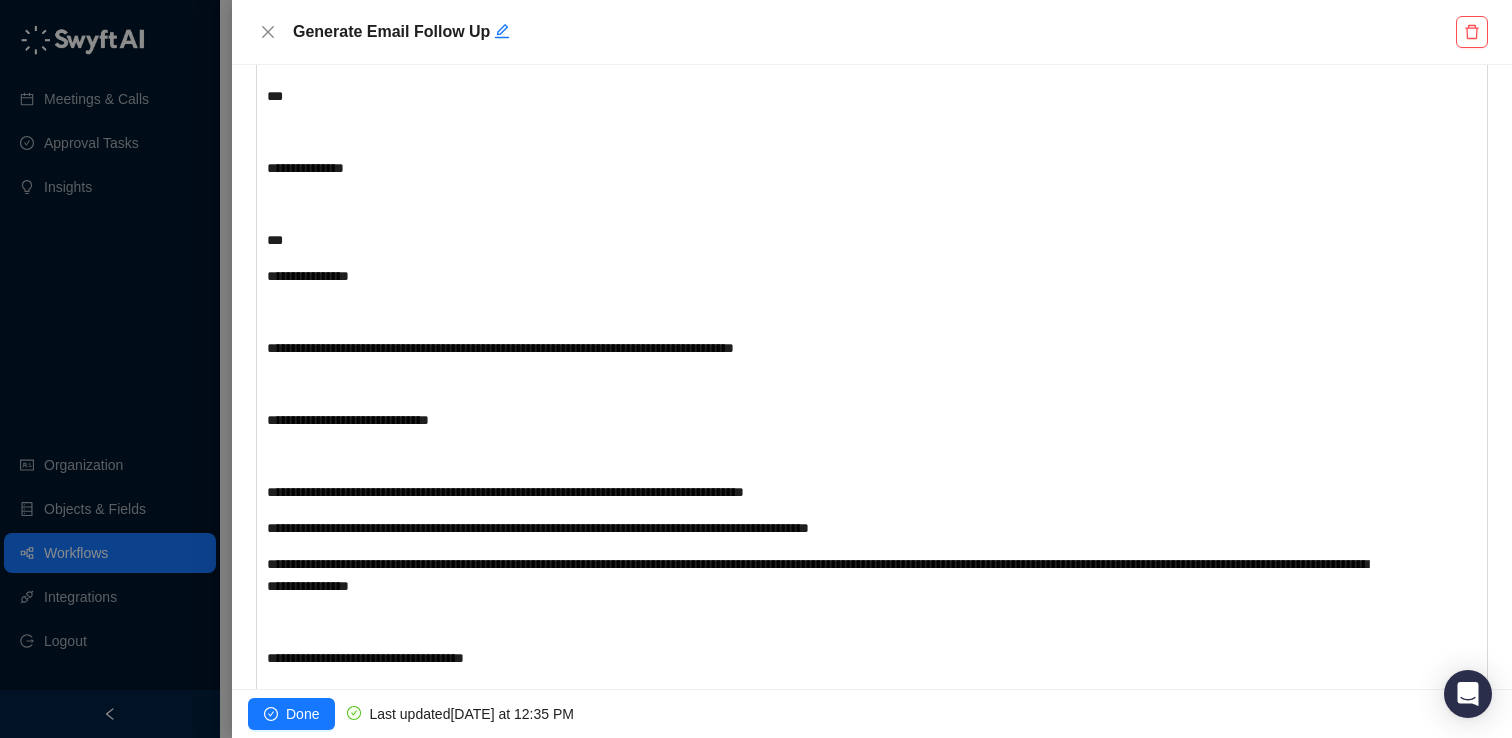 scroll, scrollTop: 1844, scrollLeft: 0, axis: vertical 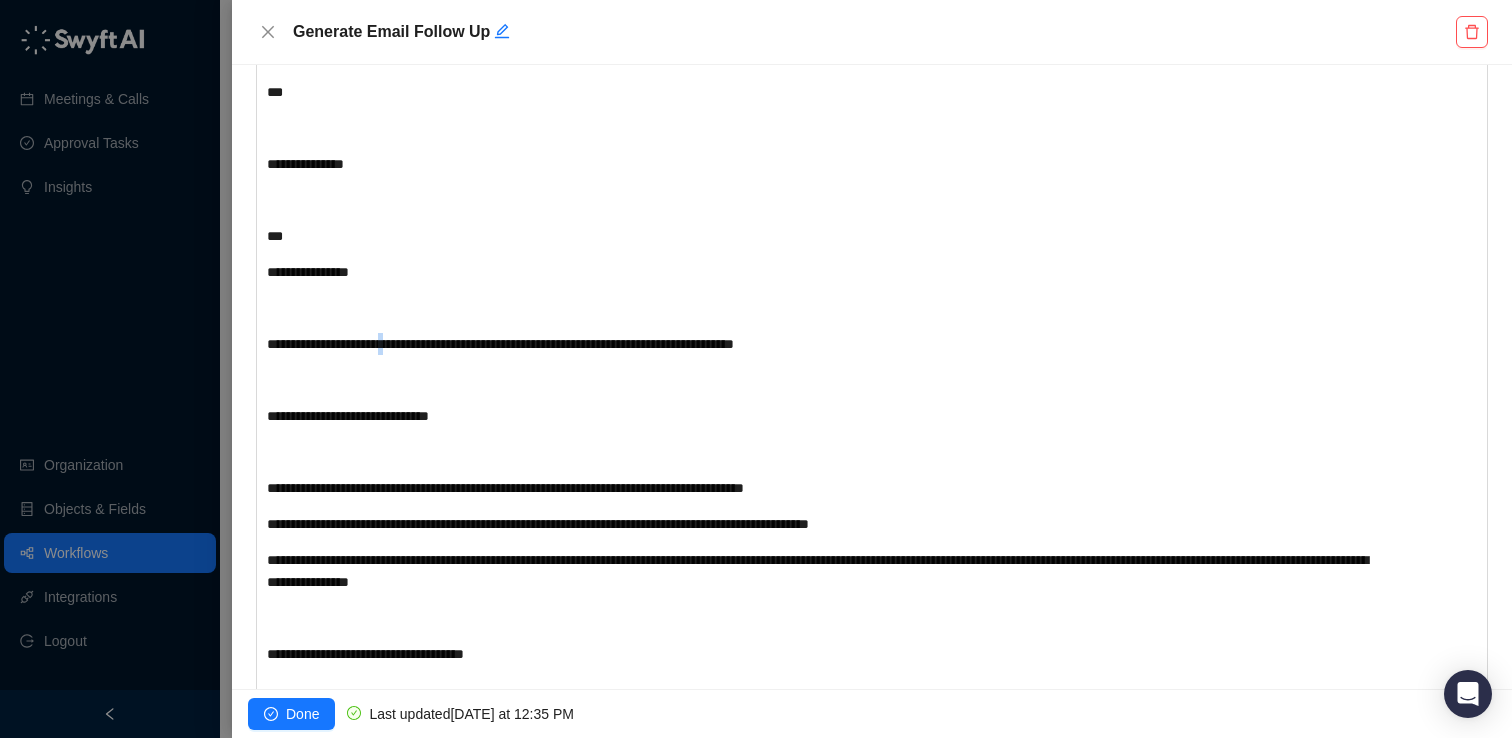 click on "**********" at bounding box center (500, 344) 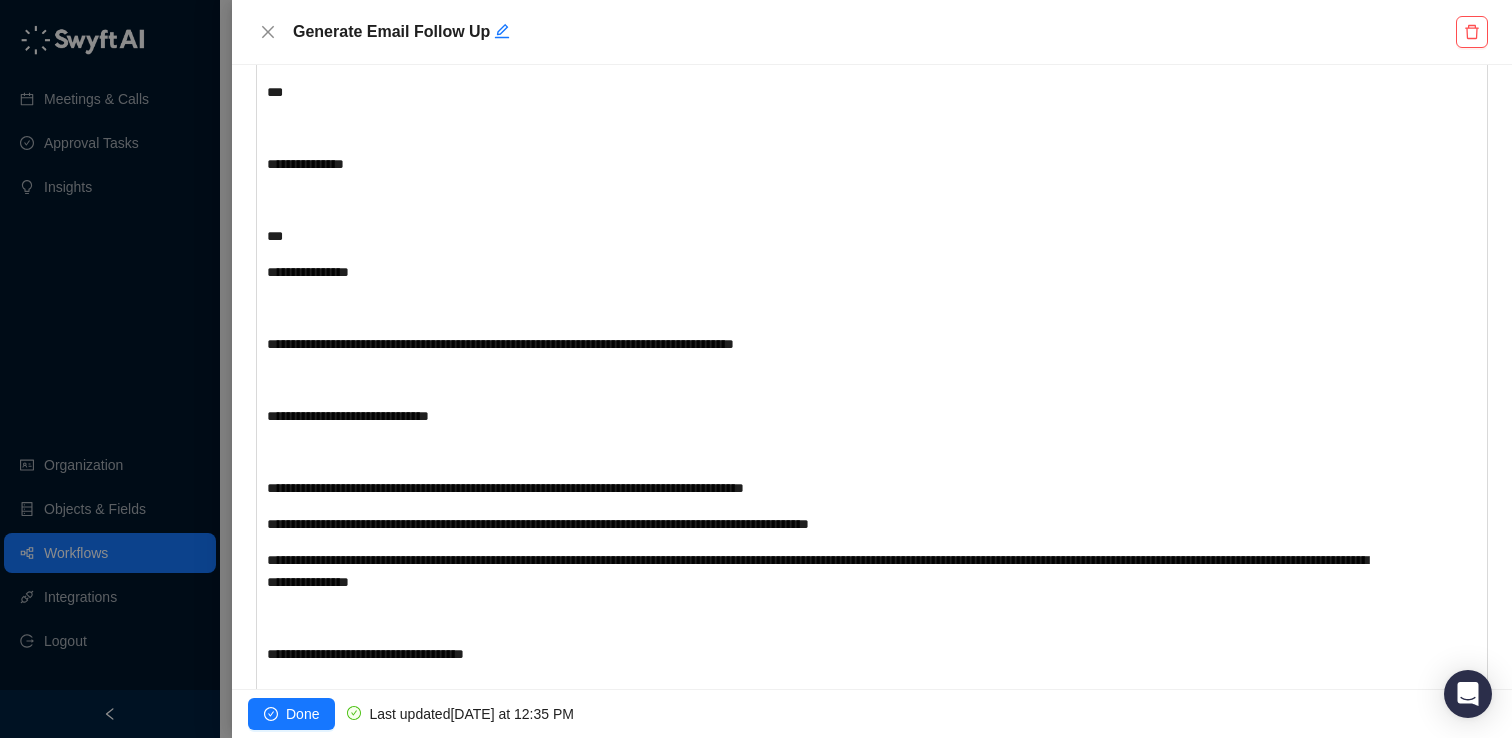 click on "**********" at bounding box center [821, 1342] 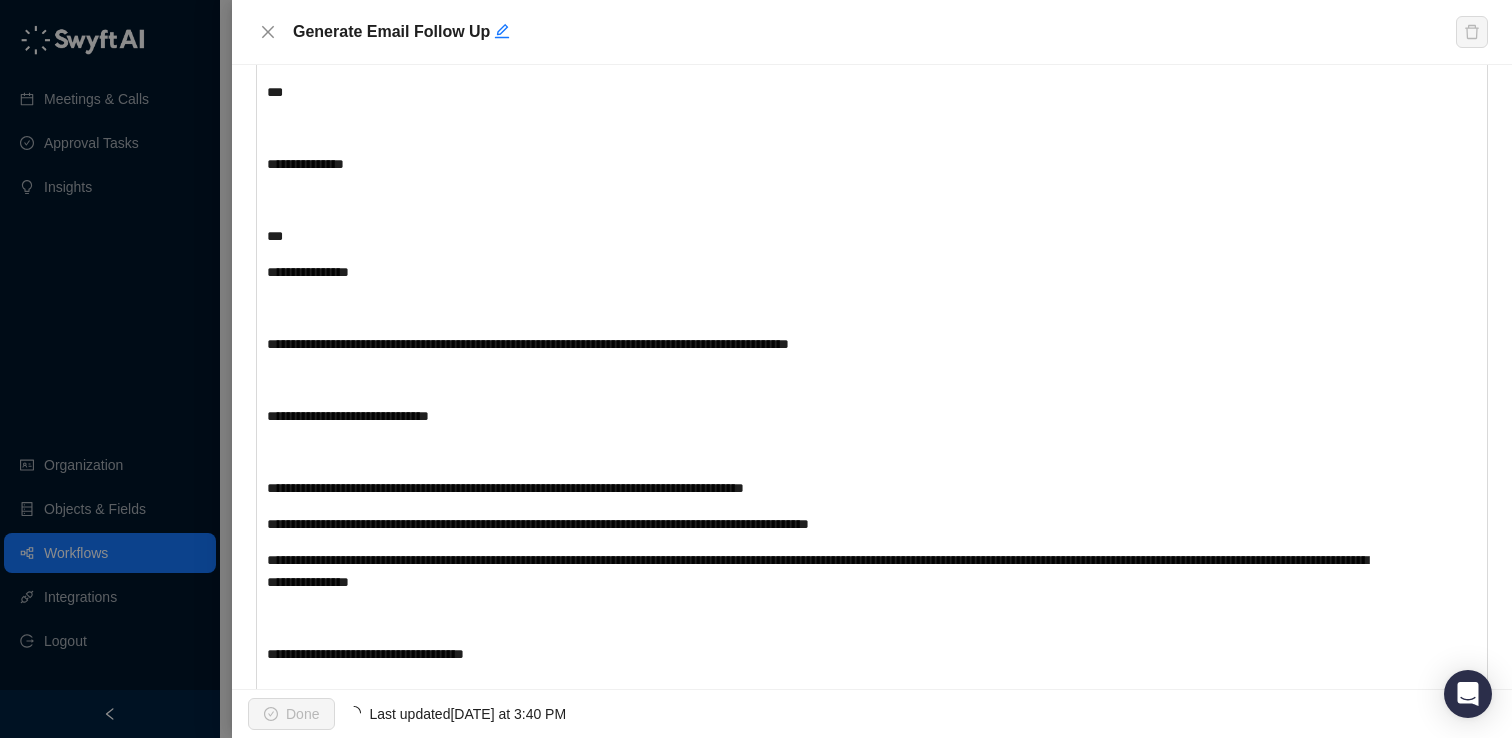 click on "**********" at bounding box center [348, 416] 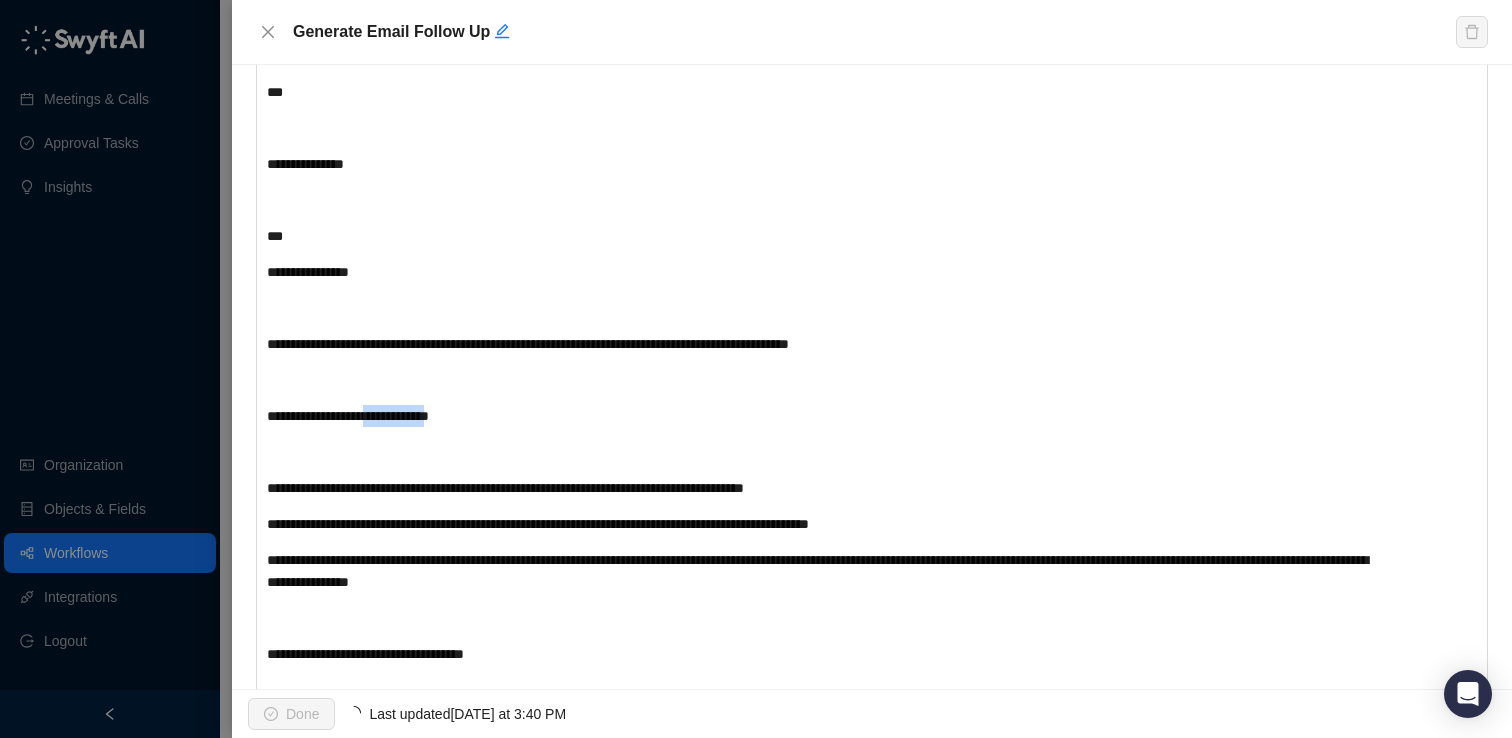click on "**********" at bounding box center [348, 416] 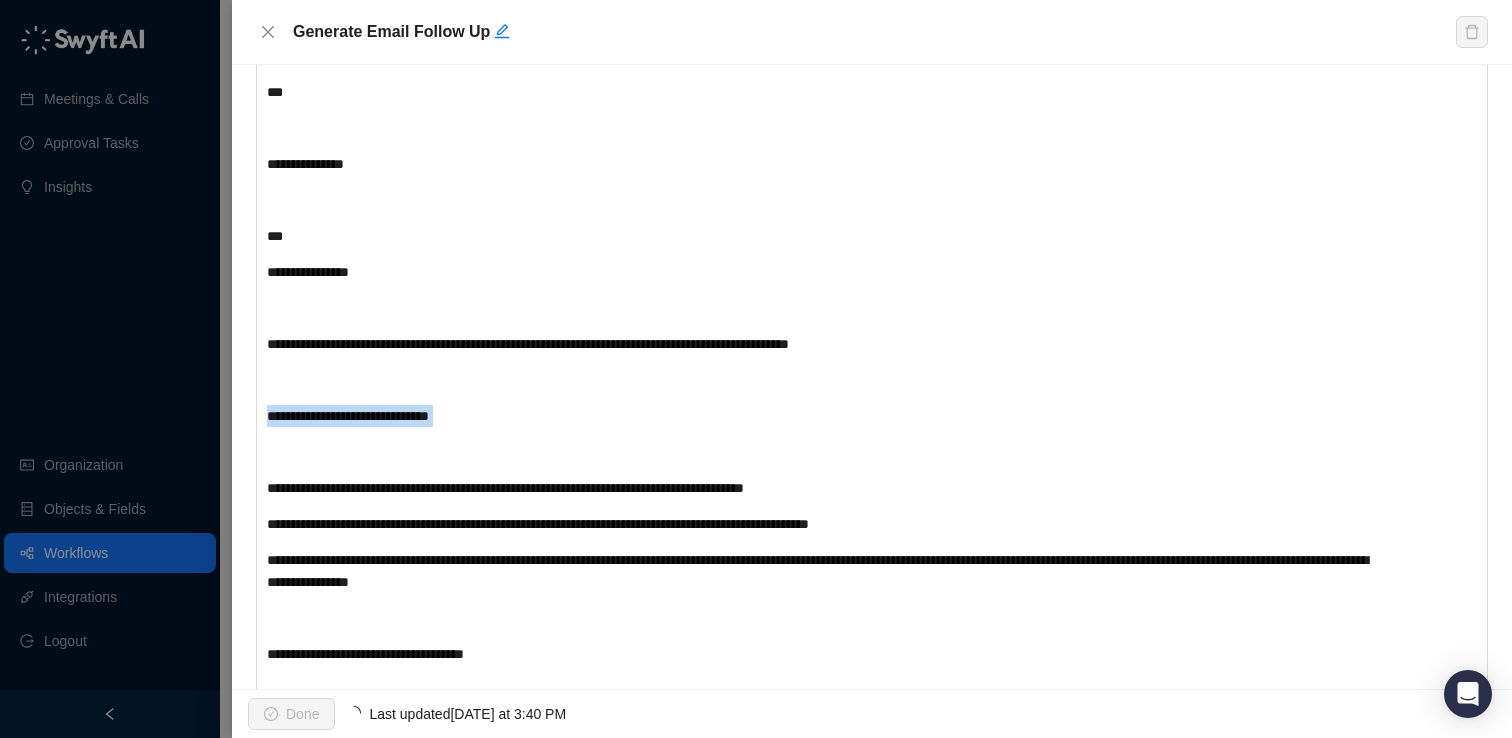 click on "**********" at bounding box center [348, 416] 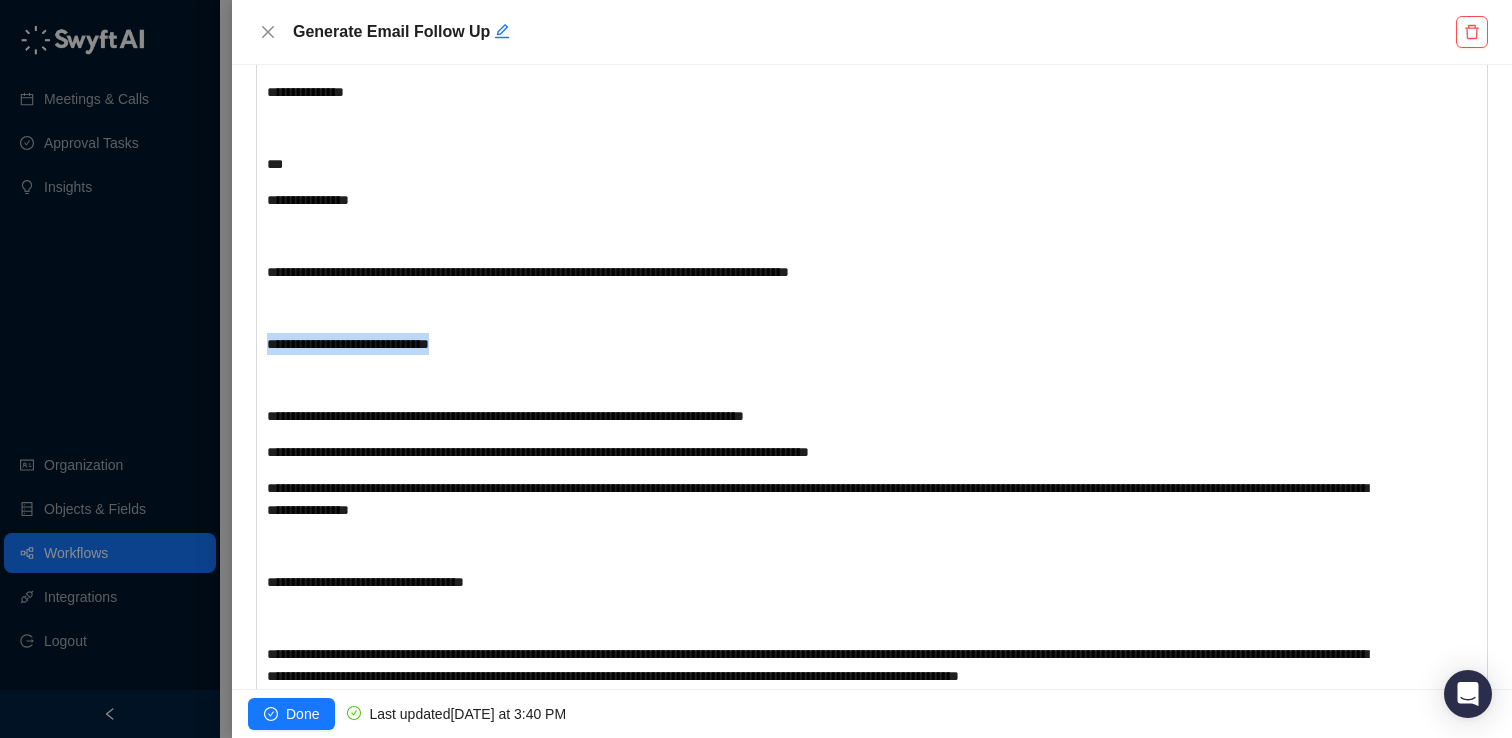 scroll, scrollTop: 1924, scrollLeft: 0, axis: vertical 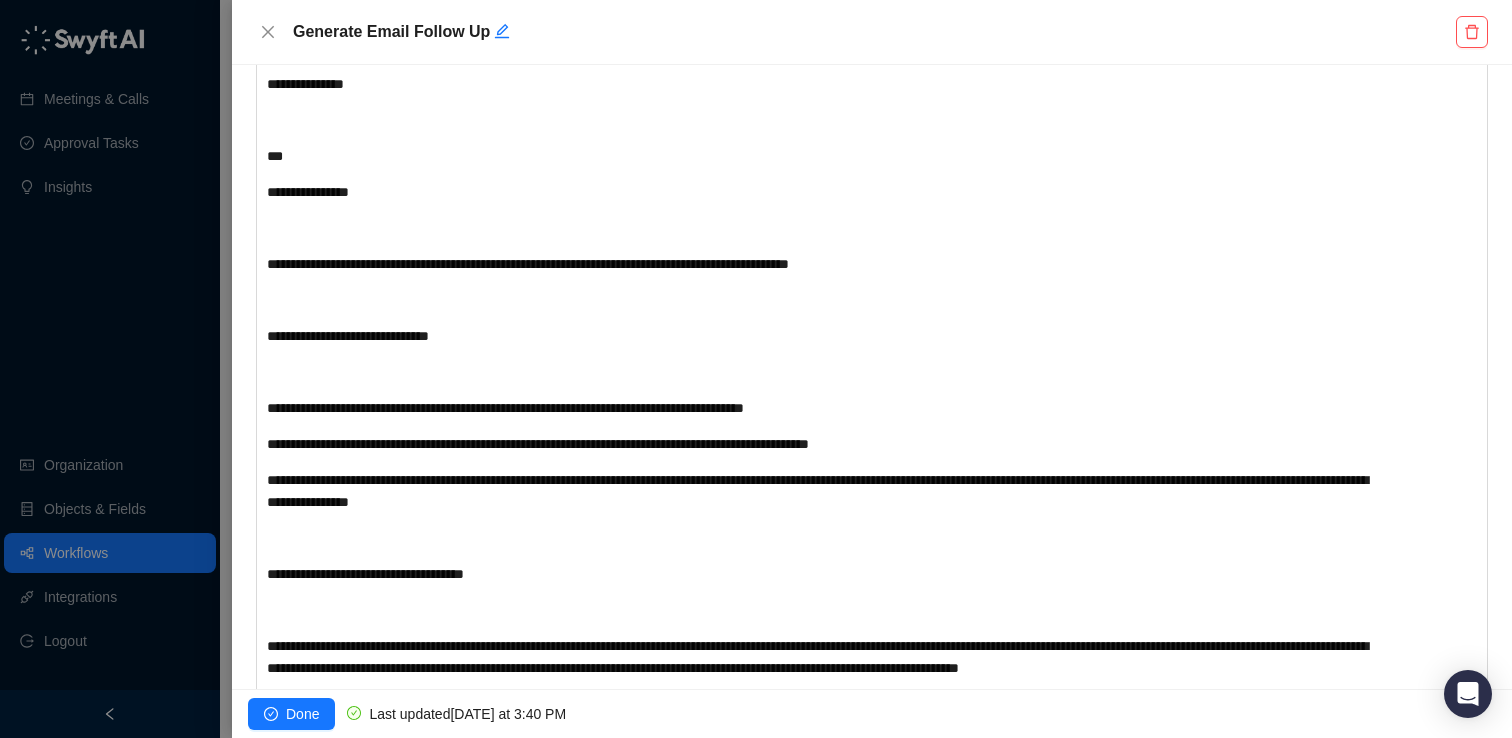 click on "**********" at bounding box center (505, 408) 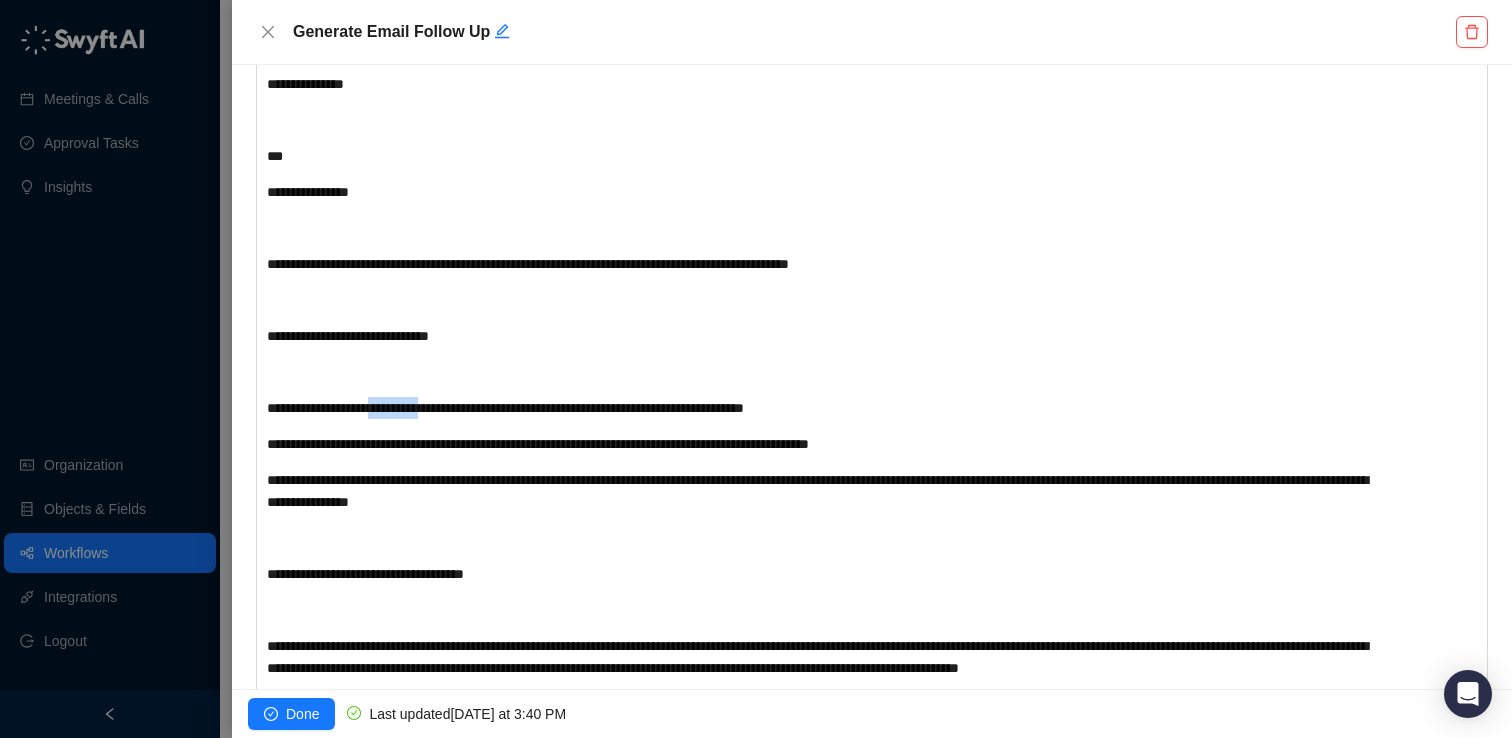 click on "**********" at bounding box center (505, 408) 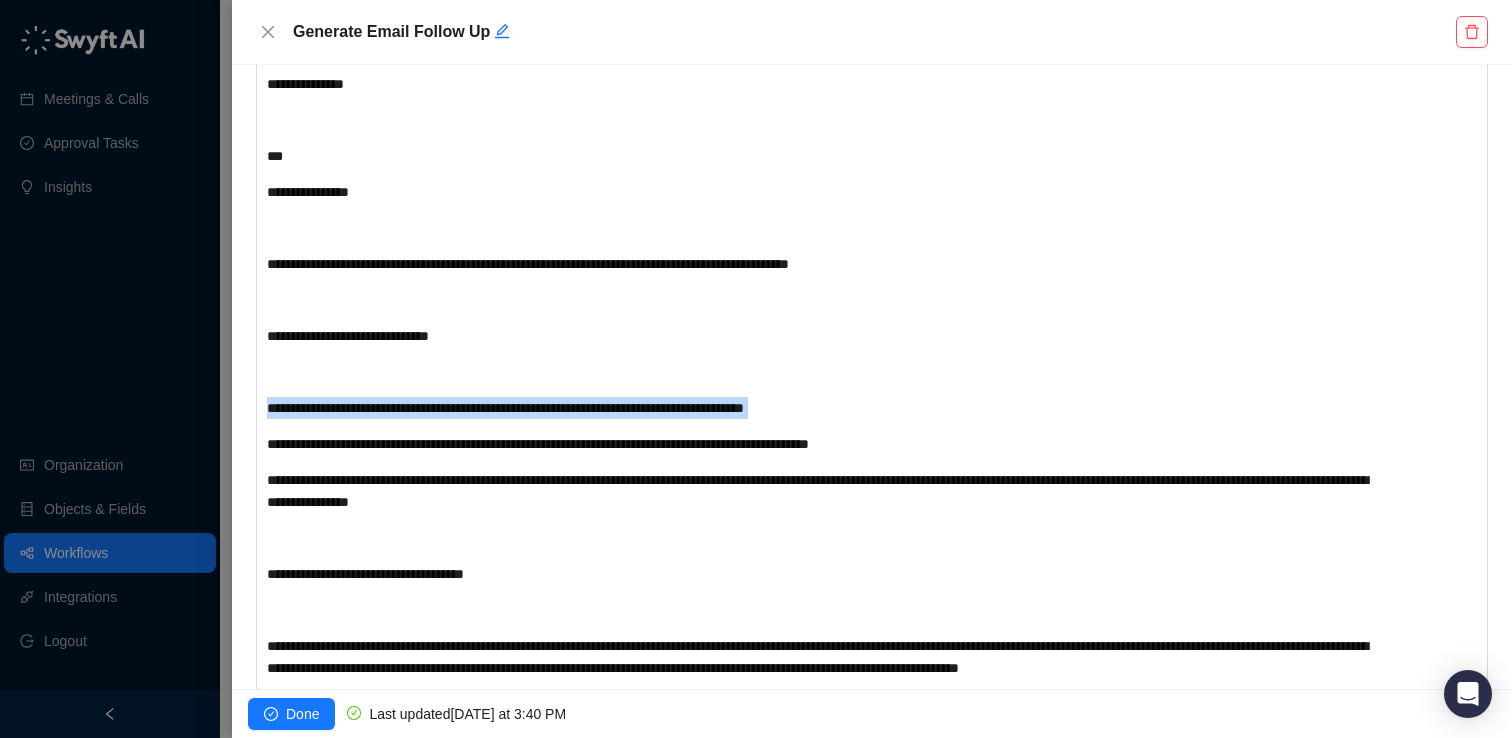 click on "**********" at bounding box center (505, 408) 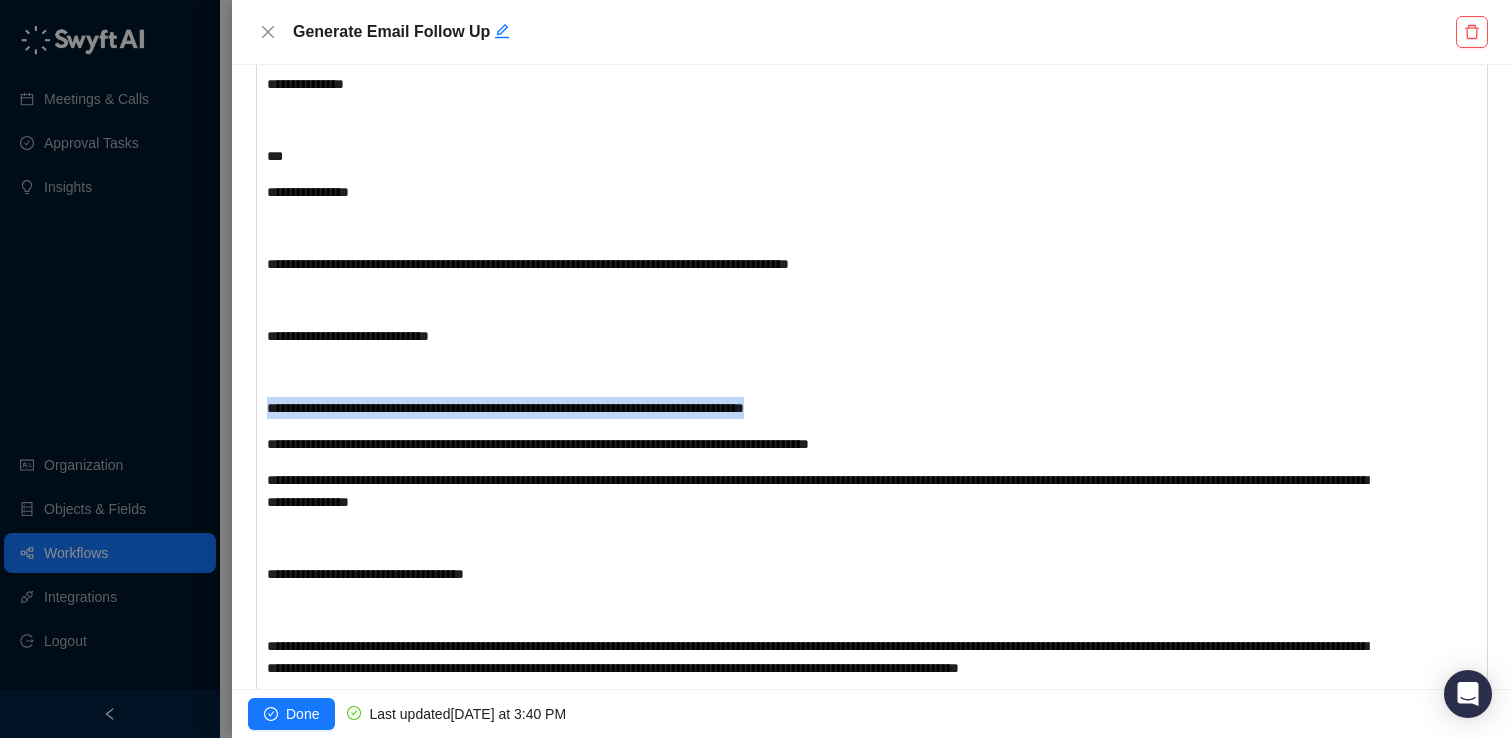 click on "**********" at bounding box center (505, 408) 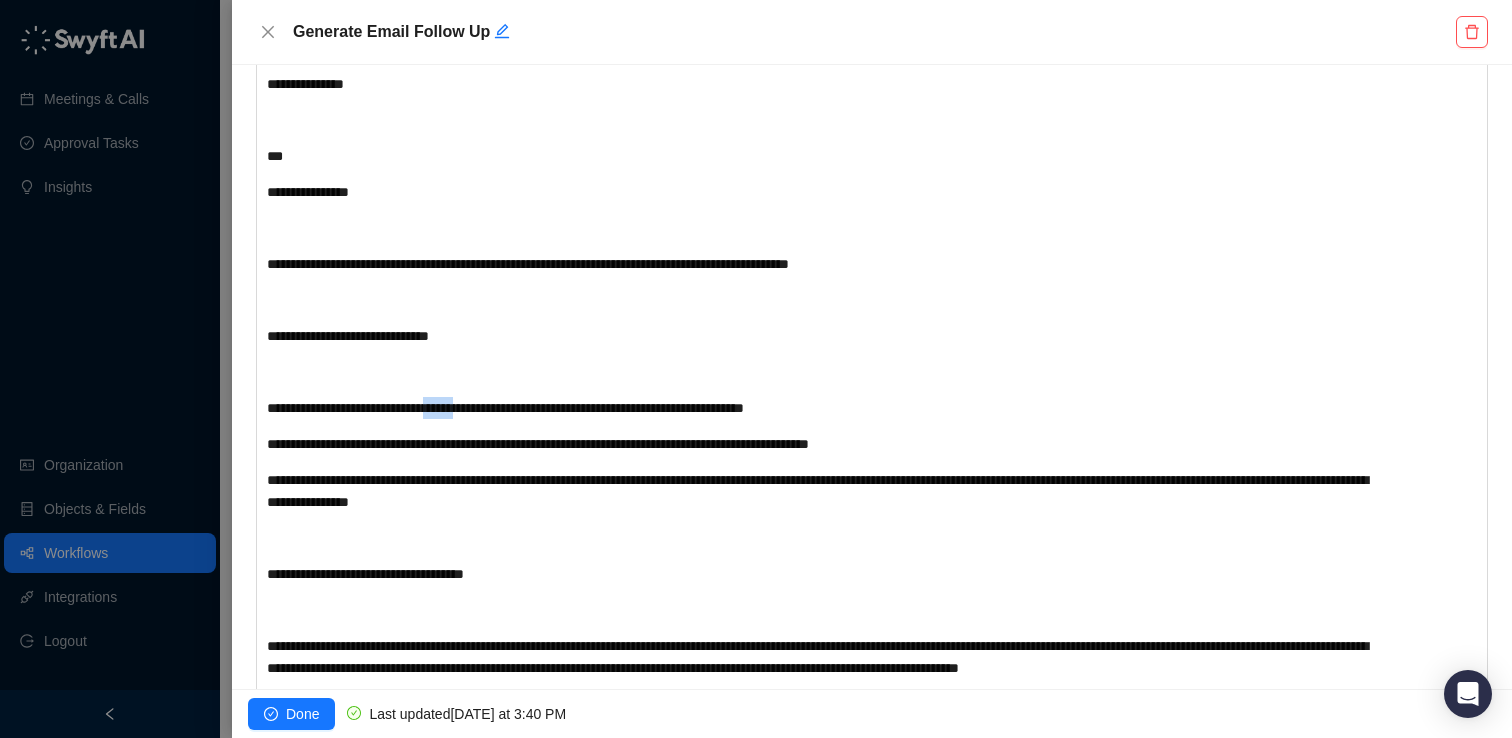 click on "**********" at bounding box center (505, 408) 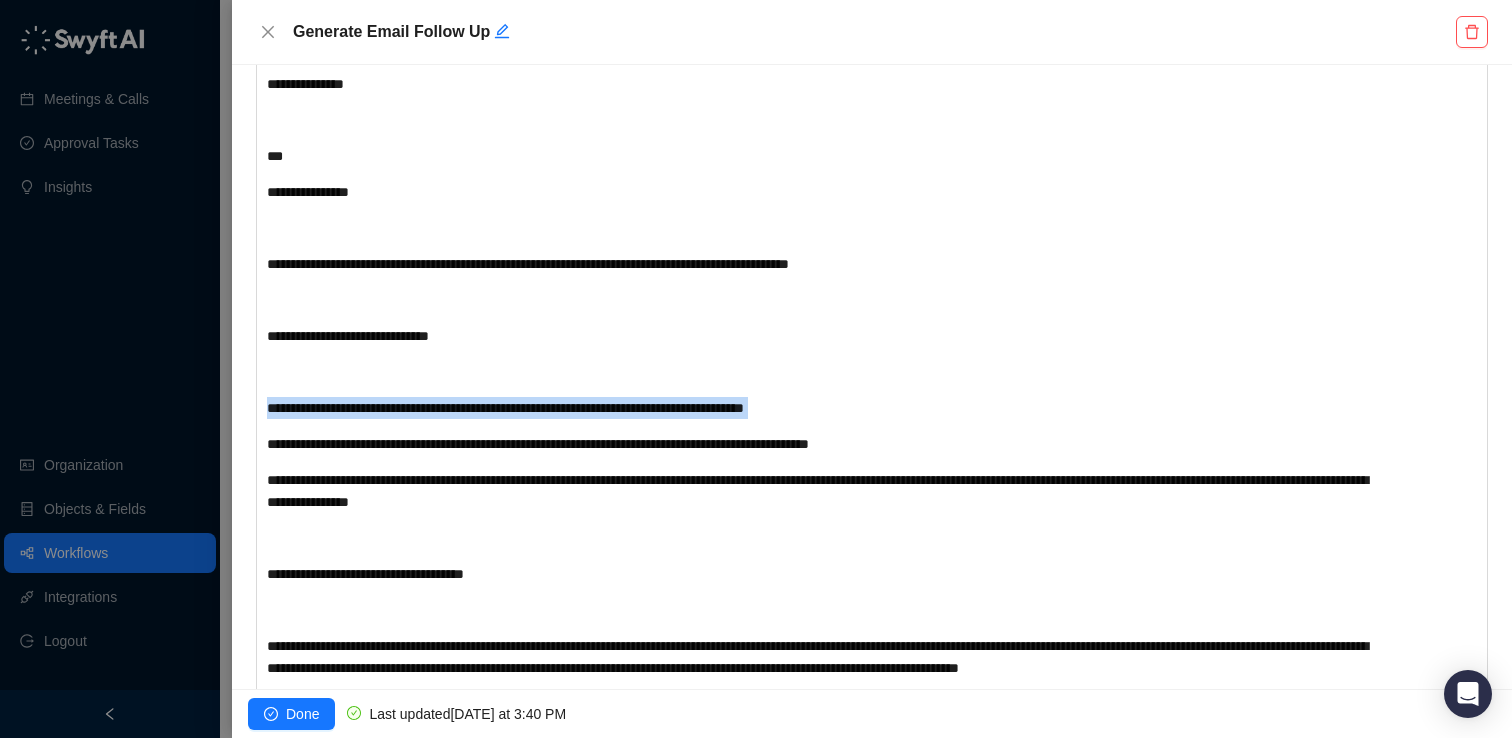 click on "**********" at bounding box center (505, 408) 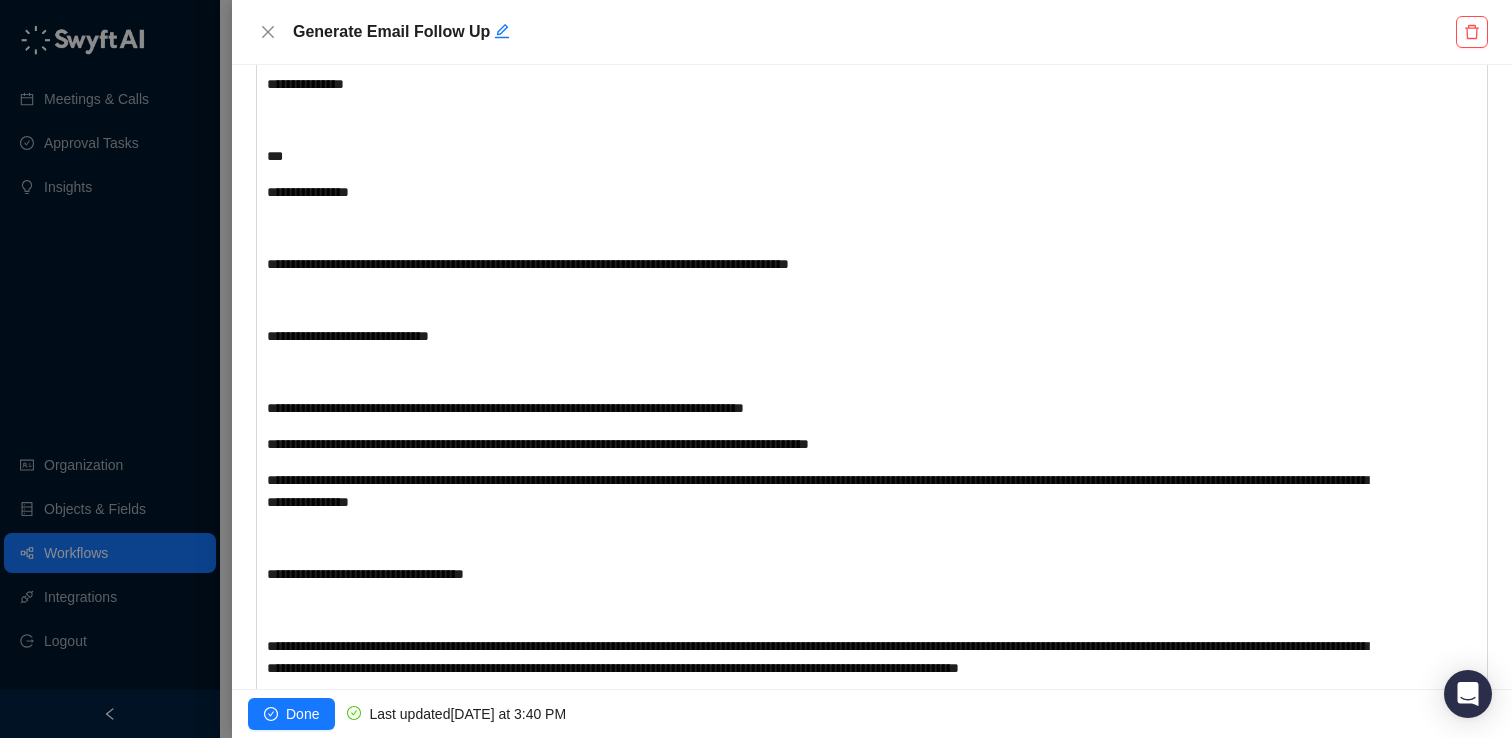 click on "**********" at bounding box center [538, 444] 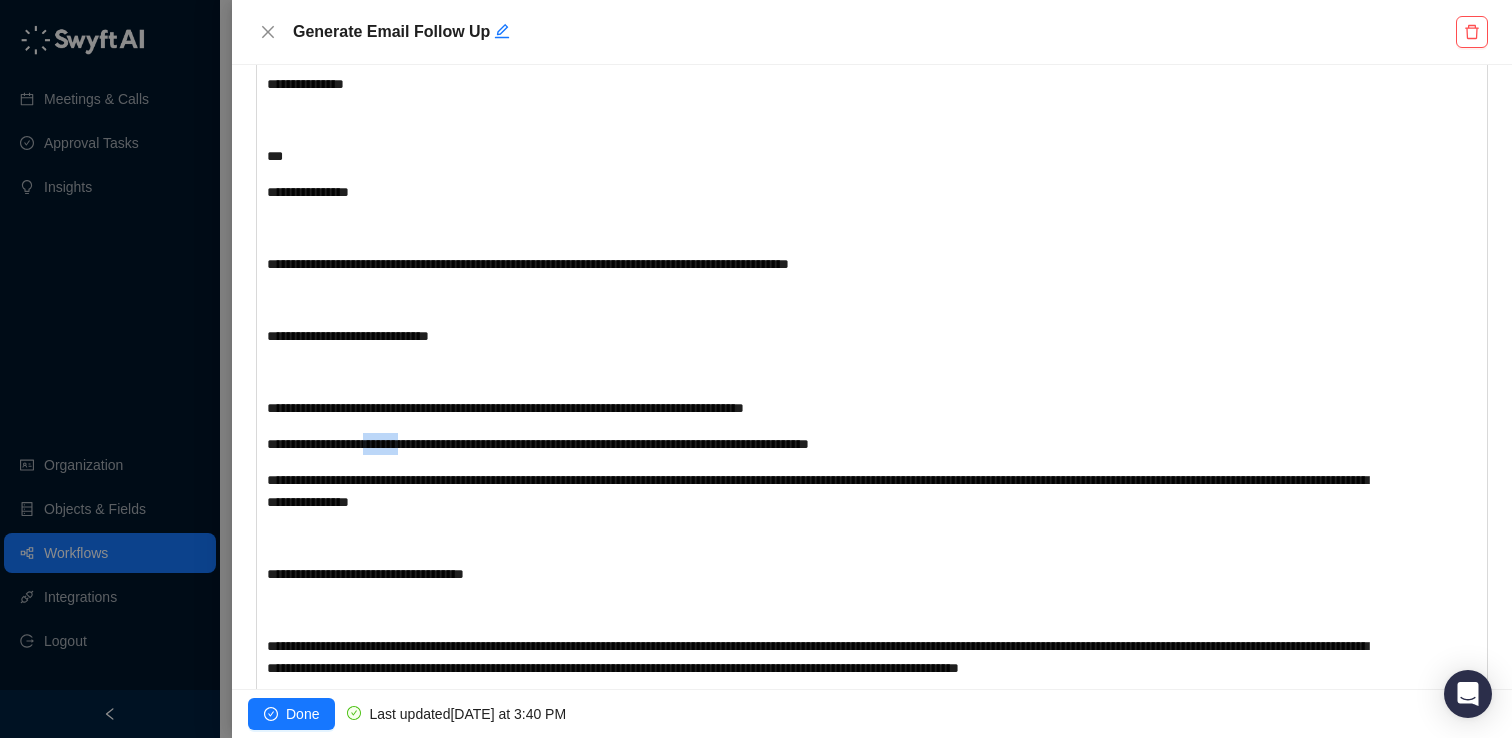 click on "**********" at bounding box center [538, 444] 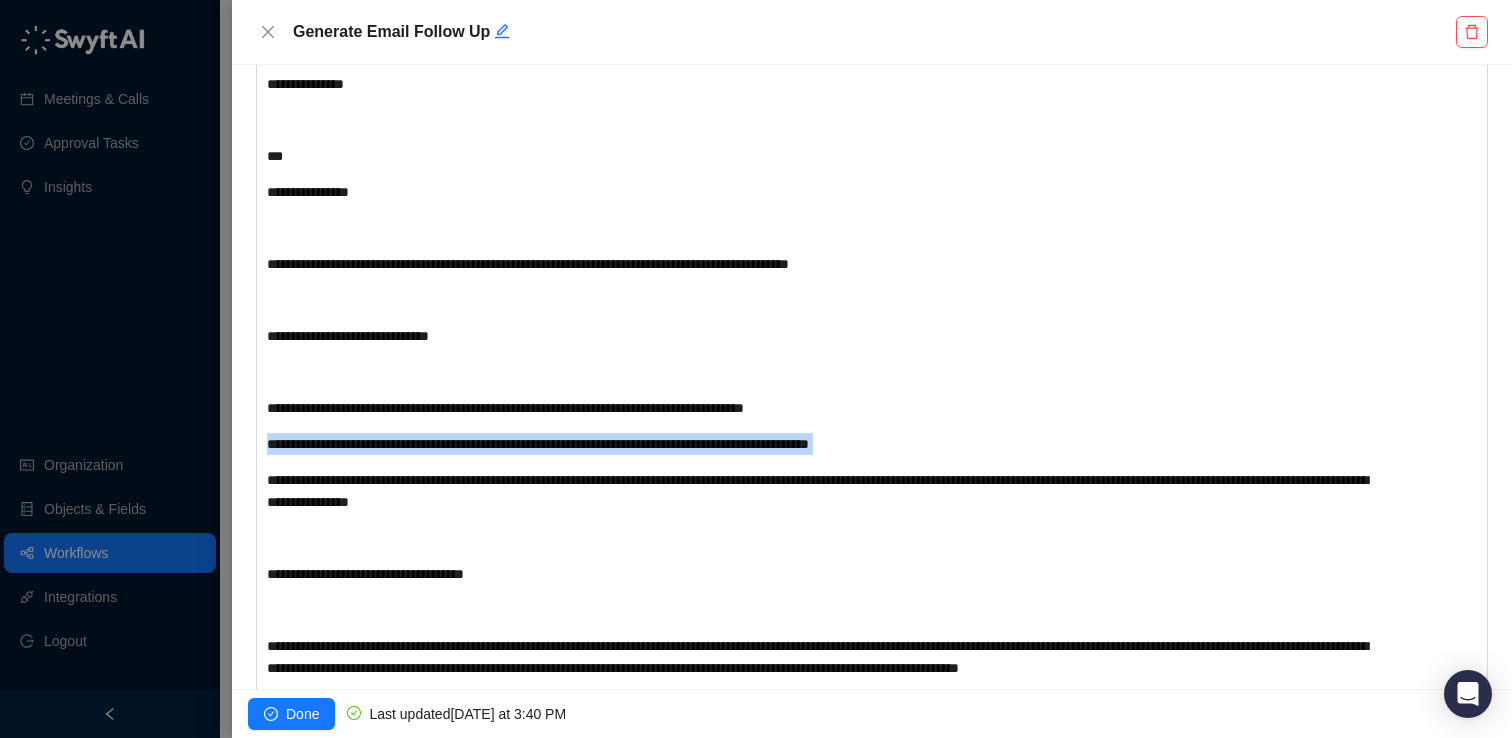 click on "**********" at bounding box center (538, 444) 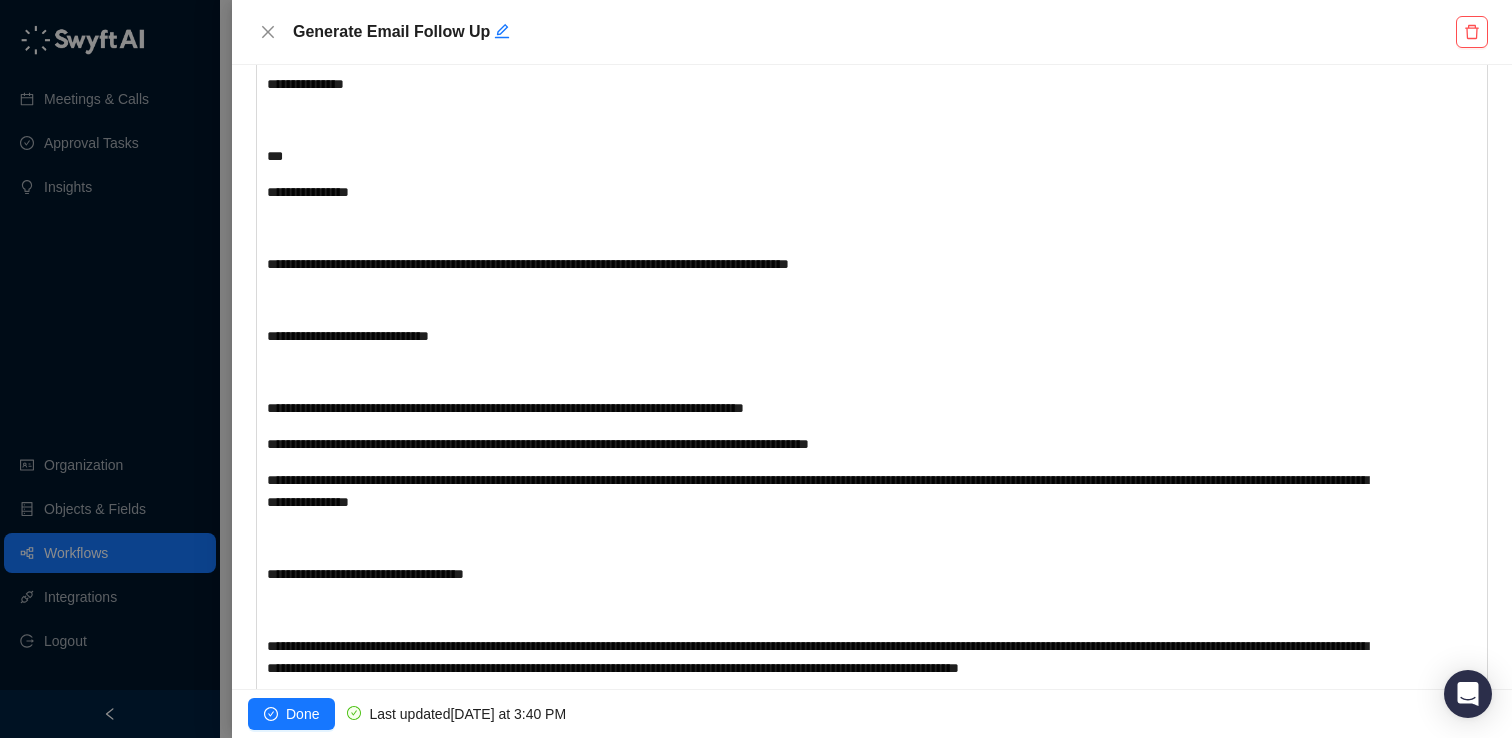 click on "**********" at bounding box center [817, 491] 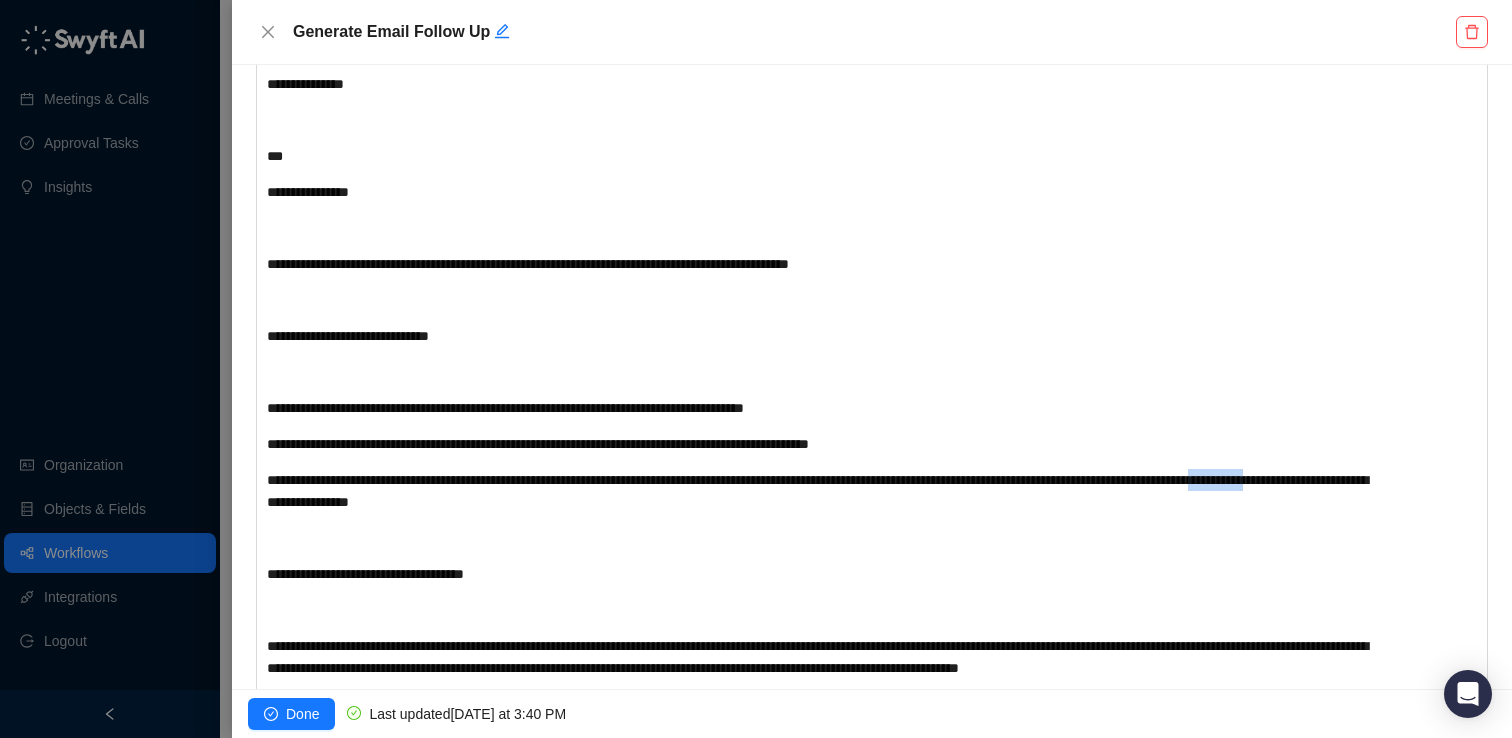 click on "**********" at bounding box center (817, 491) 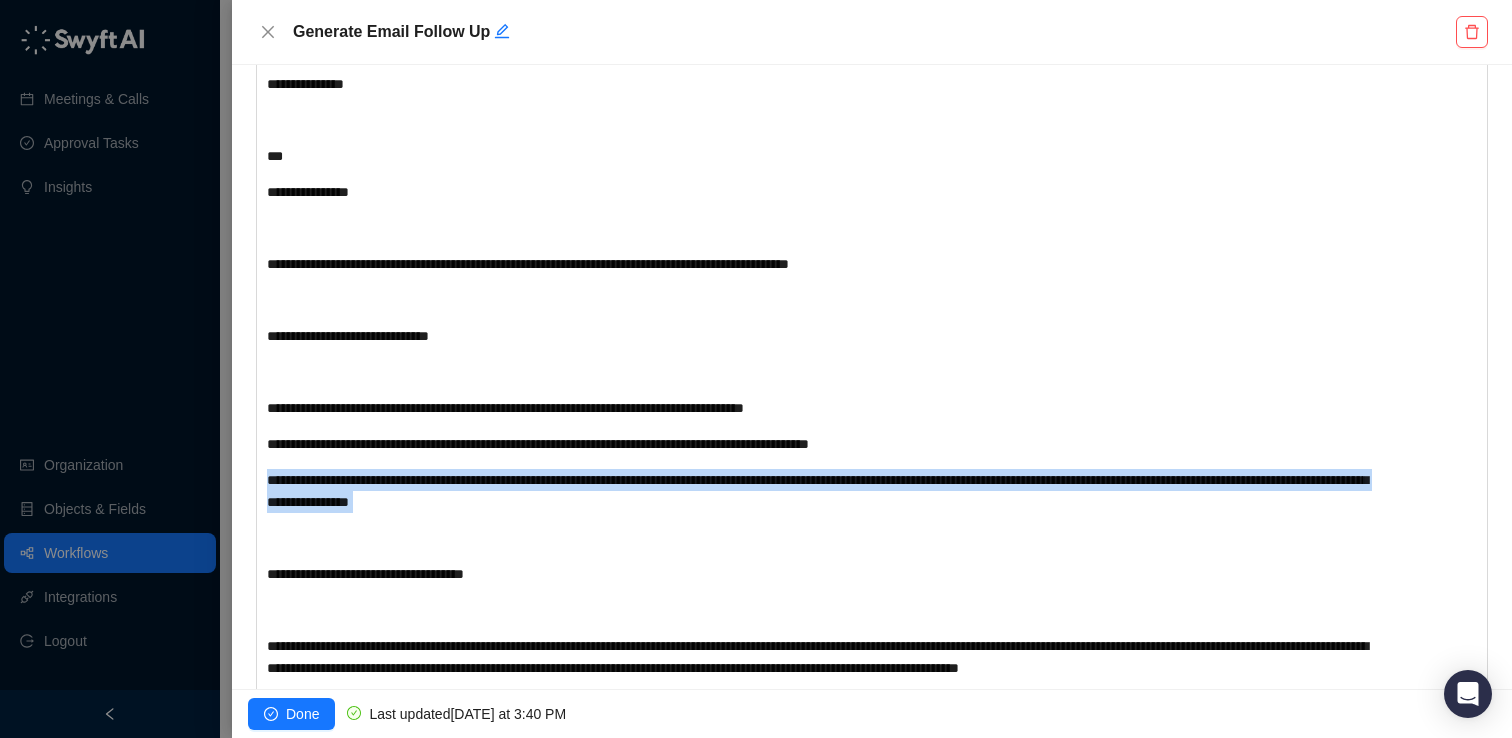 click on "**********" at bounding box center (817, 491) 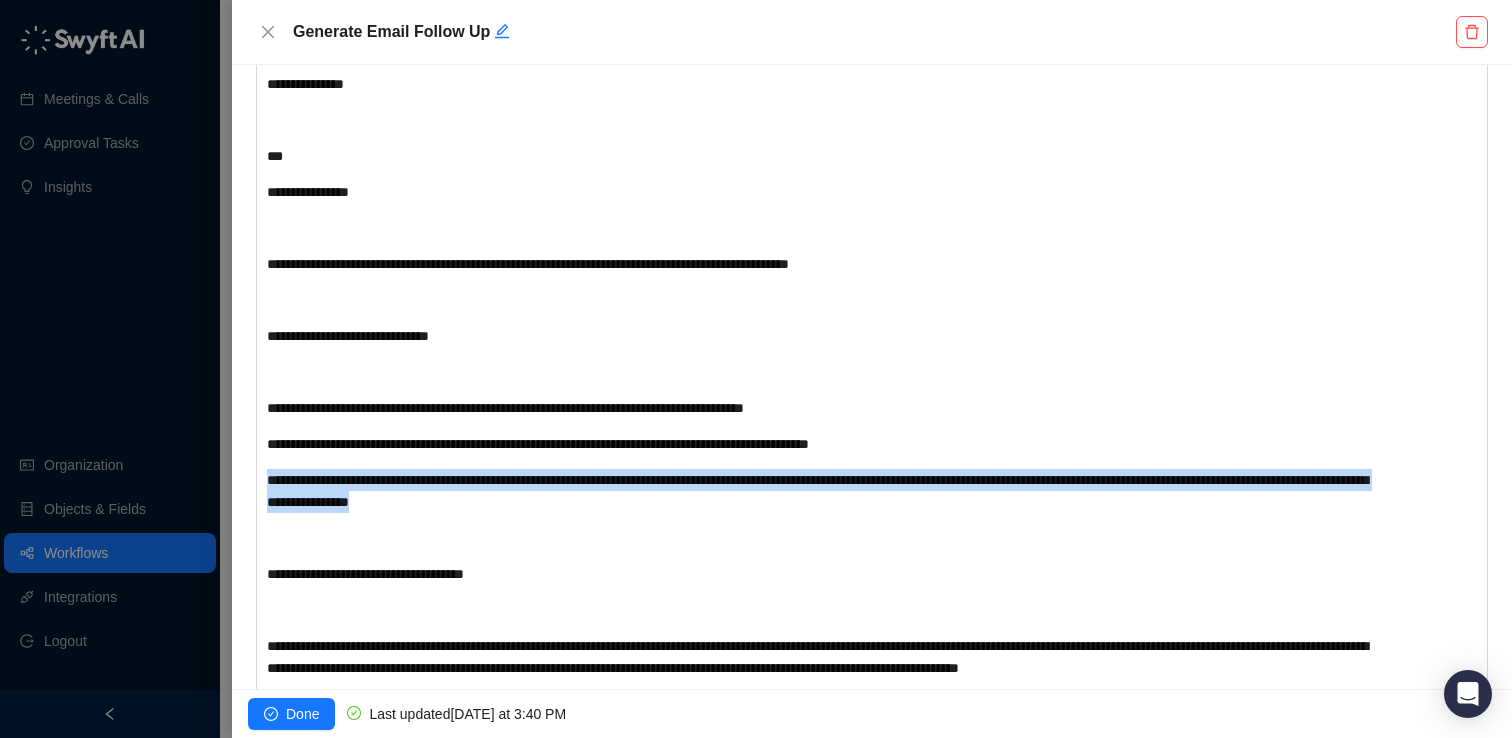 click on "**********" at bounding box center (817, 491) 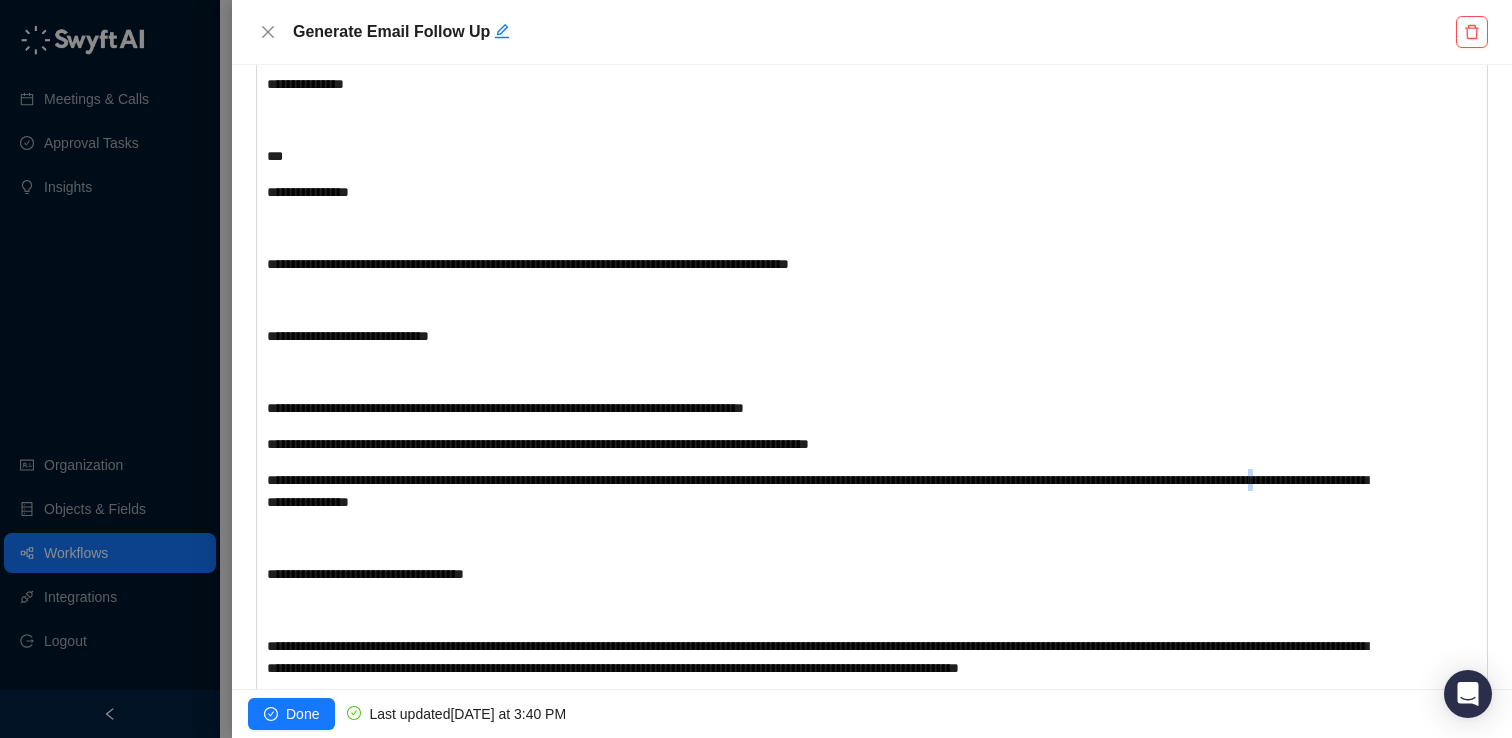 click on "**********" at bounding box center (817, 491) 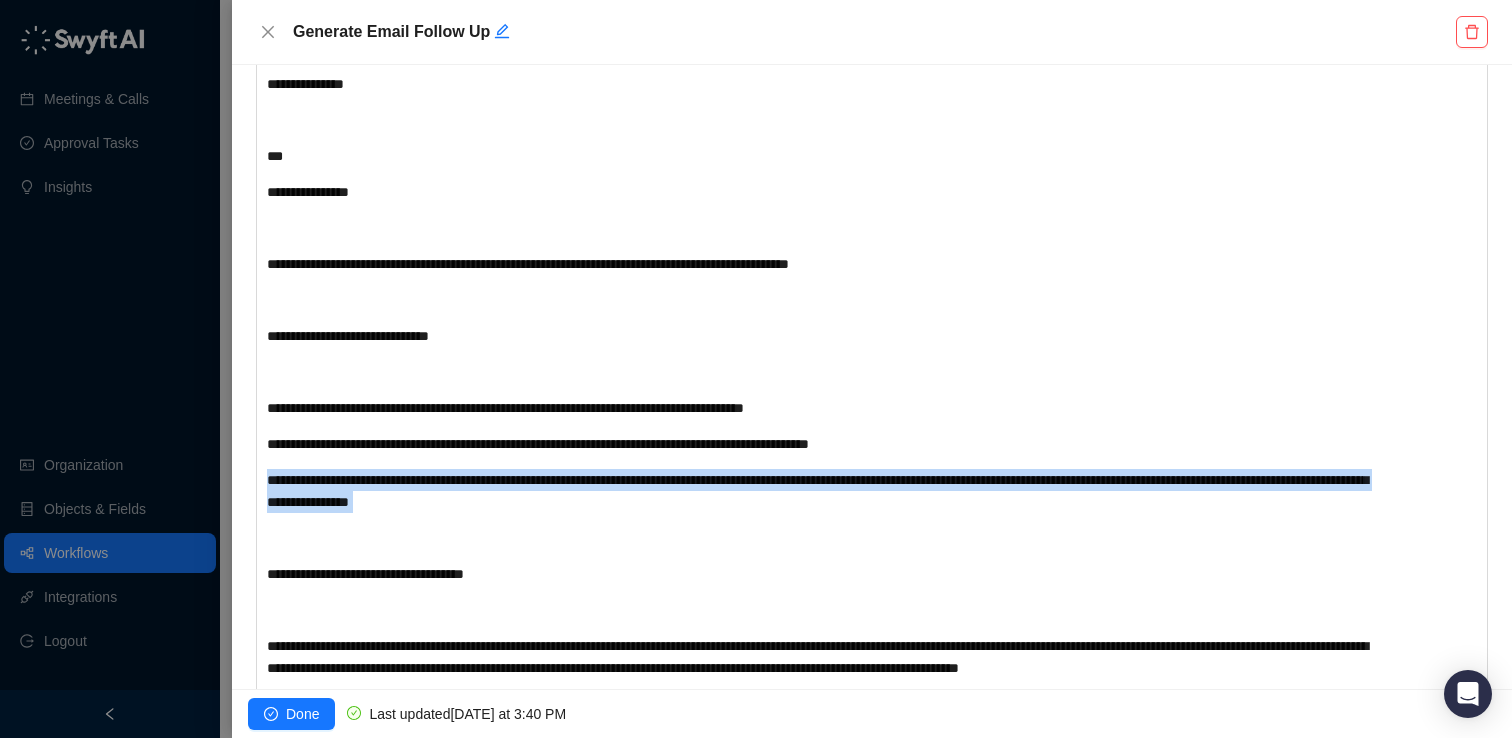 click on "**********" at bounding box center [817, 491] 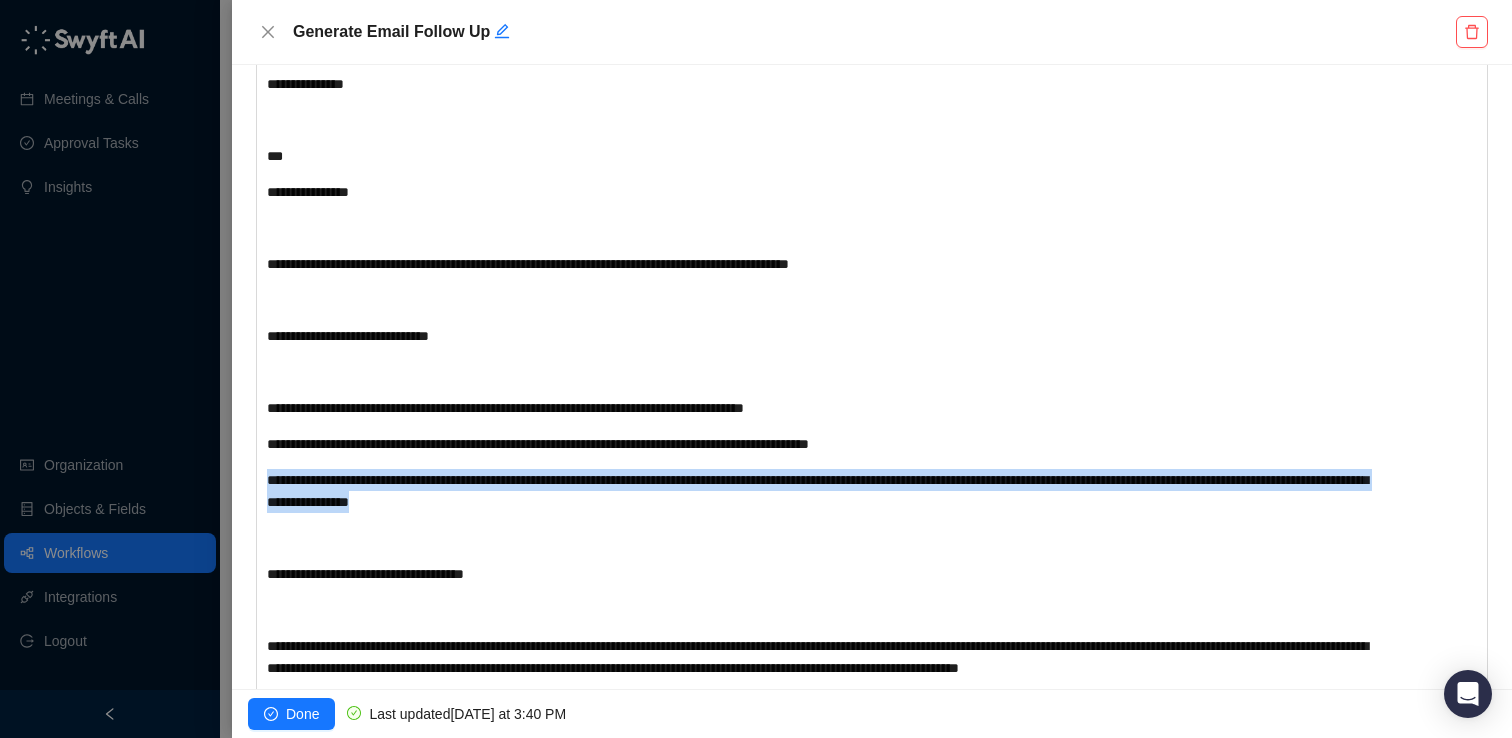 click on "**********" at bounding box center [817, 491] 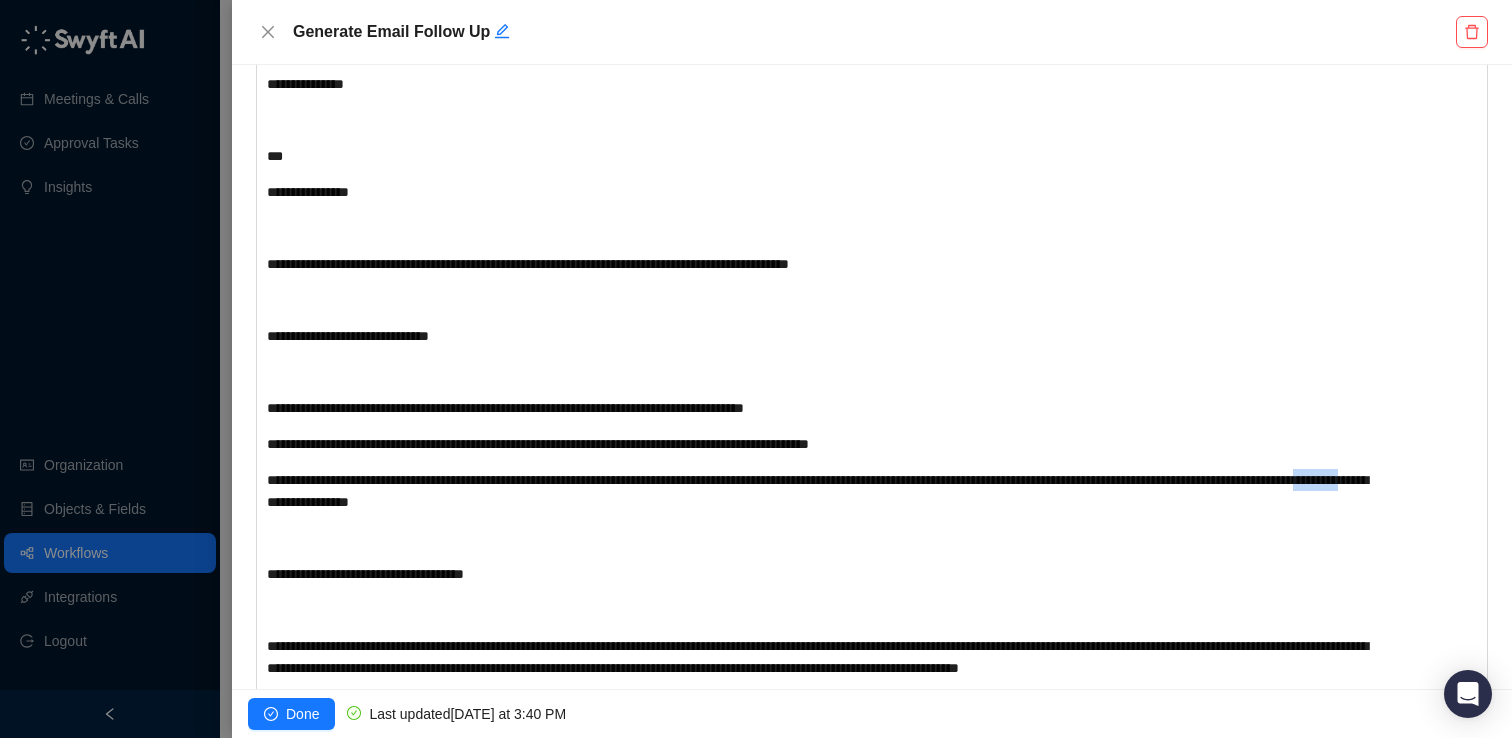 click on "**********" at bounding box center (817, 491) 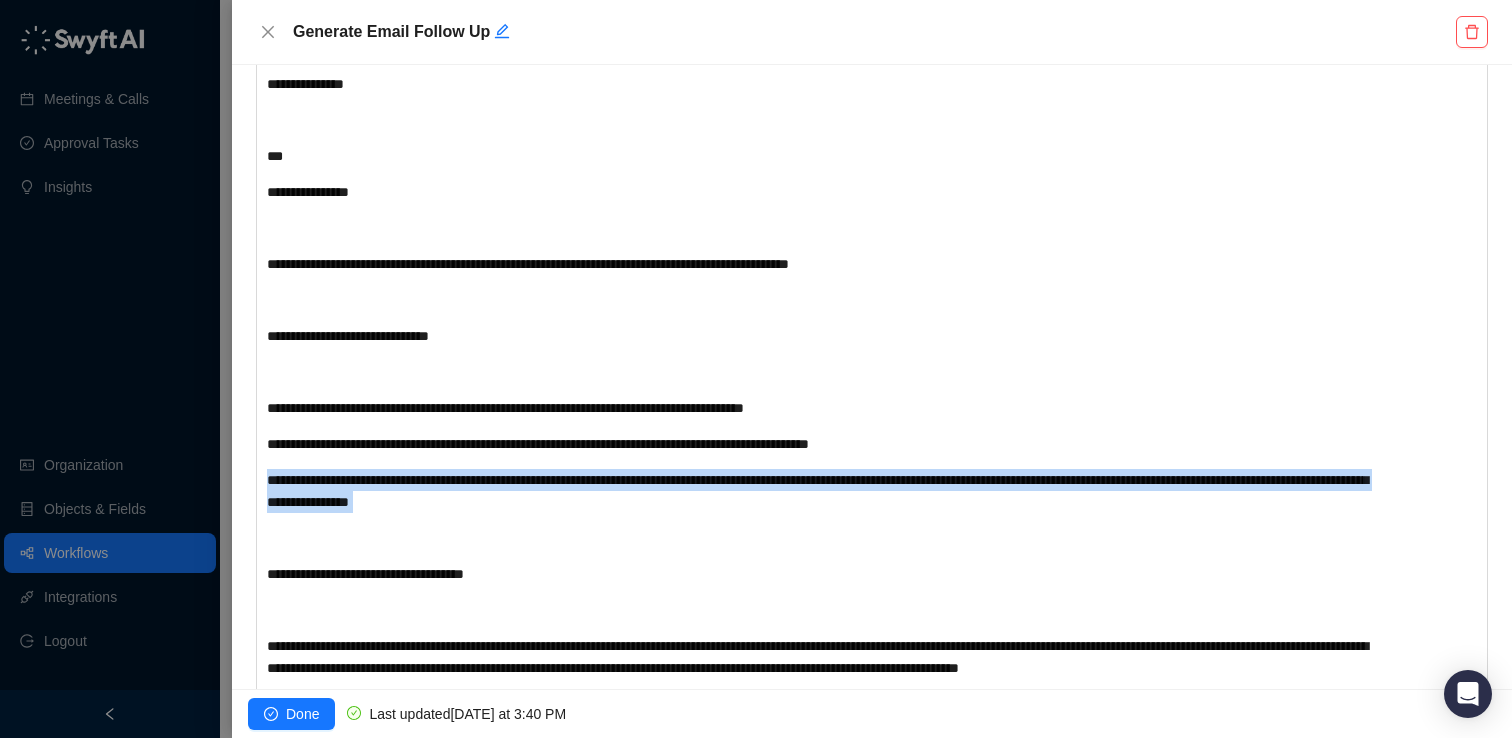 click on "**********" at bounding box center [817, 491] 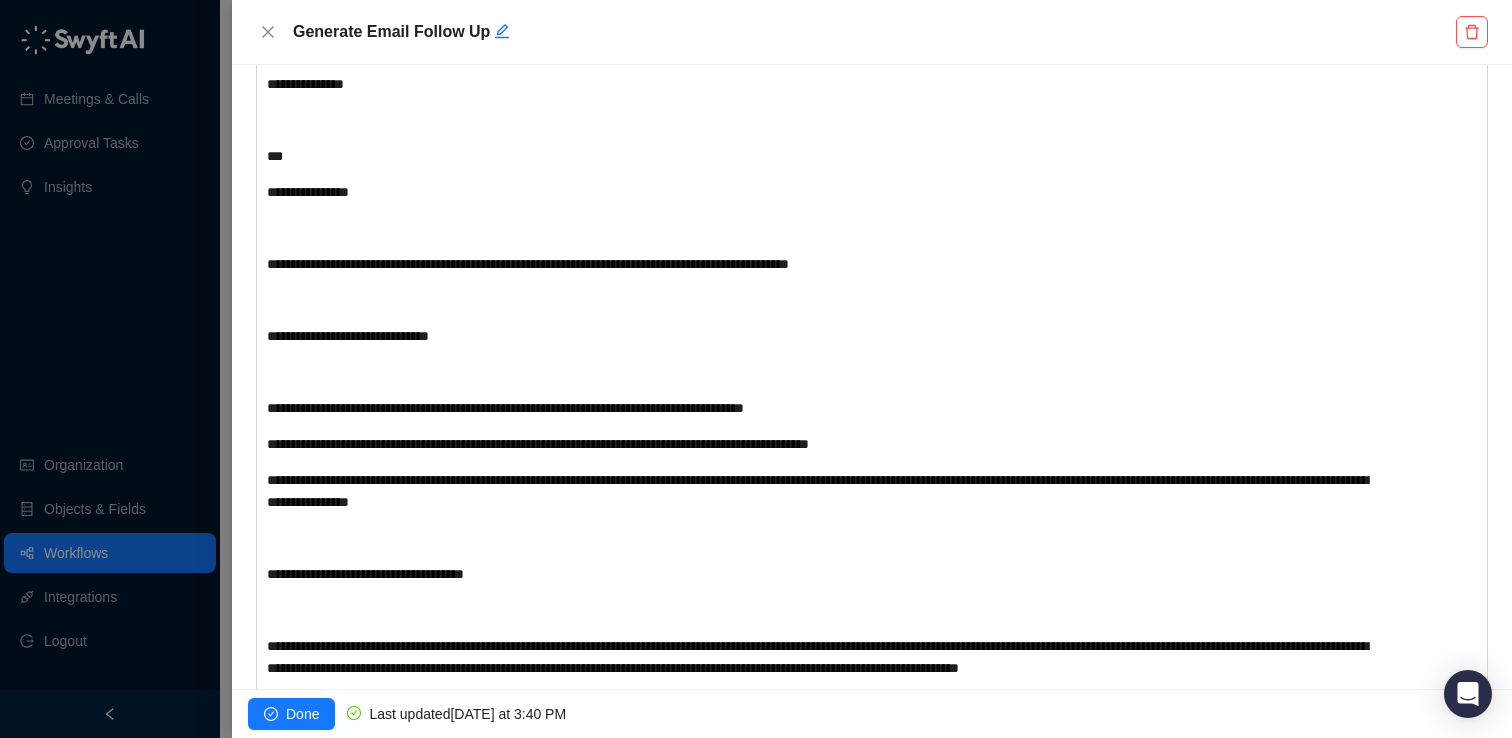 click on "**********" at bounding box center (821, 1262) 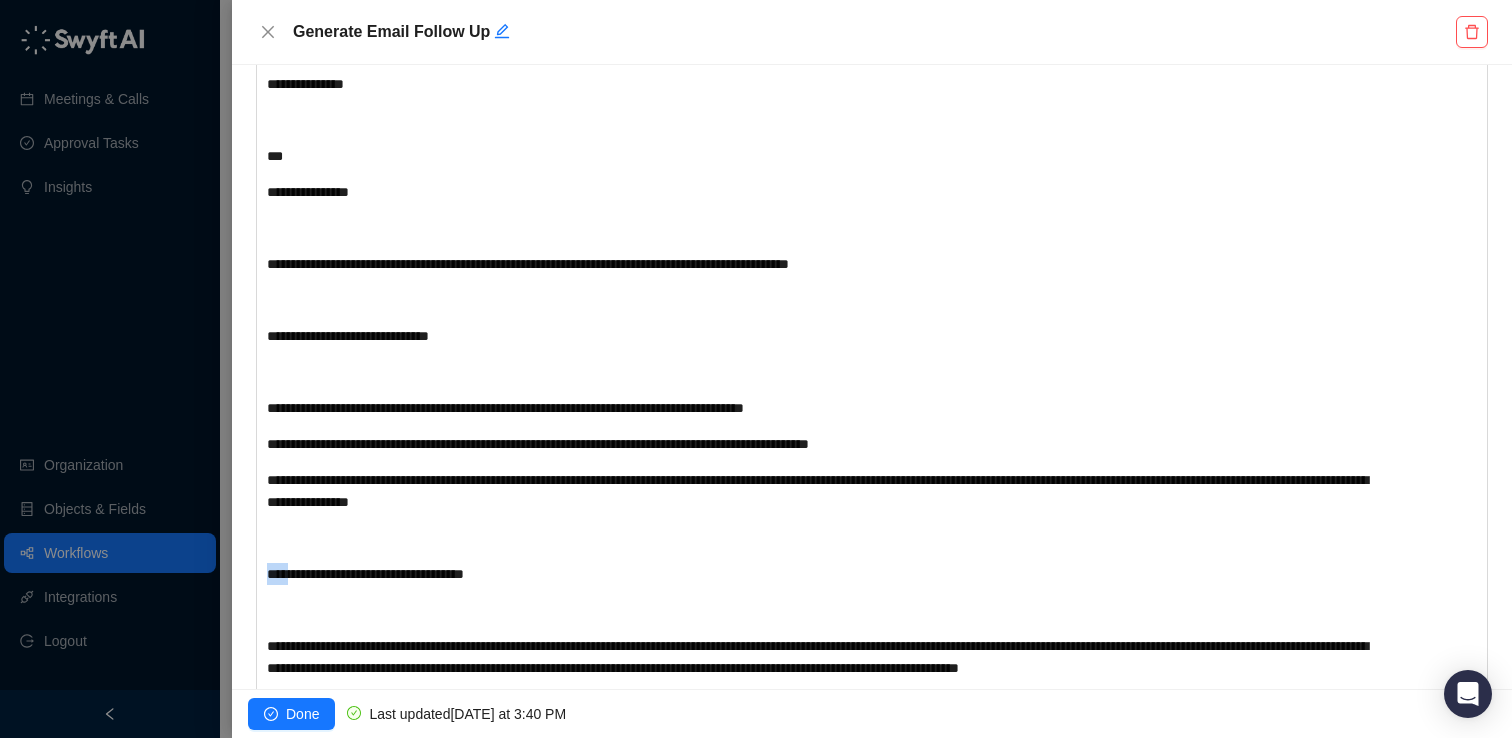 click on "**********" at bounding box center (821, 1262) 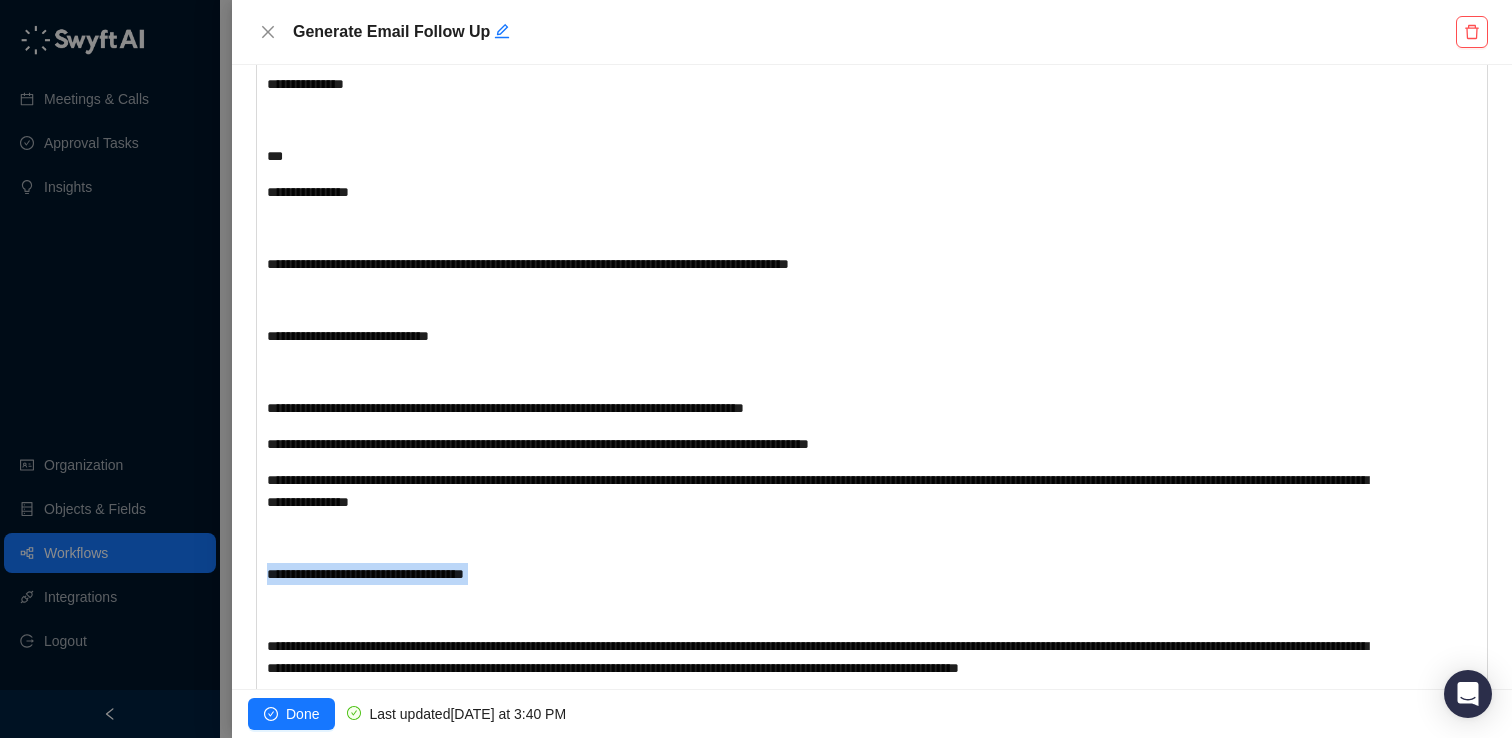 click on "**********" at bounding box center [821, 1262] 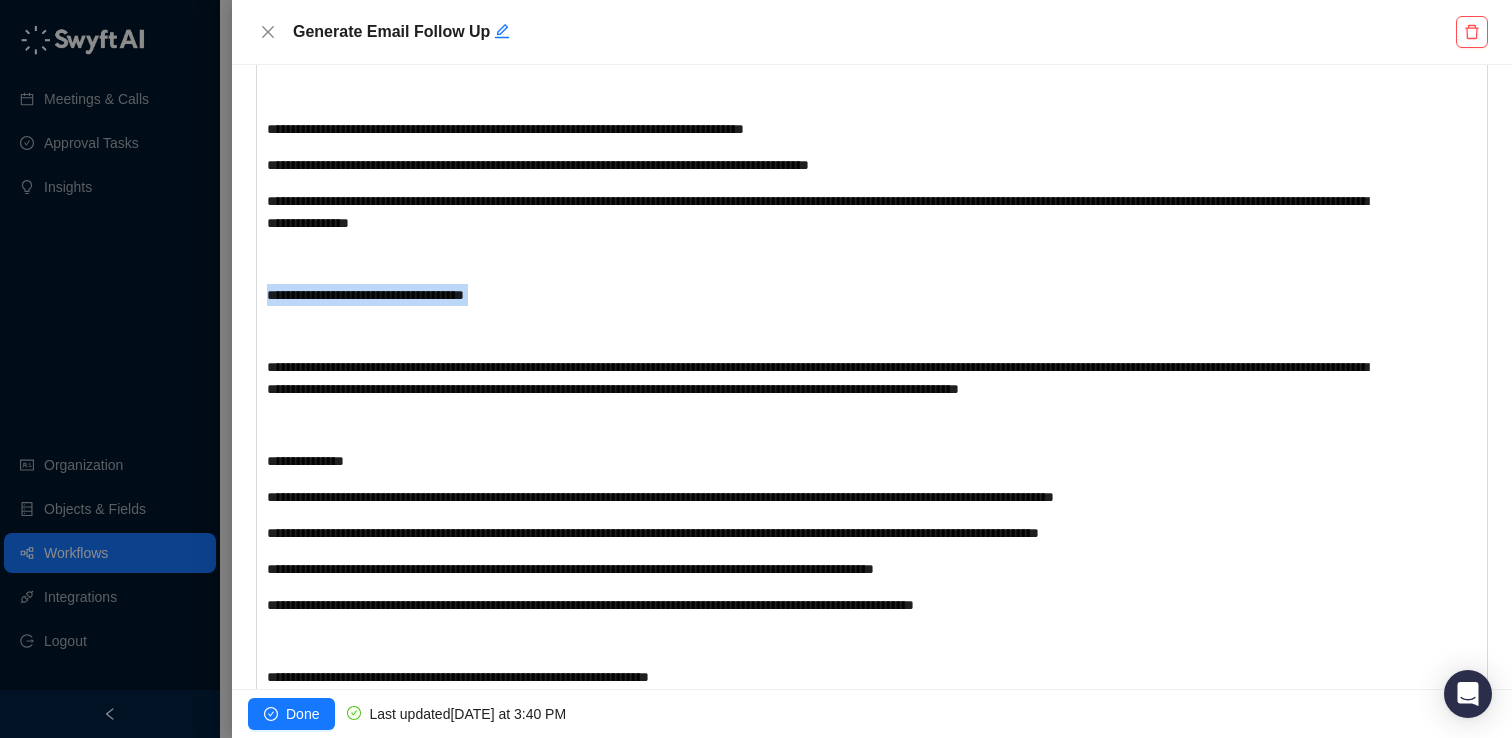 scroll, scrollTop: 2224, scrollLeft: 0, axis: vertical 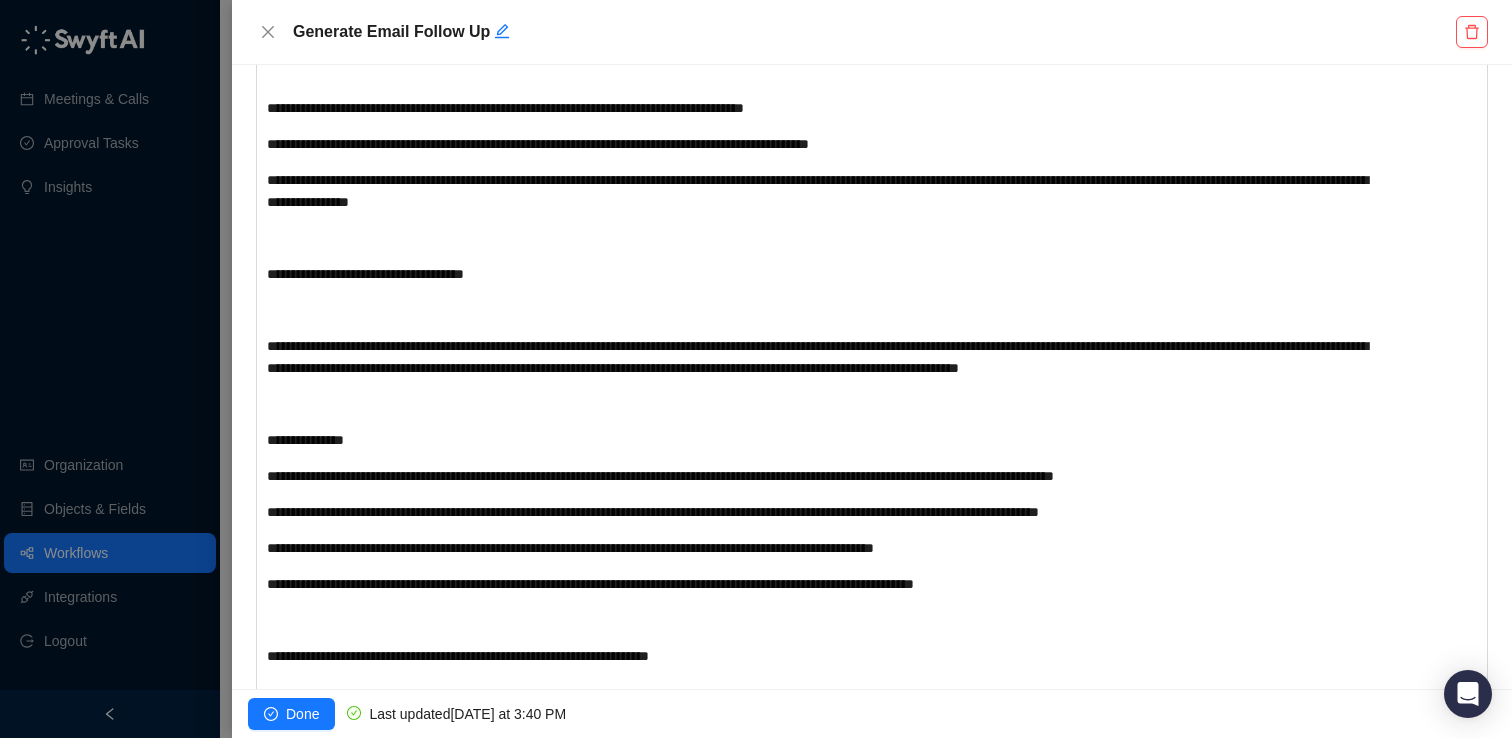 click on "**********" at bounding box center [817, 357] 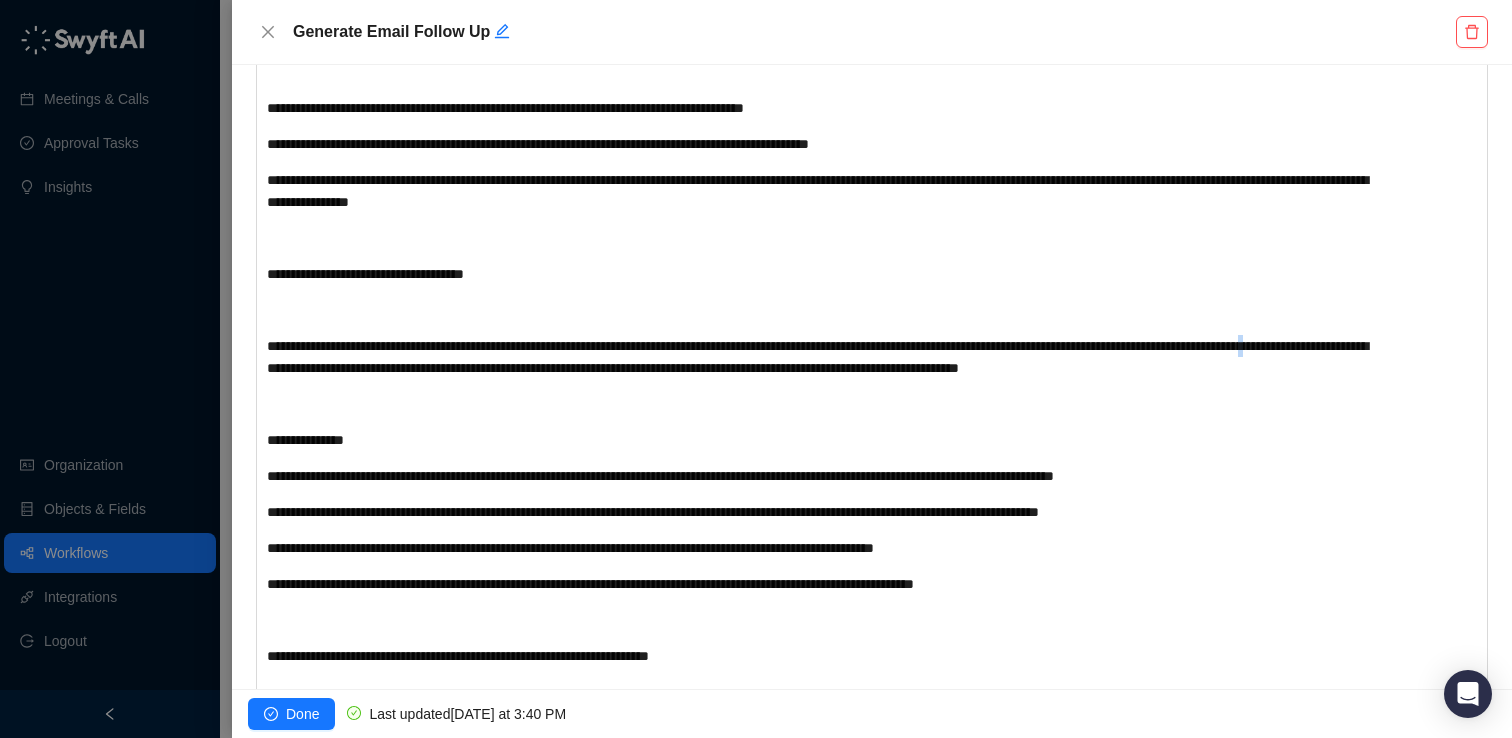 click on "**********" at bounding box center (817, 357) 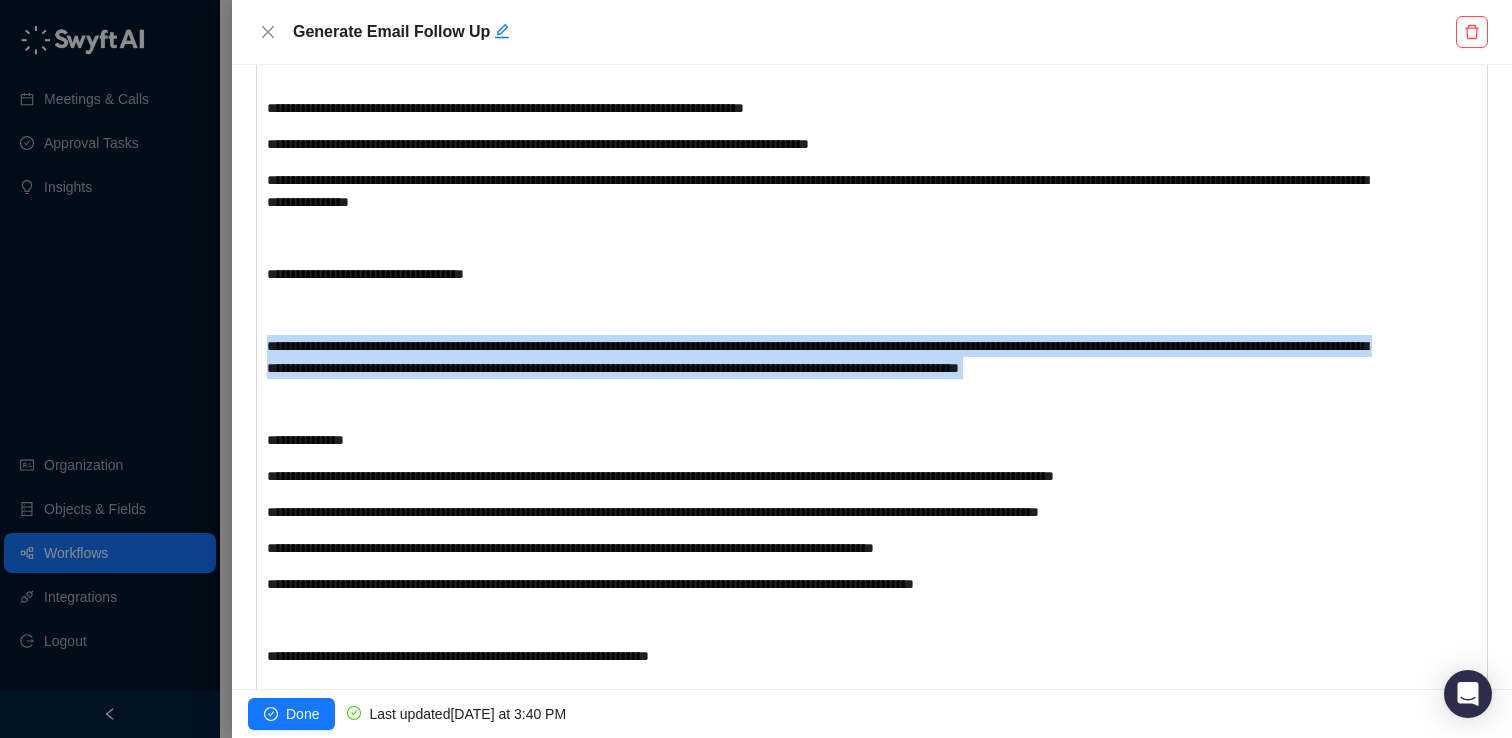 click on "**********" at bounding box center [817, 357] 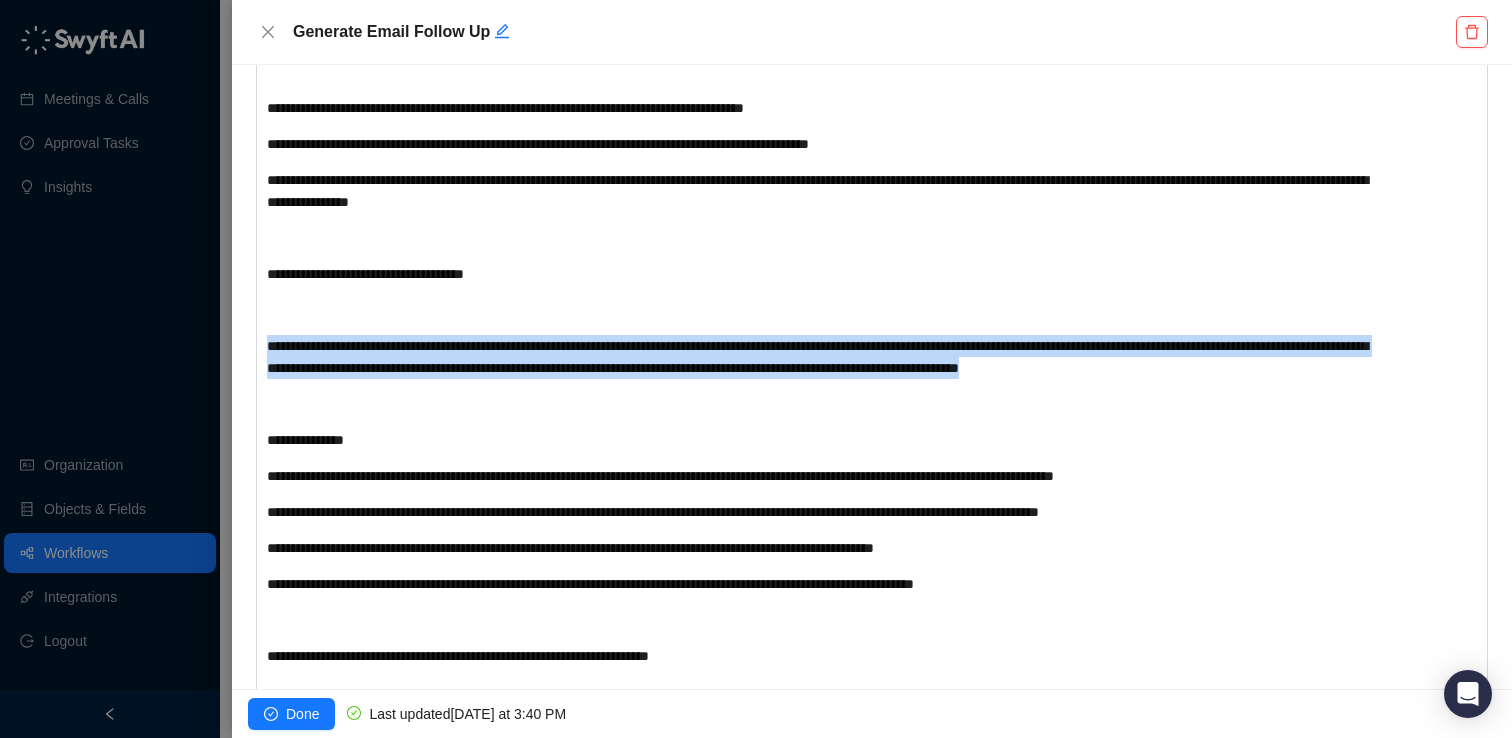 click on "**********" at bounding box center (821, 357) 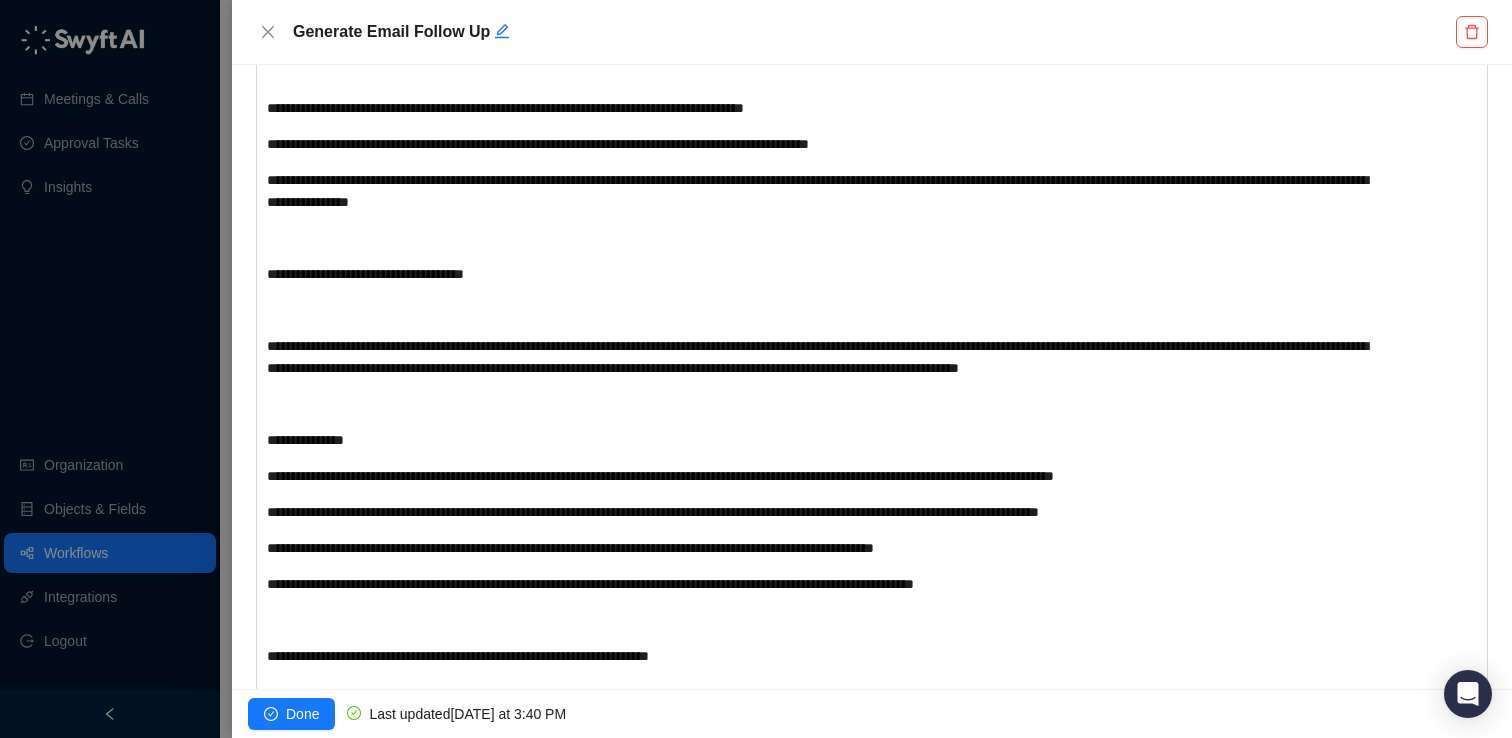 click on "**********" at bounding box center [821, 357] 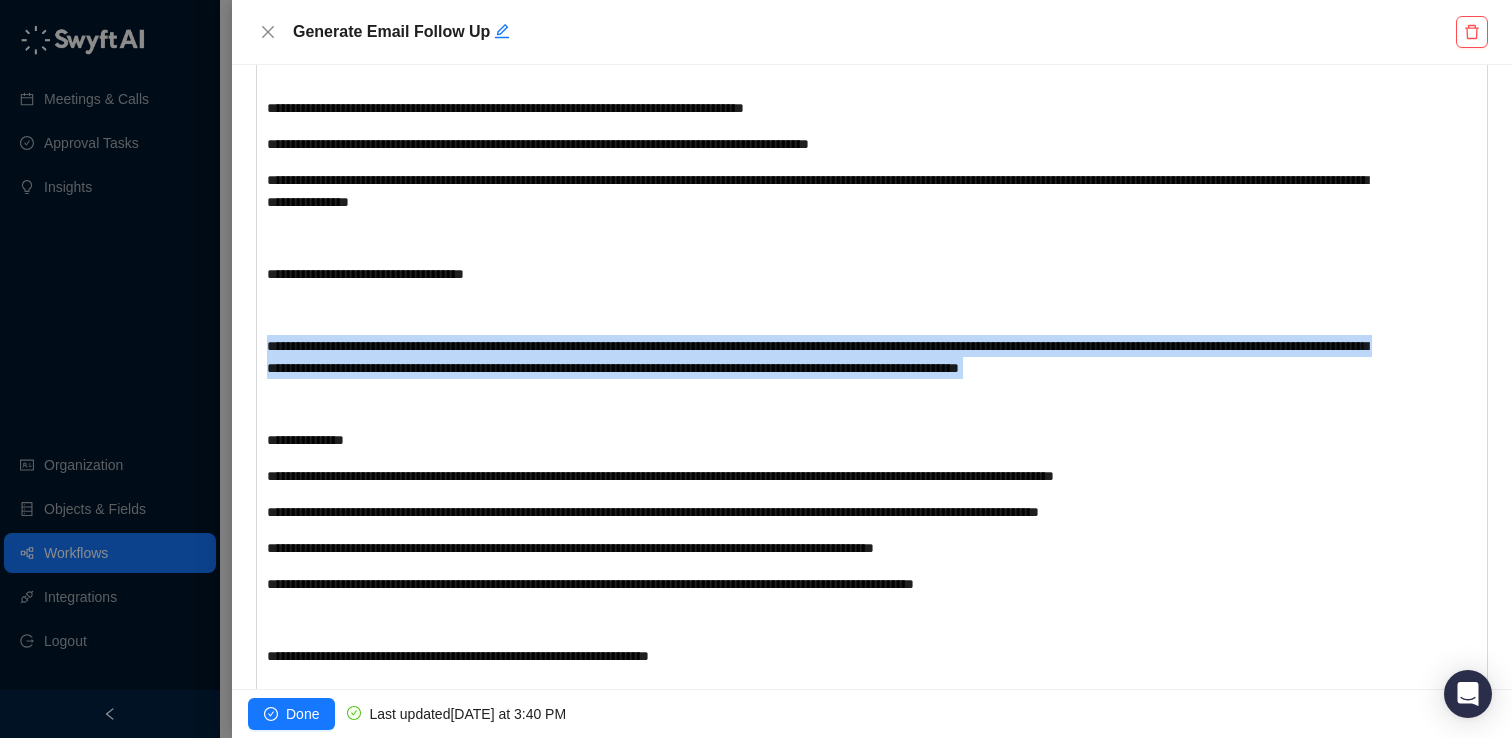 click on "**********" at bounding box center [821, 357] 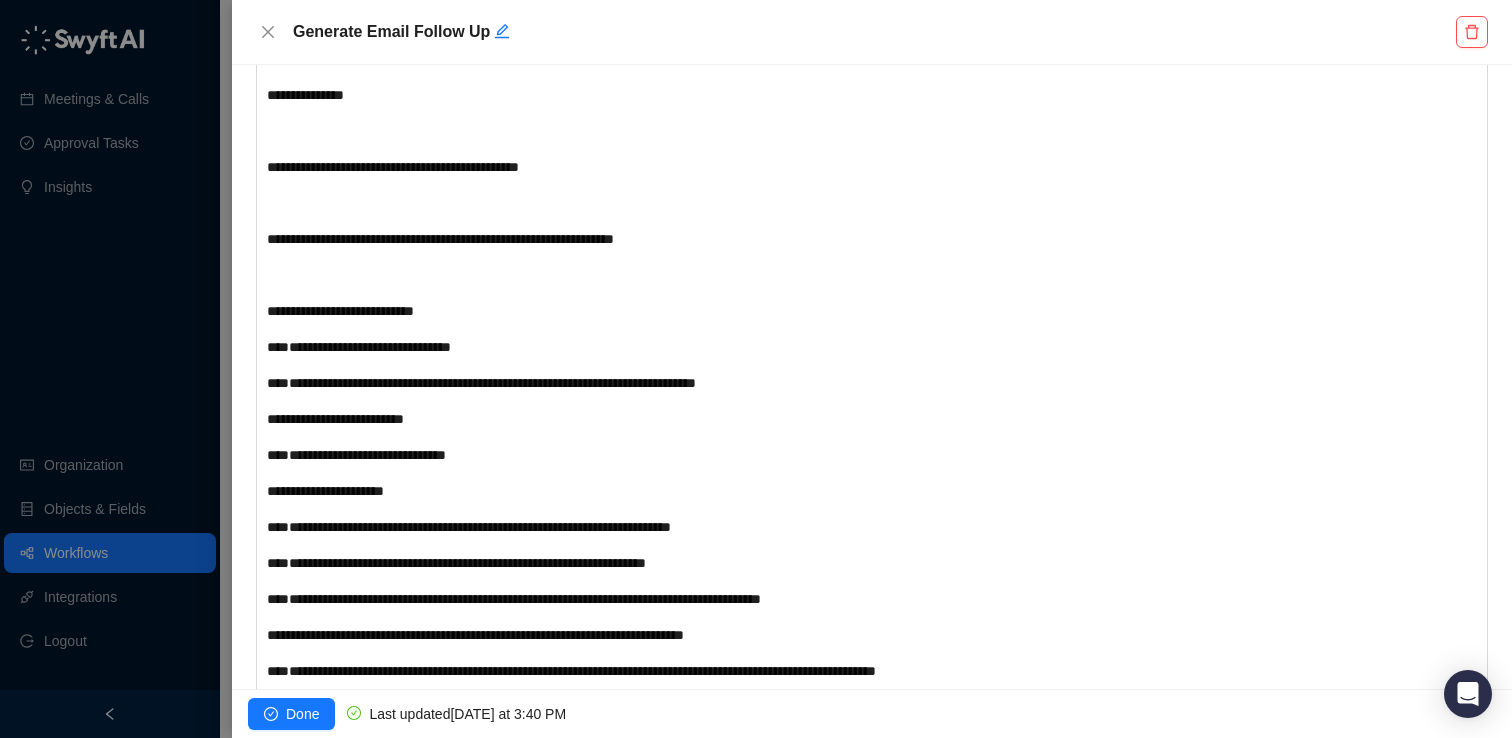 scroll, scrollTop: 0, scrollLeft: 0, axis: both 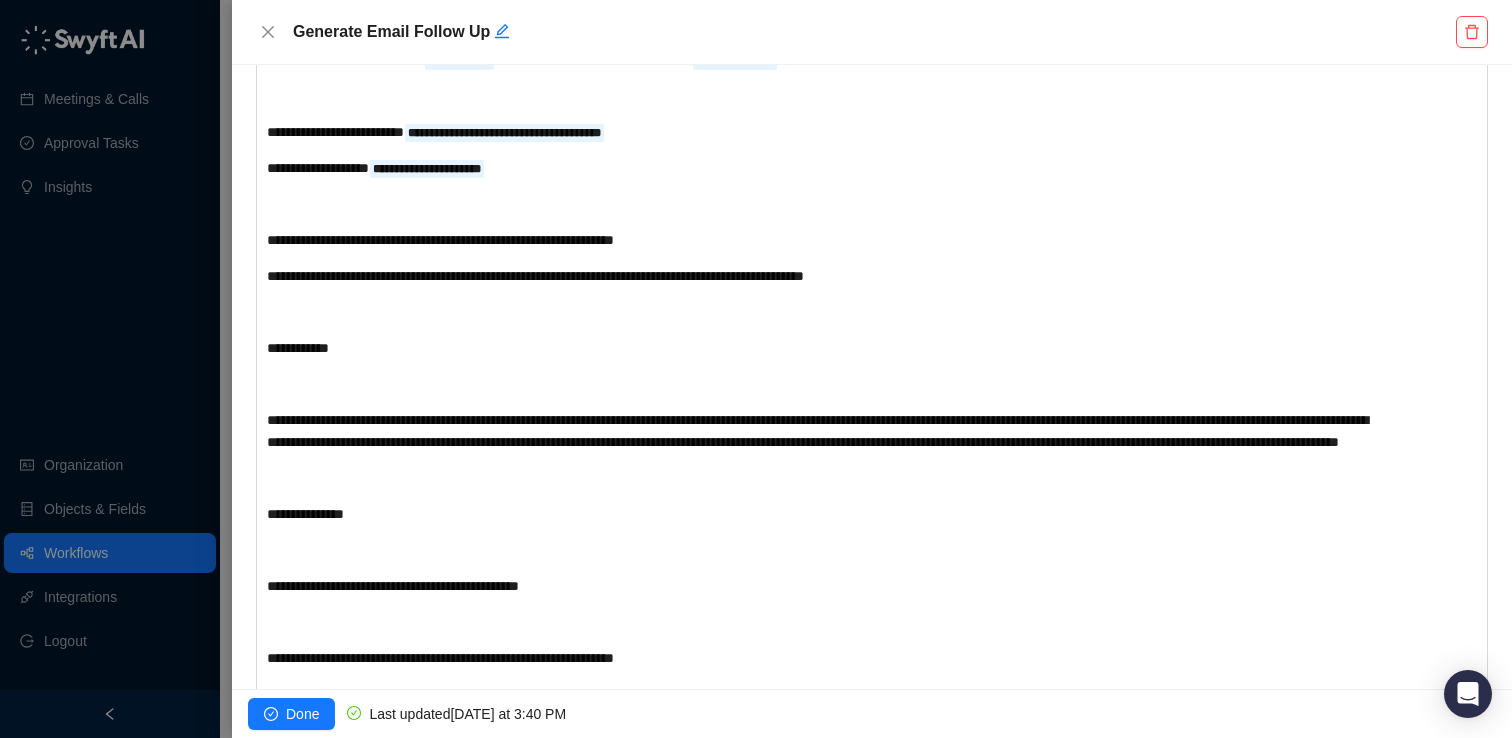click on "**********" at bounding box center [821, 431] 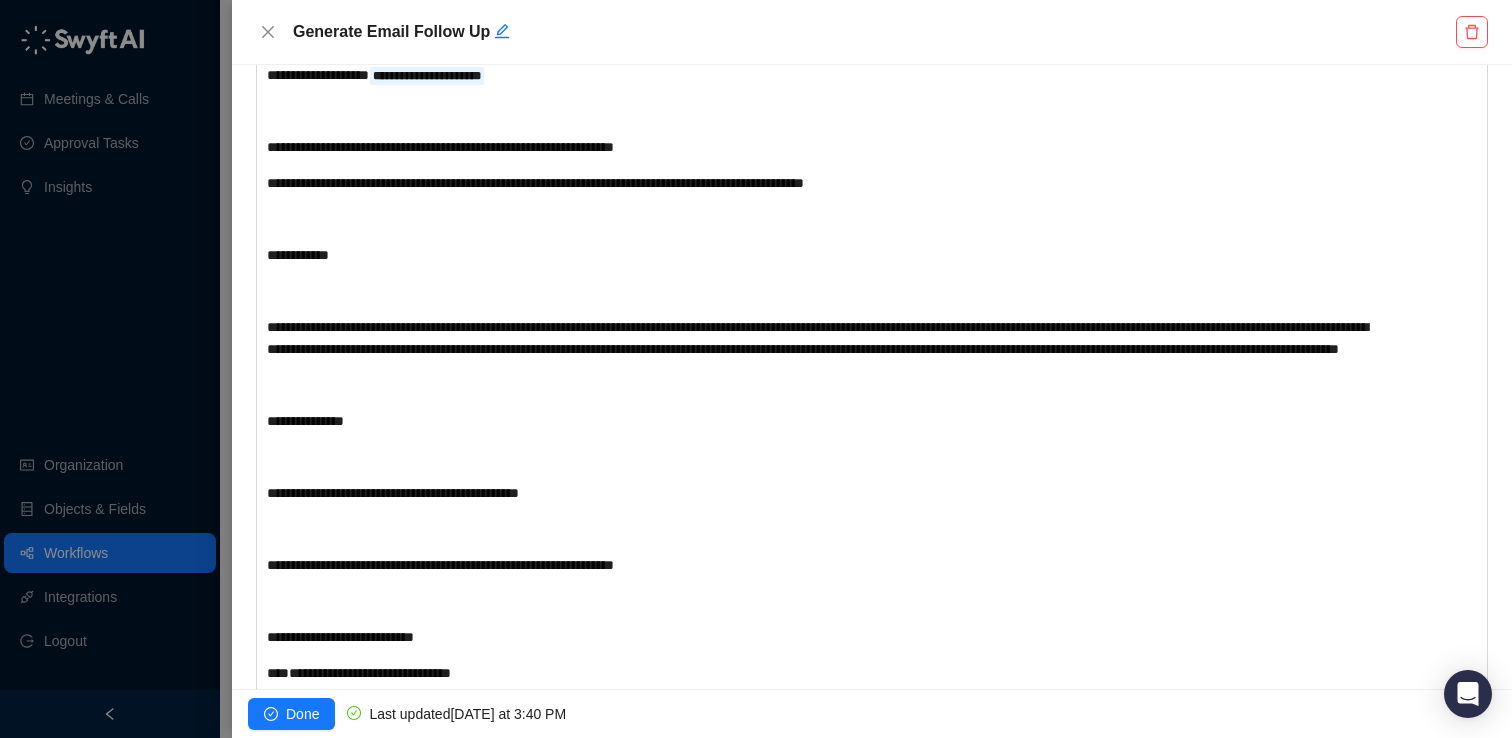 scroll, scrollTop: 329, scrollLeft: 0, axis: vertical 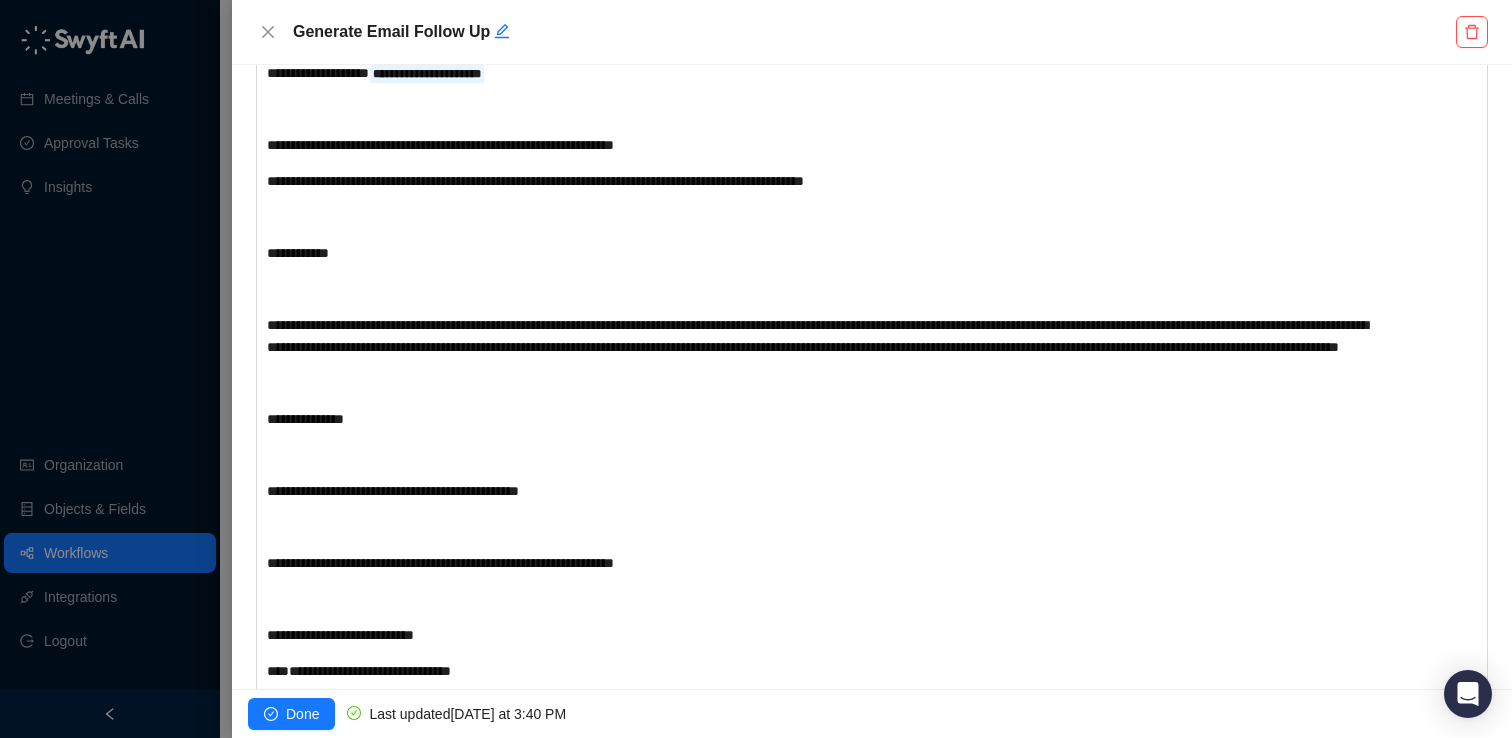 click on "**********" at bounding box center [821, 2857] 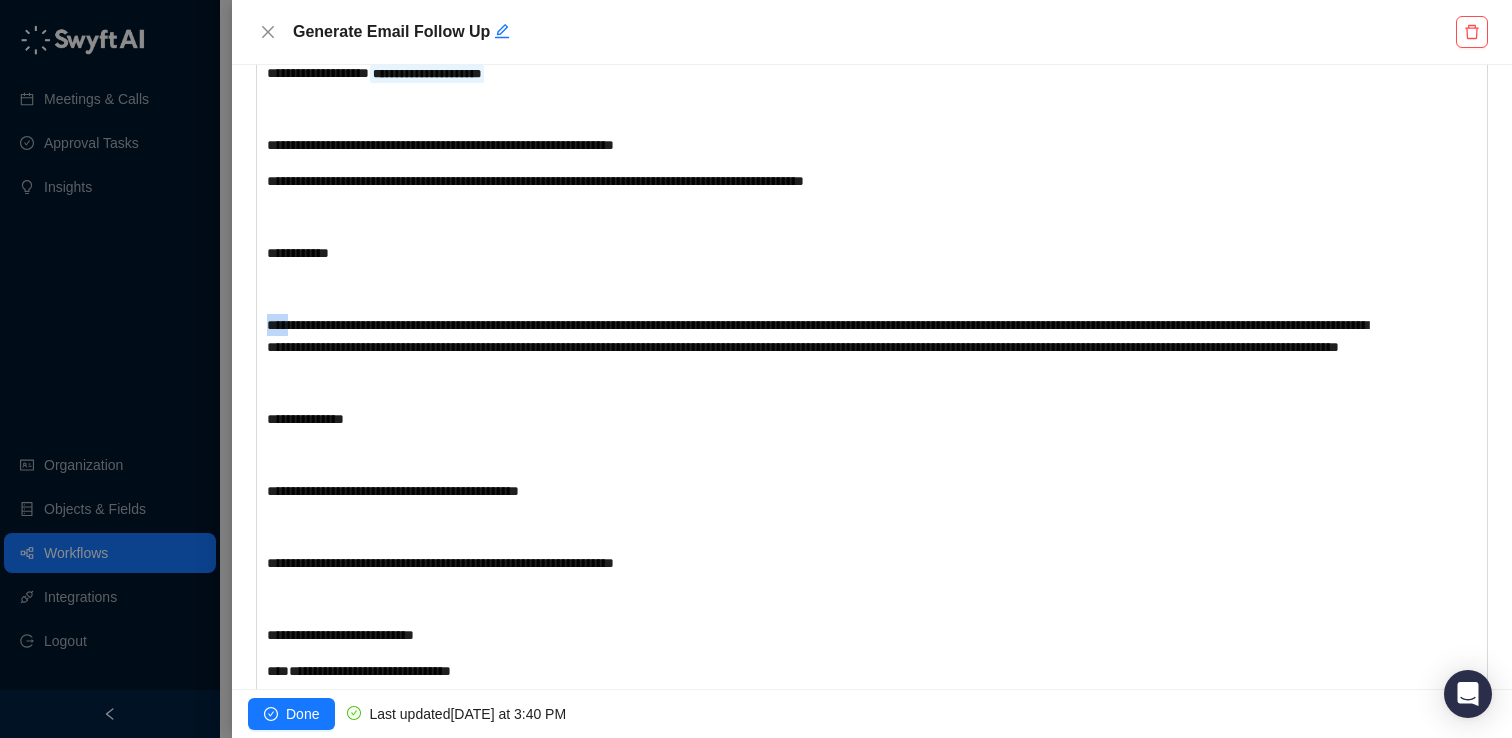 click on "**********" at bounding box center [821, 2857] 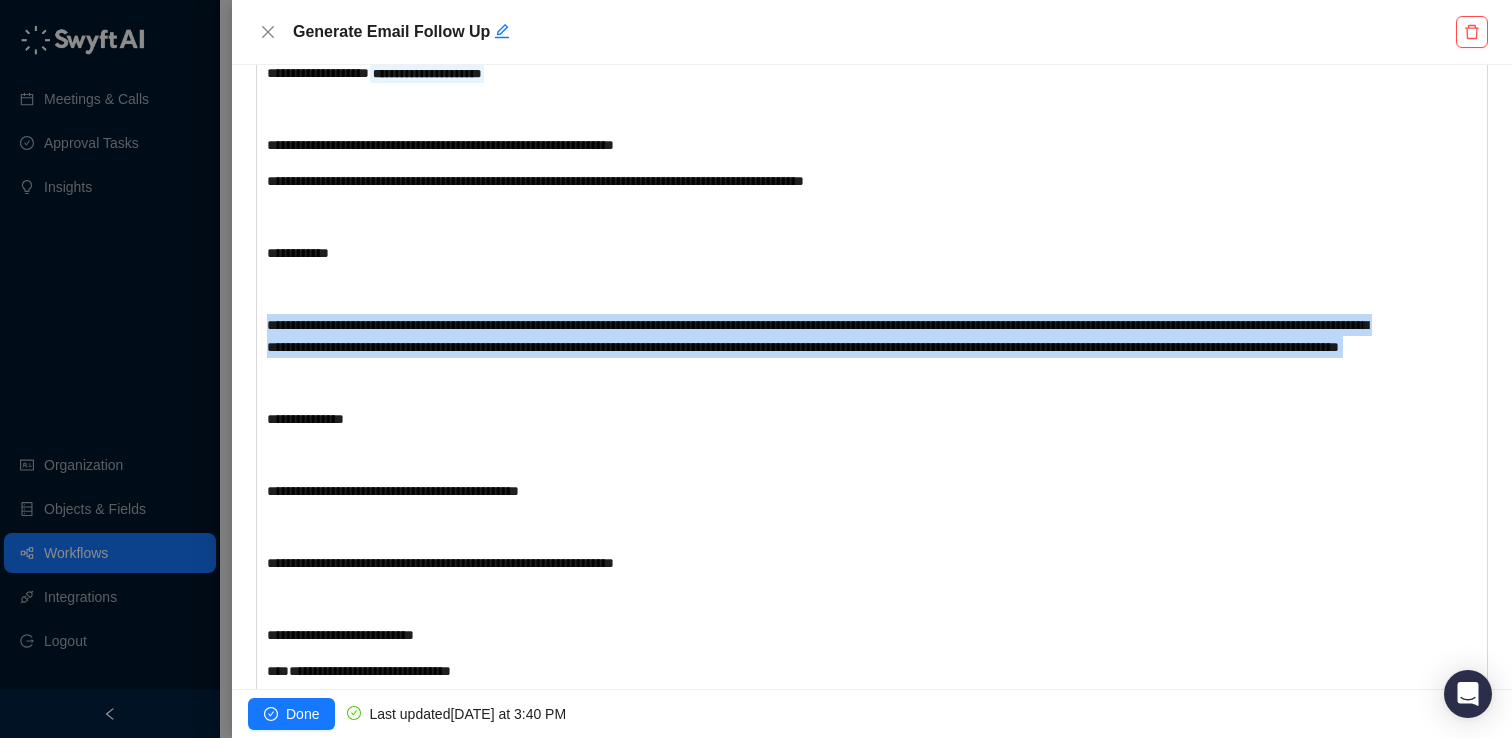 click on "**********" at bounding box center [821, 2857] 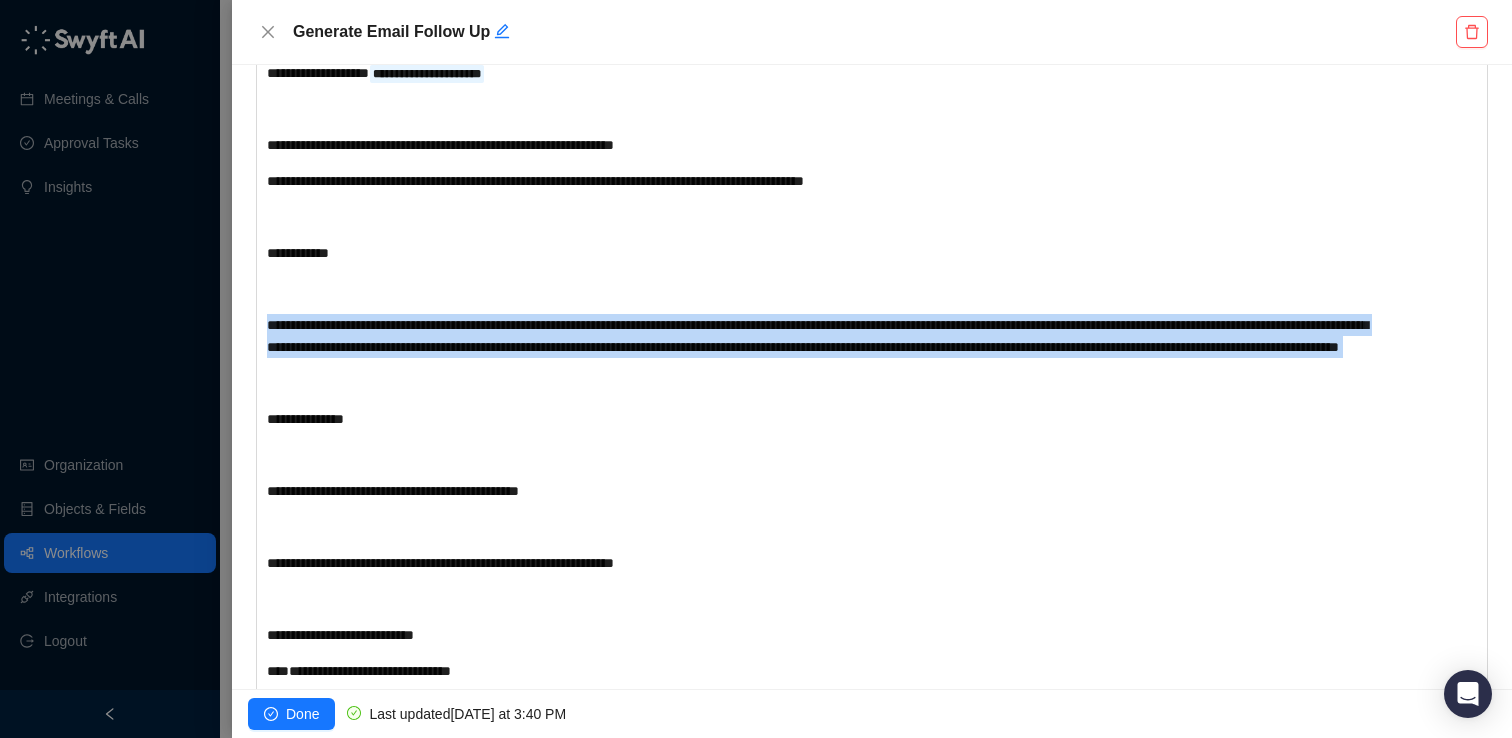 click on "**********" at bounding box center [817, 336] 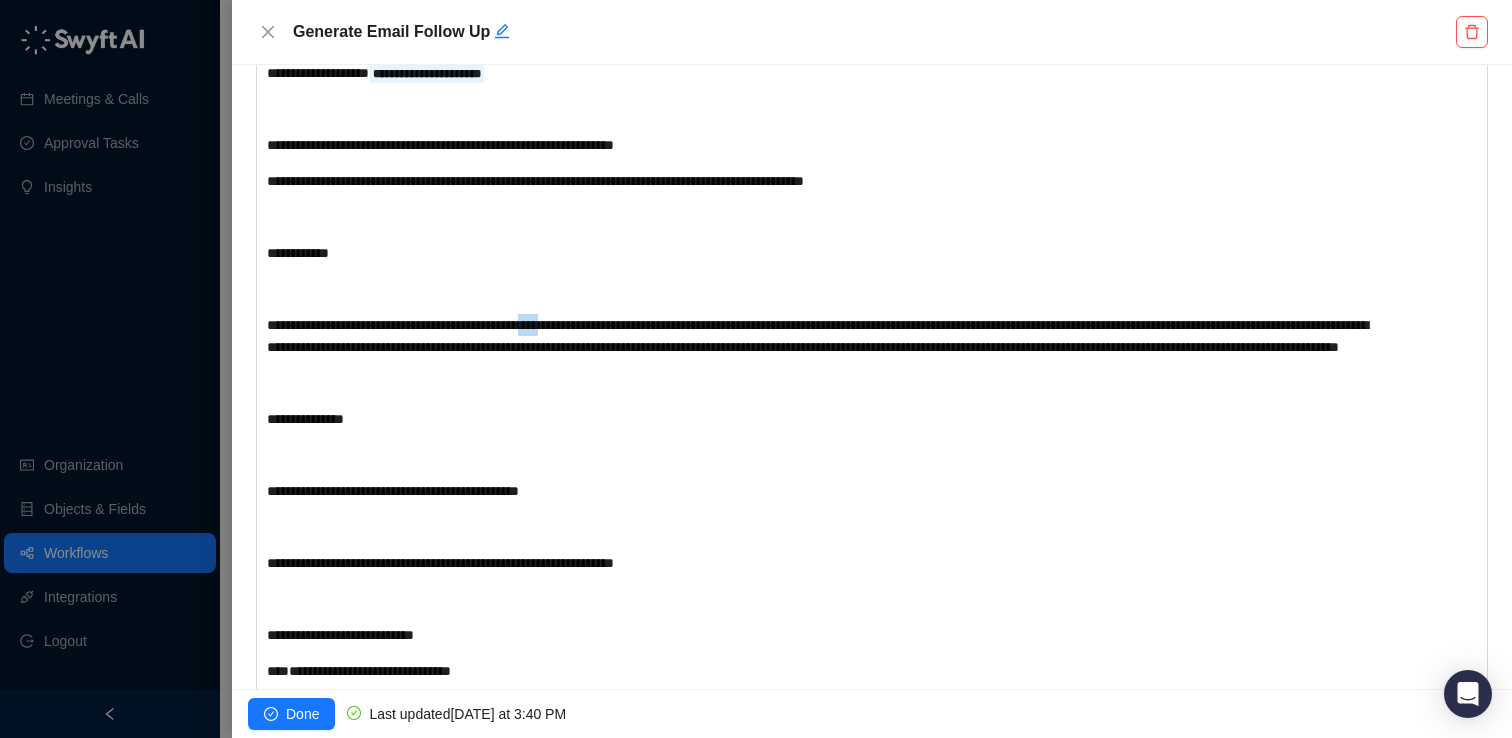click on "**********" at bounding box center [817, 336] 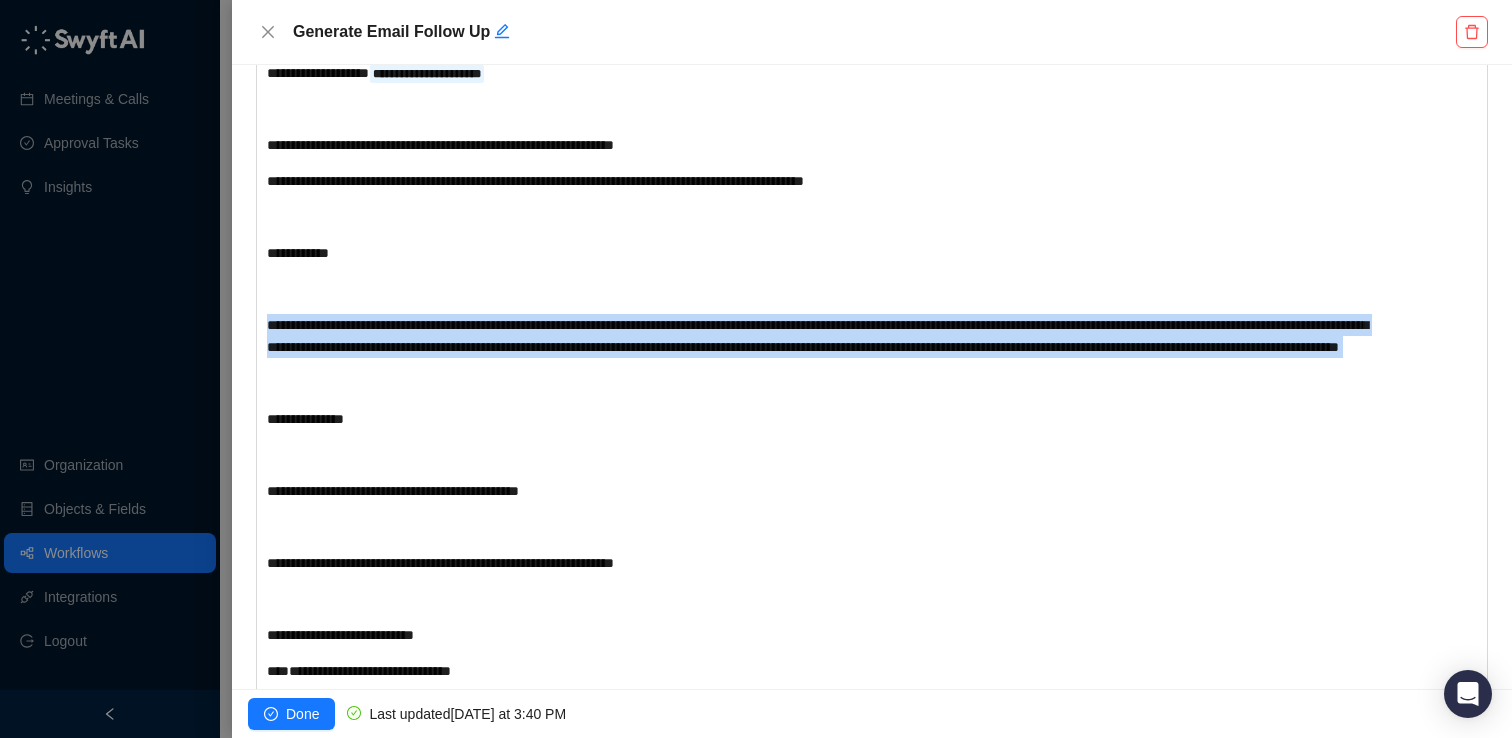 click on "**********" at bounding box center [817, 336] 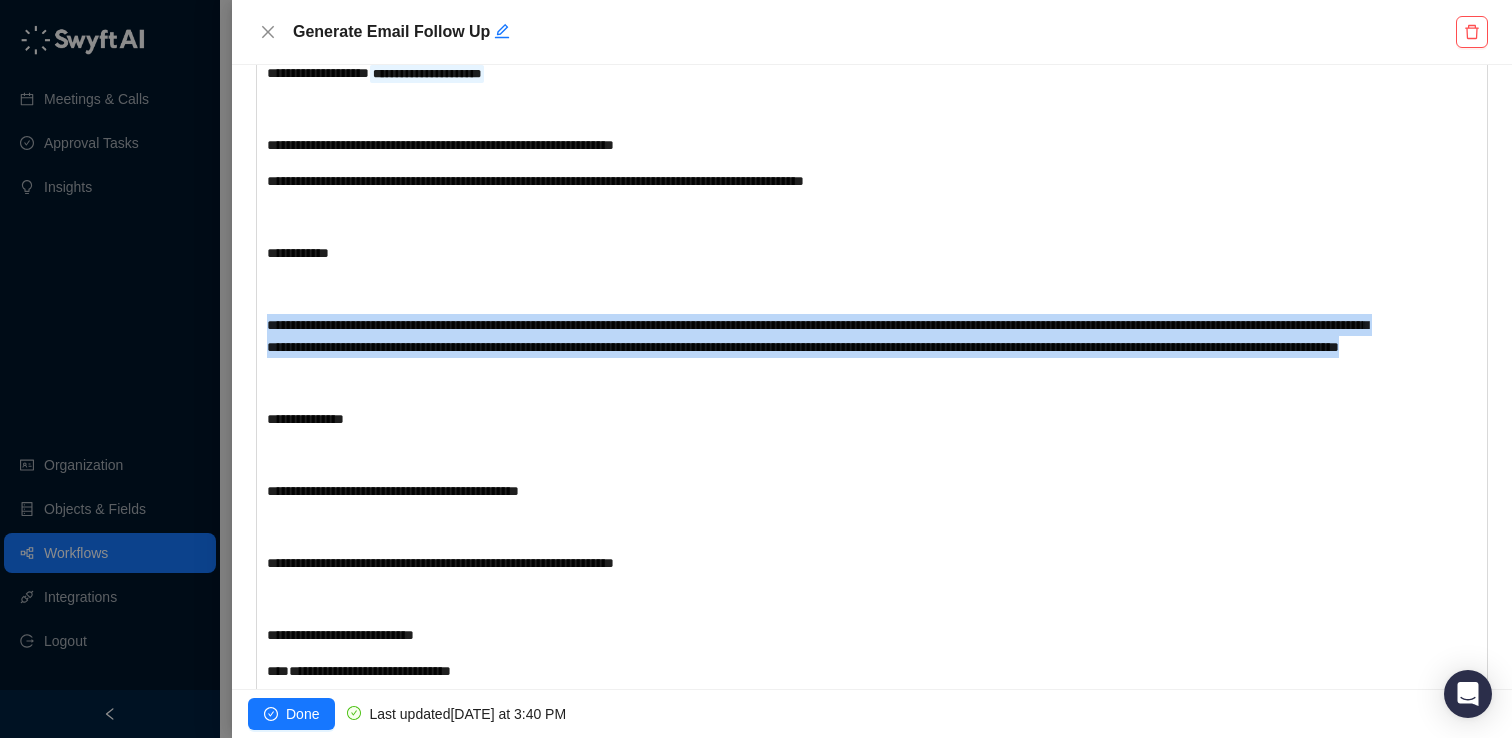 click on "**********" at bounding box center [821, 336] 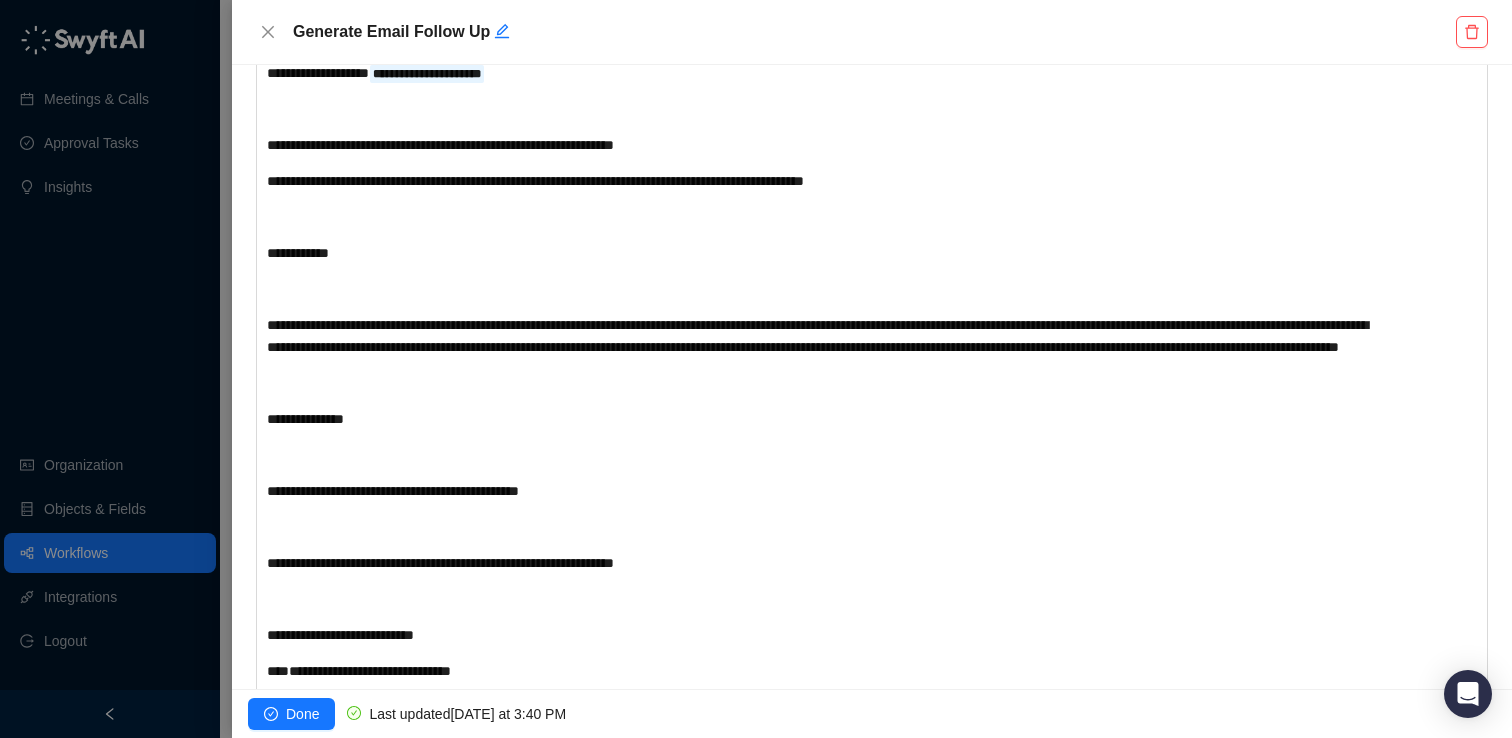 click on "**********" at bounding box center (817, 336) 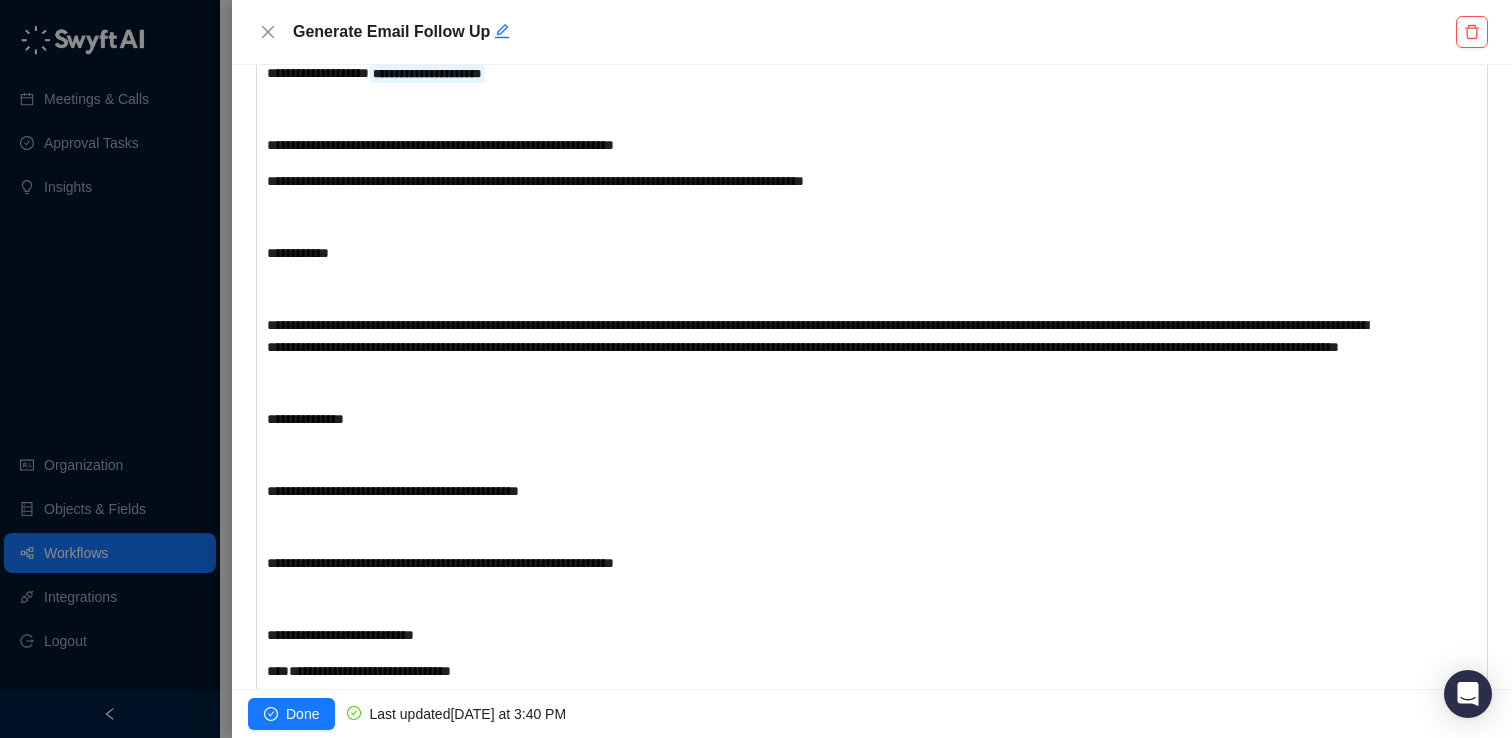 click on "**********" at bounding box center [817, 336] 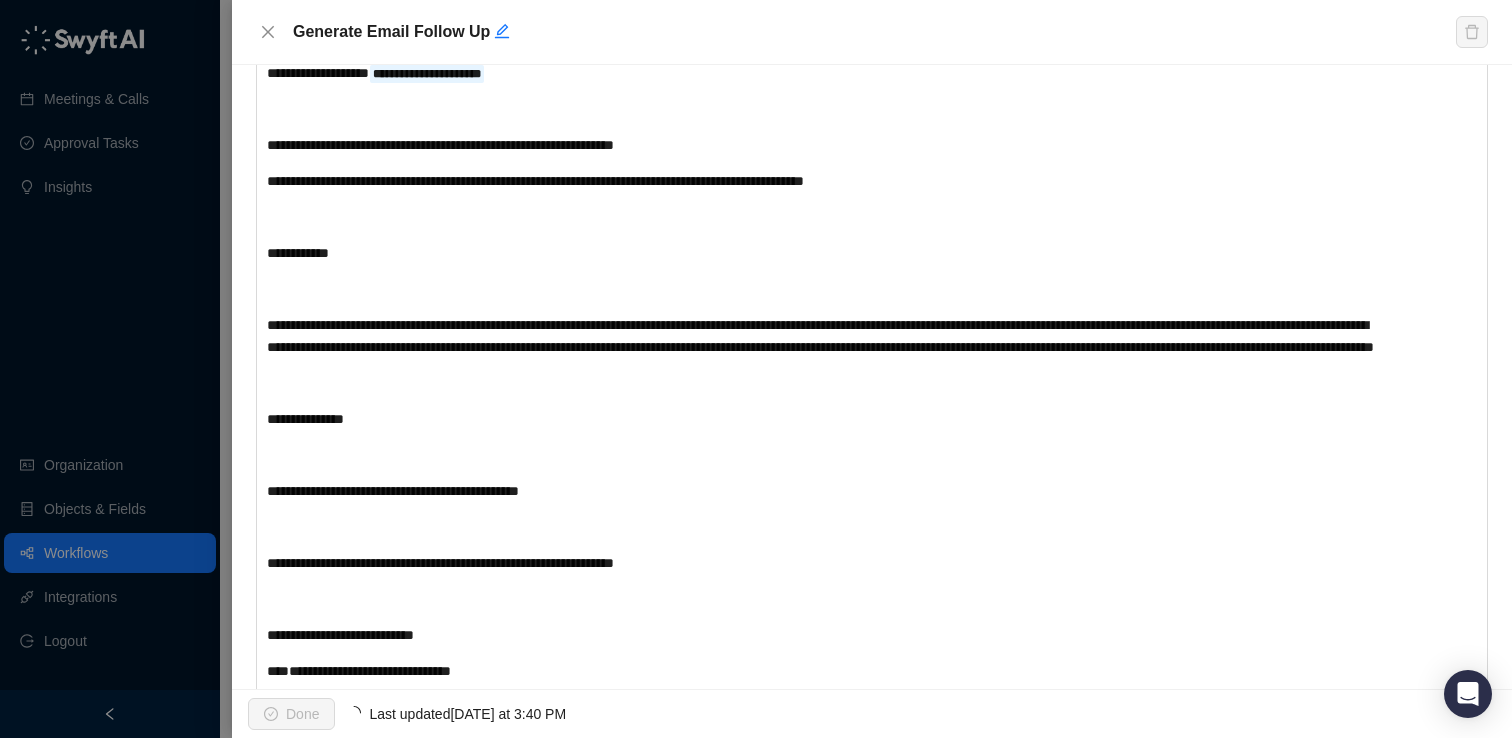 click on "**********" at bounding box center [820, 336] 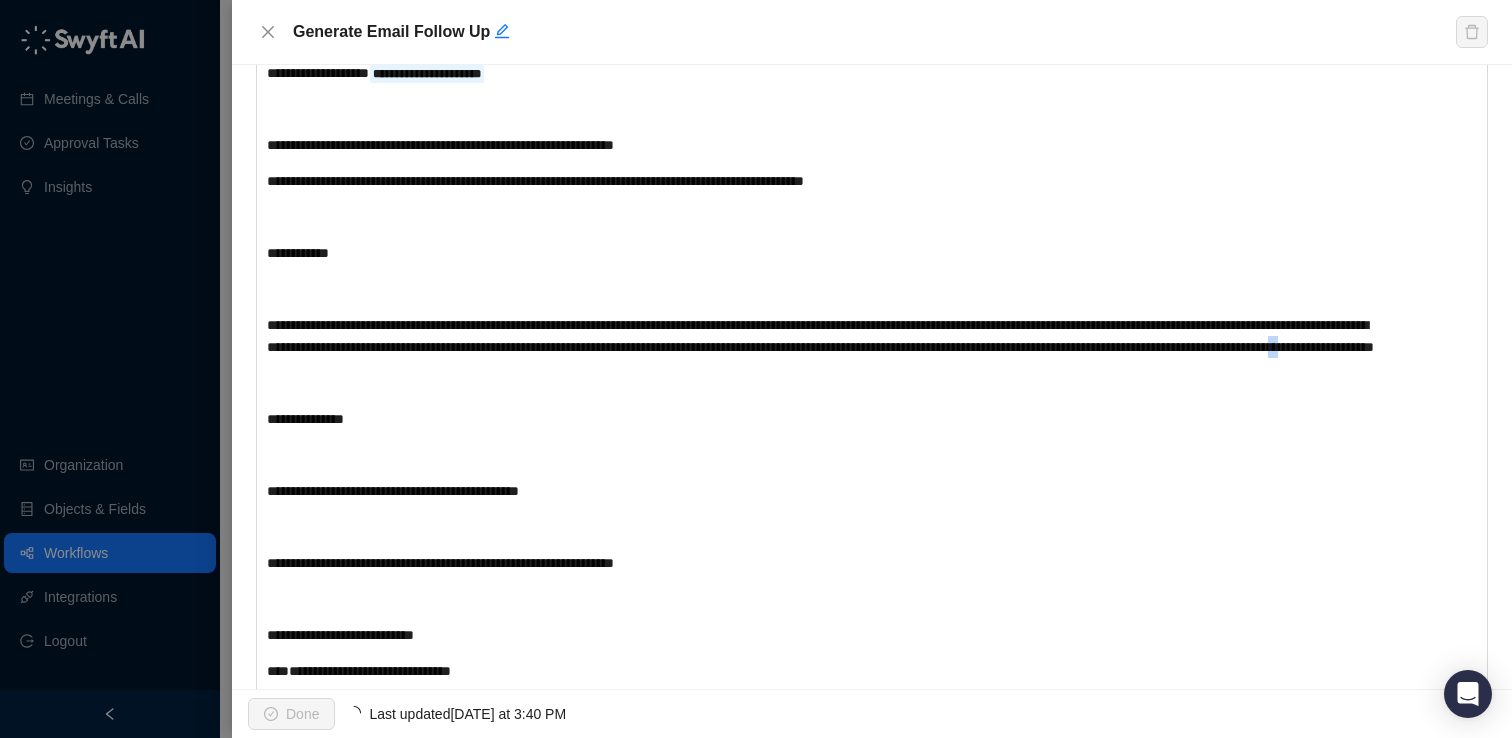 click on "**********" at bounding box center [820, 336] 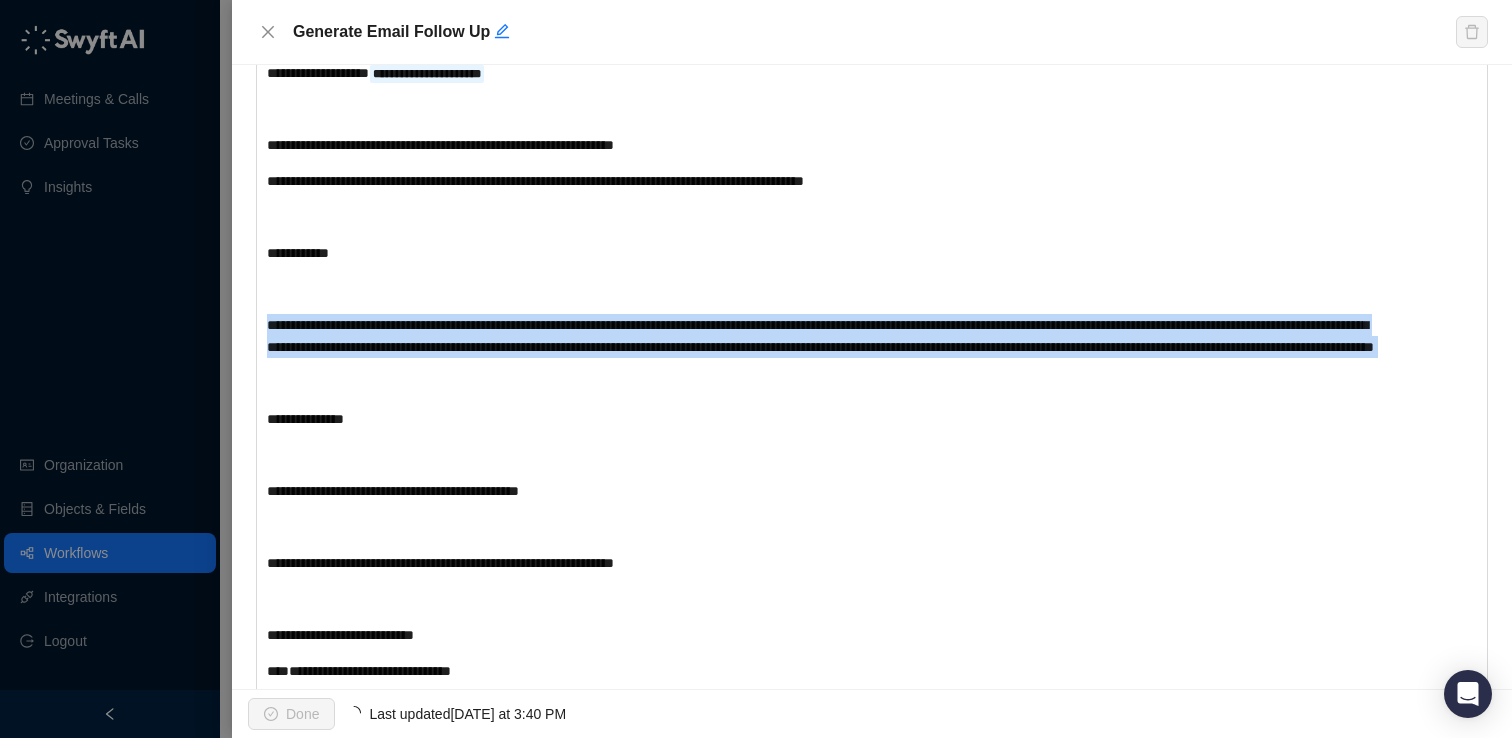 click on "**********" at bounding box center [820, 336] 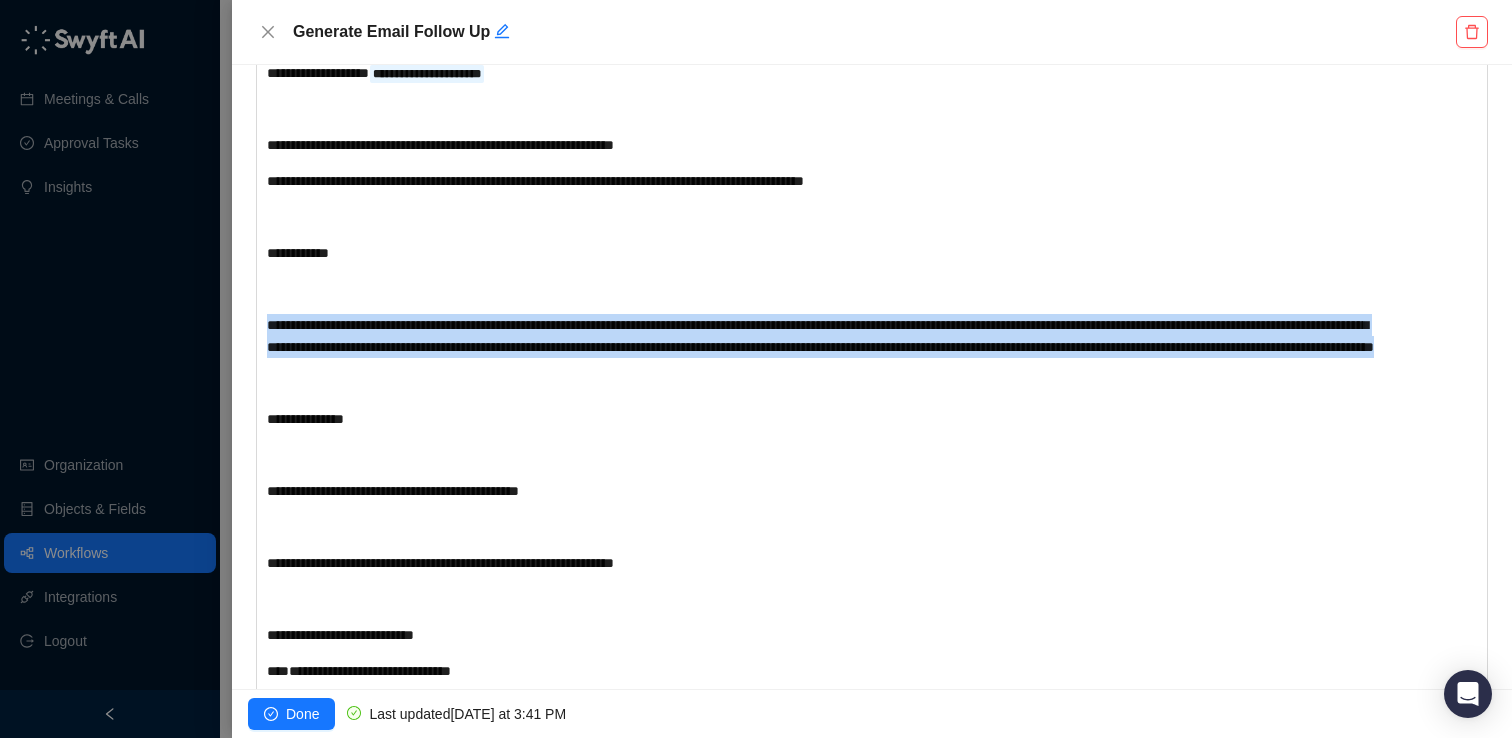 click on "**********" at bounding box center (820, 336) 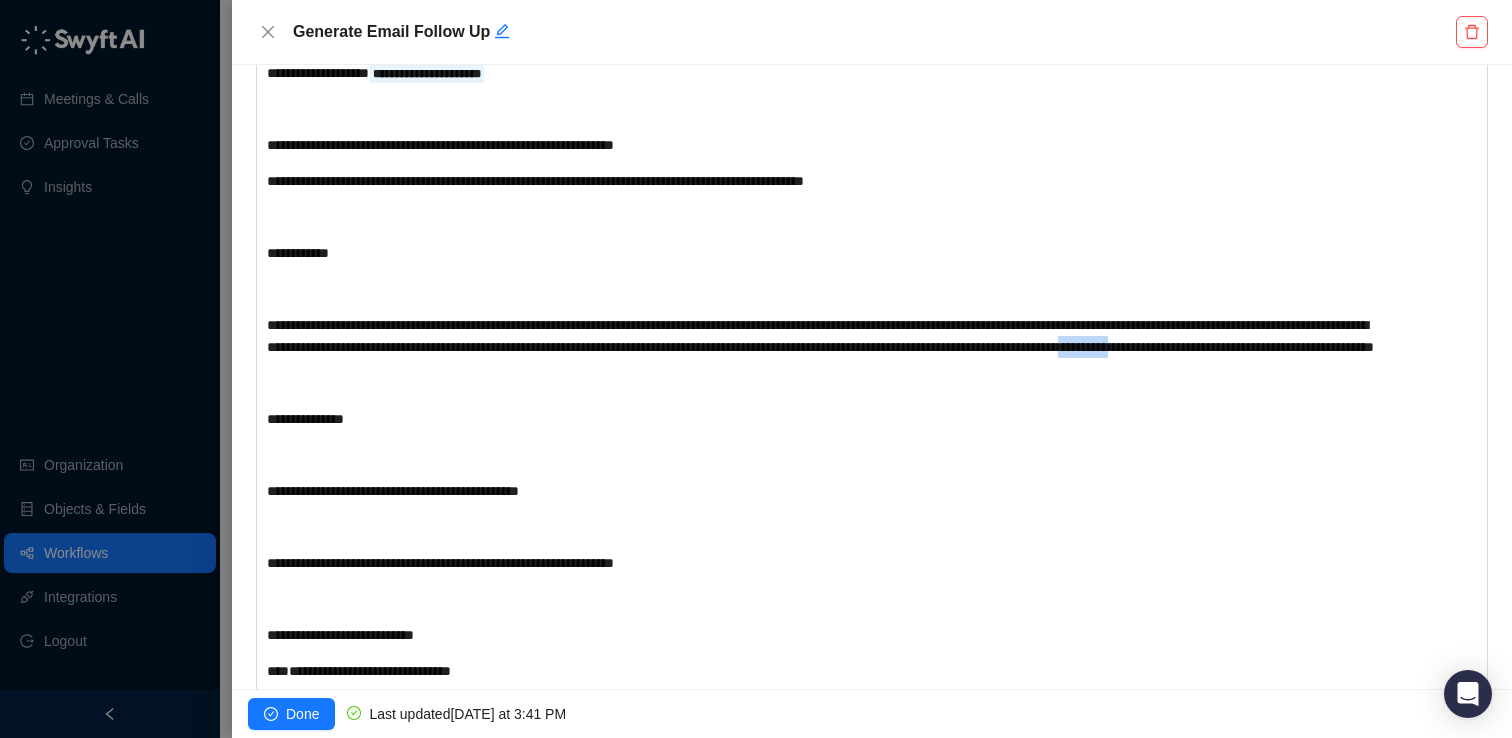 click on "**********" at bounding box center [820, 336] 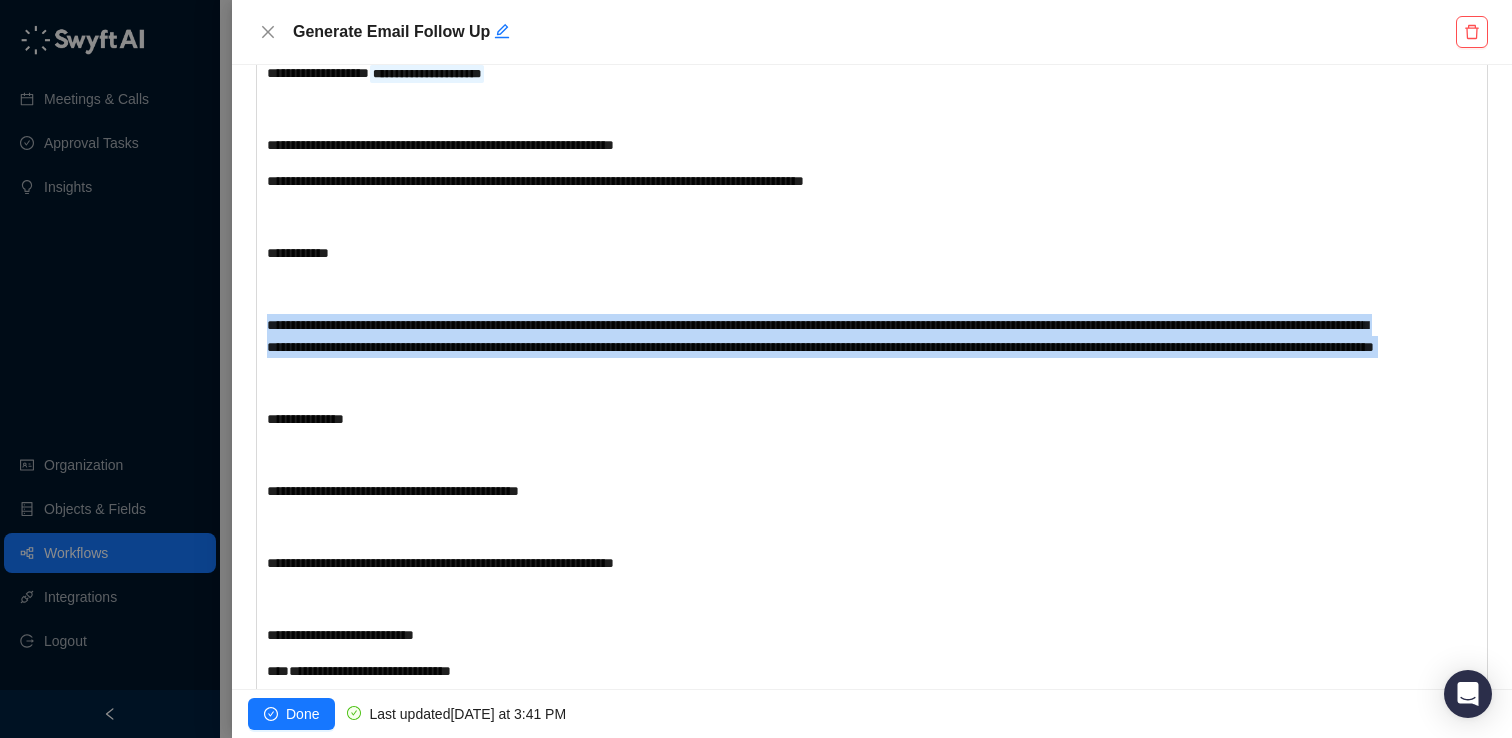 click on "**********" at bounding box center (820, 336) 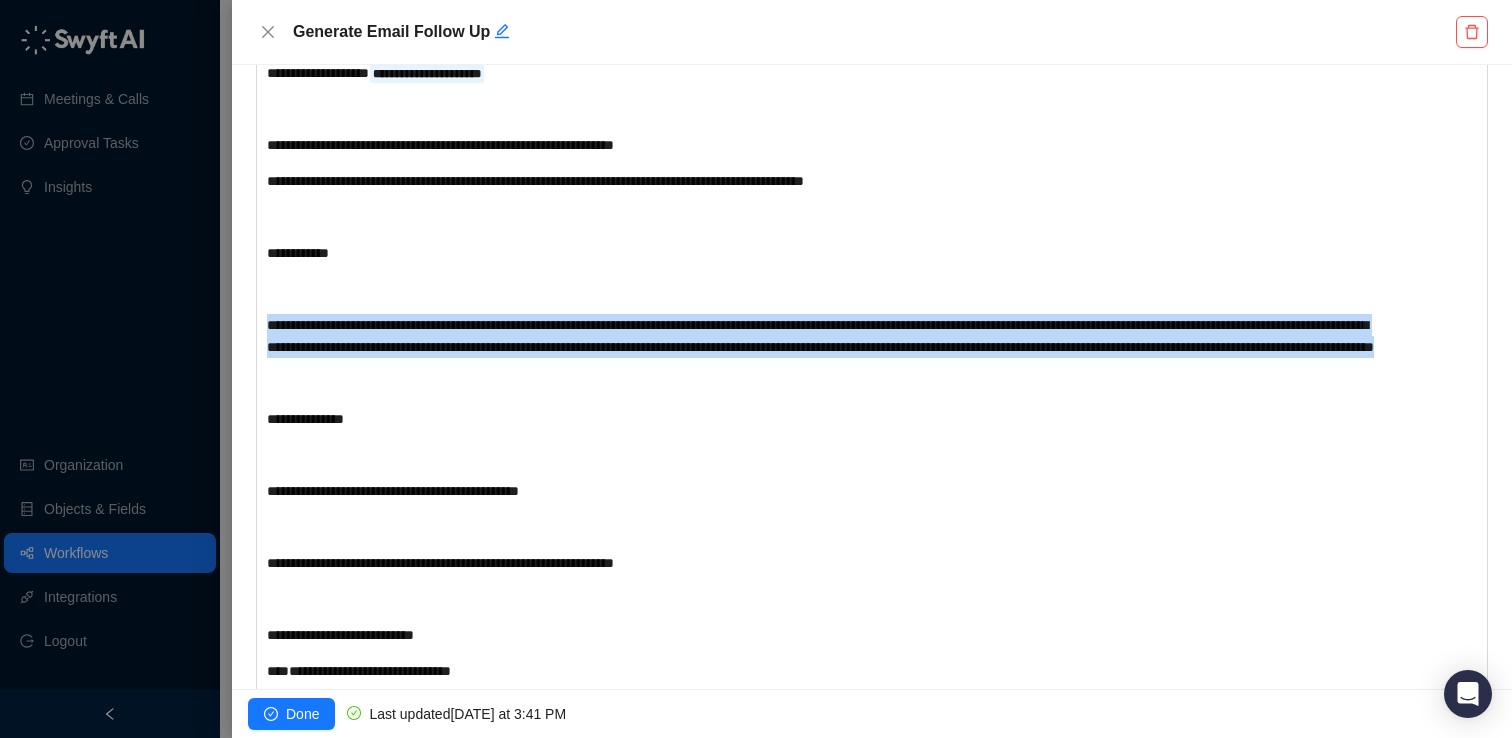click on "**********" at bounding box center [820, 336] 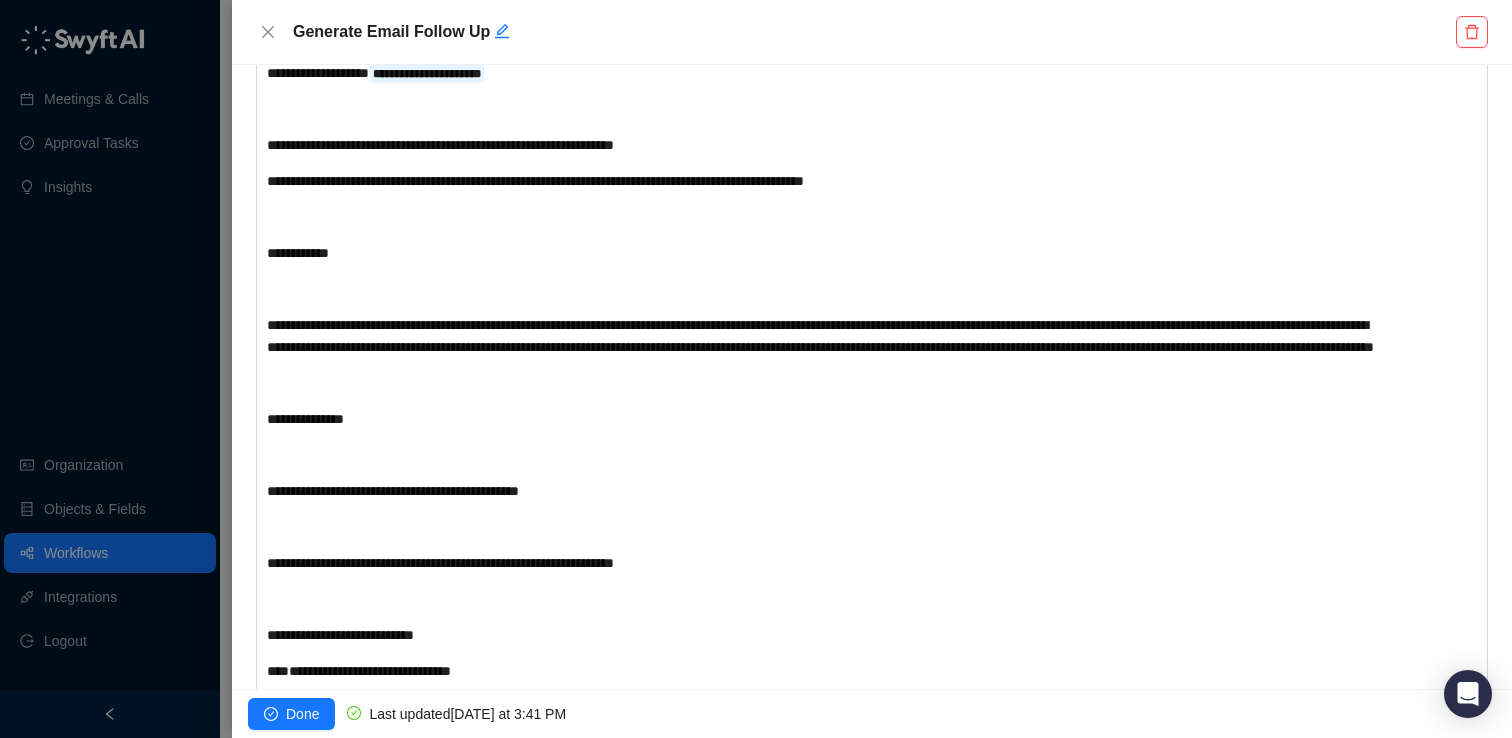 click on "**********" at bounding box center (820, 336) 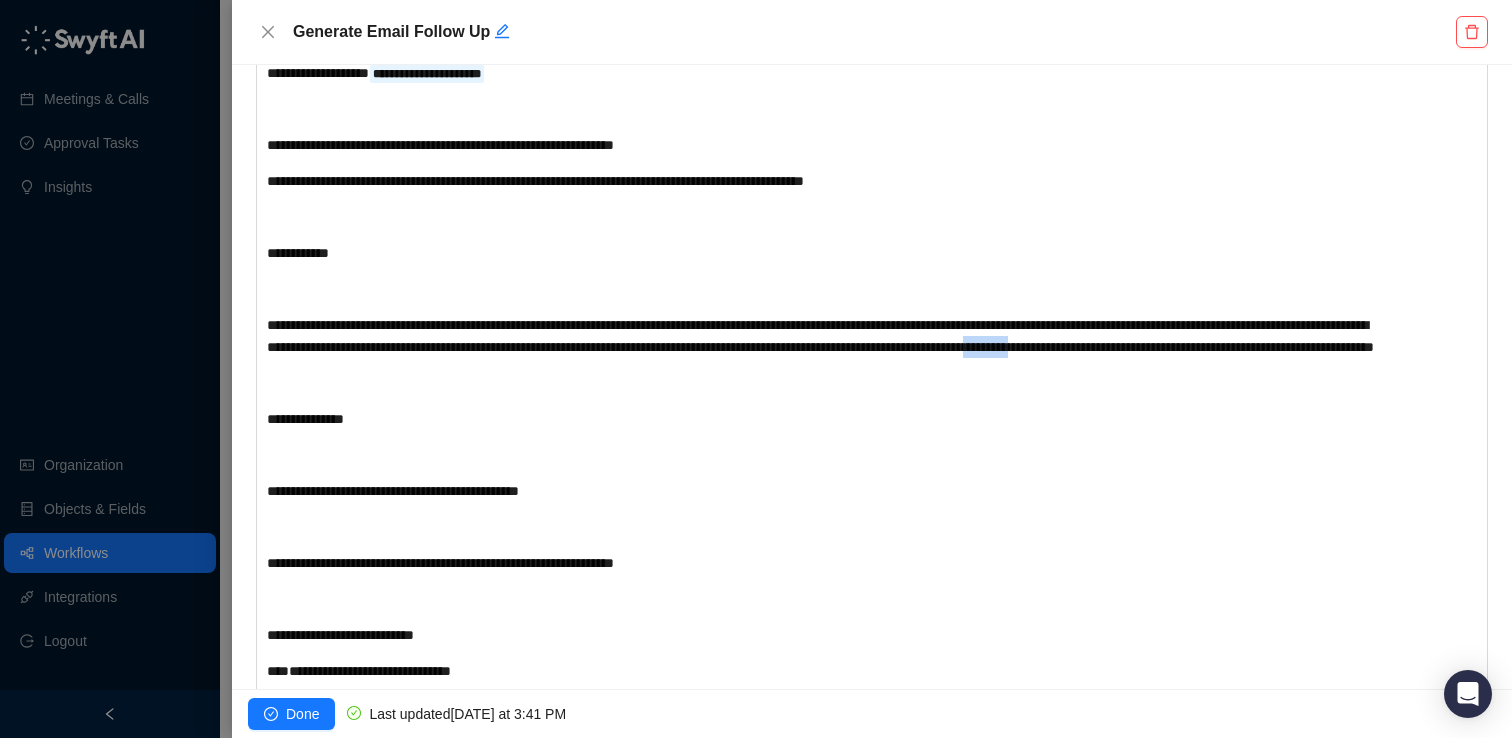 click on "**********" at bounding box center [820, 336] 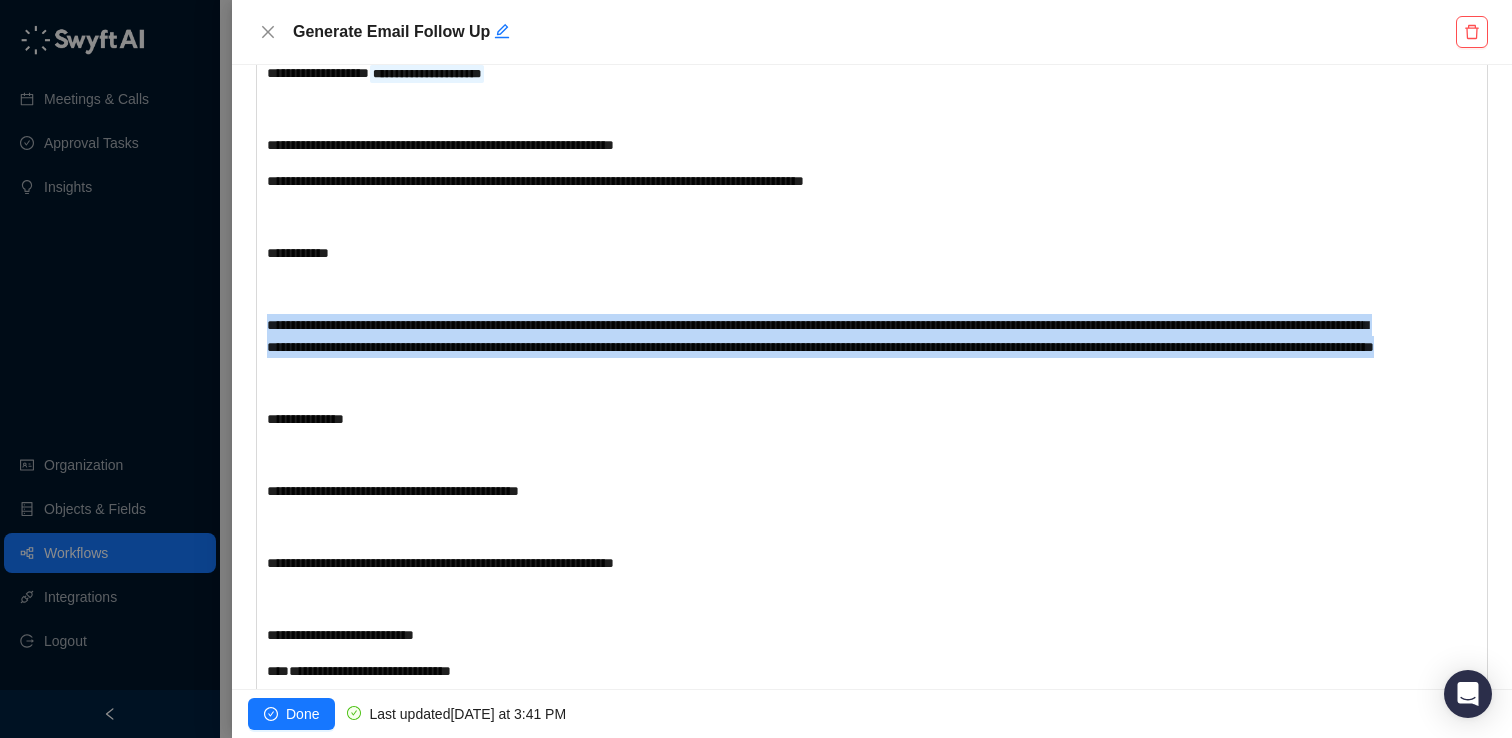 click on "**********" at bounding box center [820, 336] 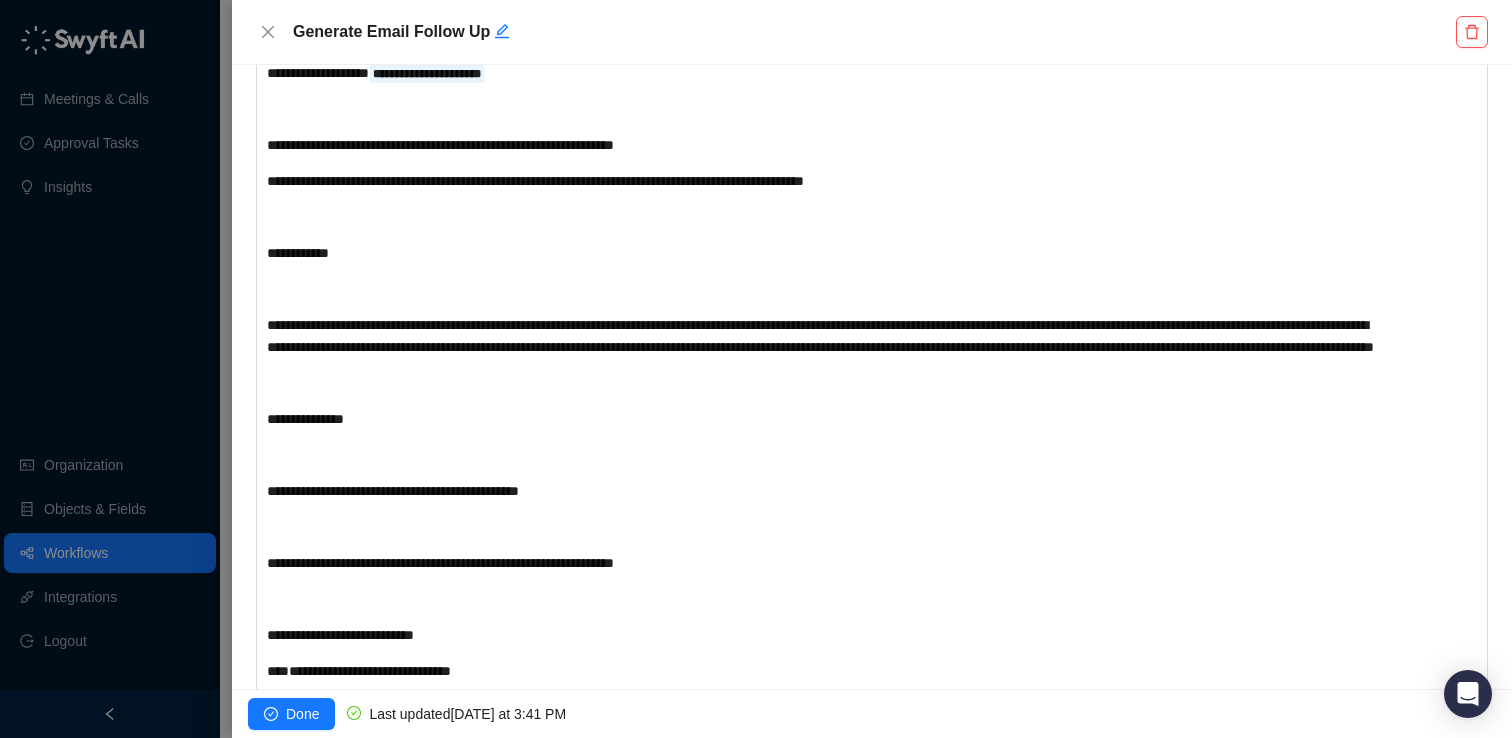 click on "**********" at bounding box center (820, 336) 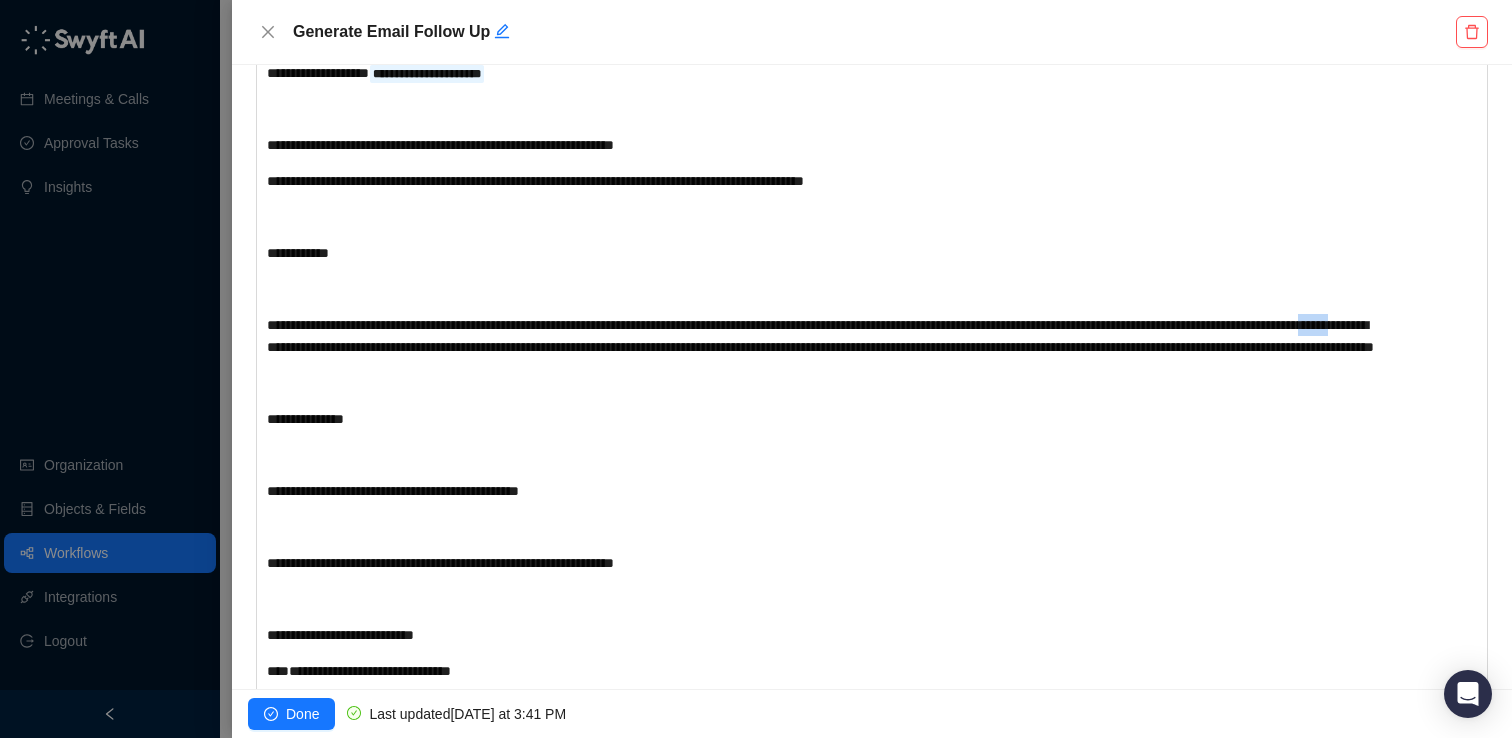 click on "**********" at bounding box center [820, 336] 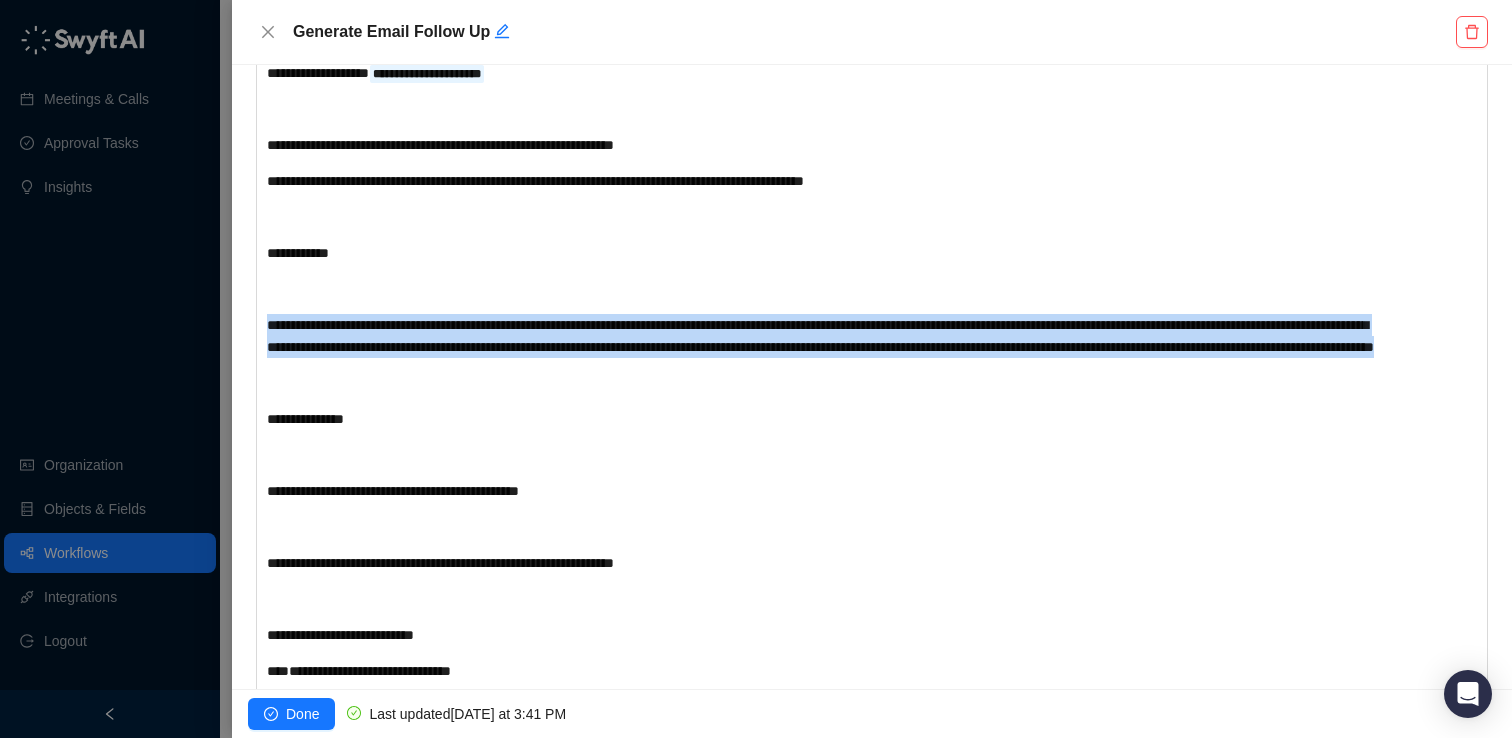 click on "**********" at bounding box center [820, 336] 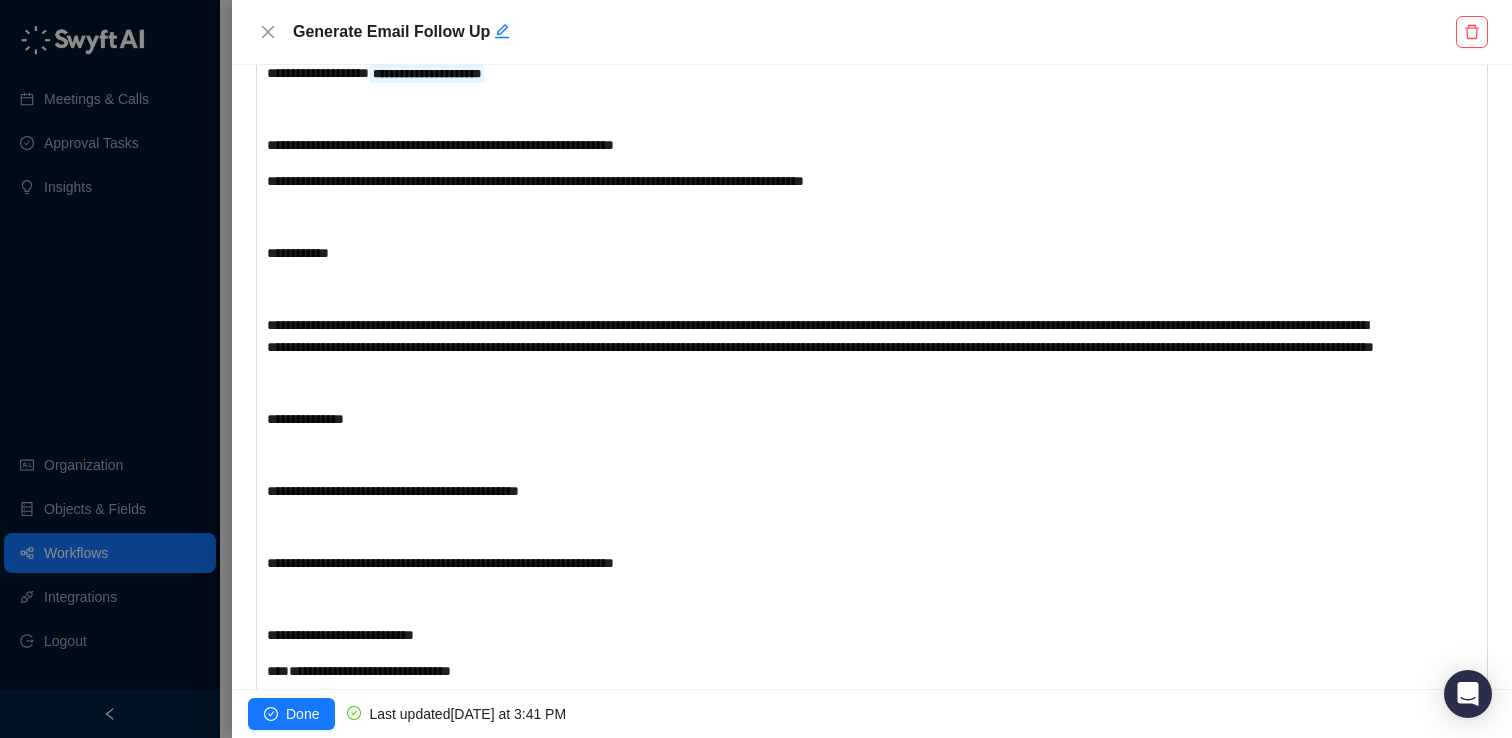 click on "**********" at bounding box center [820, 336] 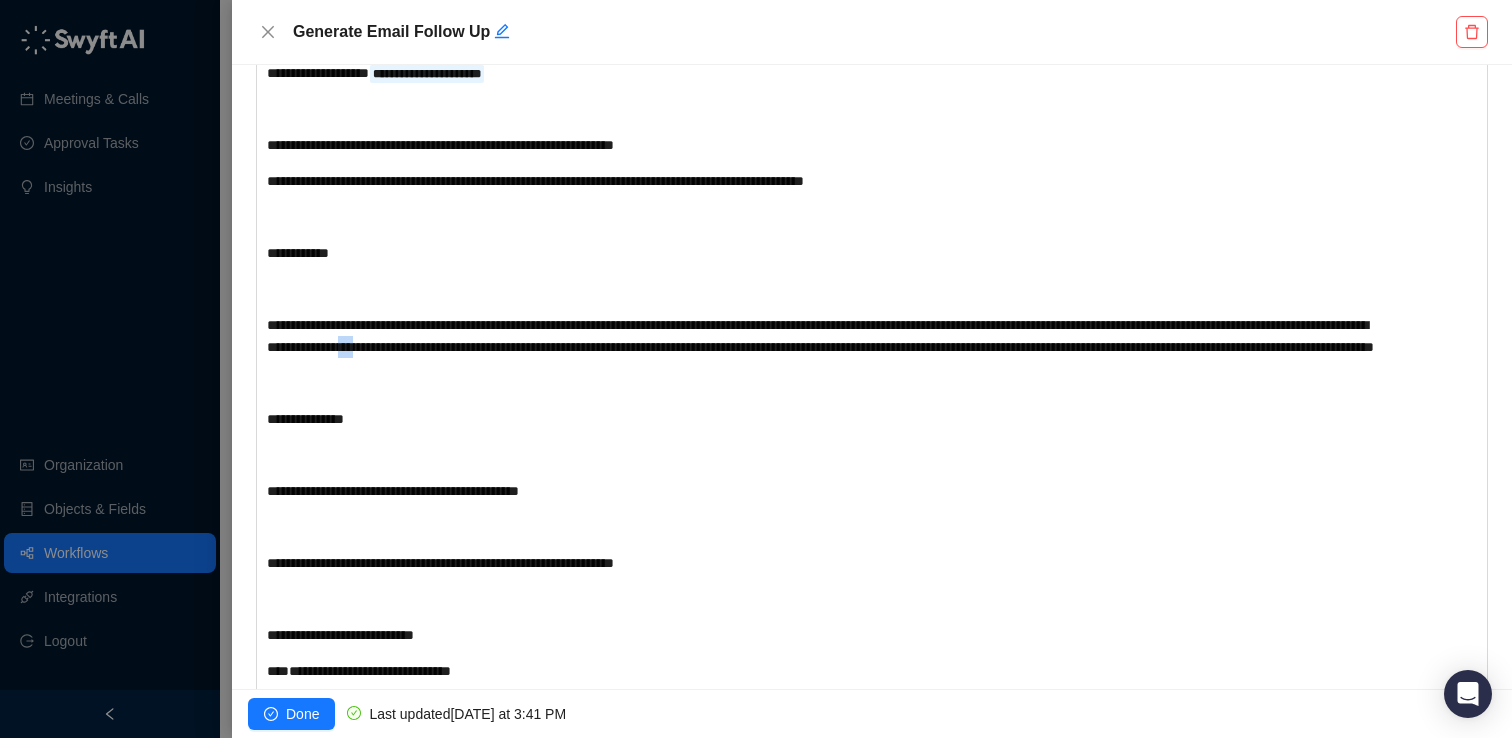click on "**********" at bounding box center (820, 336) 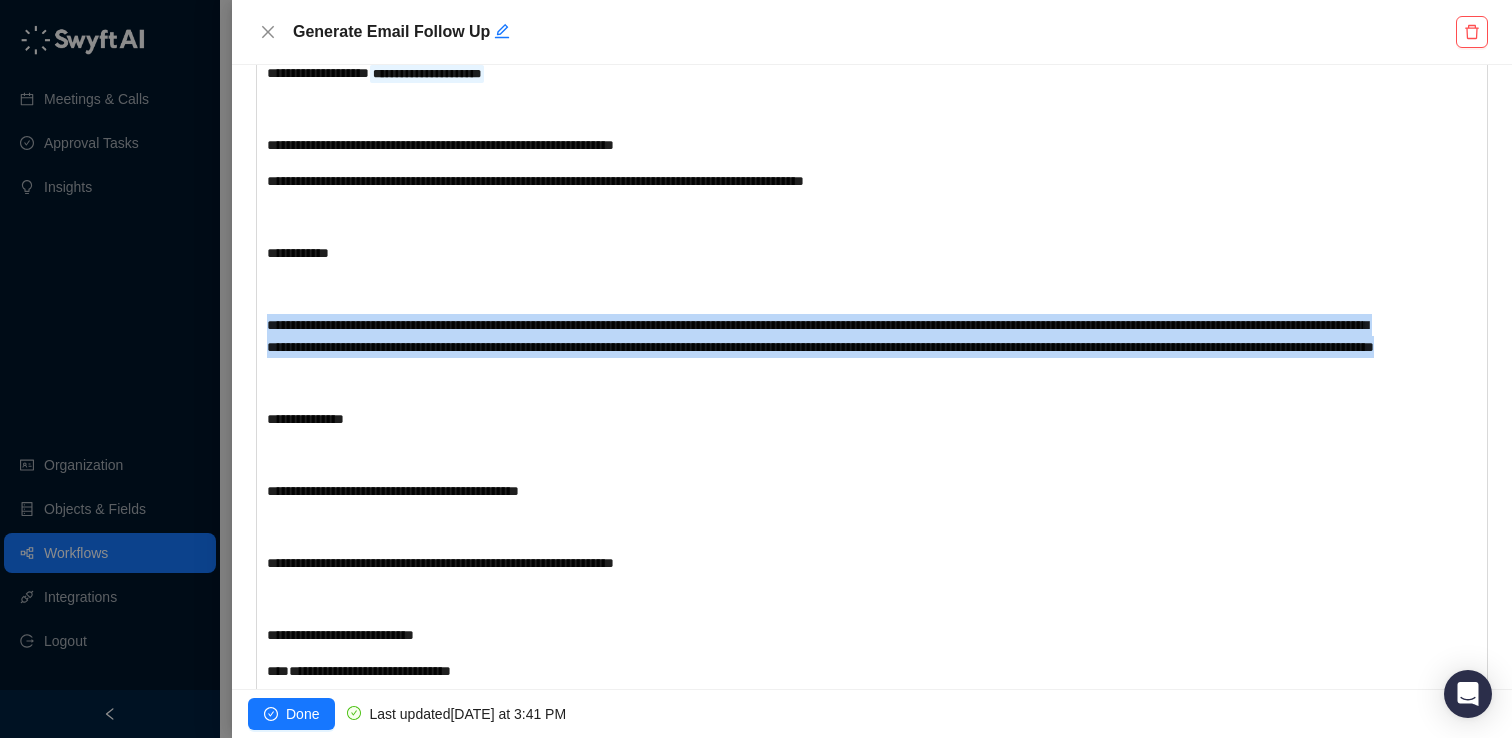 click on "**********" at bounding box center [820, 336] 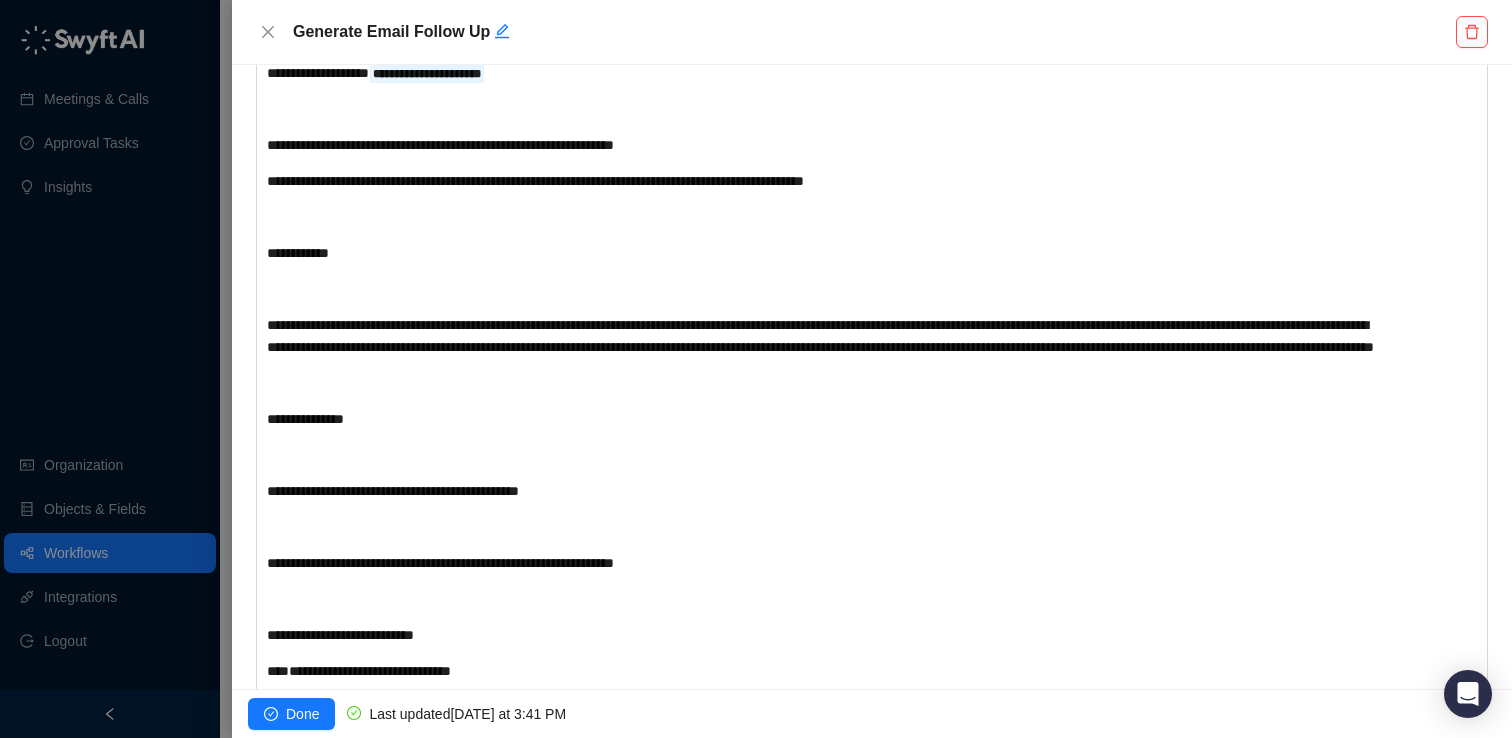 click on "**********" at bounding box center (820, 336) 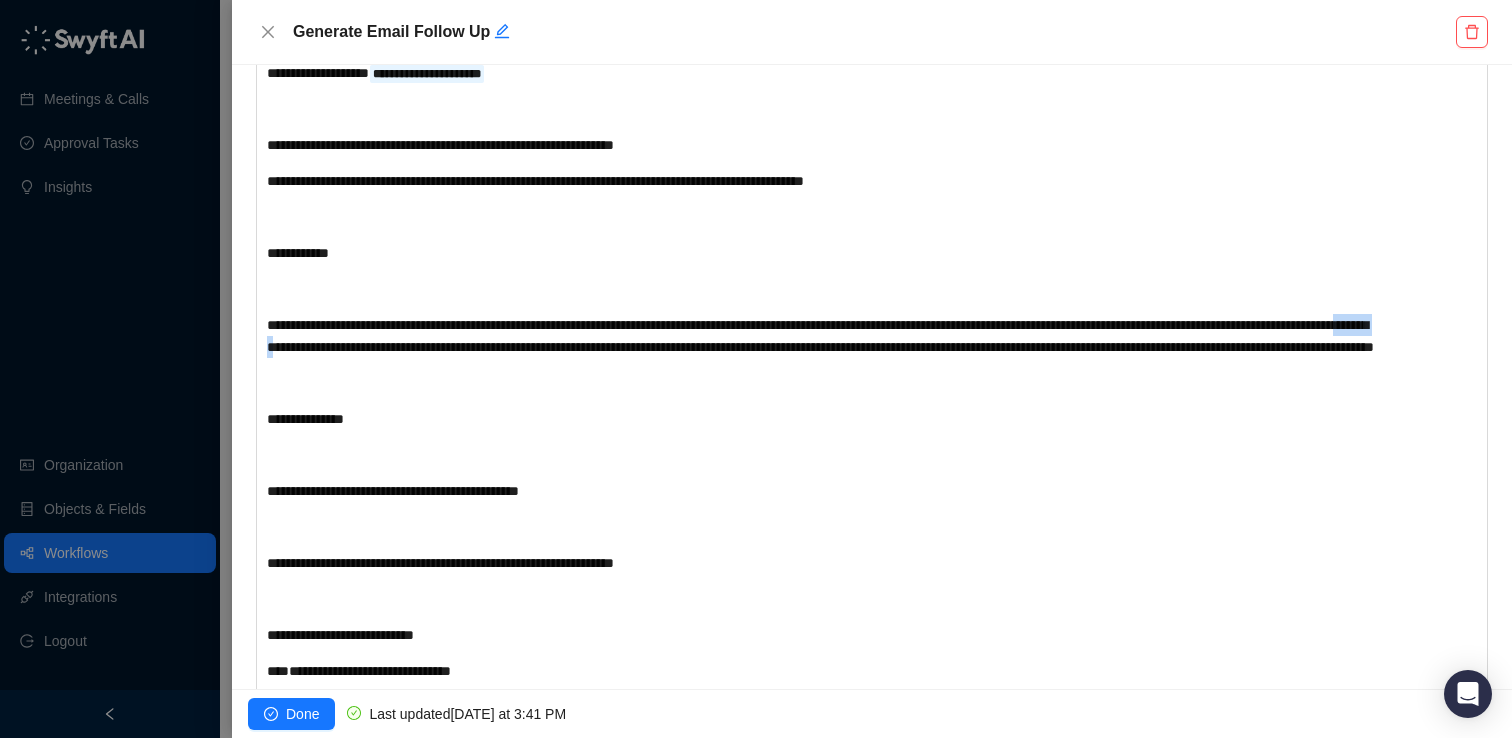 click on "**********" at bounding box center [820, 336] 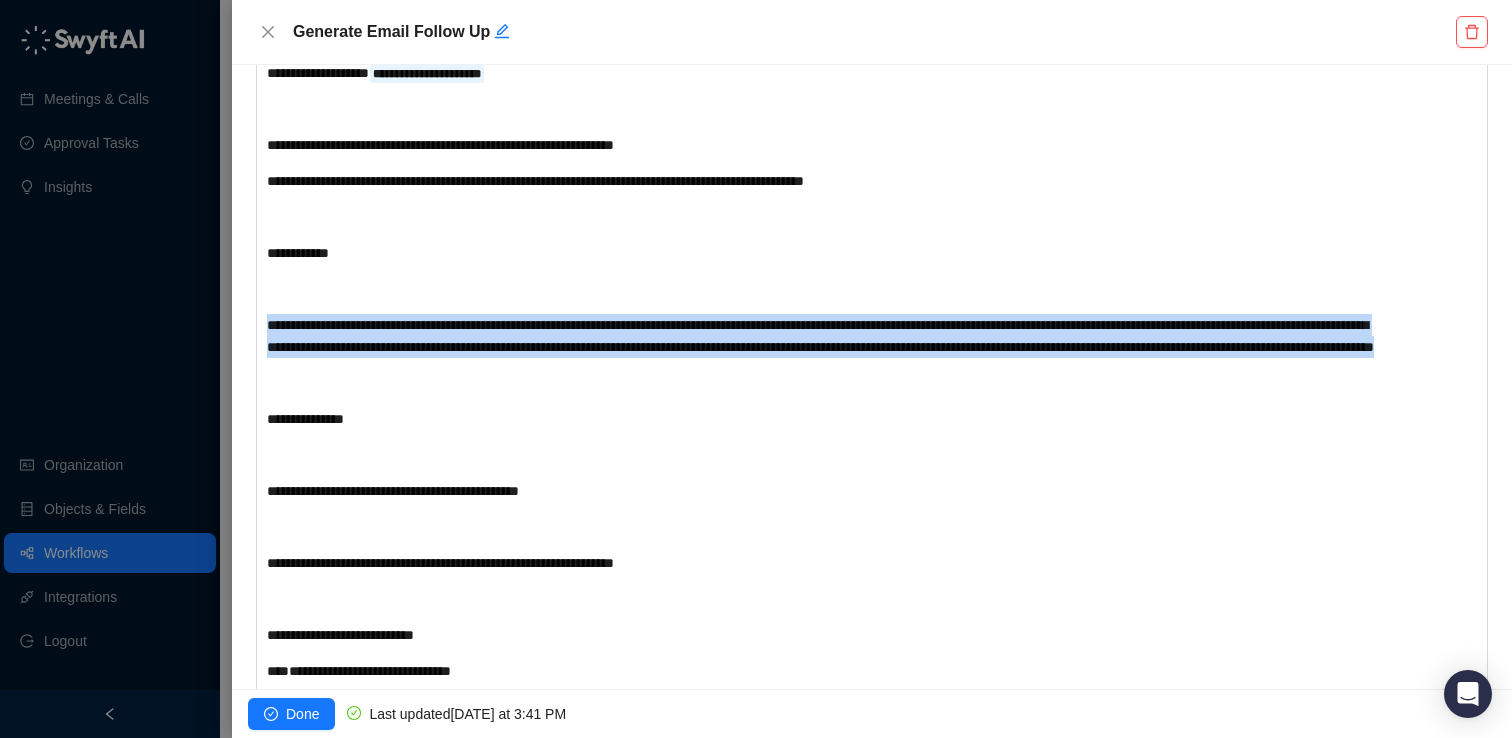 click on "**********" at bounding box center (820, 336) 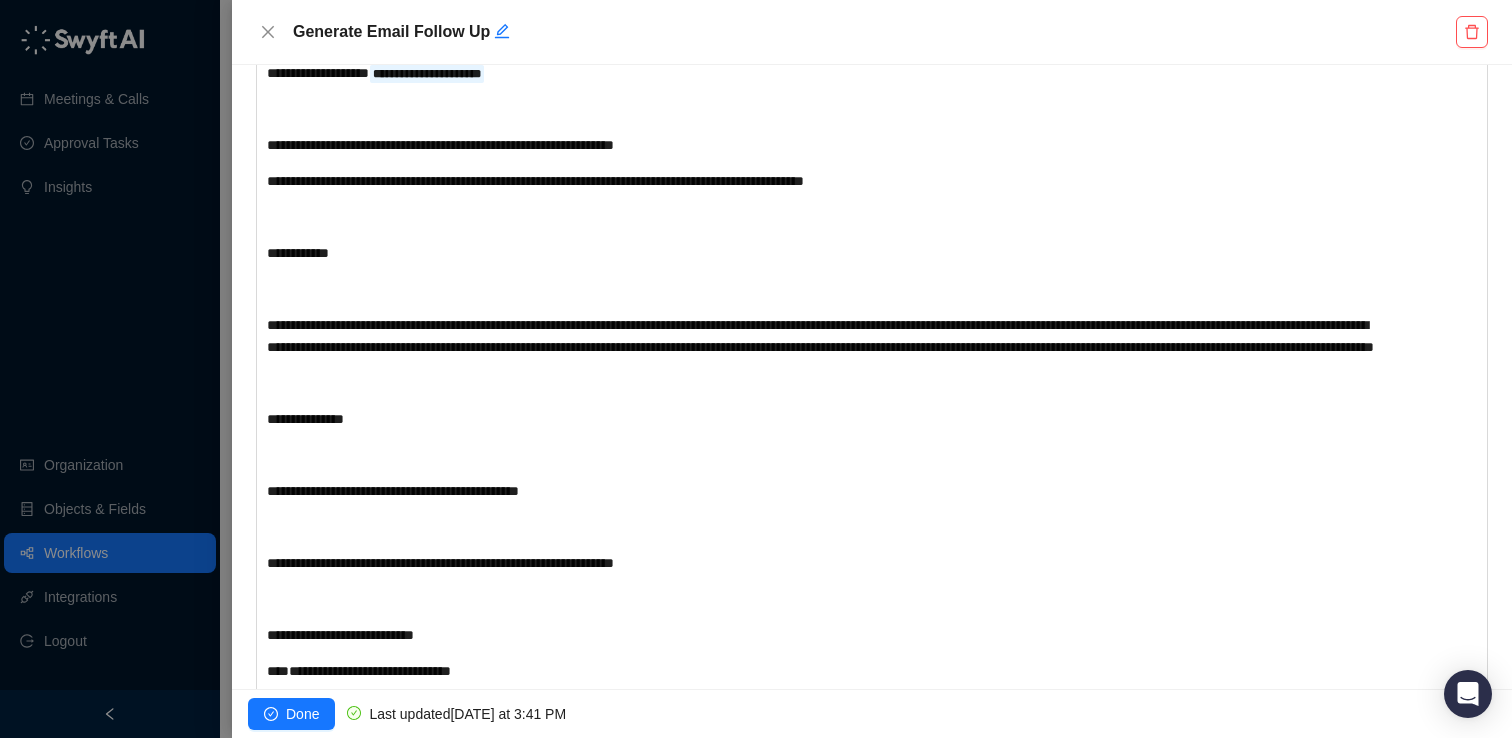 click on "**********" at bounding box center [820, 336] 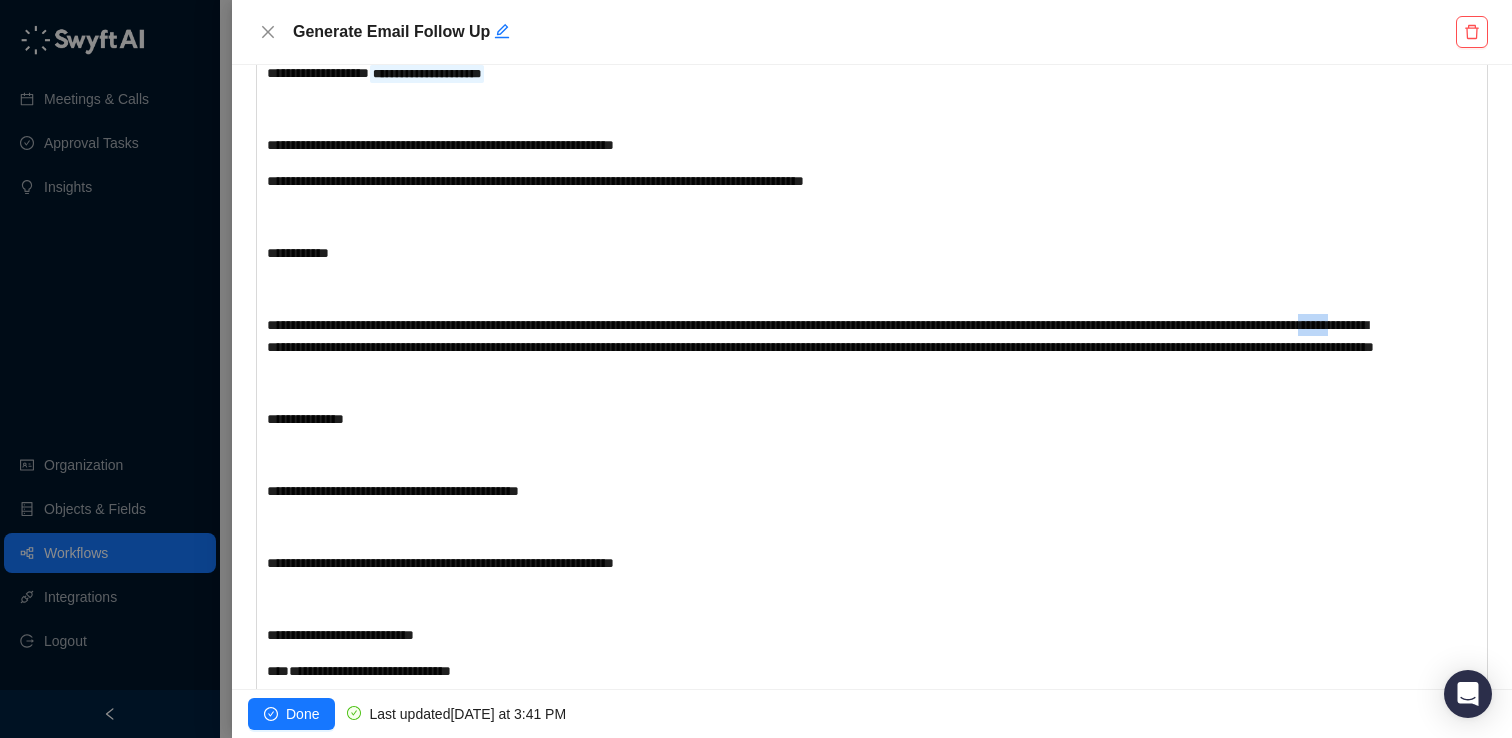 click on "**********" at bounding box center [820, 336] 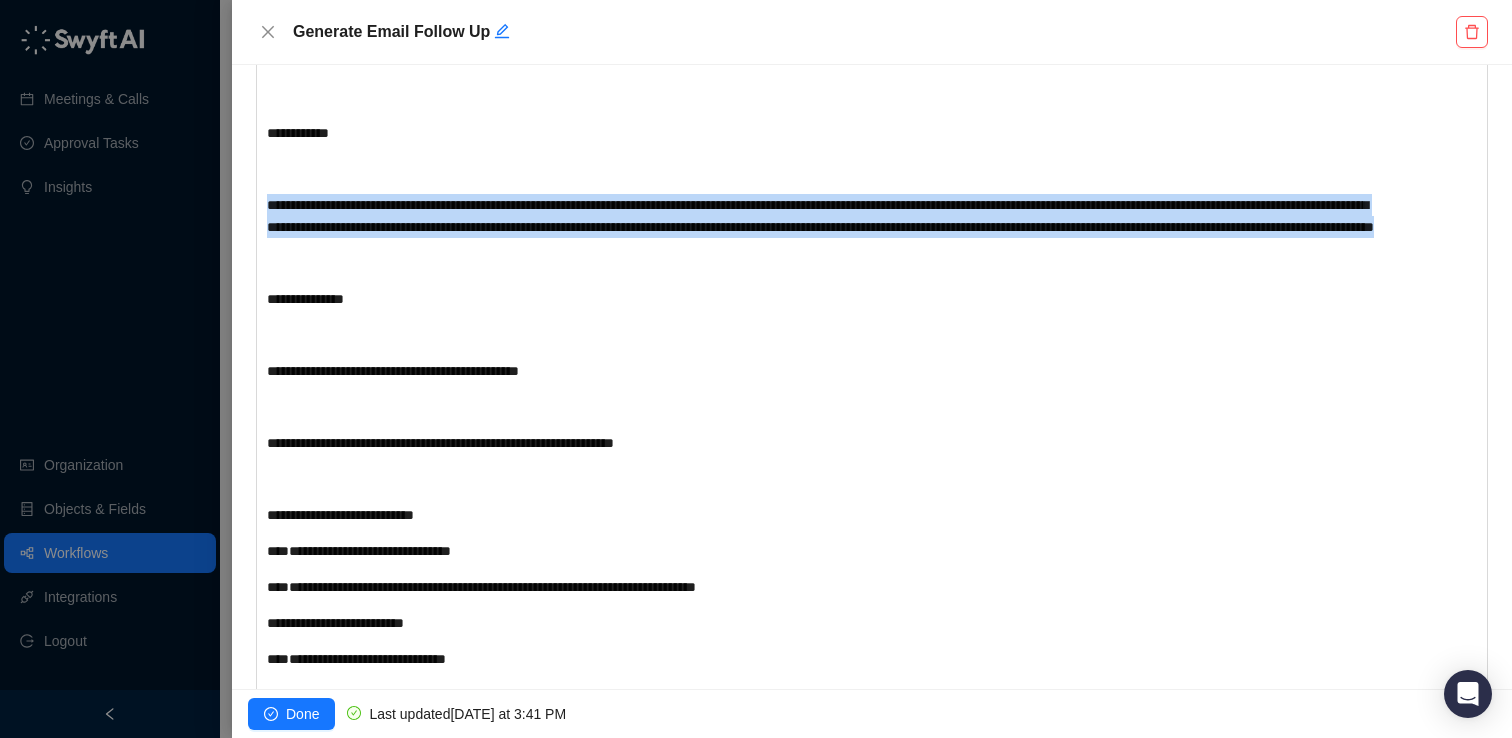 click on "**********" at bounding box center (821, 2737) 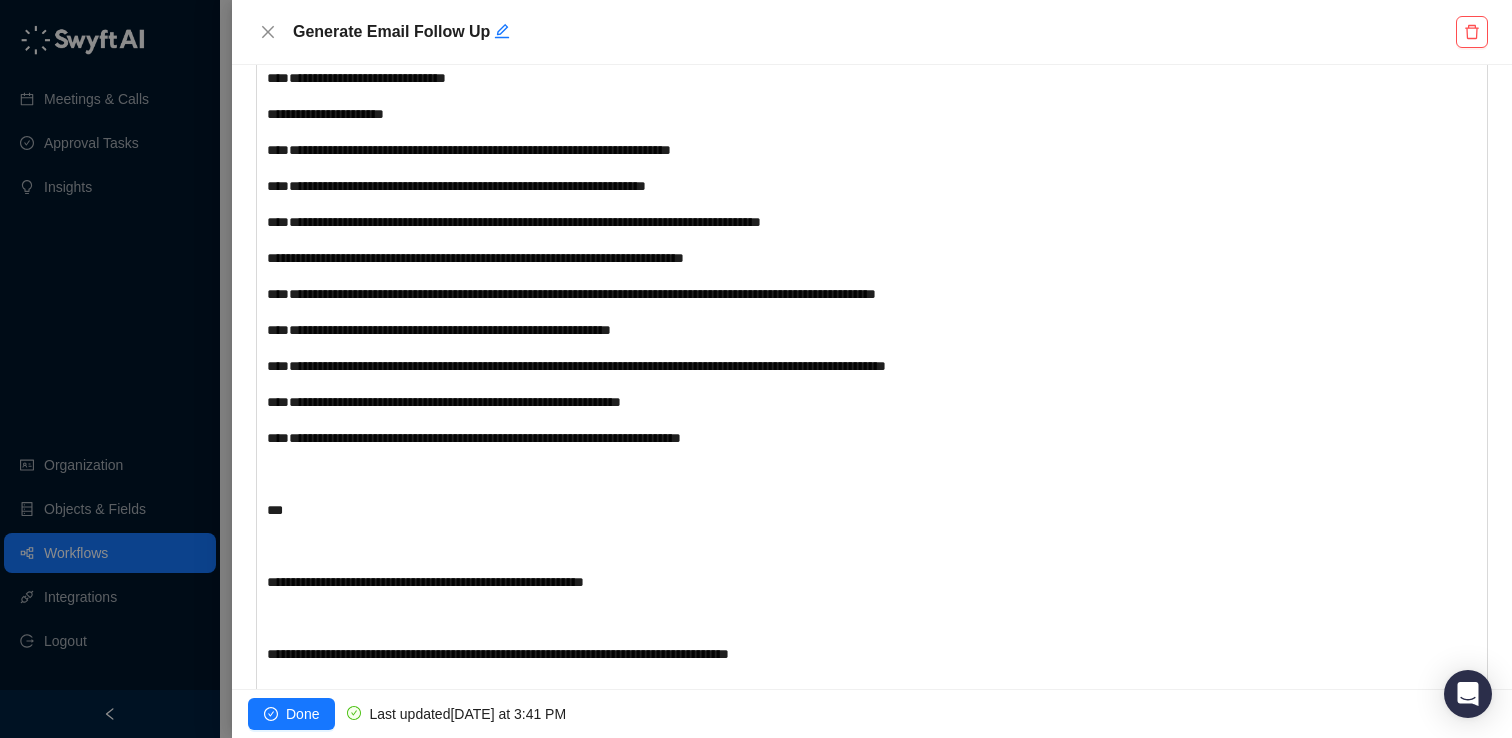 scroll, scrollTop: 1181, scrollLeft: 0, axis: vertical 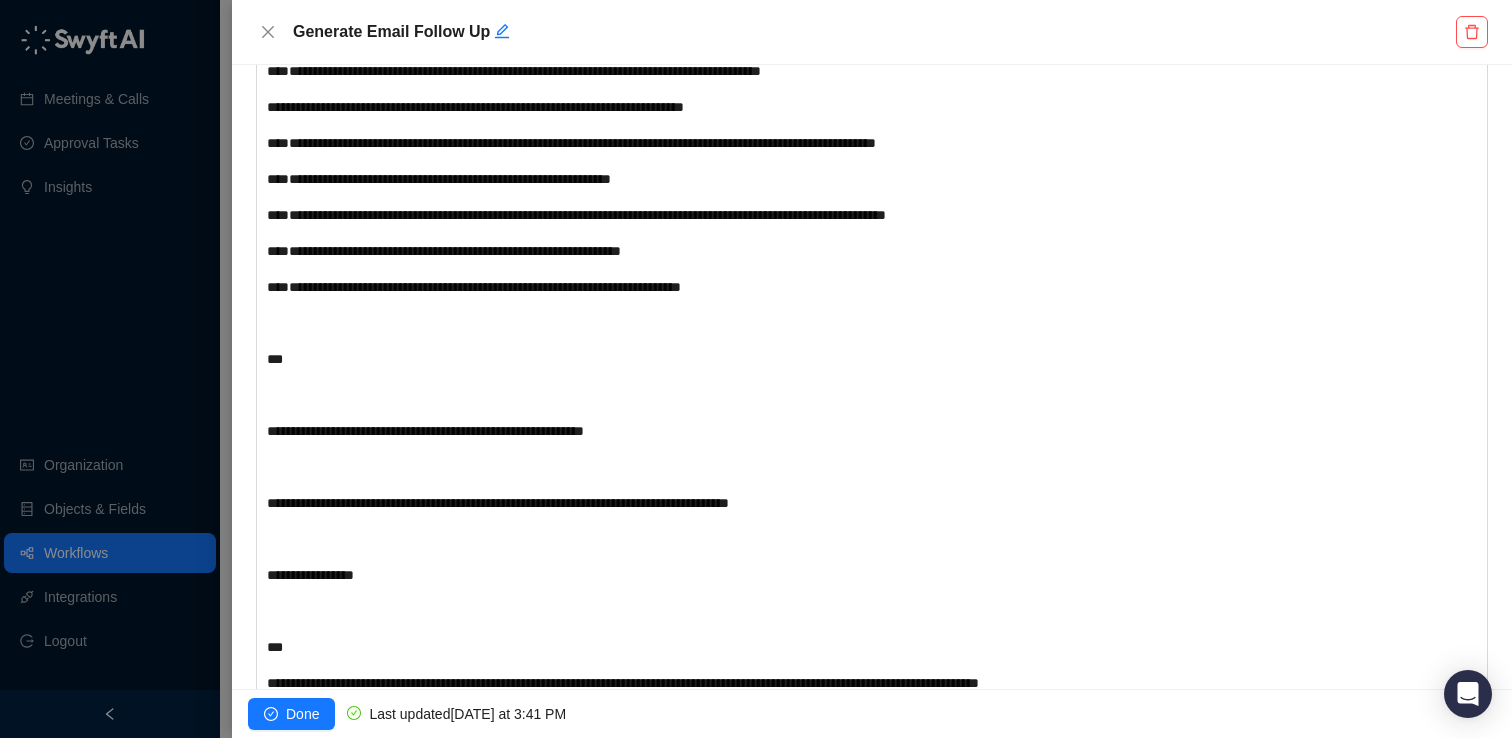 click on "**********" at bounding box center (425, 431) 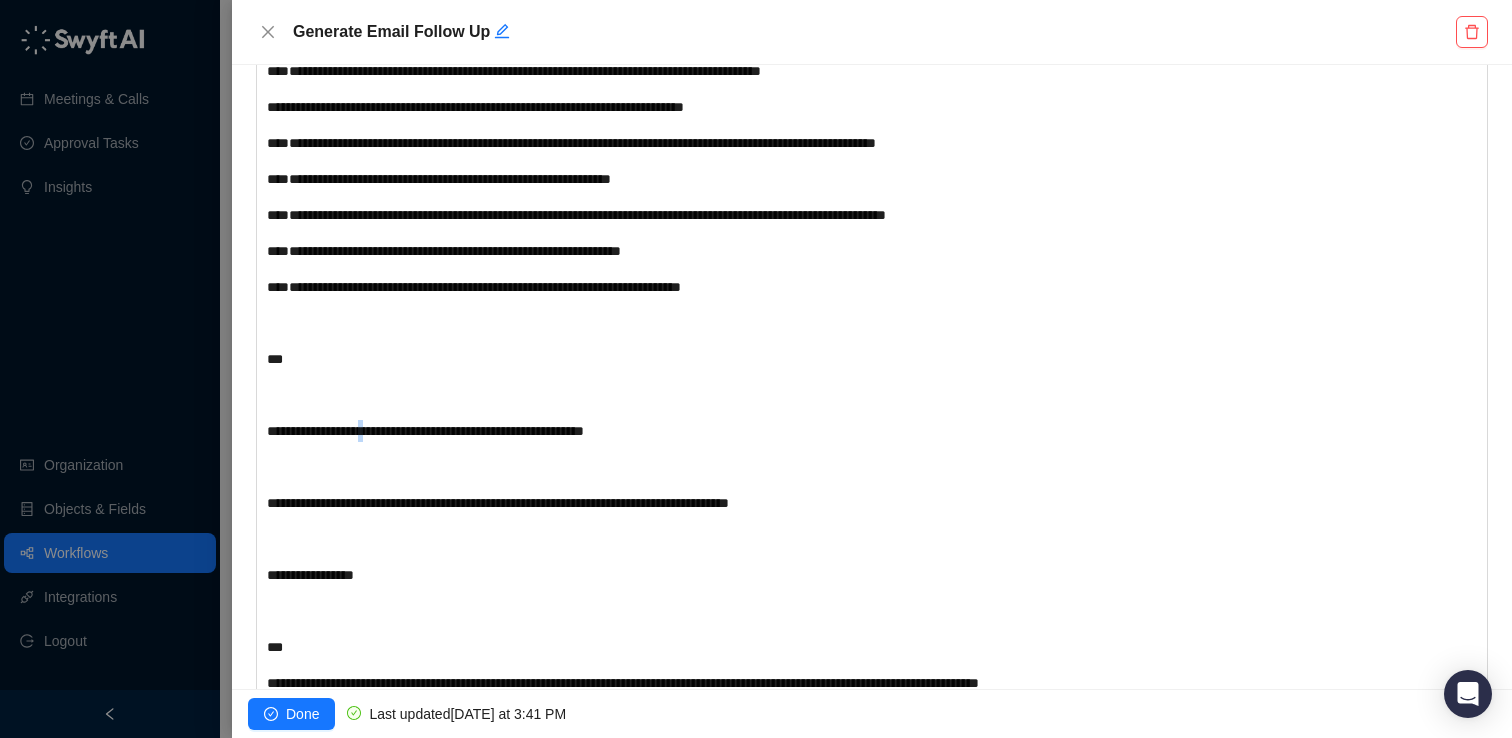 click on "**********" at bounding box center [425, 431] 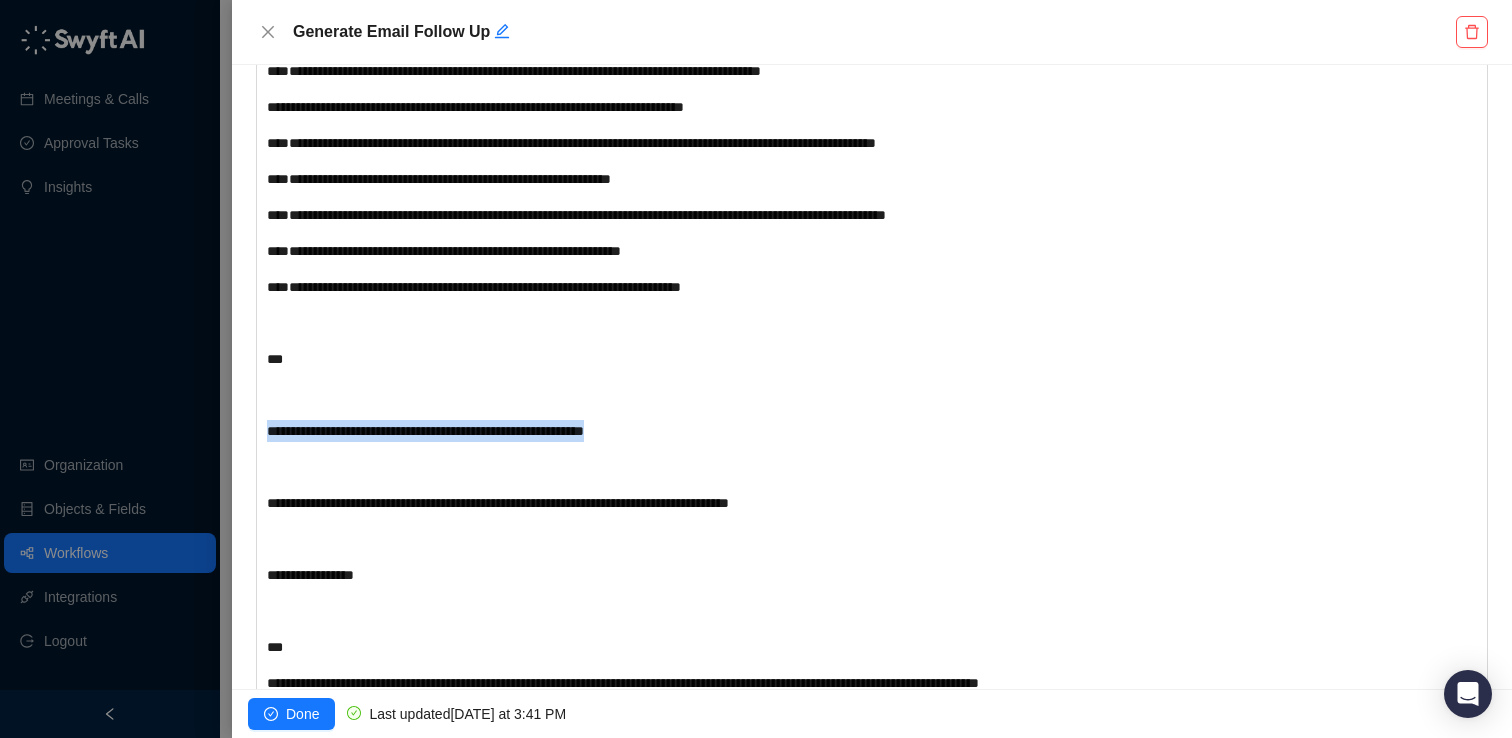 click on "**********" at bounding box center (821, 2005) 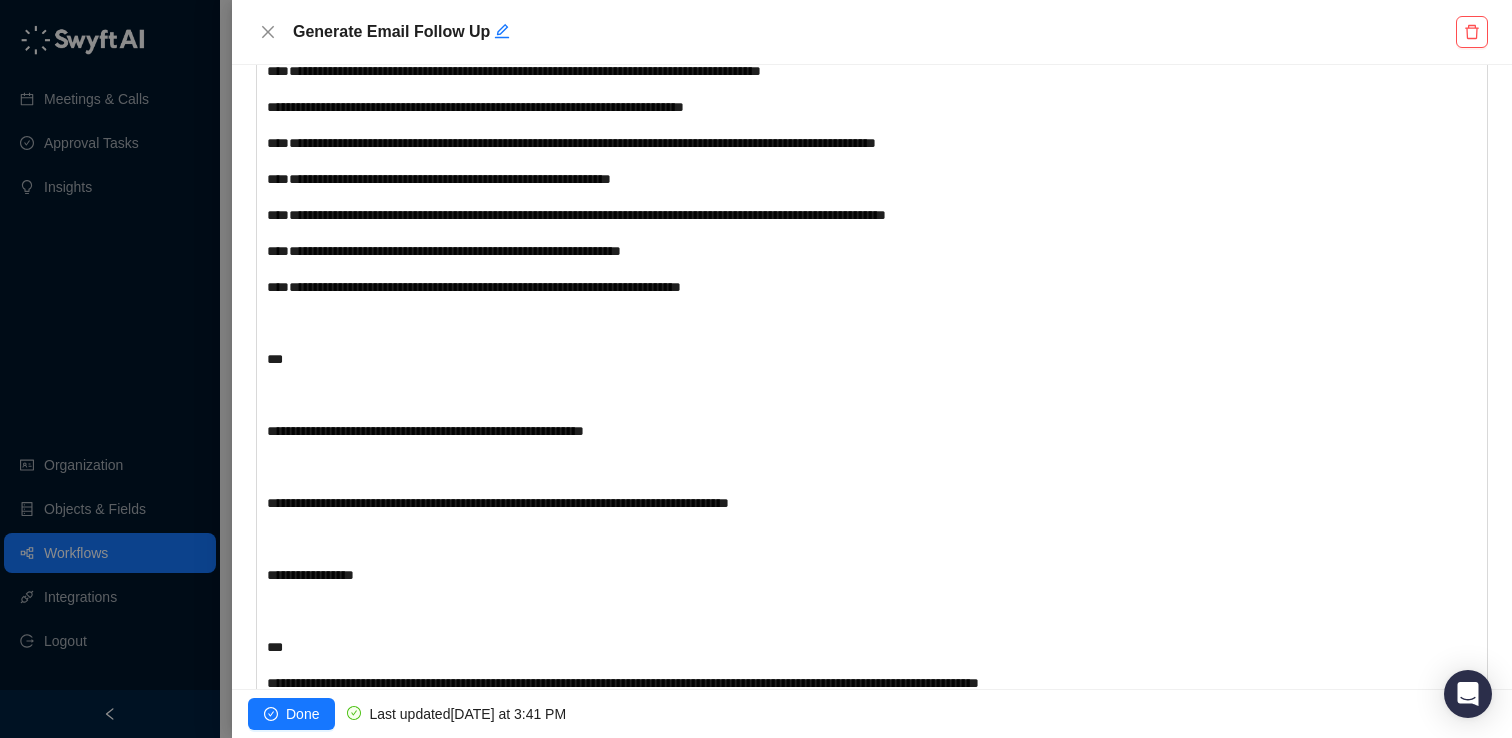 click on "**********" at bounding box center [821, 2005] 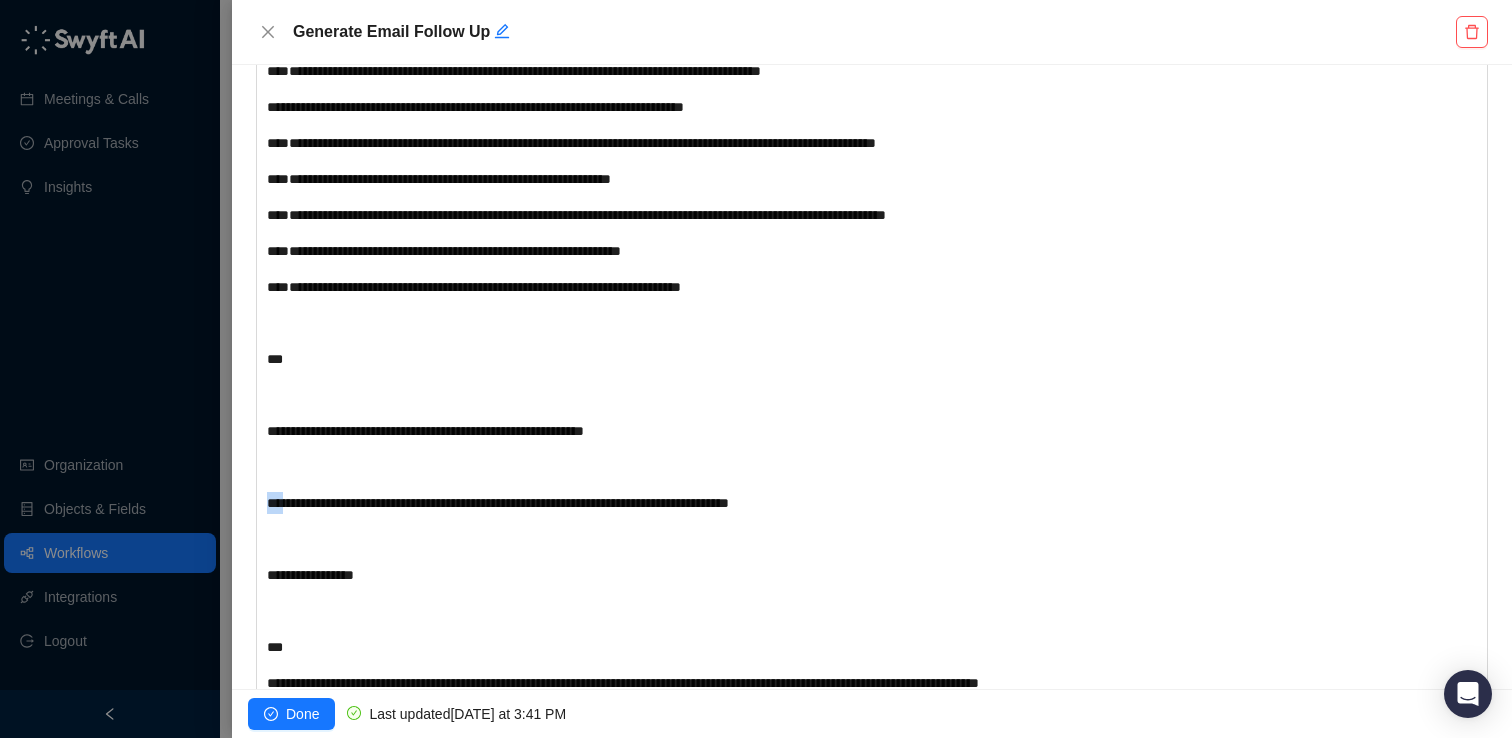 click on "**********" at bounding box center [821, 2005] 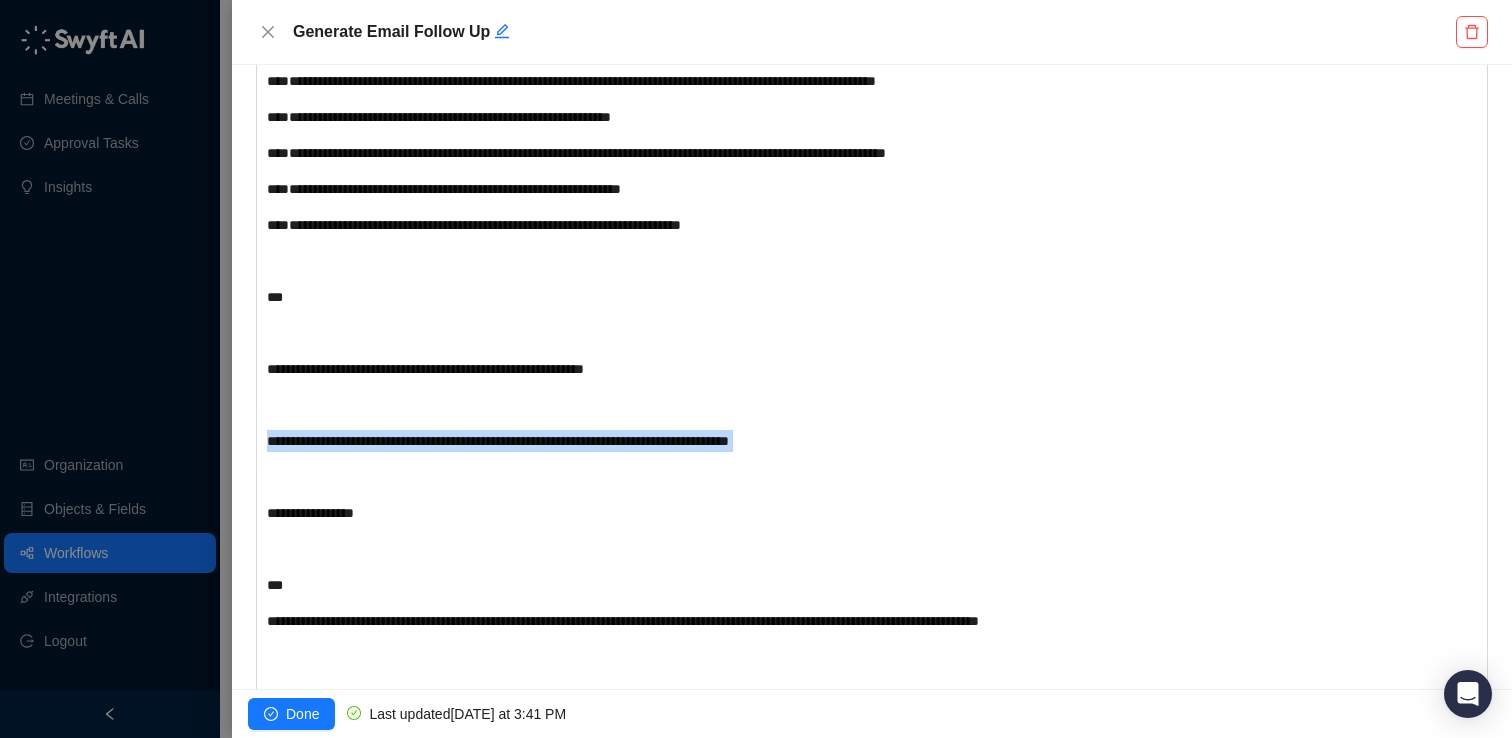 scroll, scrollTop: 1296, scrollLeft: 0, axis: vertical 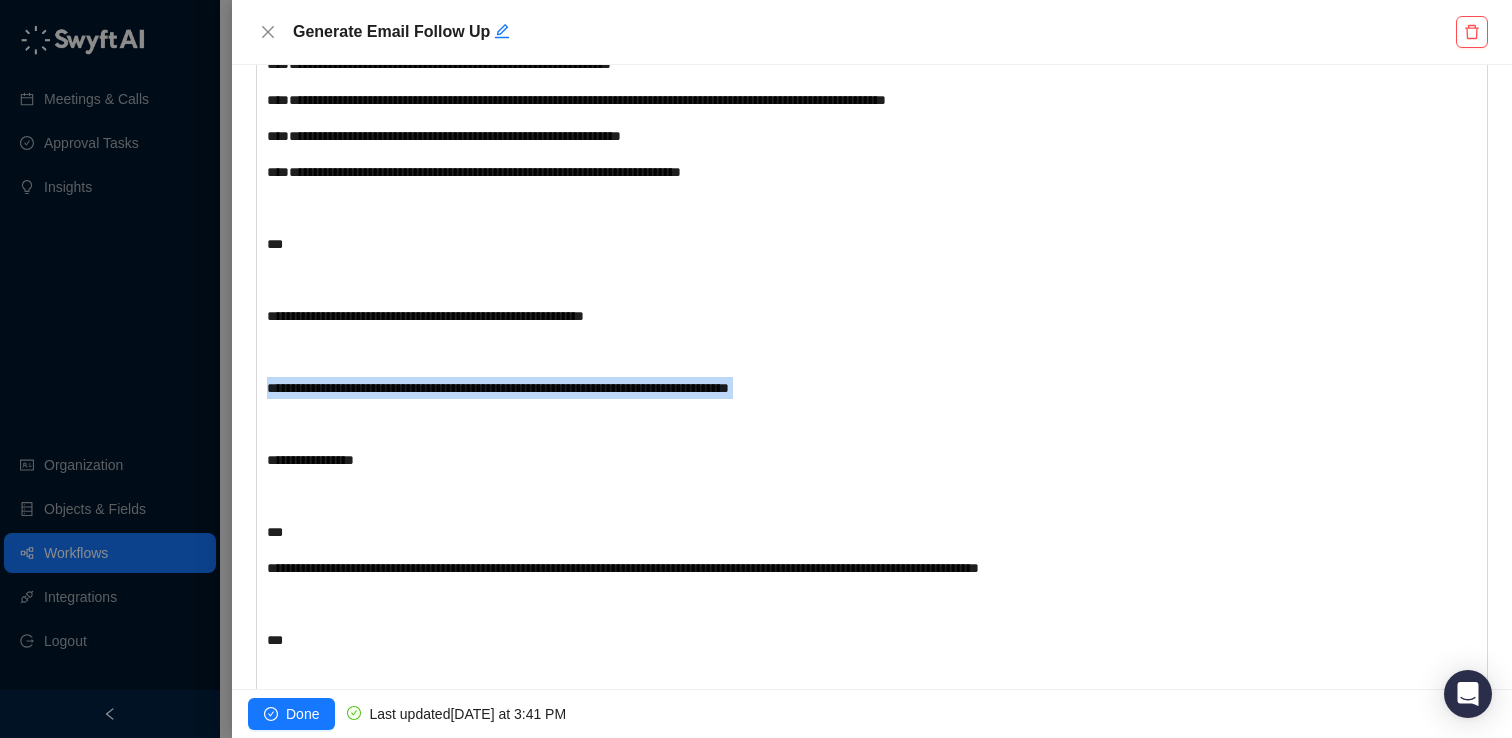click on "**********" at bounding box center (498, 388) 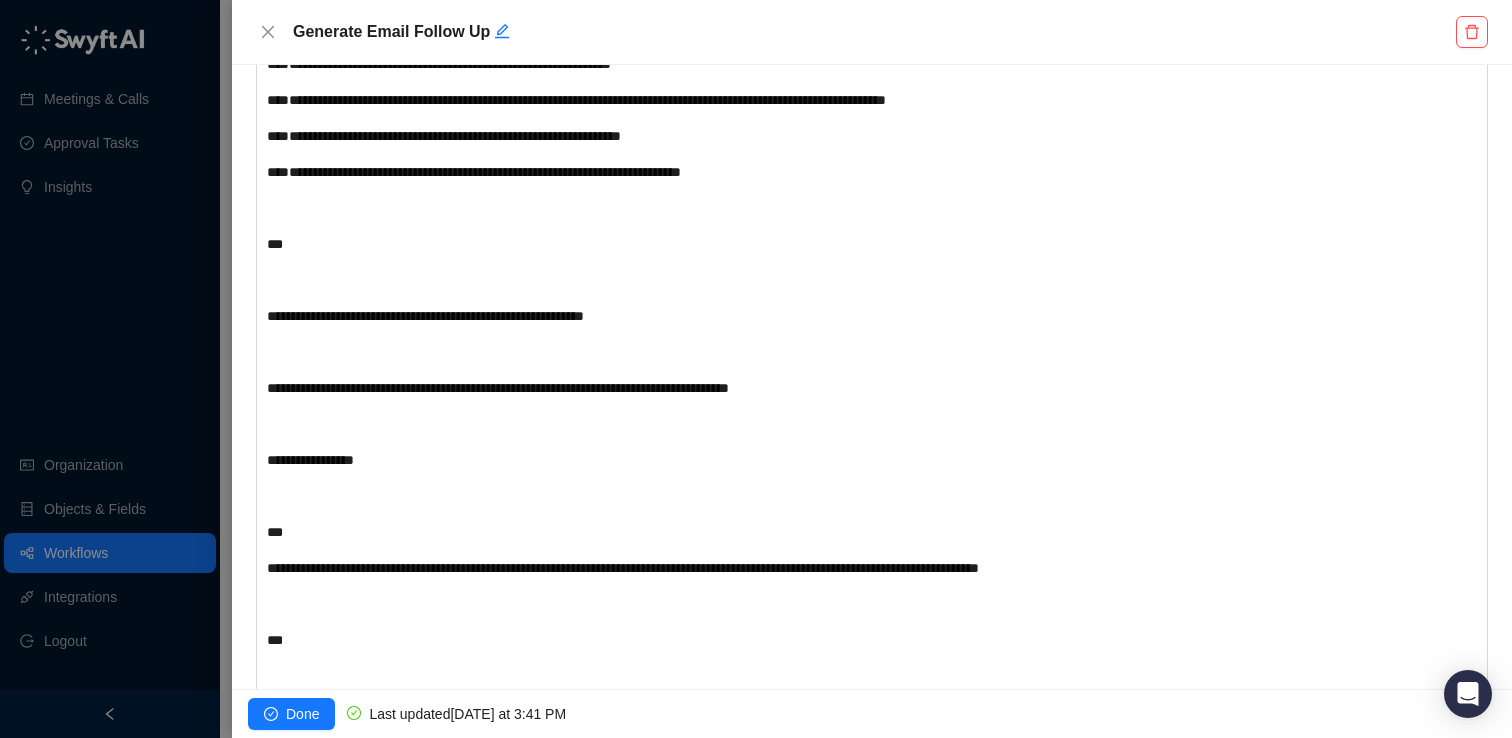 click on "**********" at bounding box center [821, 388] 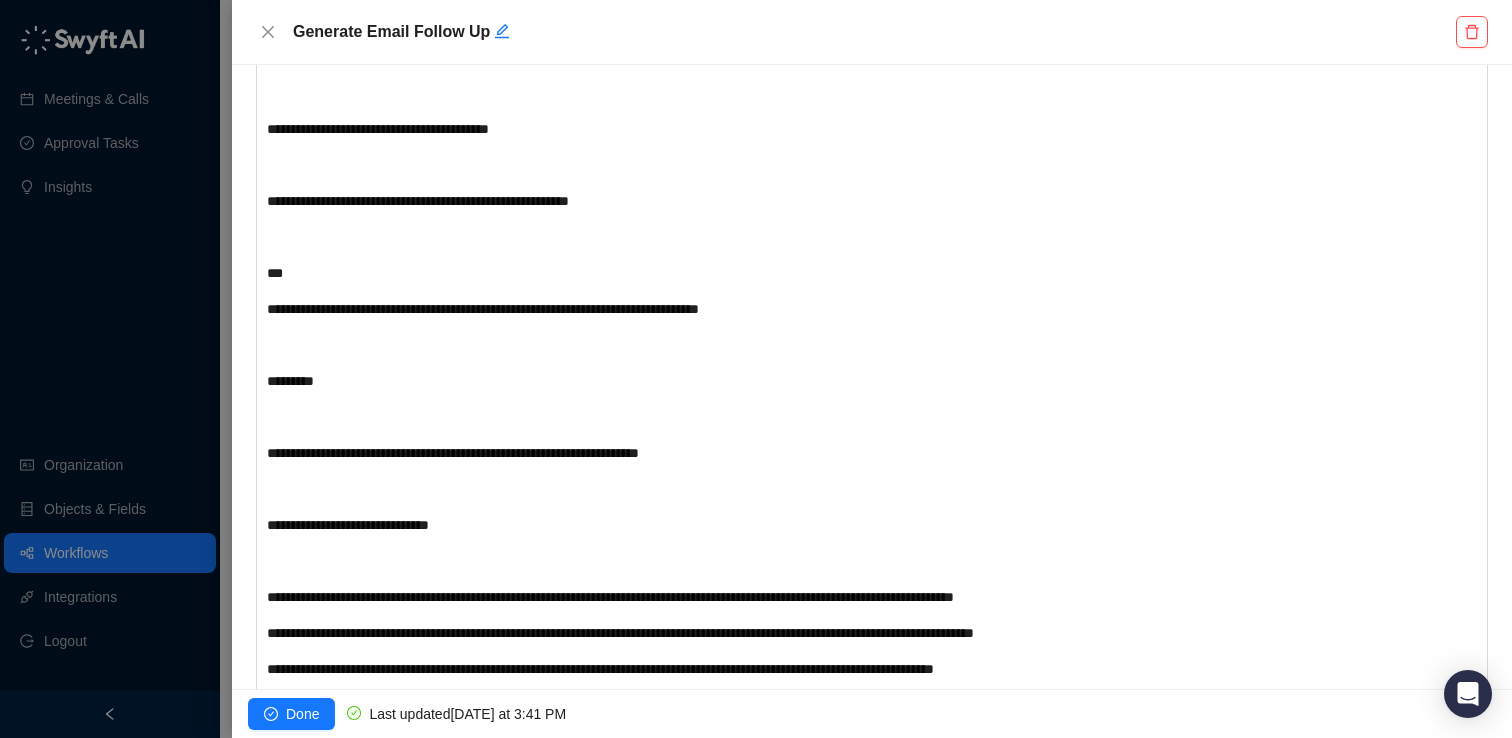 scroll, scrollTop: 3113, scrollLeft: 0, axis: vertical 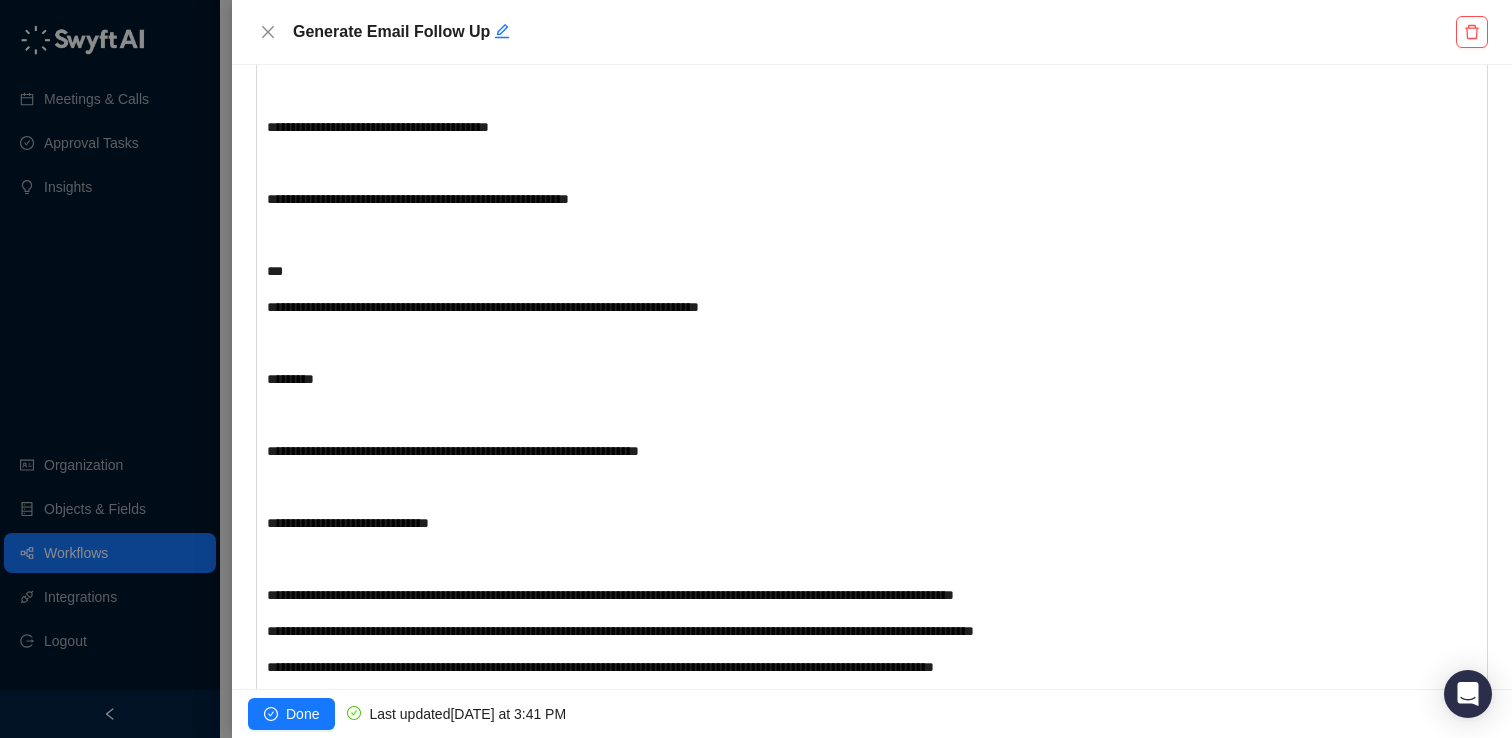 click on "**********" at bounding box center (418, 199) 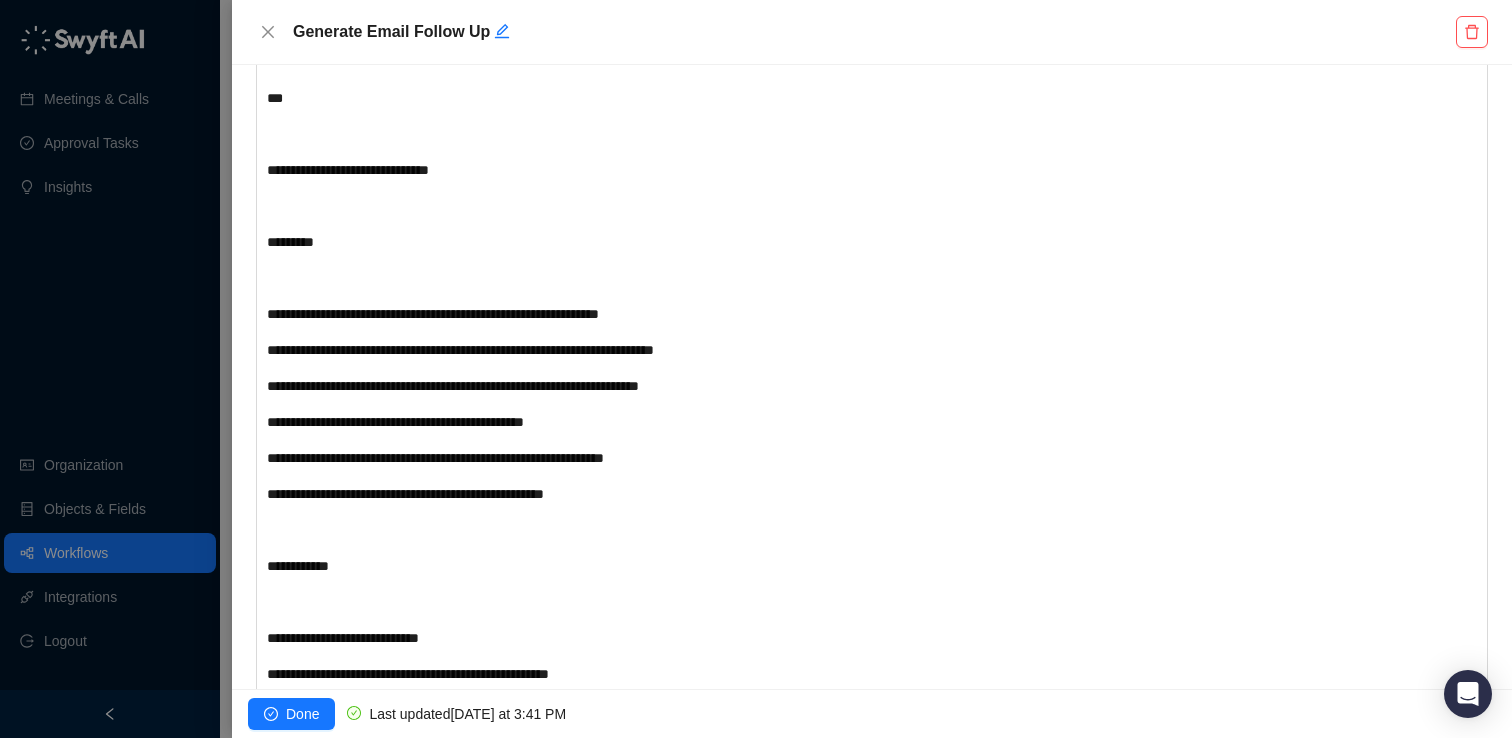 scroll, scrollTop: 5040, scrollLeft: 0, axis: vertical 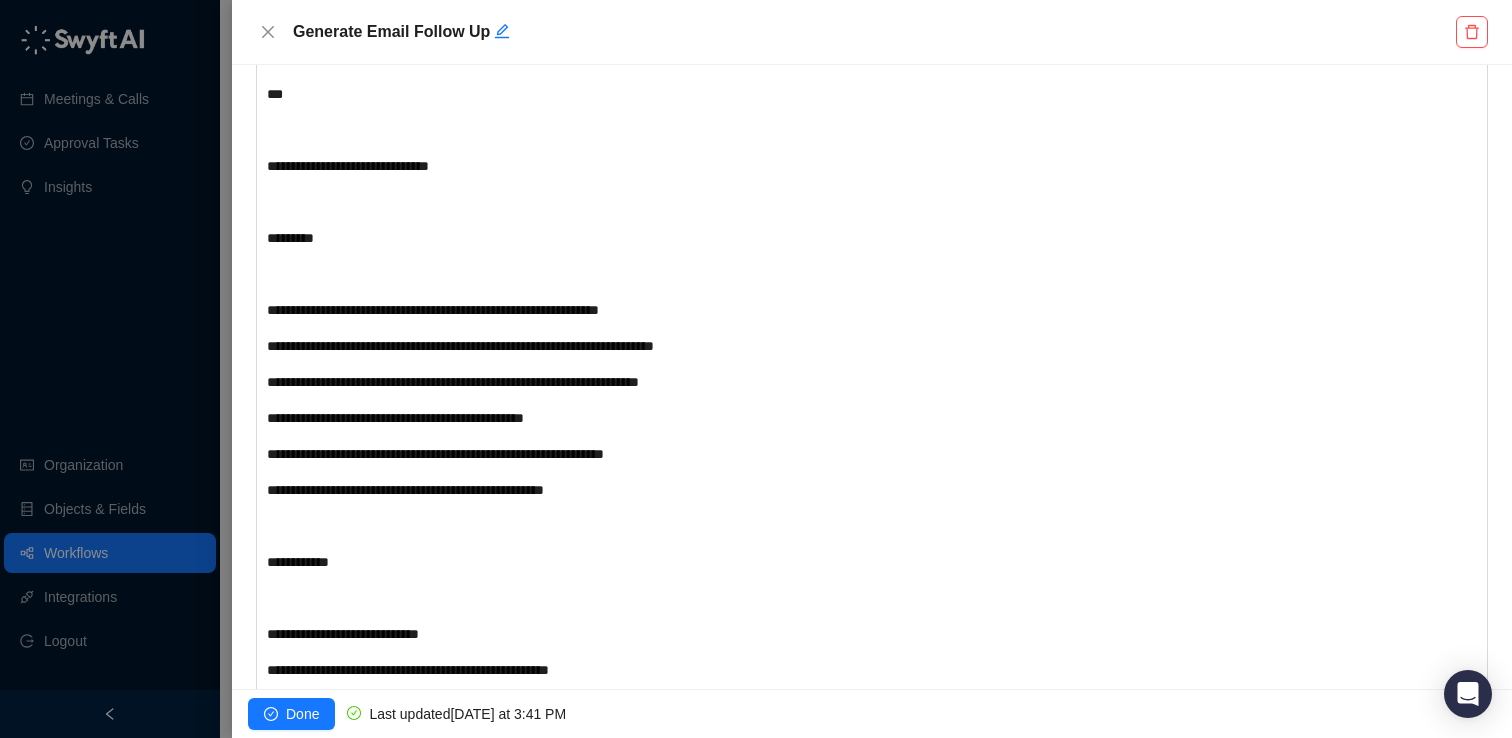 click on "**********" at bounding box center [395, 418] 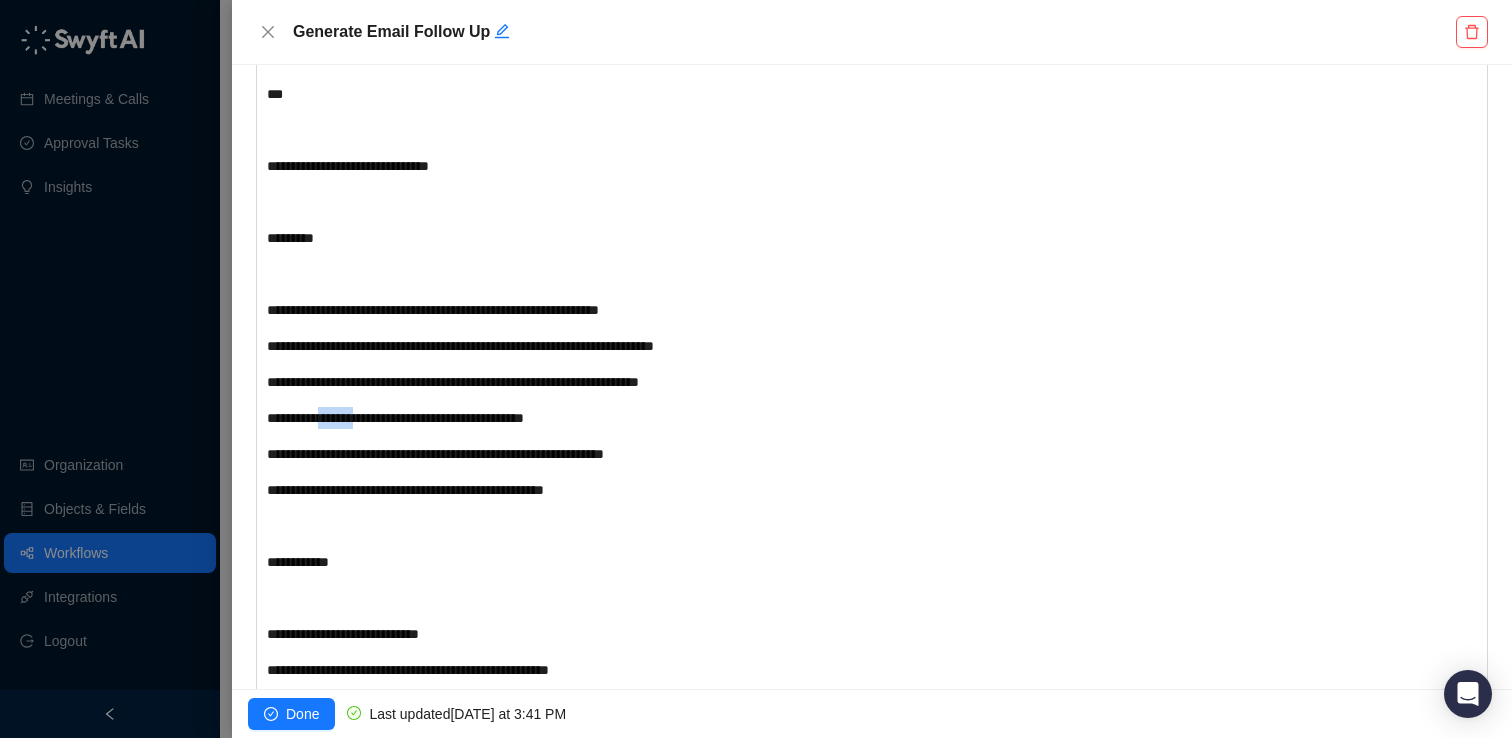 click on "**********" at bounding box center [395, 418] 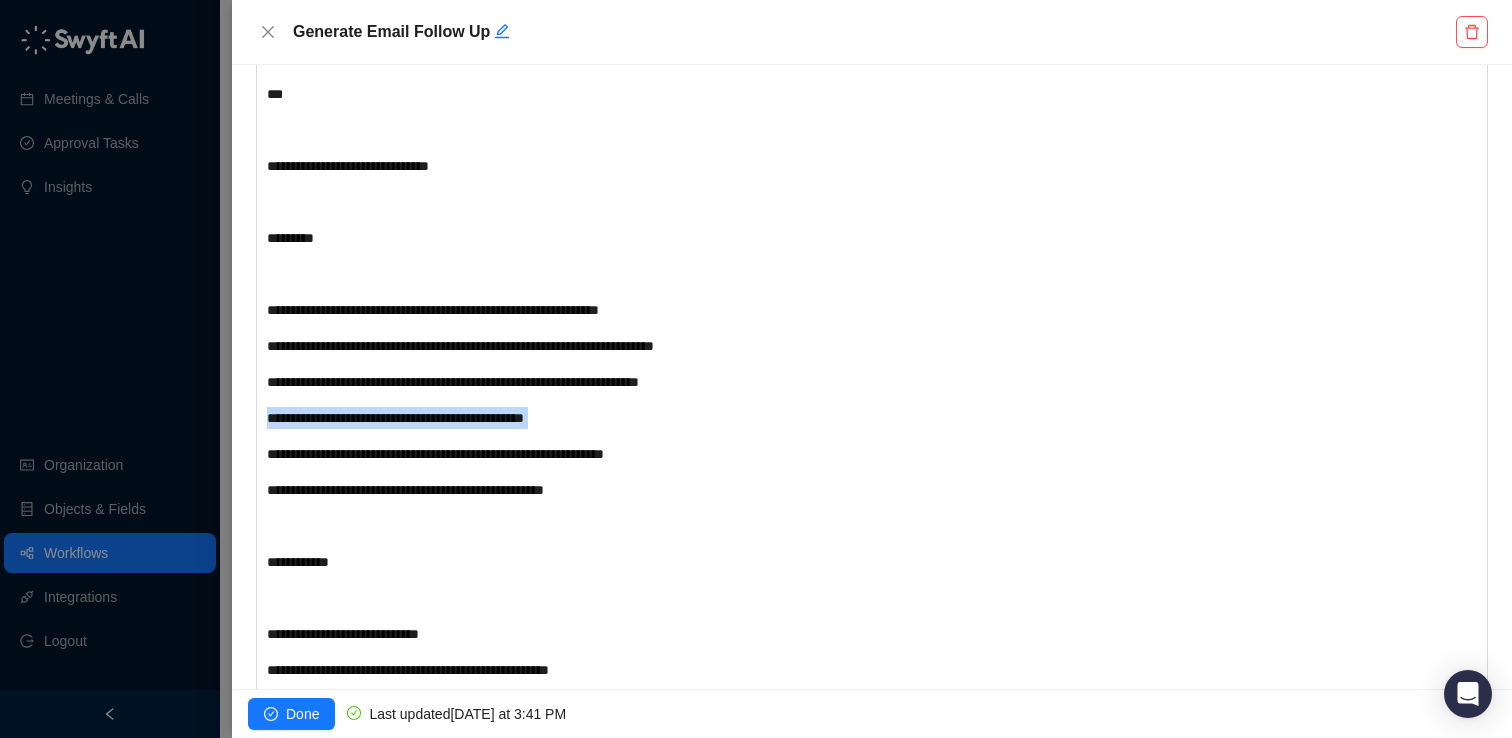 click on "**********" at bounding box center [395, 418] 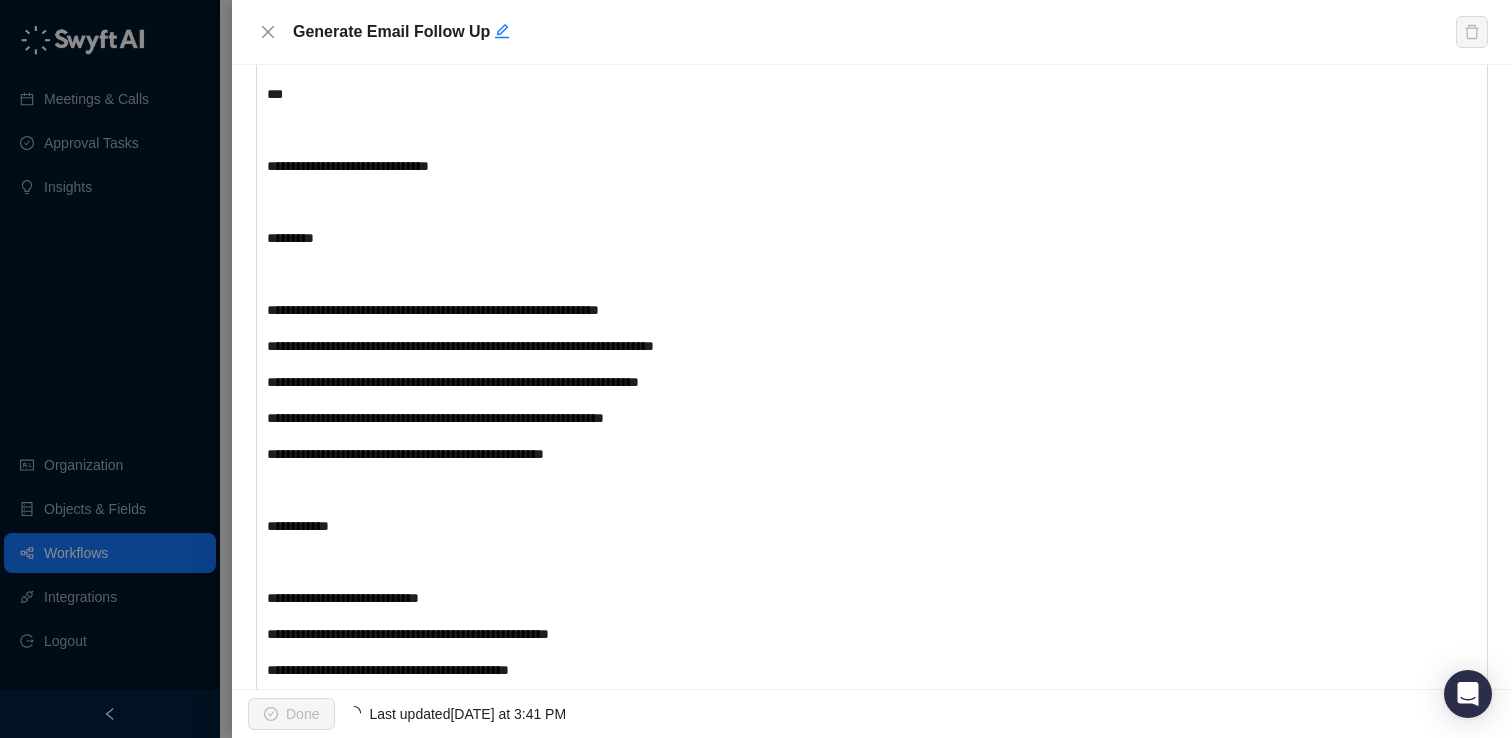 click on "**********" at bounding box center [821, -1872] 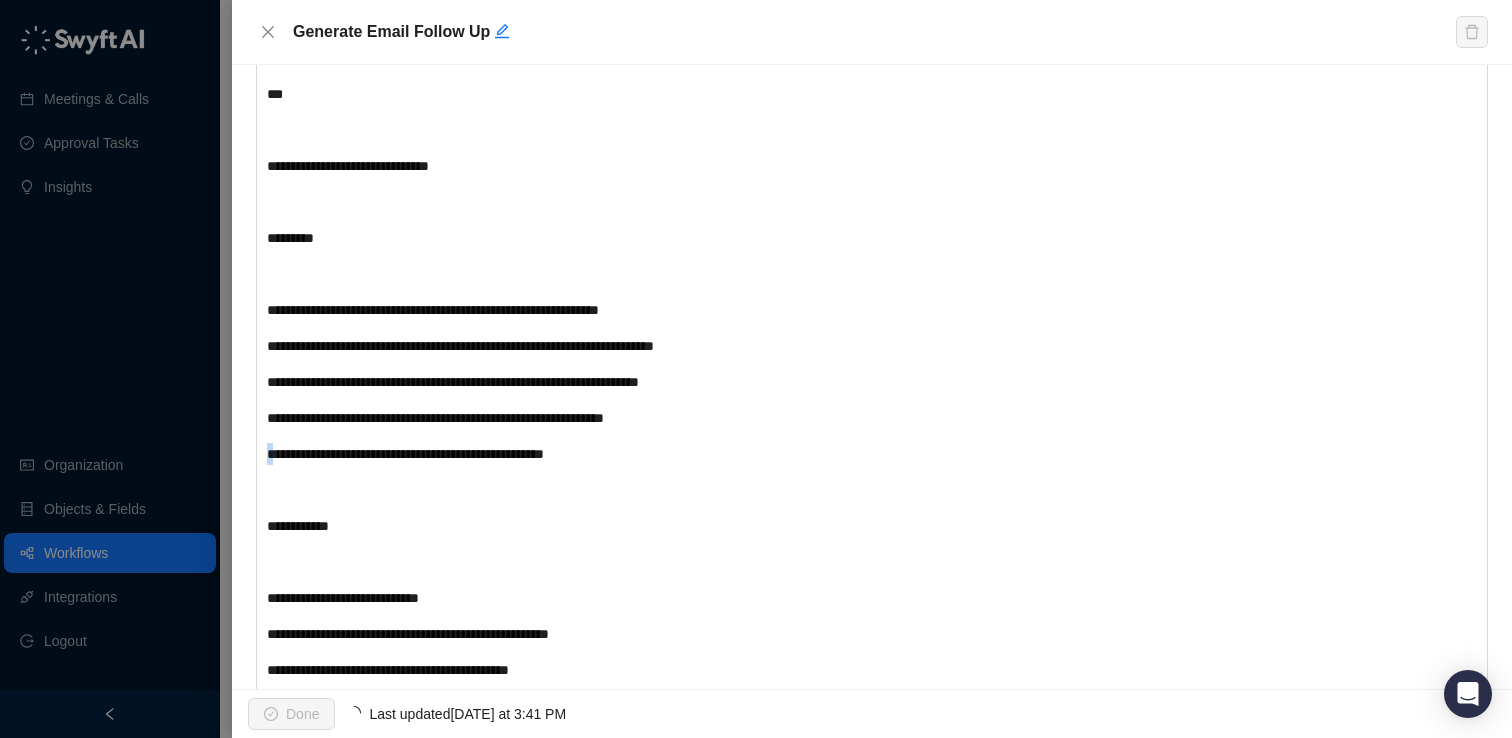 click on "**********" at bounding box center [821, -1872] 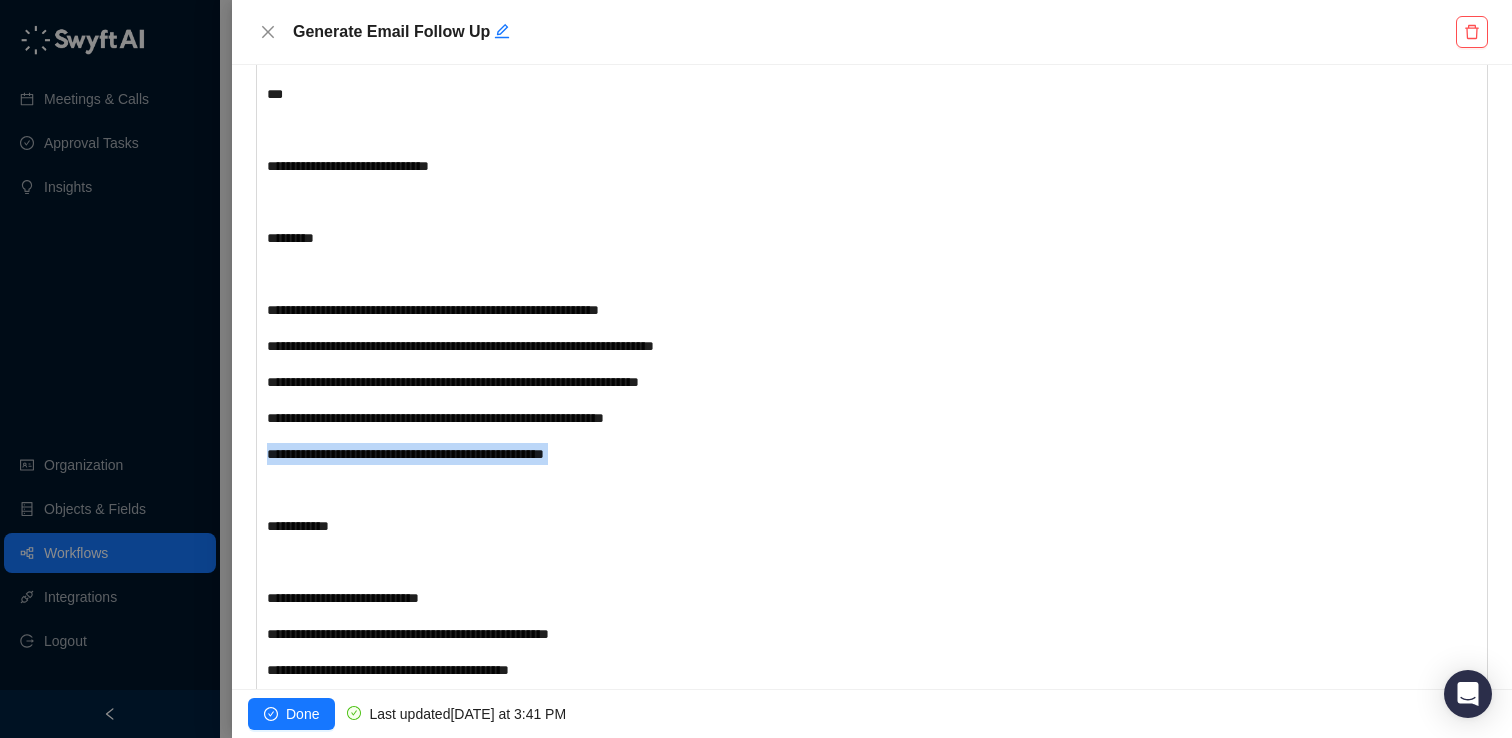 click on "**********" at bounding box center [821, -1872] 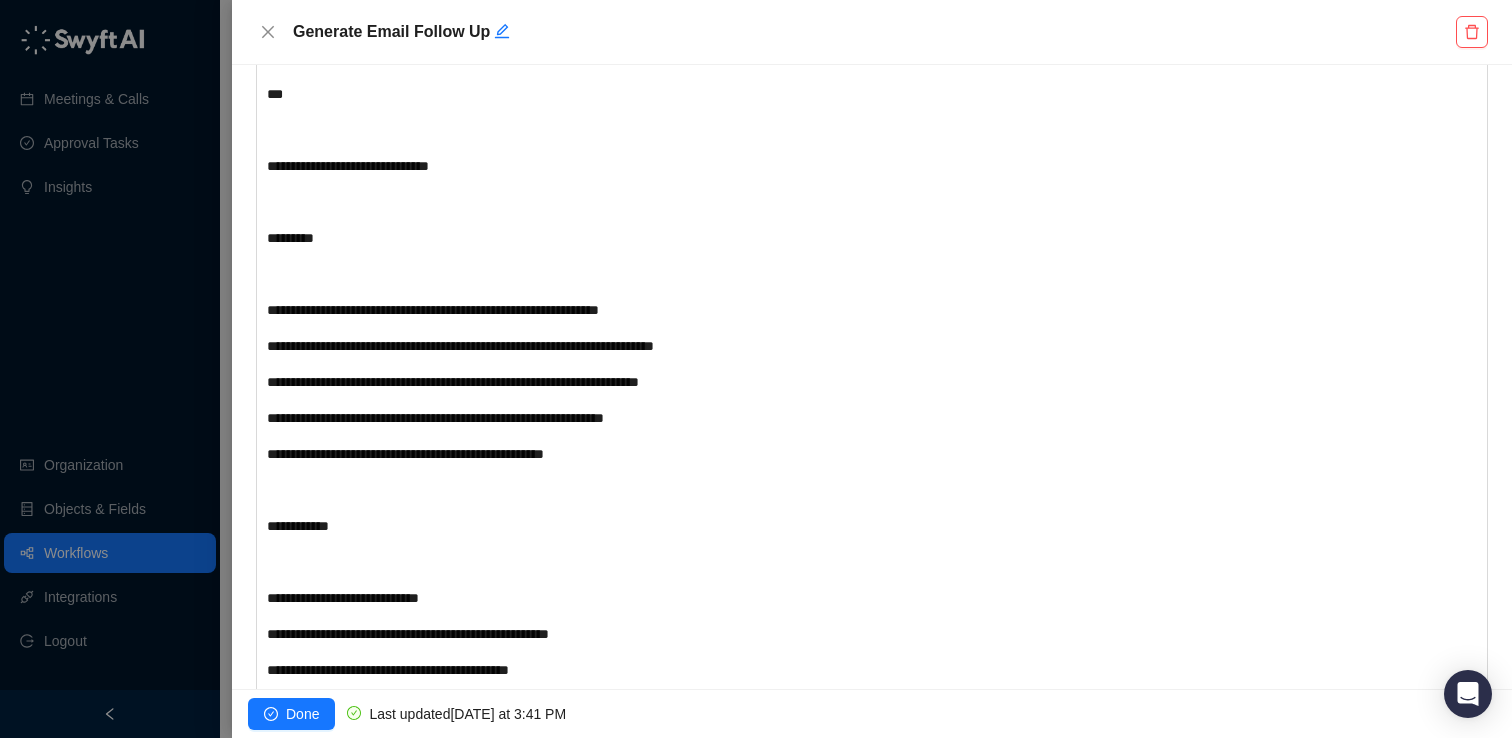 click on "**********" at bounding box center (435, 418) 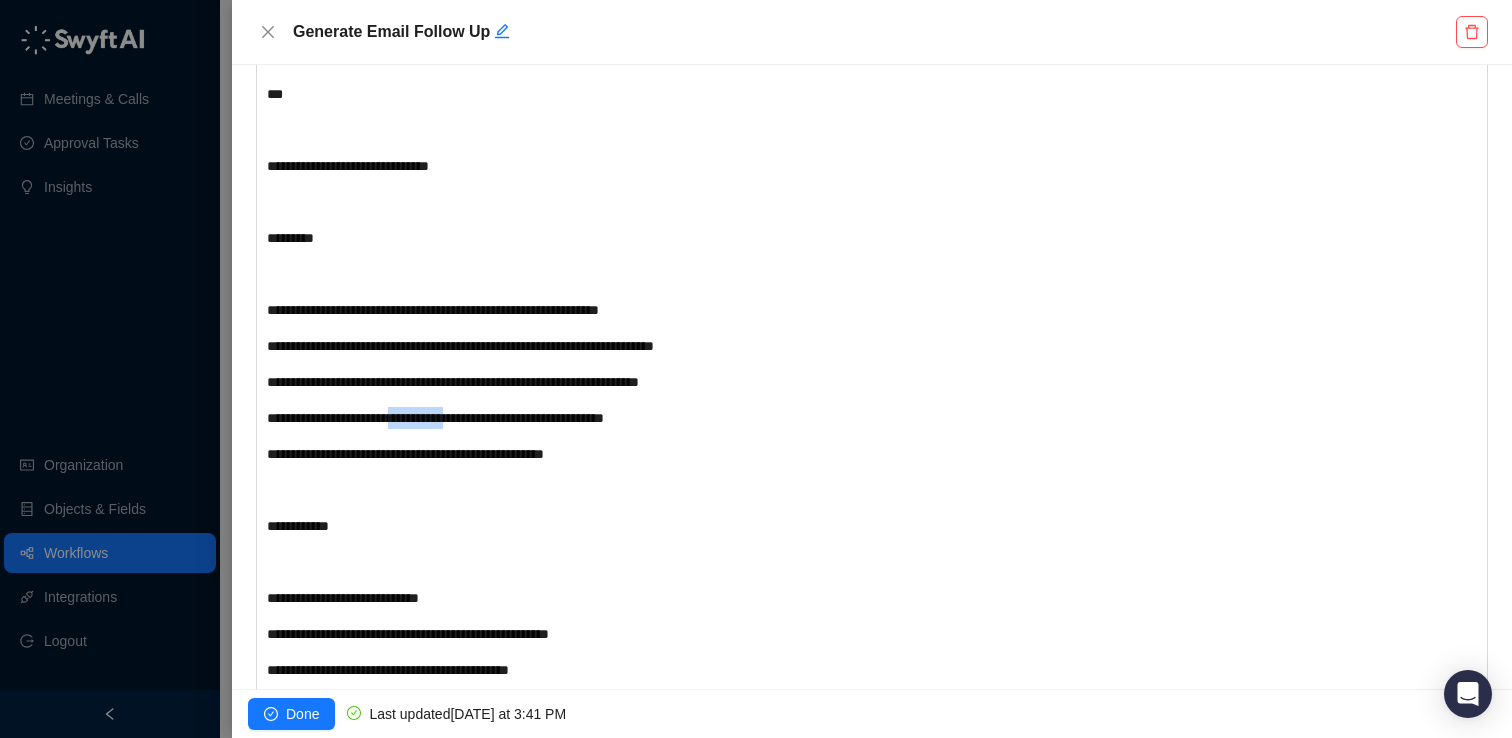 click on "**********" at bounding box center [435, 418] 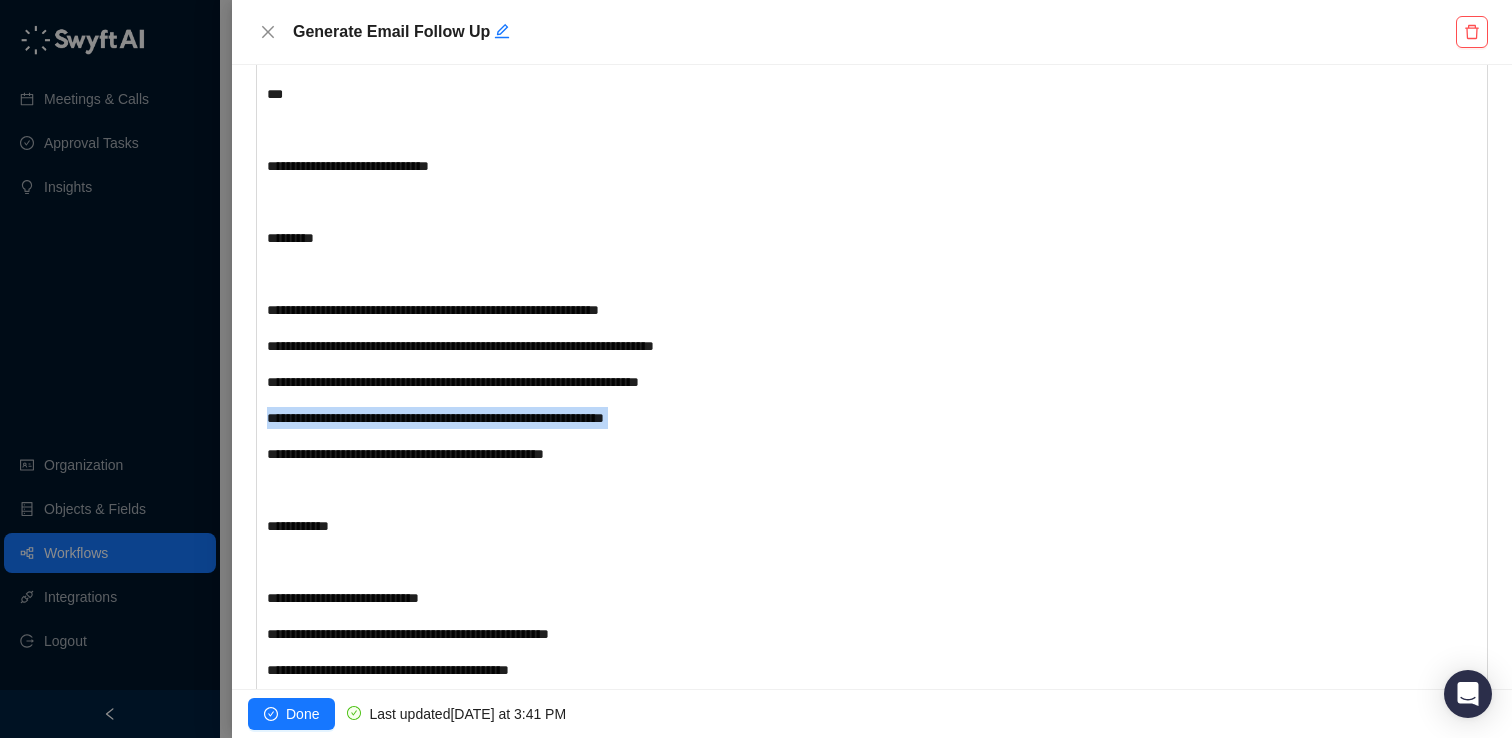 click on "**********" at bounding box center (435, 418) 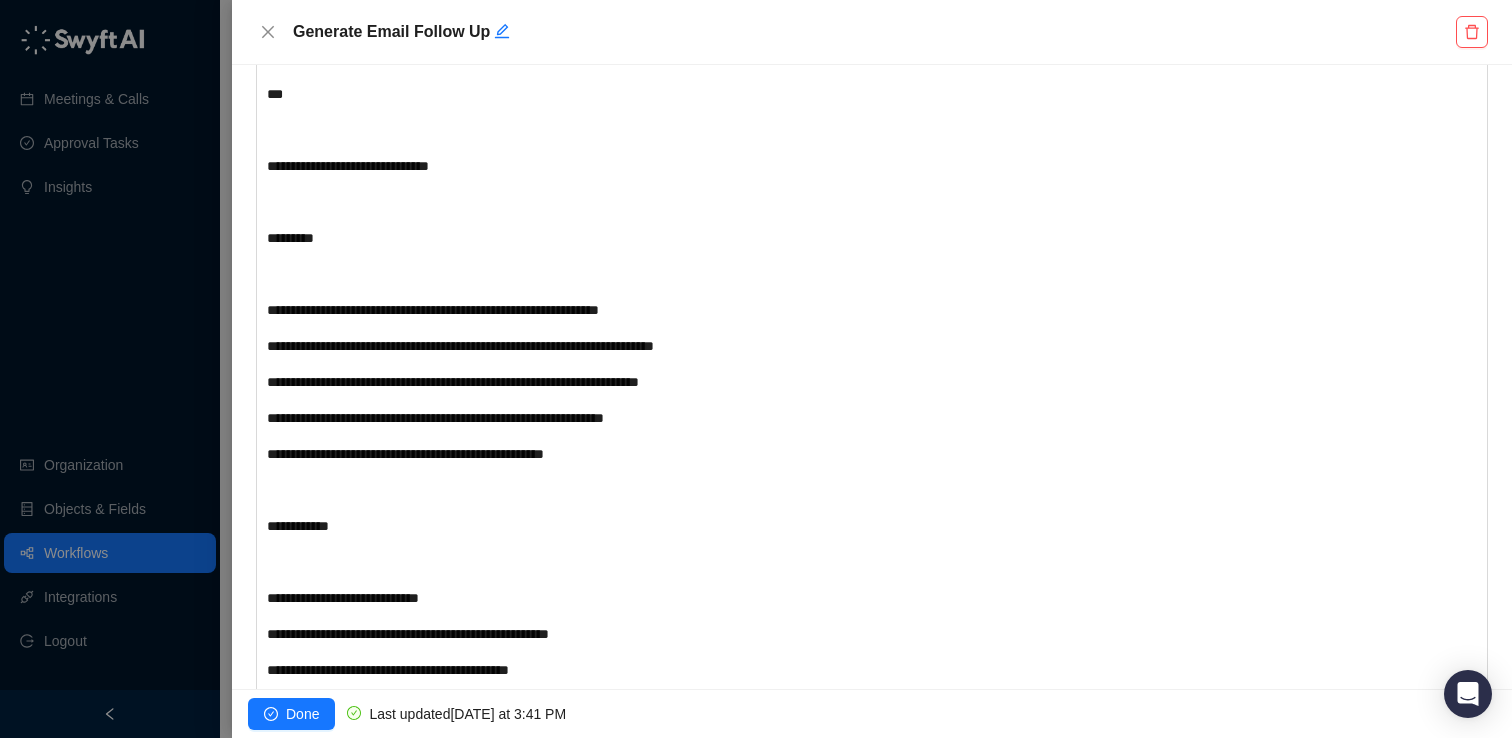click on "**********" at bounding box center [405, 454] 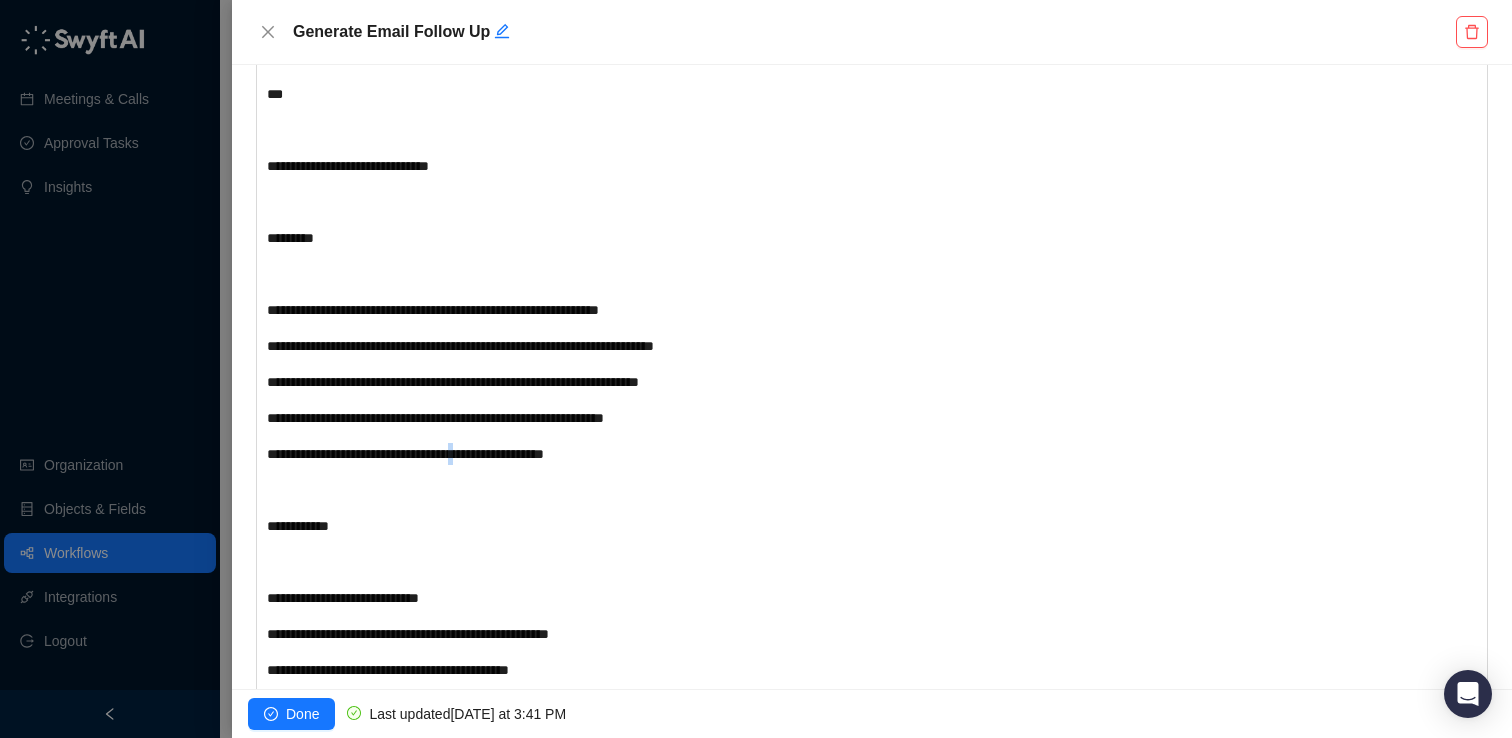 click on "**********" at bounding box center [405, 454] 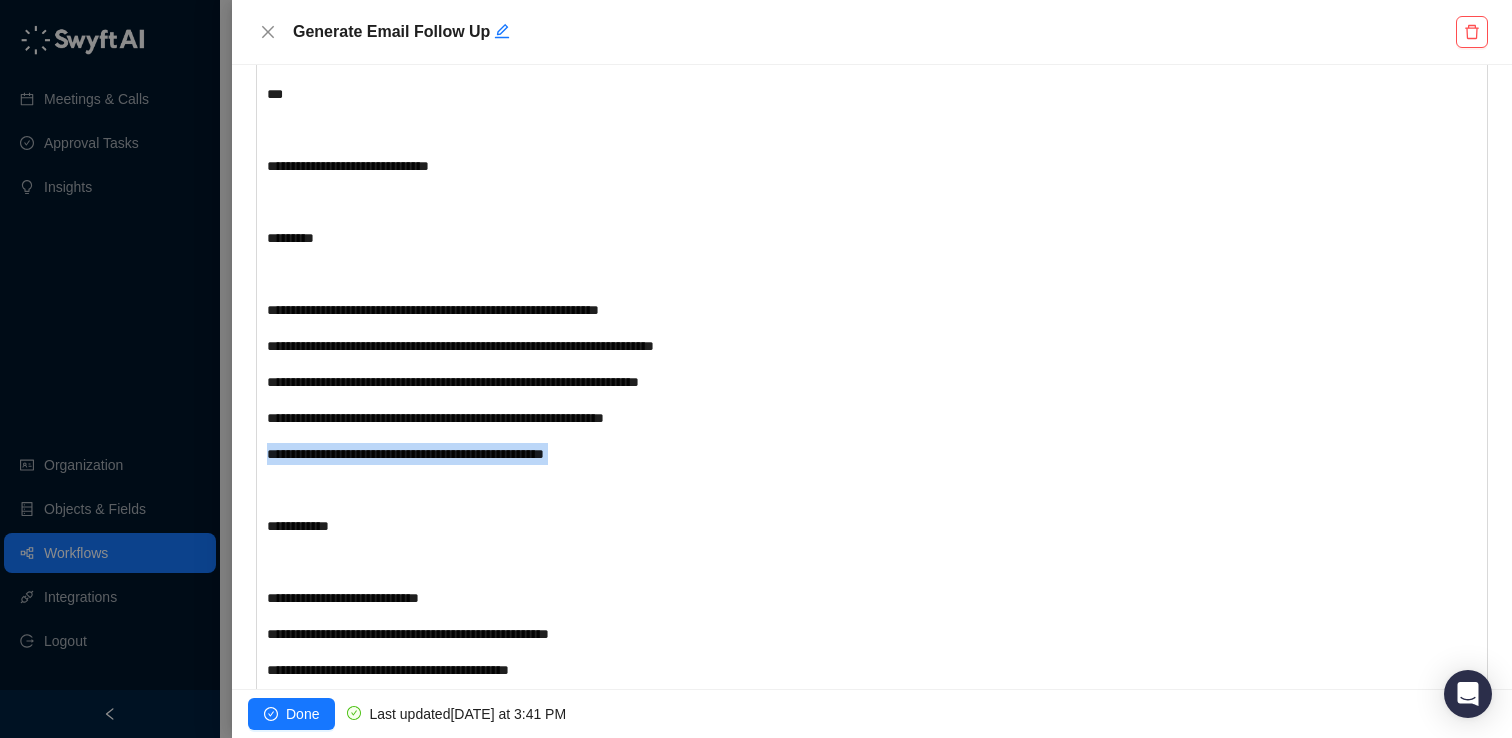 click on "**********" at bounding box center (405, 454) 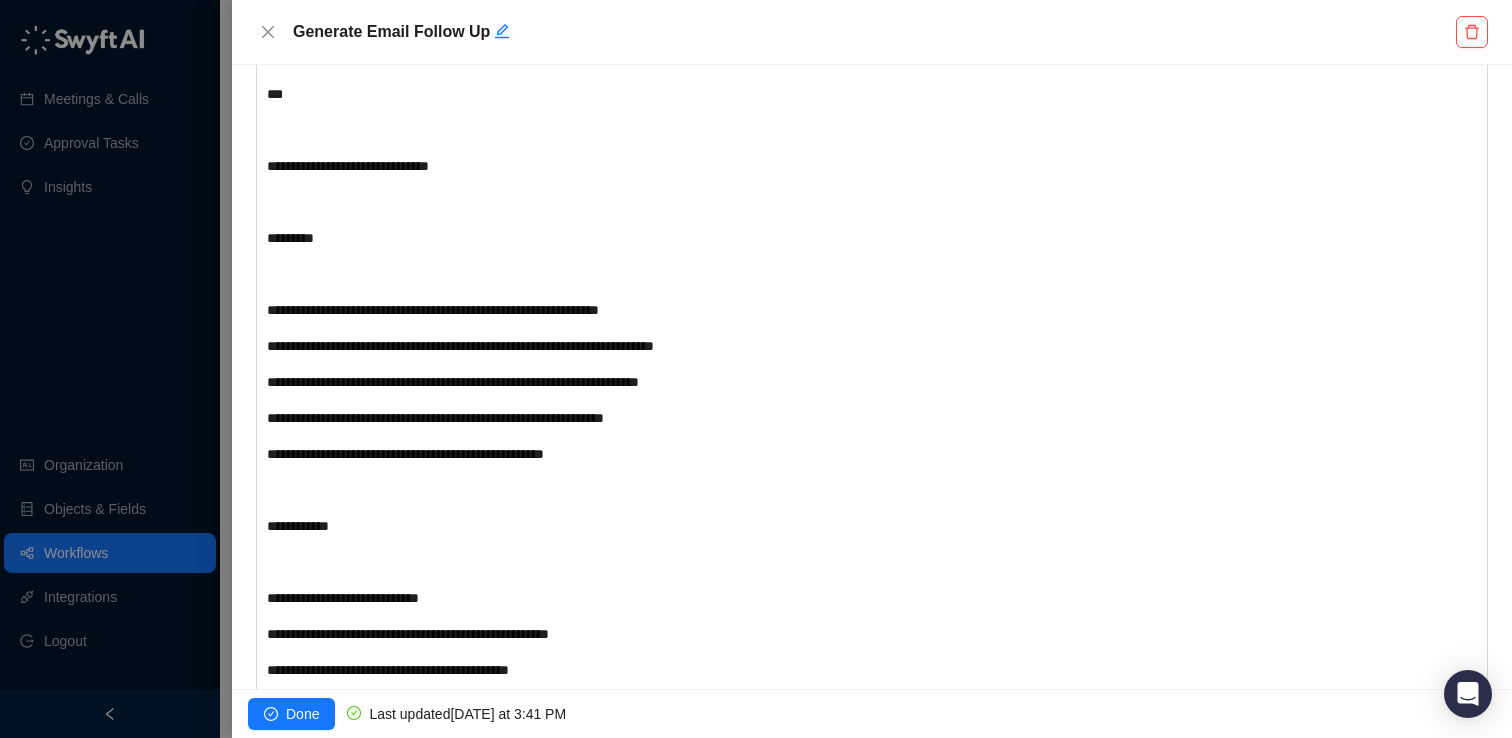 click on "**********" at bounding box center [821, 454] 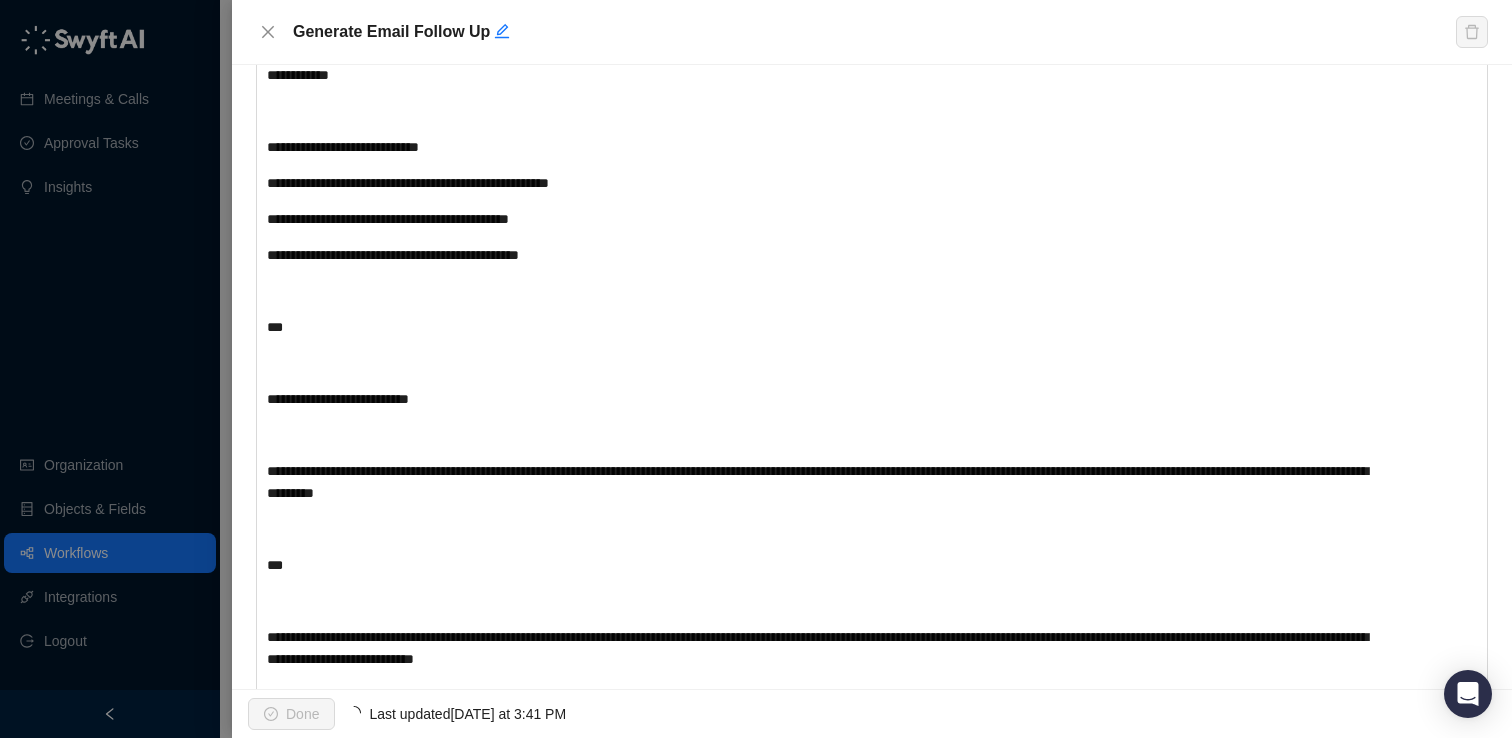 scroll, scrollTop: 5355, scrollLeft: 0, axis: vertical 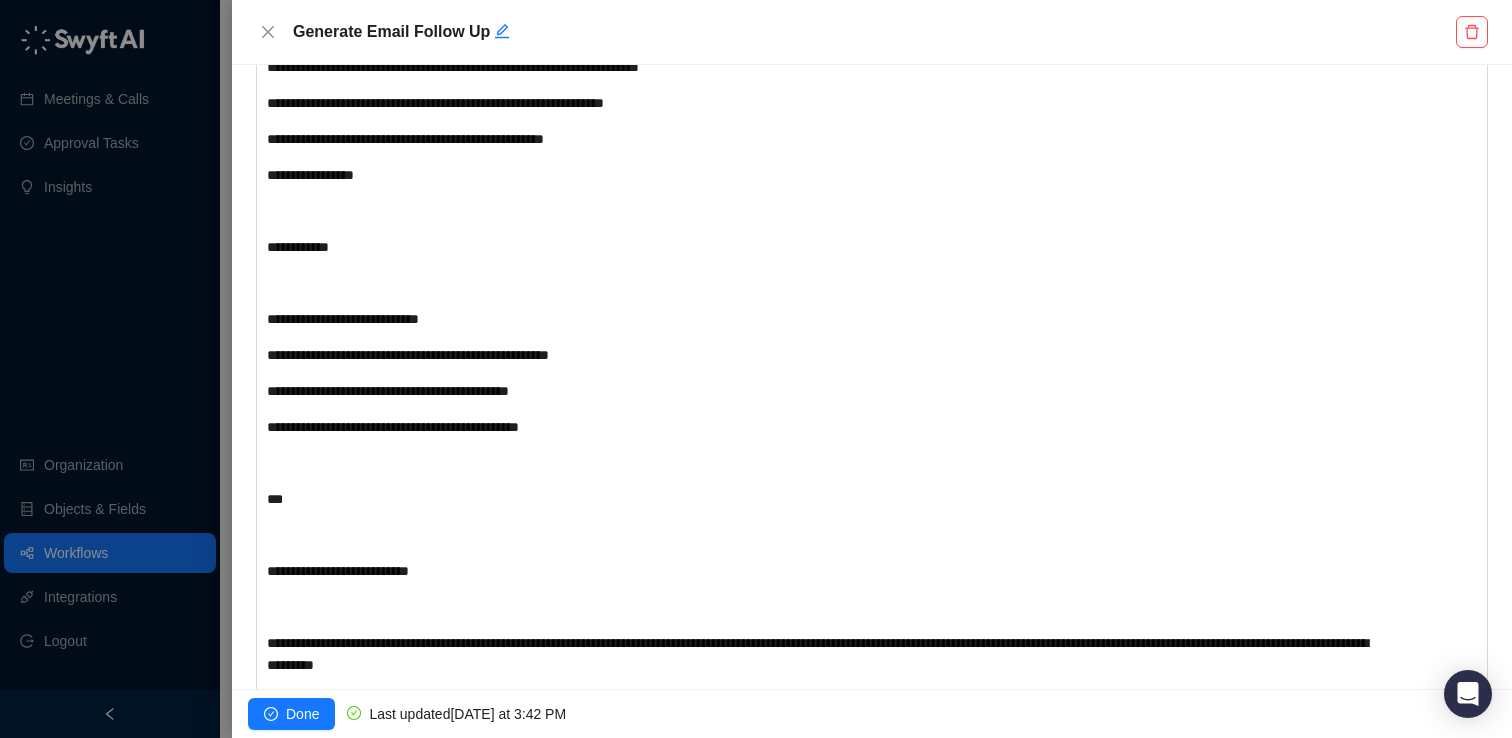 click on "**********" at bounding box center [821, 319] 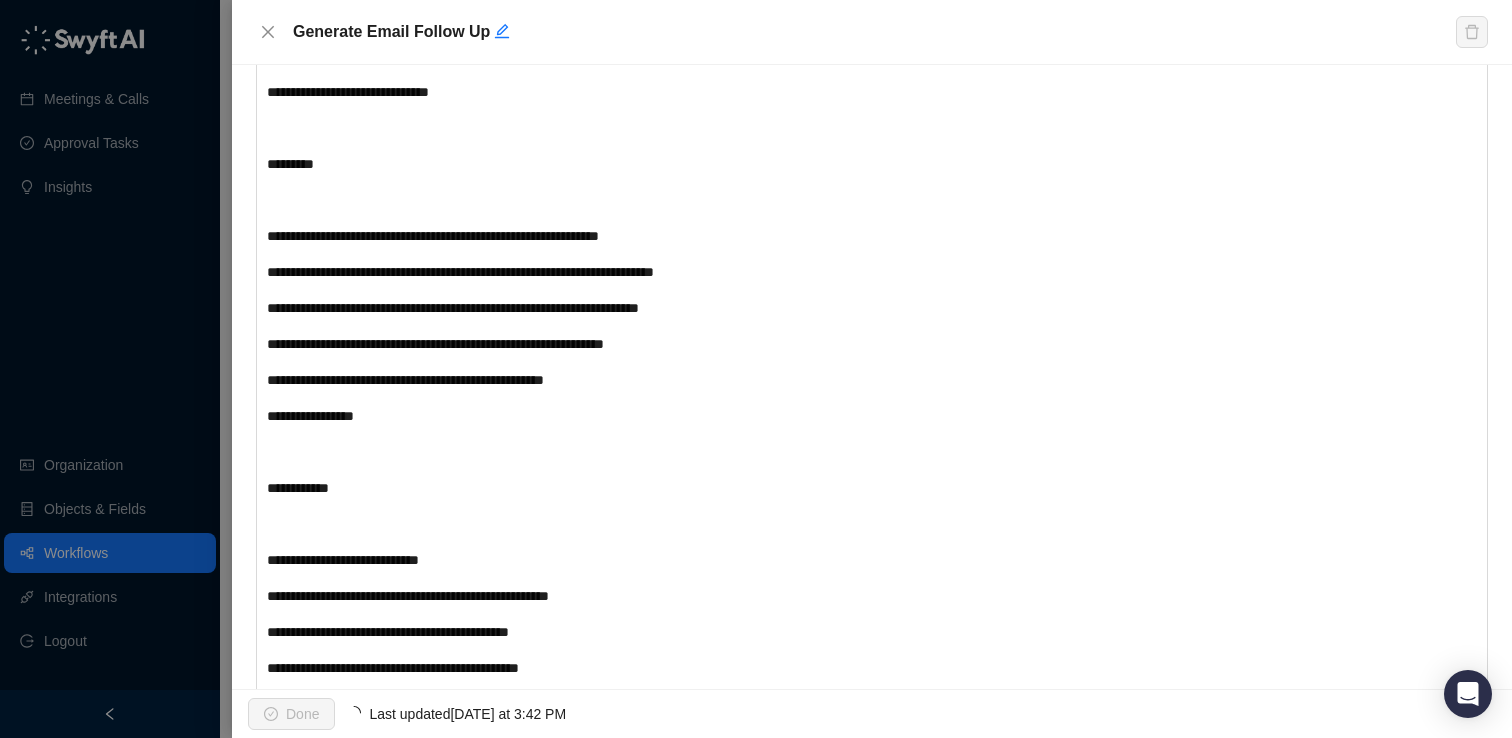 scroll, scrollTop: 5112, scrollLeft: 0, axis: vertical 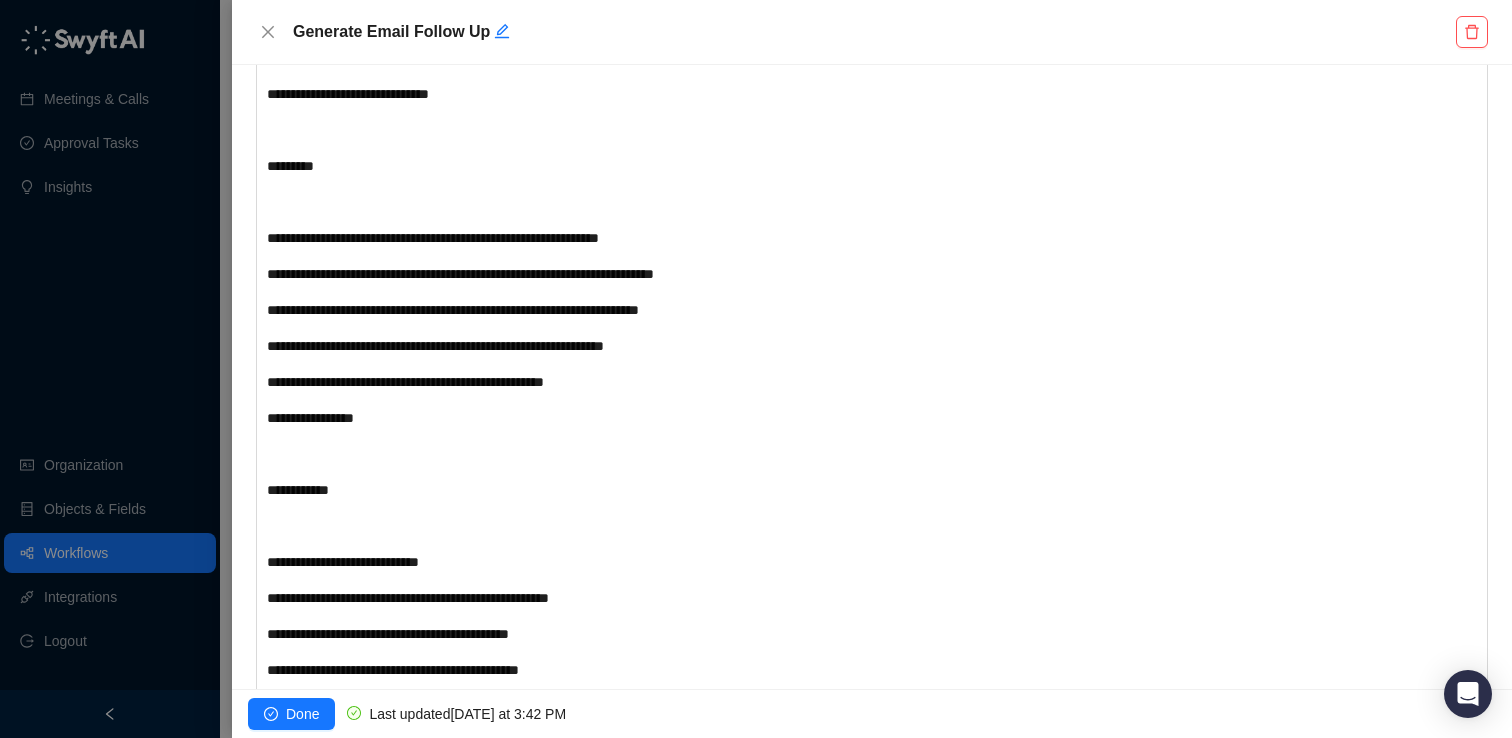 click on "**********" at bounding box center [821, 418] 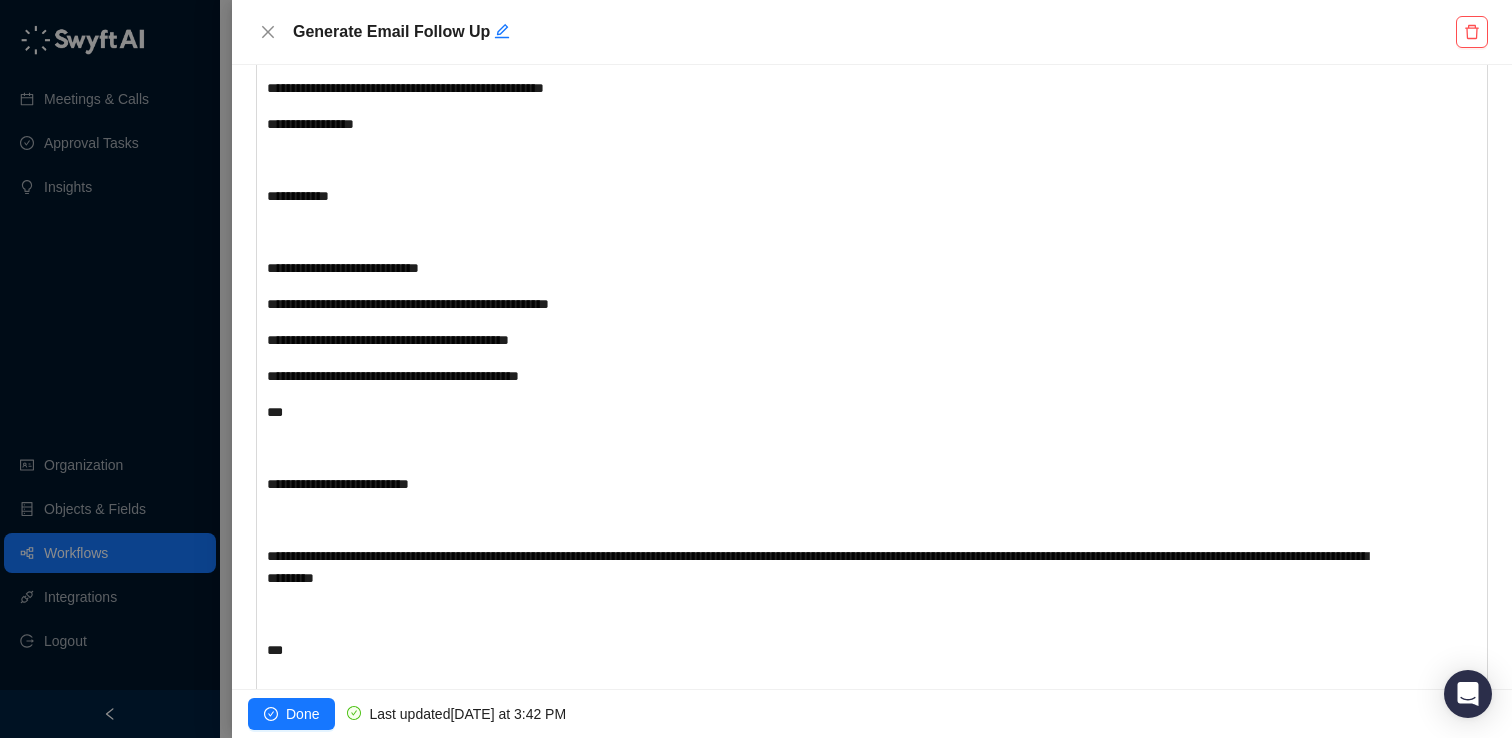 click on "**********" at bounding box center [821, 376] 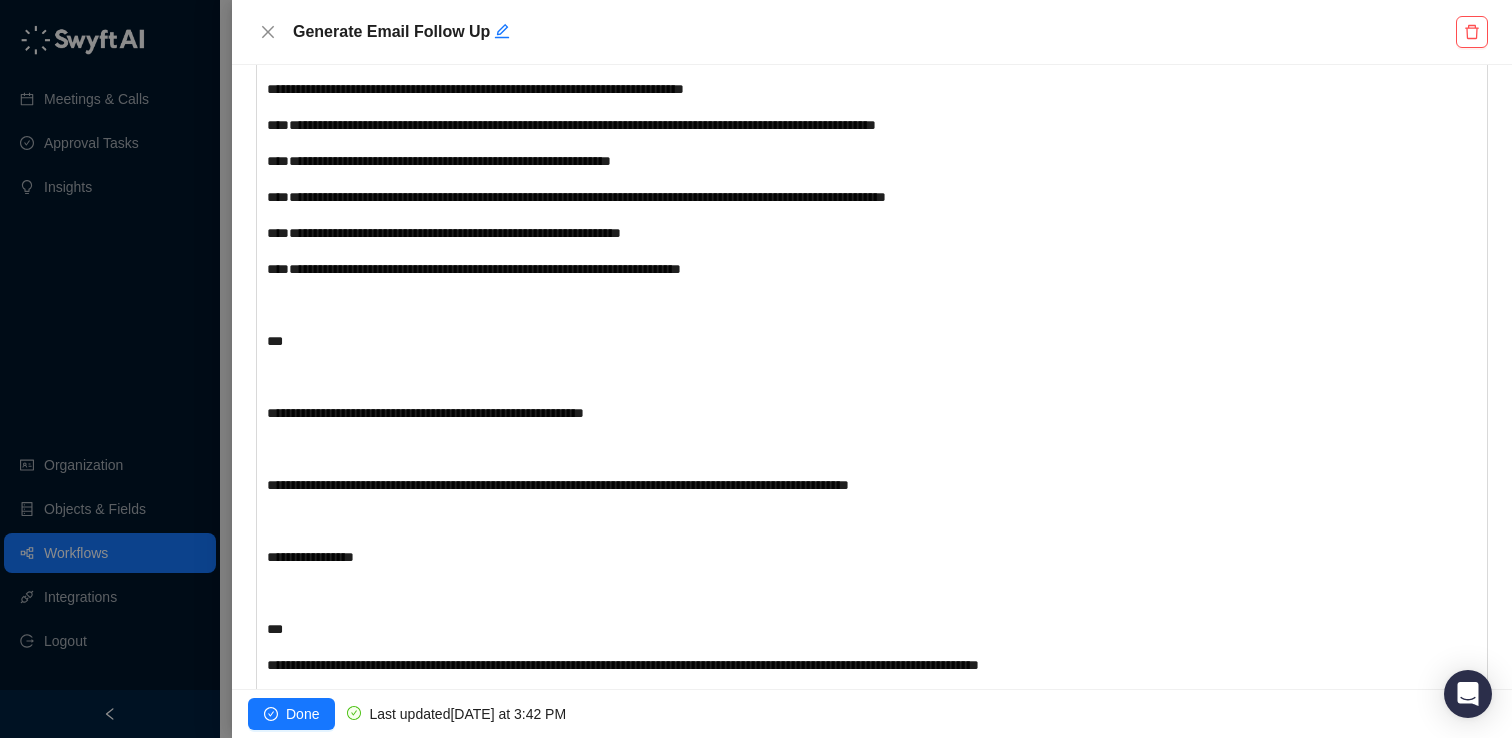 scroll, scrollTop: 0, scrollLeft: 0, axis: both 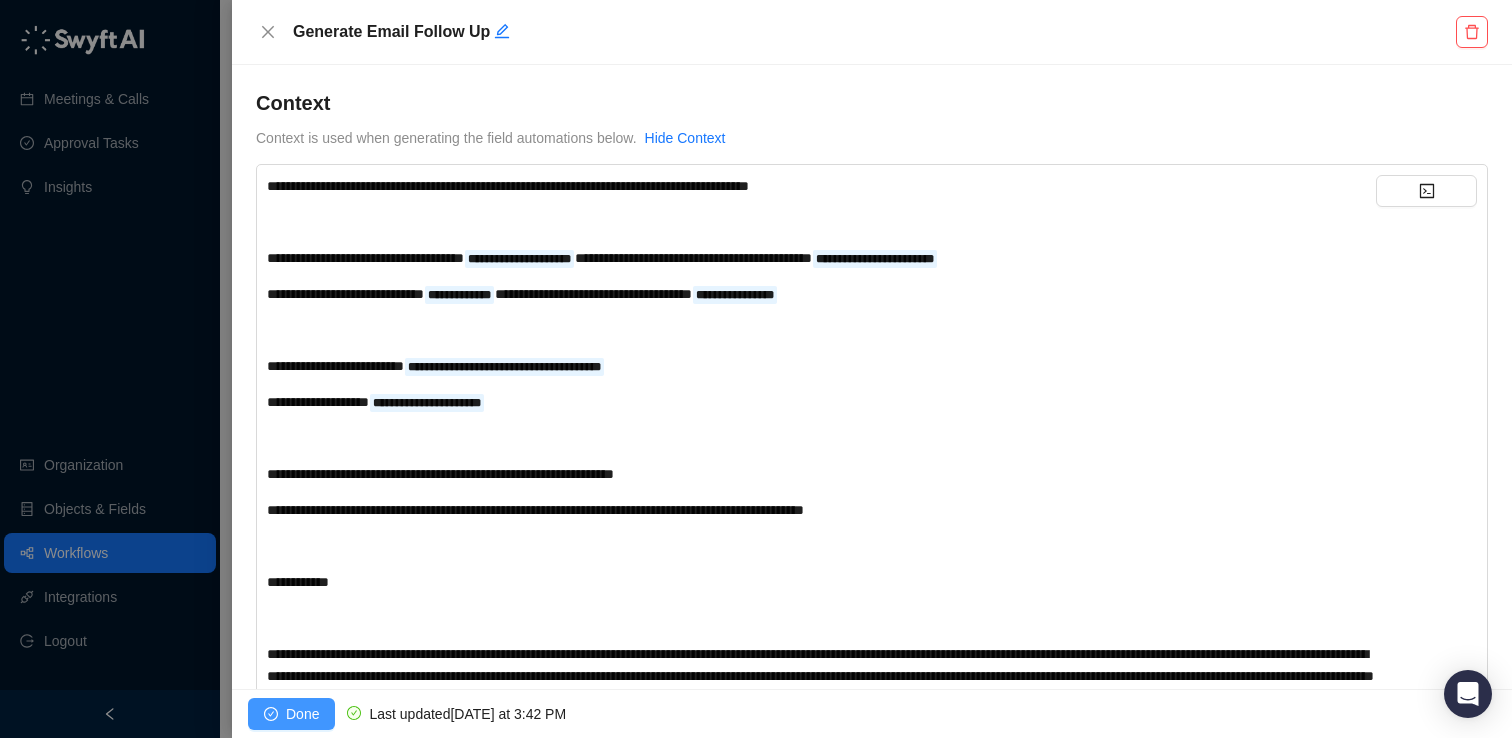 click on "Done" at bounding box center [302, 714] 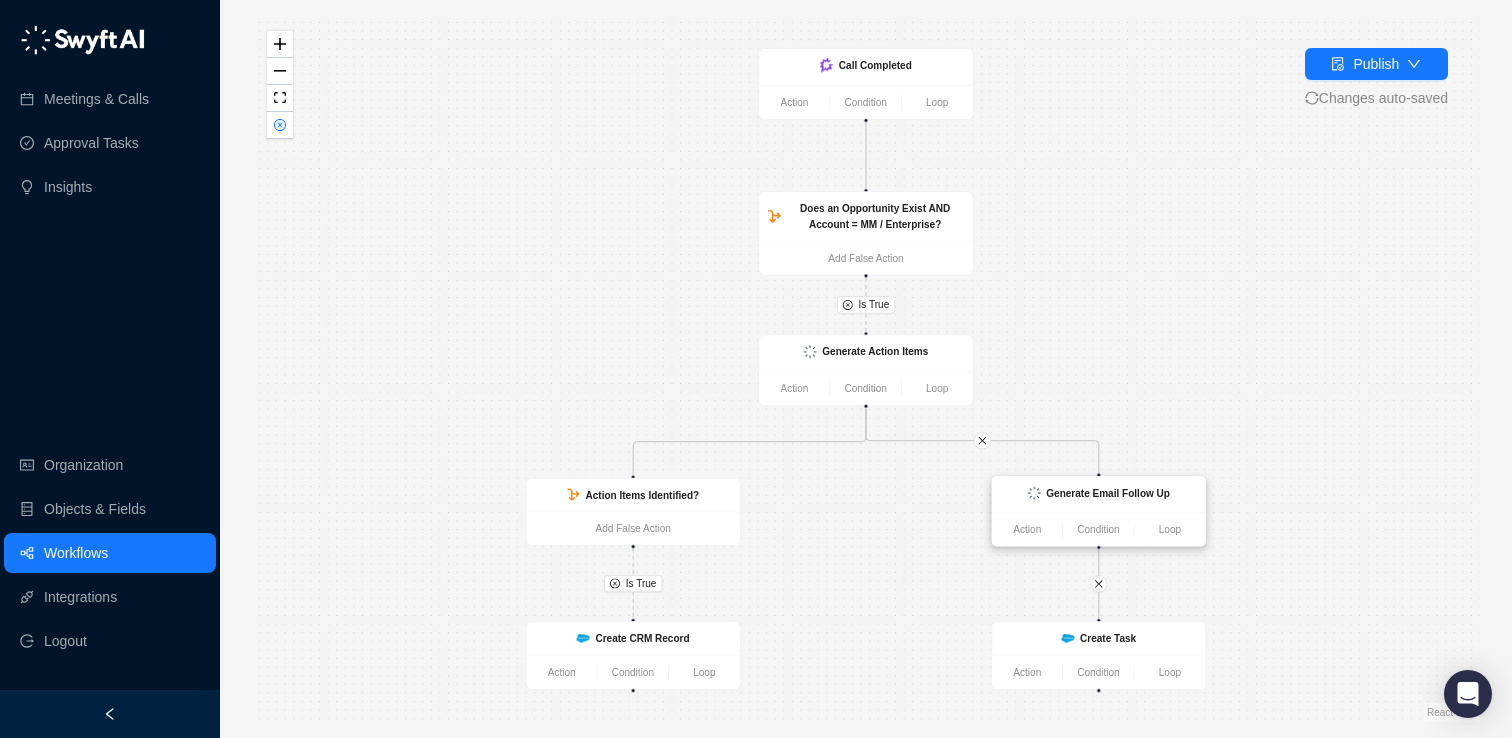 click at bounding box center (1034, 493) 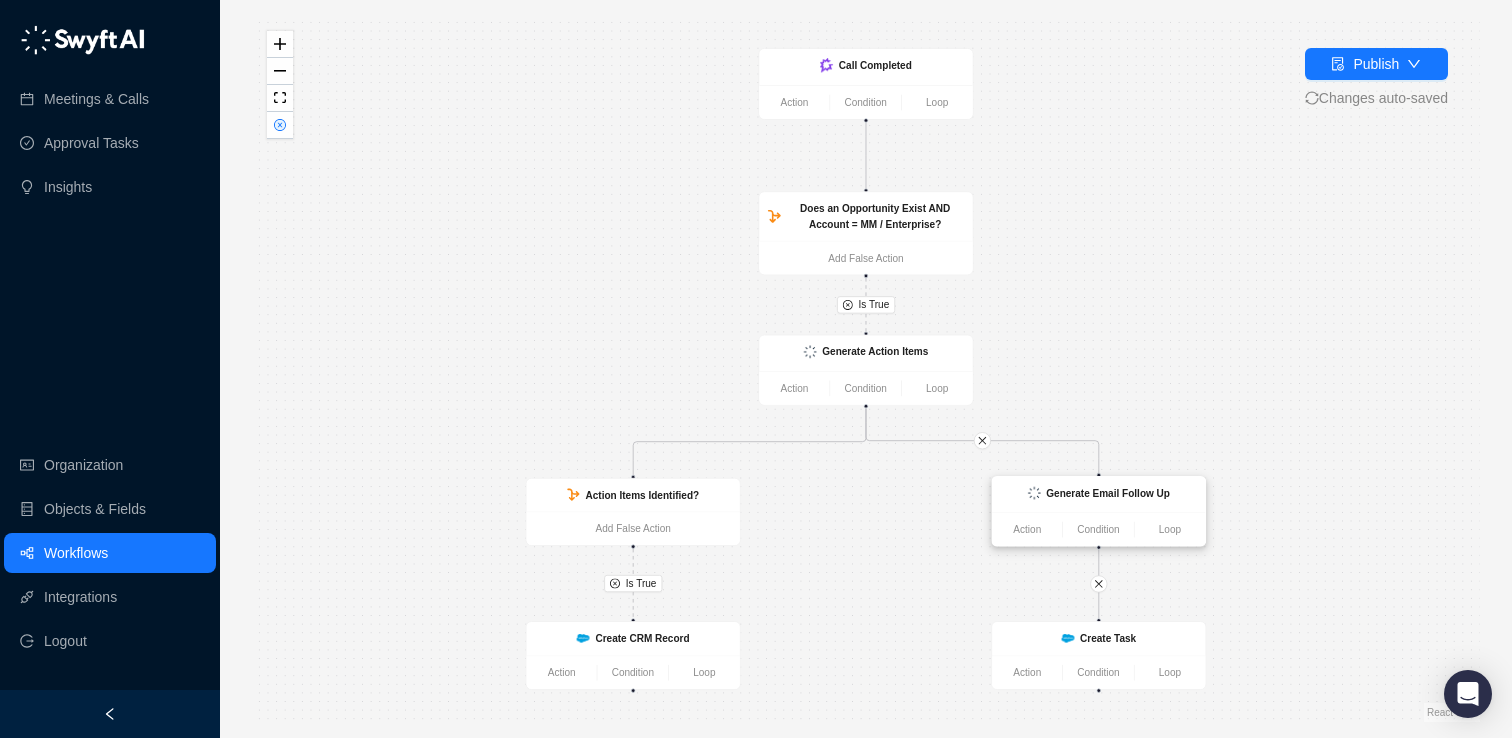 click on "Generate Email Follow Up" at bounding box center [1098, 495] 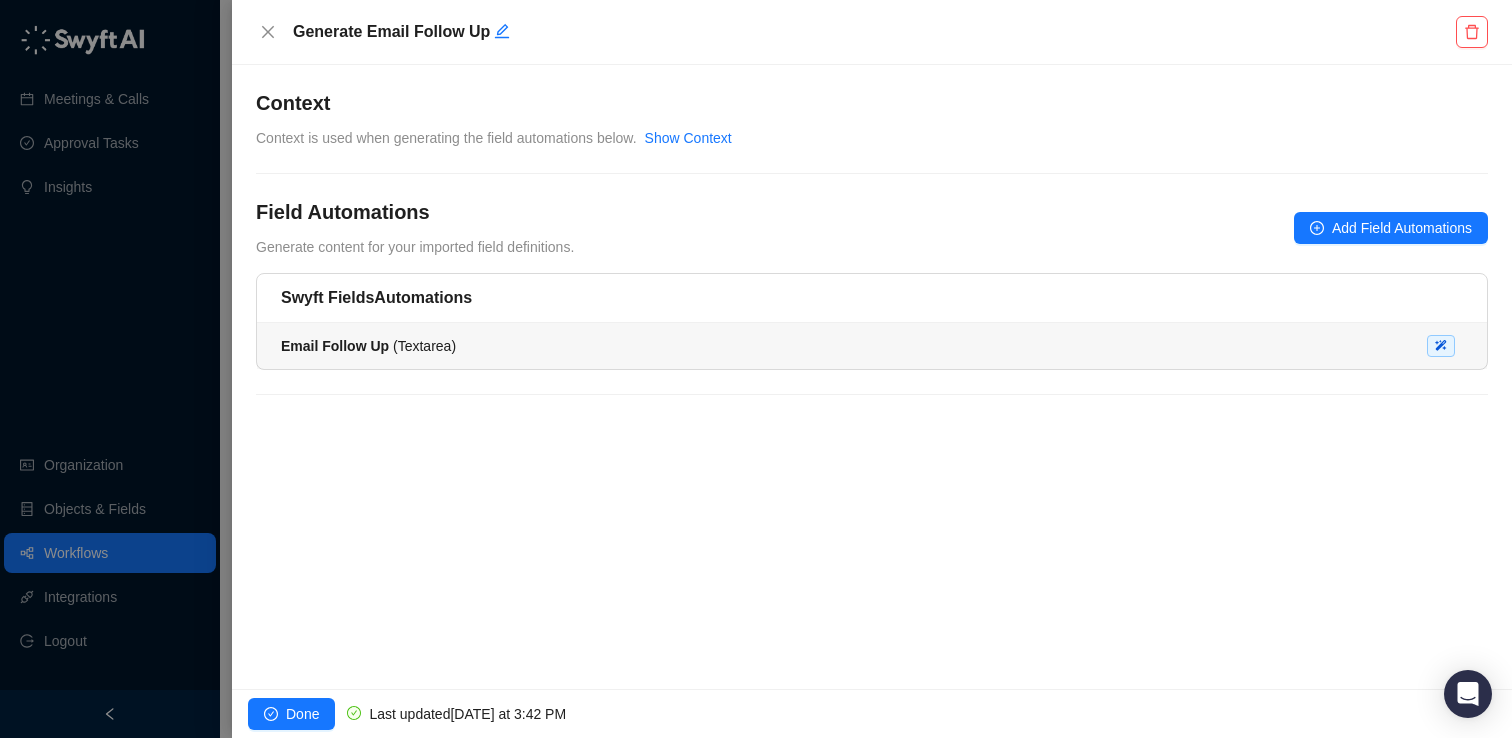 click on "Email Follow Up   ( Textarea )" at bounding box center [368, 346] 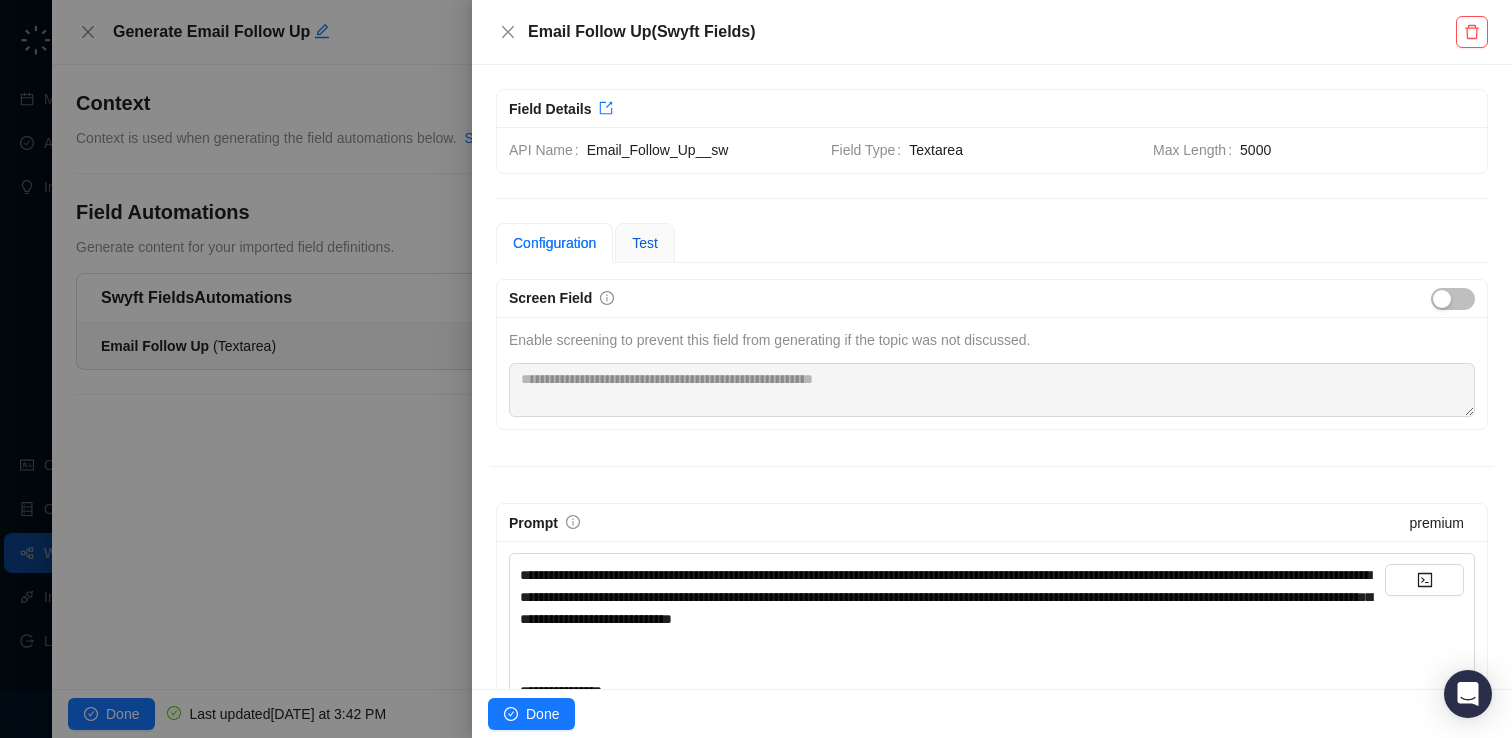 click on "Test" at bounding box center (645, 243) 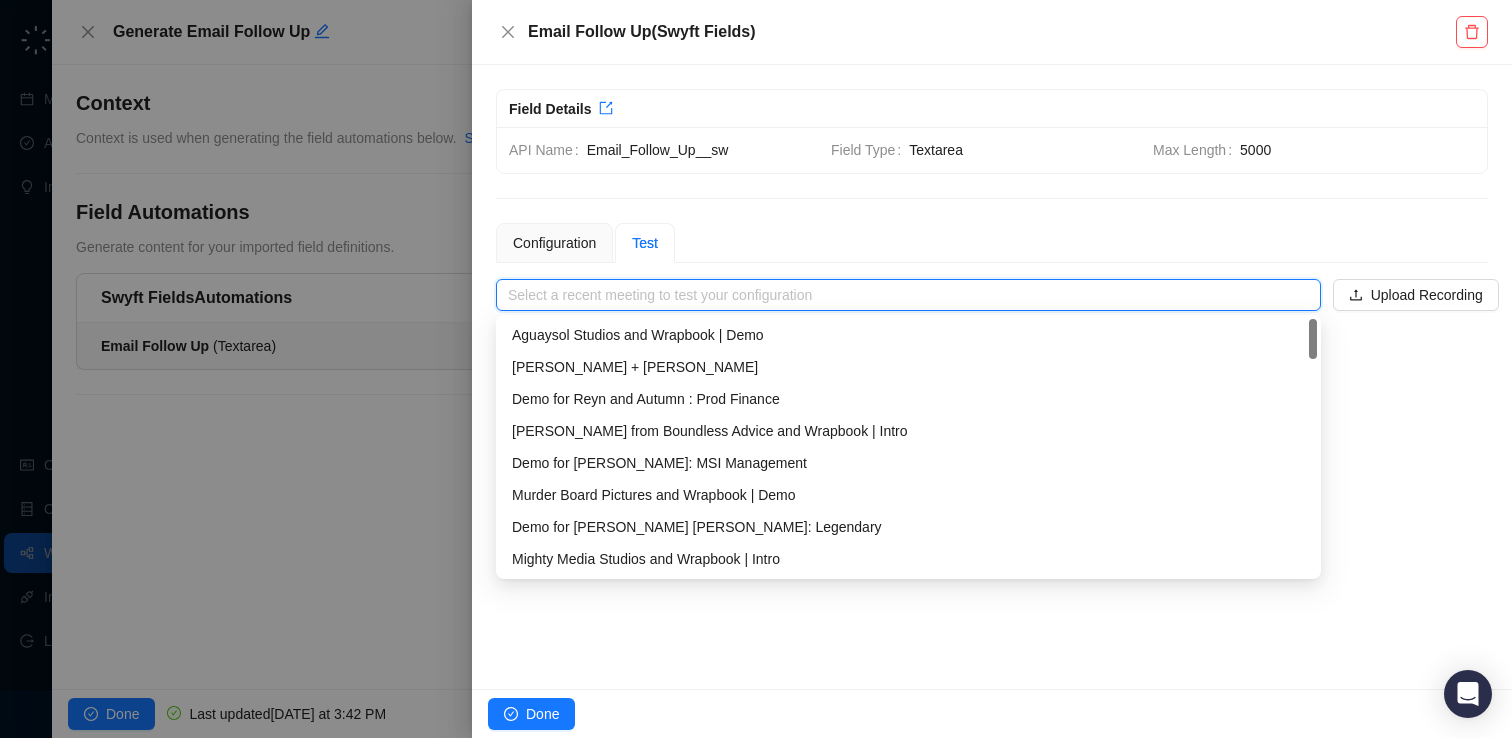 click at bounding box center (902, 295) 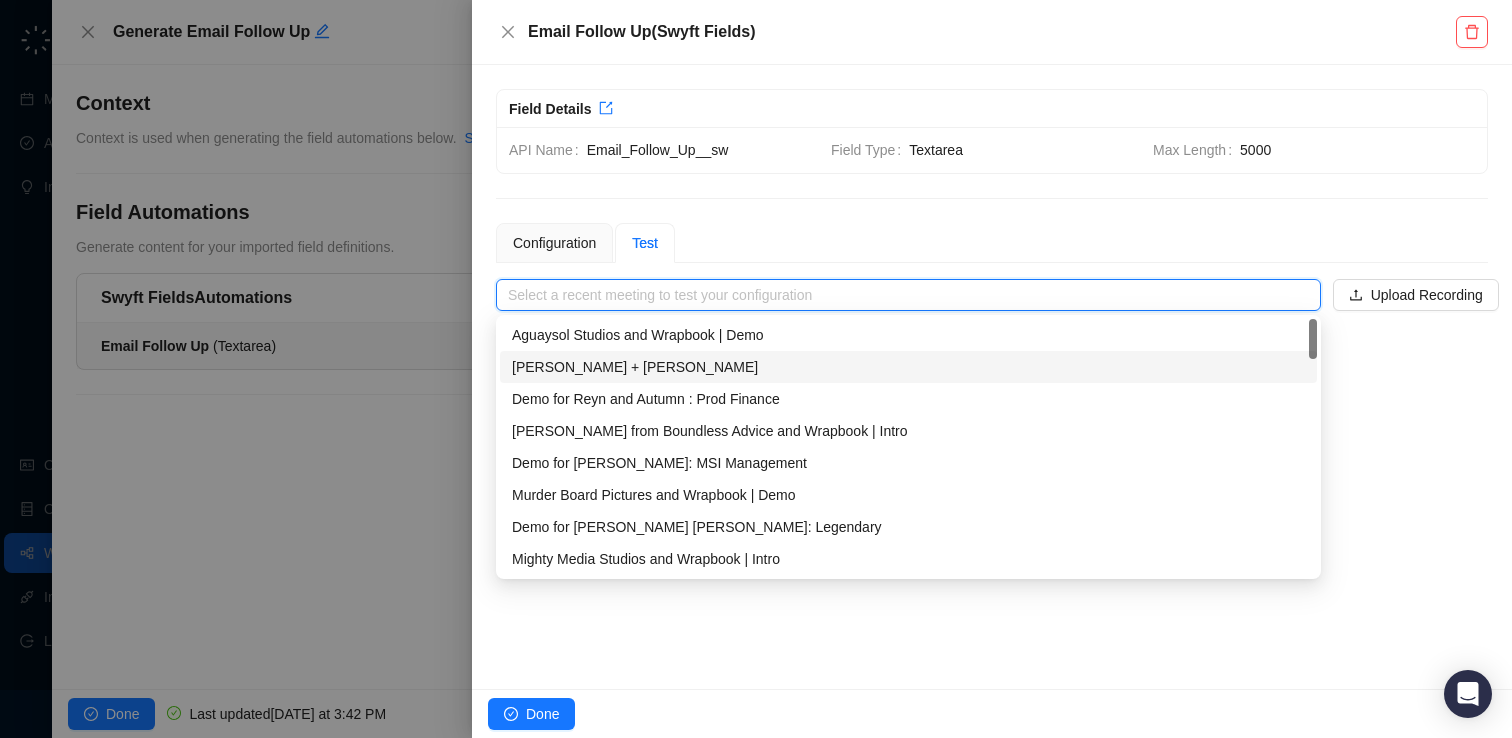 click on "[PERSON_NAME] + [PERSON_NAME]" at bounding box center [908, 367] 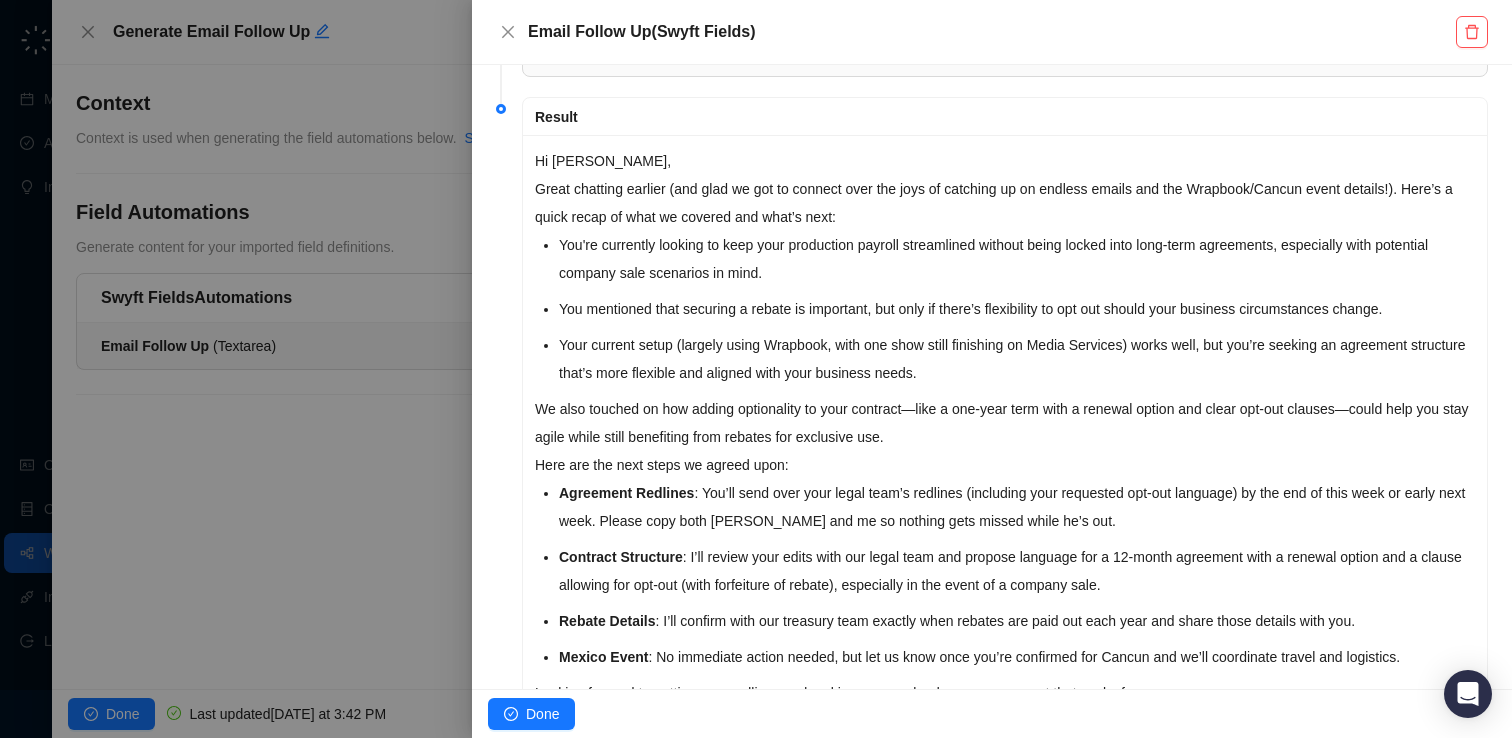 scroll, scrollTop: 385, scrollLeft: 0, axis: vertical 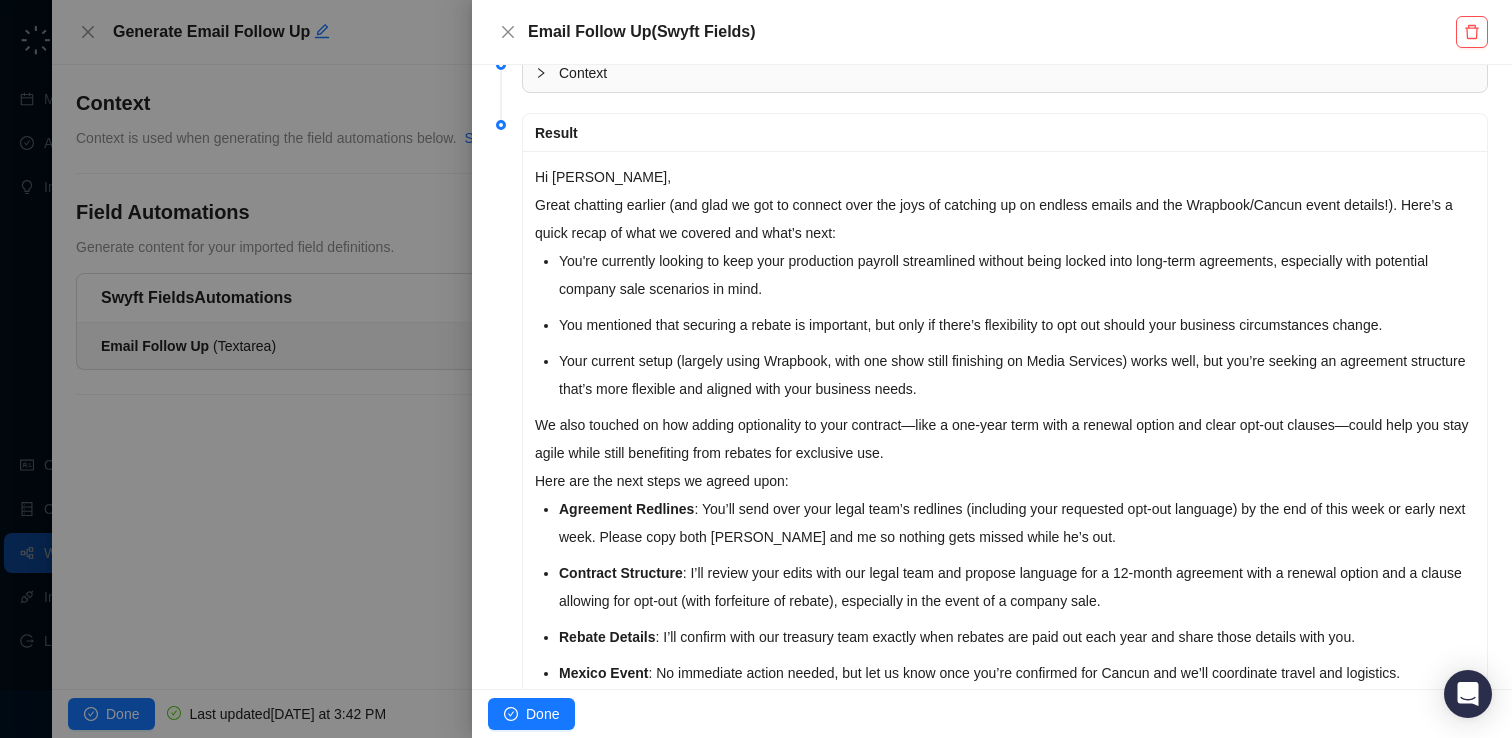 click on "You're currently looking to keep your production payroll streamlined without being locked into long-term agreements, especially with potential company sale scenarios in mind." at bounding box center (1017, 275) 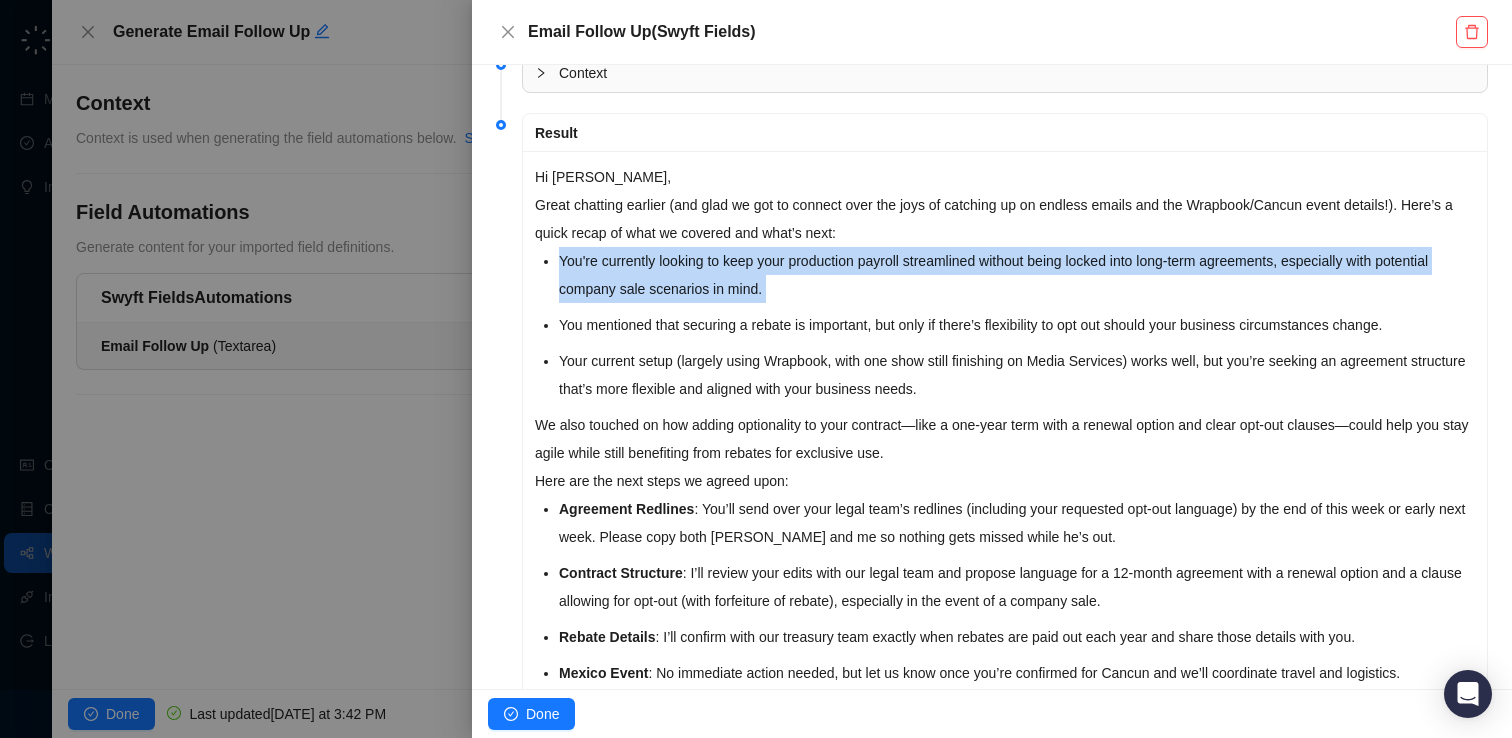 click on "You're currently looking to keep your production payroll streamlined without being locked into long-term agreements, especially with potential company sale scenarios in mind." at bounding box center [1017, 275] 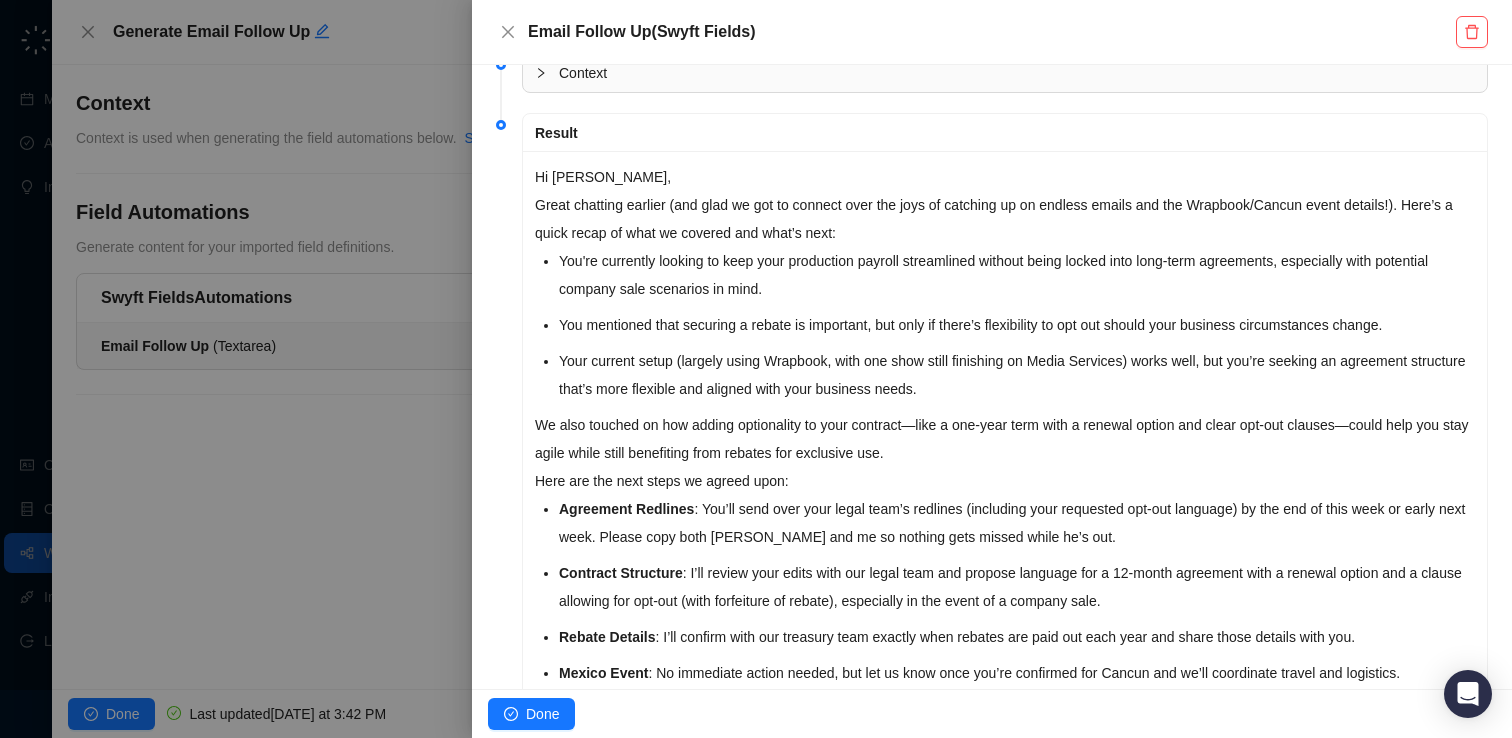 click on "You're currently looking to keep your production payroll streamlined without being locked into long-term agreements, especially with potential company sale scenarios in mind." at bounding box center (1017, 275) 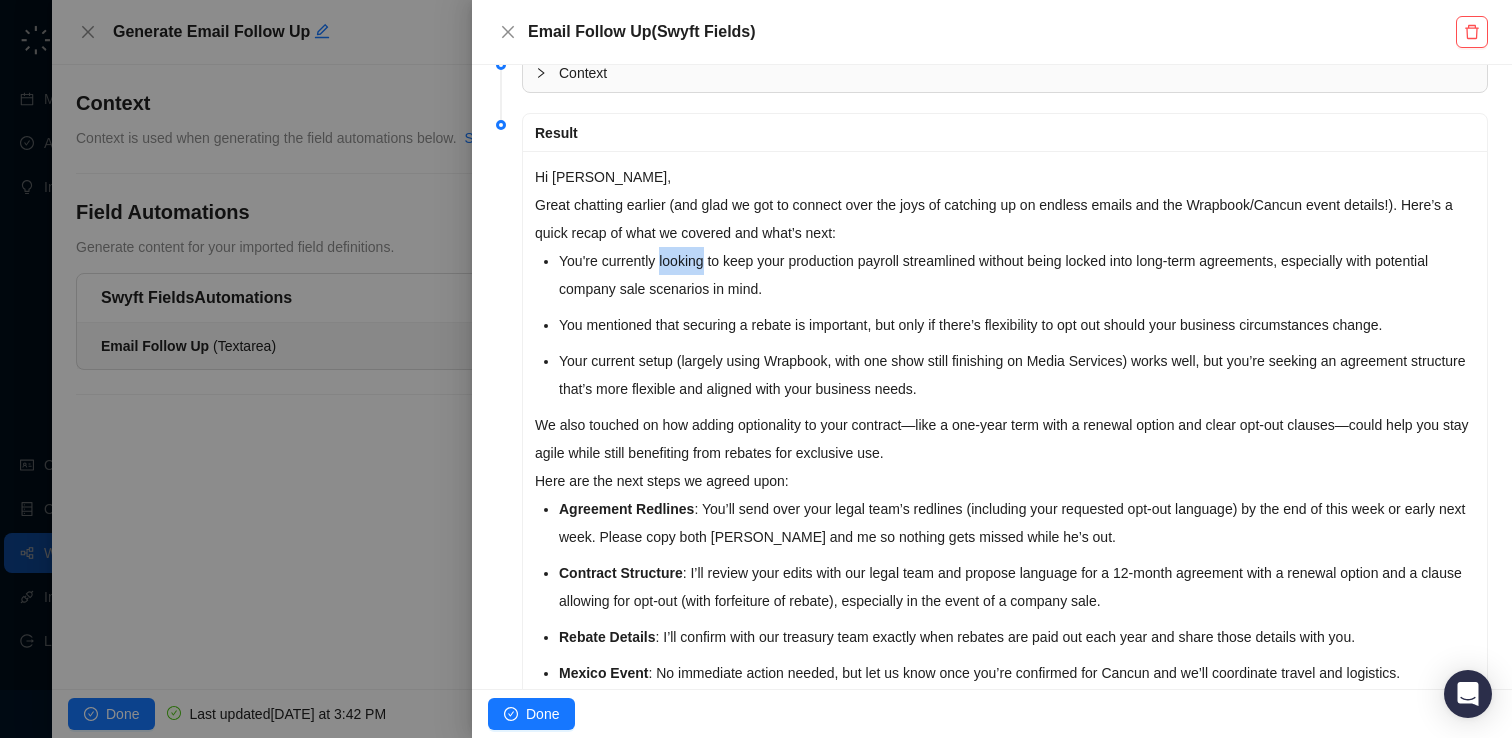 click on "You're currently looking to keep your production payroll streamlined without being locked into long-term agreements, especially with potential company sale scenarios in mind." at bounding box center [1017, 275] 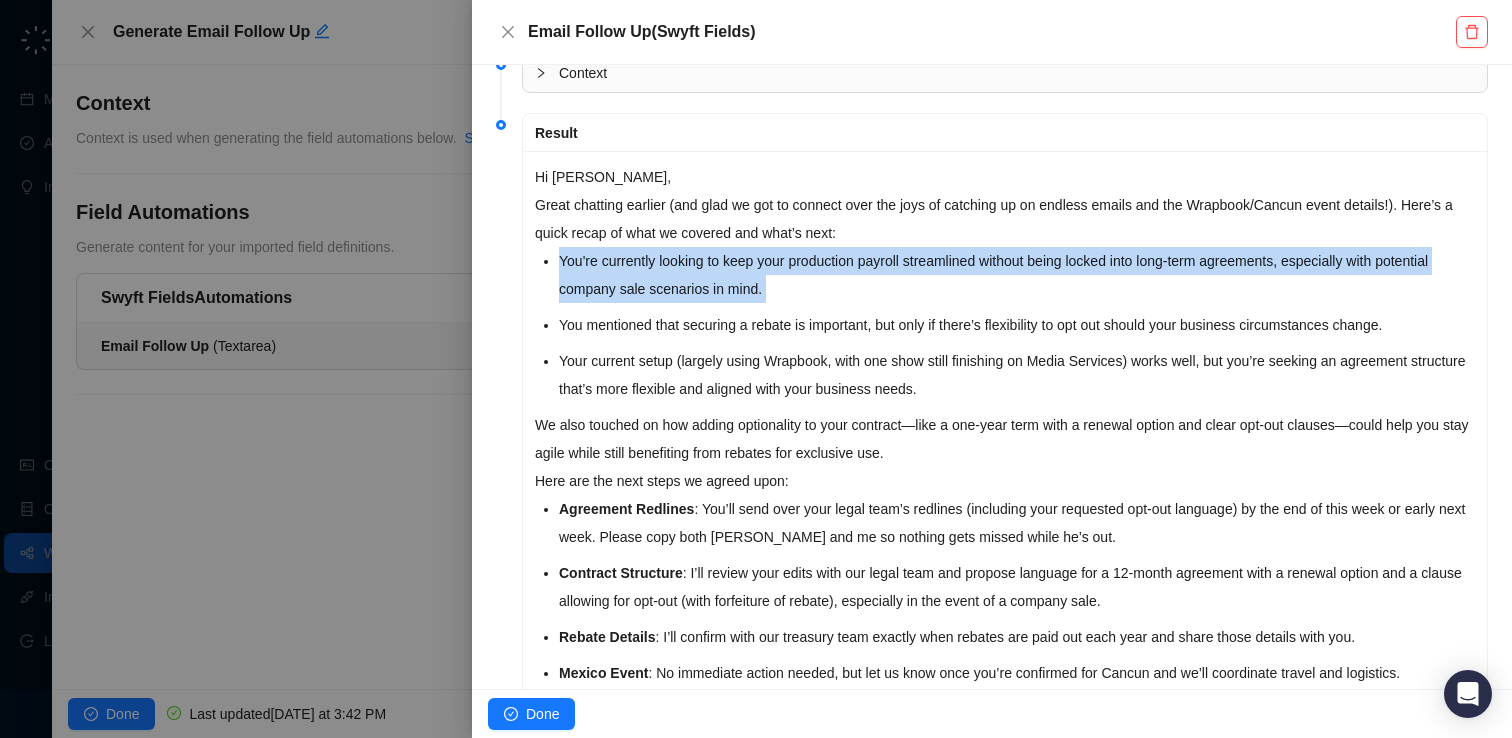 click on "You're currently looking to keep your production payroll streamlined without being locked into long-term agreements, especially with potential company sale scenarios in mind." at bounding box center (1017, 275) 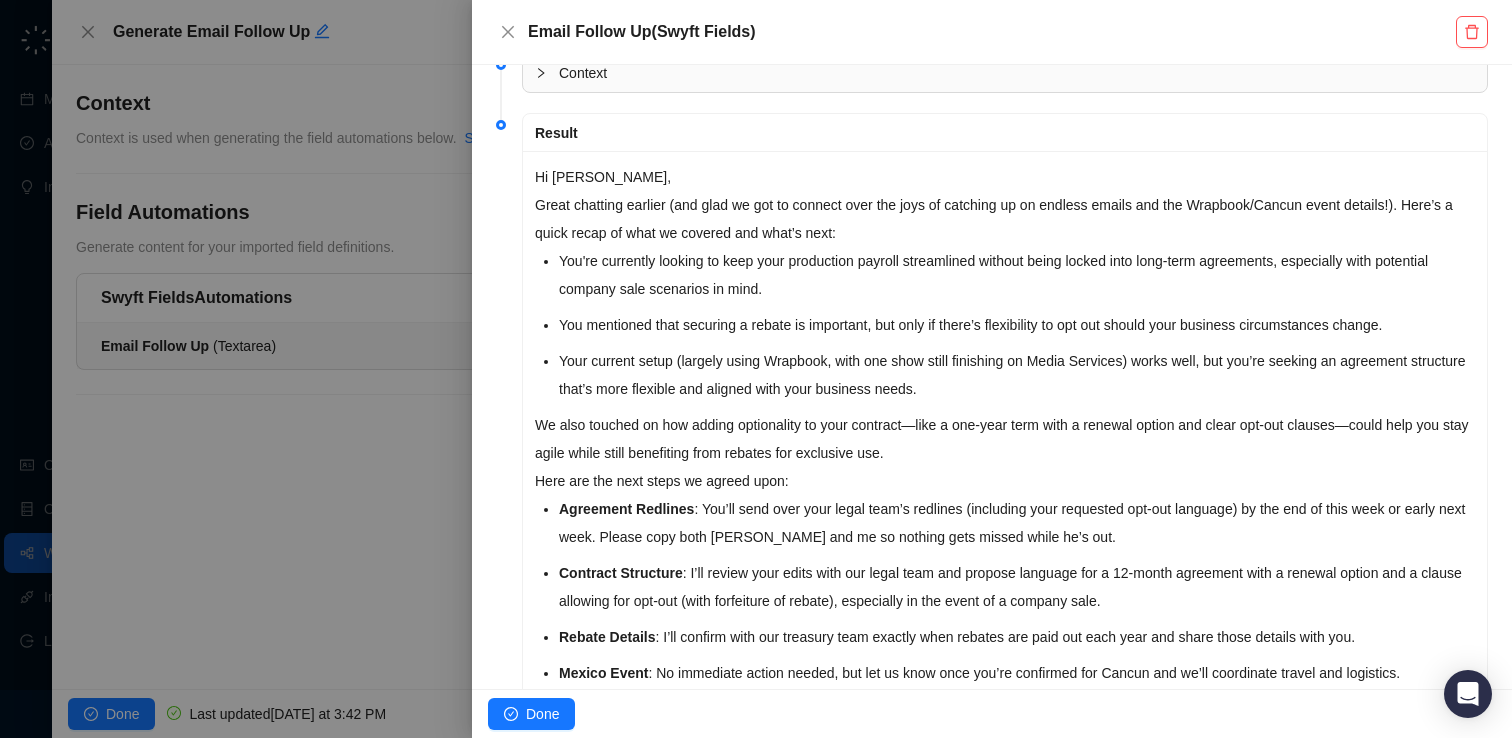 click on "Great chatting earlier (and glad we got to connect over the joys of catching up on endless emails and the Wrapbook/Cancun event details!). Here’s a quick recap of what we covered and what’s next:" at bounding box center (1005, 219) 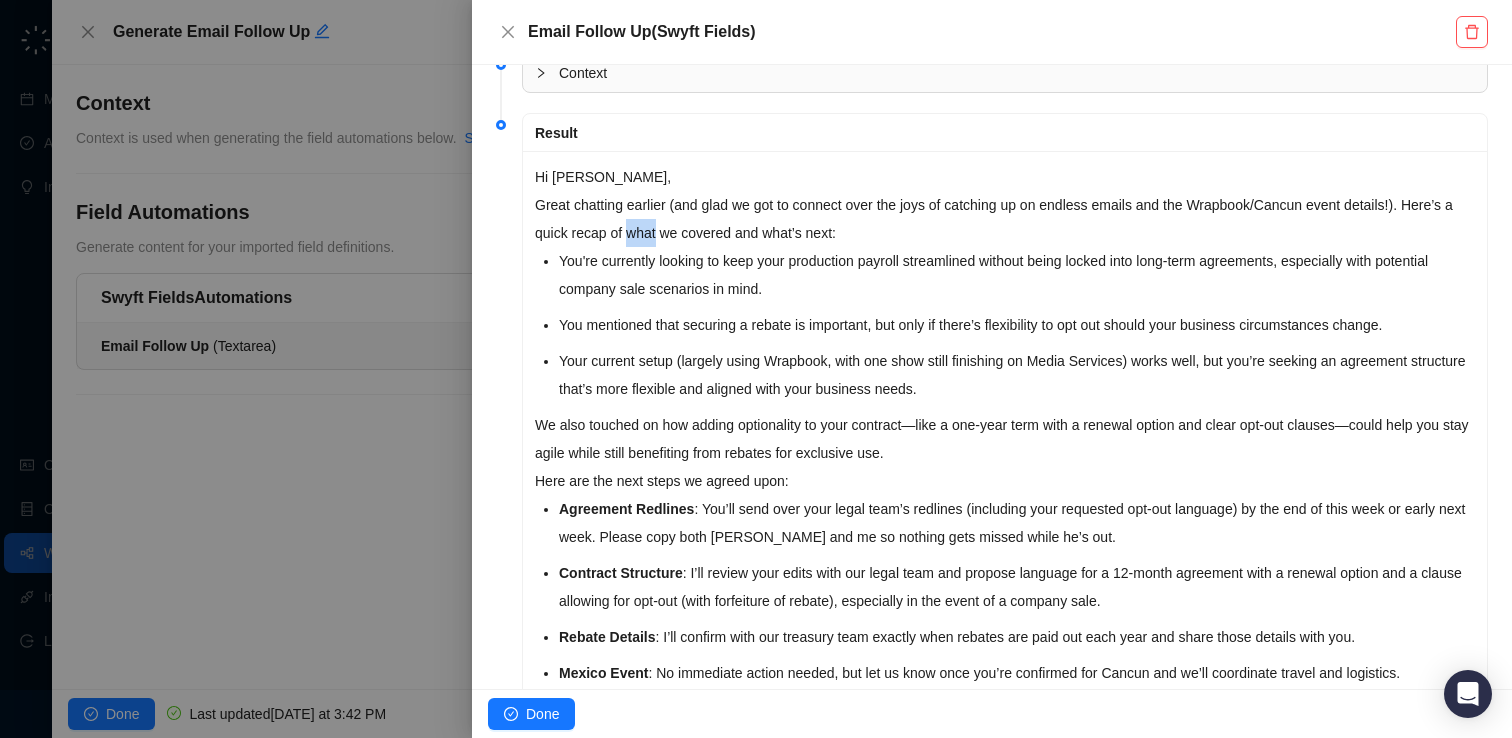 click on "Great chatting earlier (and glad we got to connect over the joys of catching up on endless emails and the Wrapbook/Cancun event details!). Here’s a quick recap of what we covered and what’s next:" at bounding box center (1005, 219) 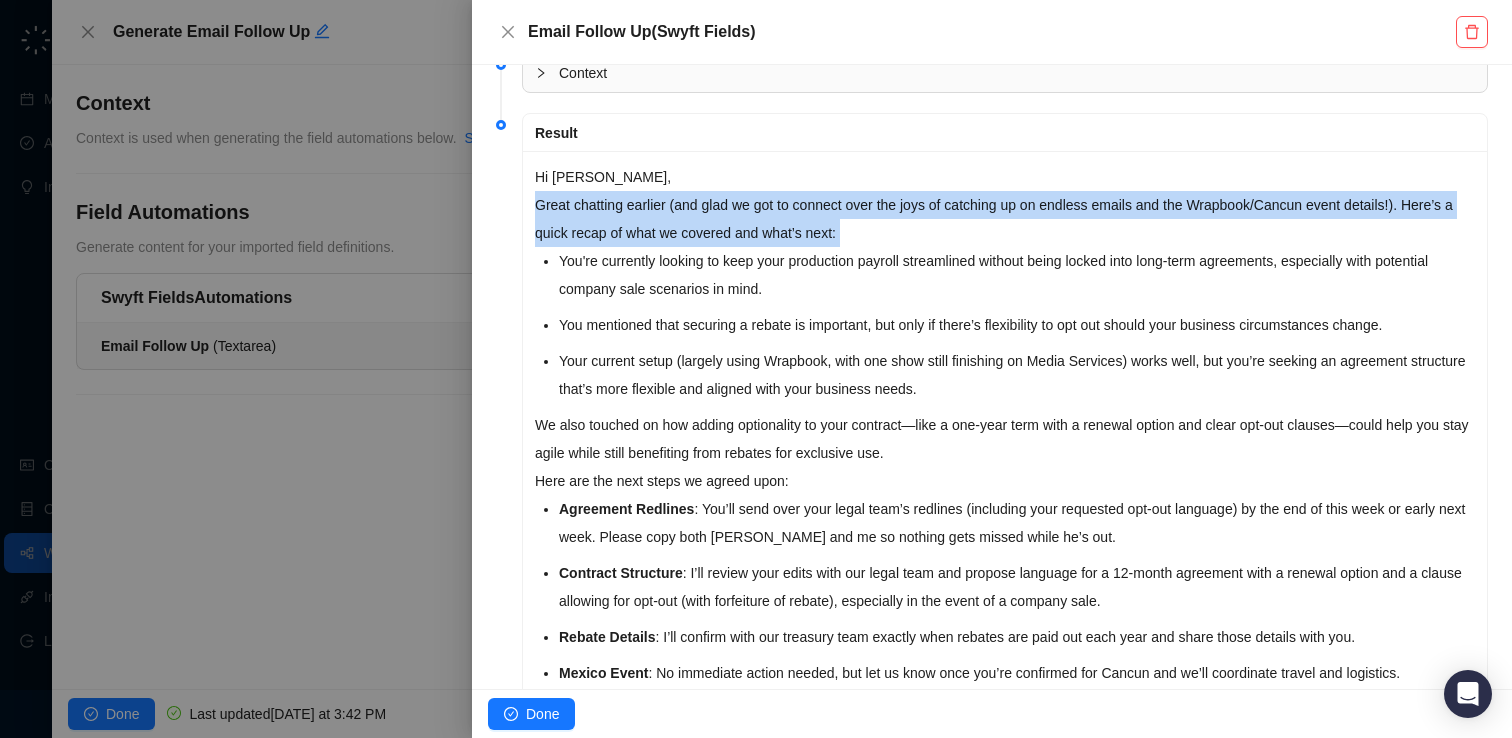 click on "Great chatting earlier (and glad we got to connect over the joys of catching up on endless emails and the Wrapbook/Cancun event details!). Here’s a quick recap of what we covered and what’s next:" at bounding box center (1005, 219) 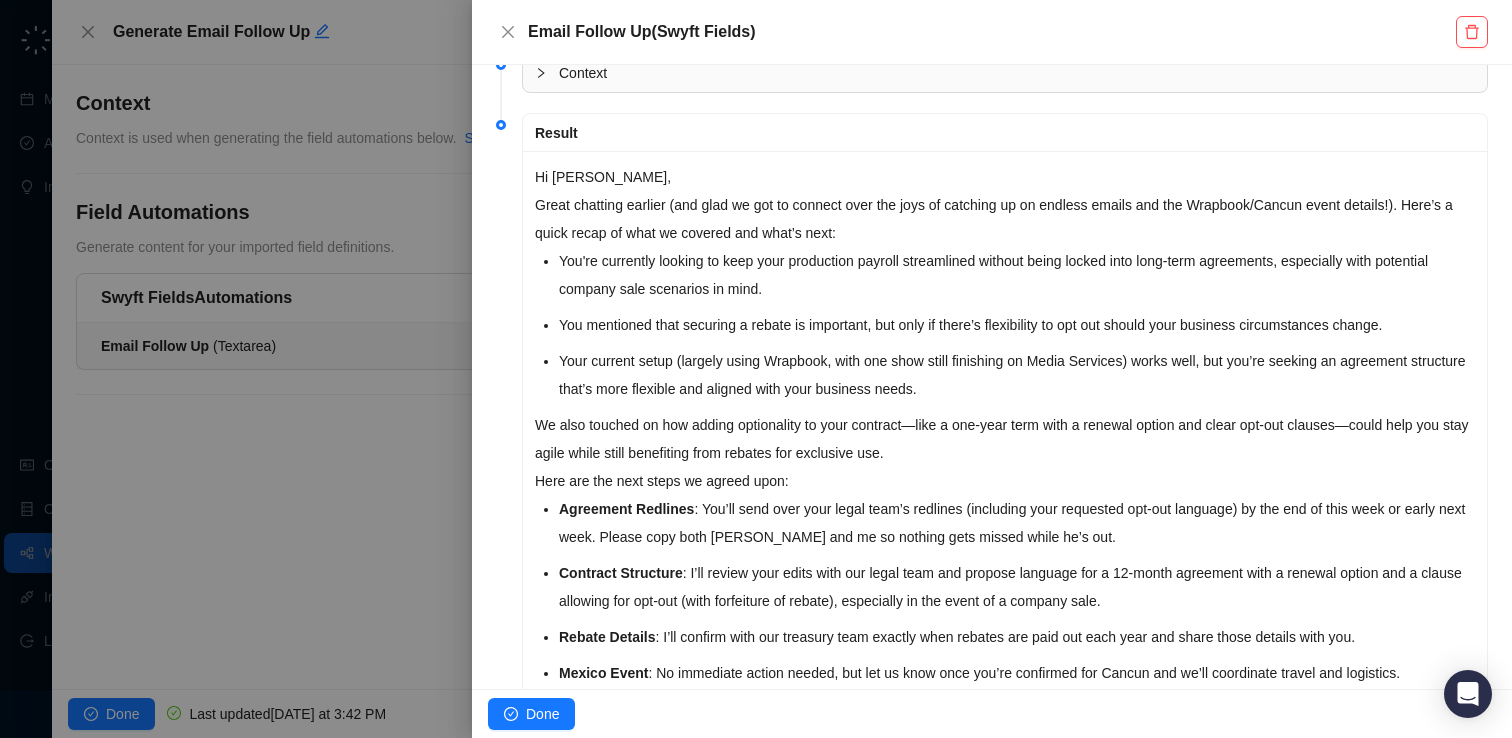 click on "Great chatting earlier (and glad we got to connect over the joys of catching up on endless emails and the Wrapbook/Cancun event details!). Here’s a quick recap of what we covered and what’s next:" at bounding box center (1005, 219) 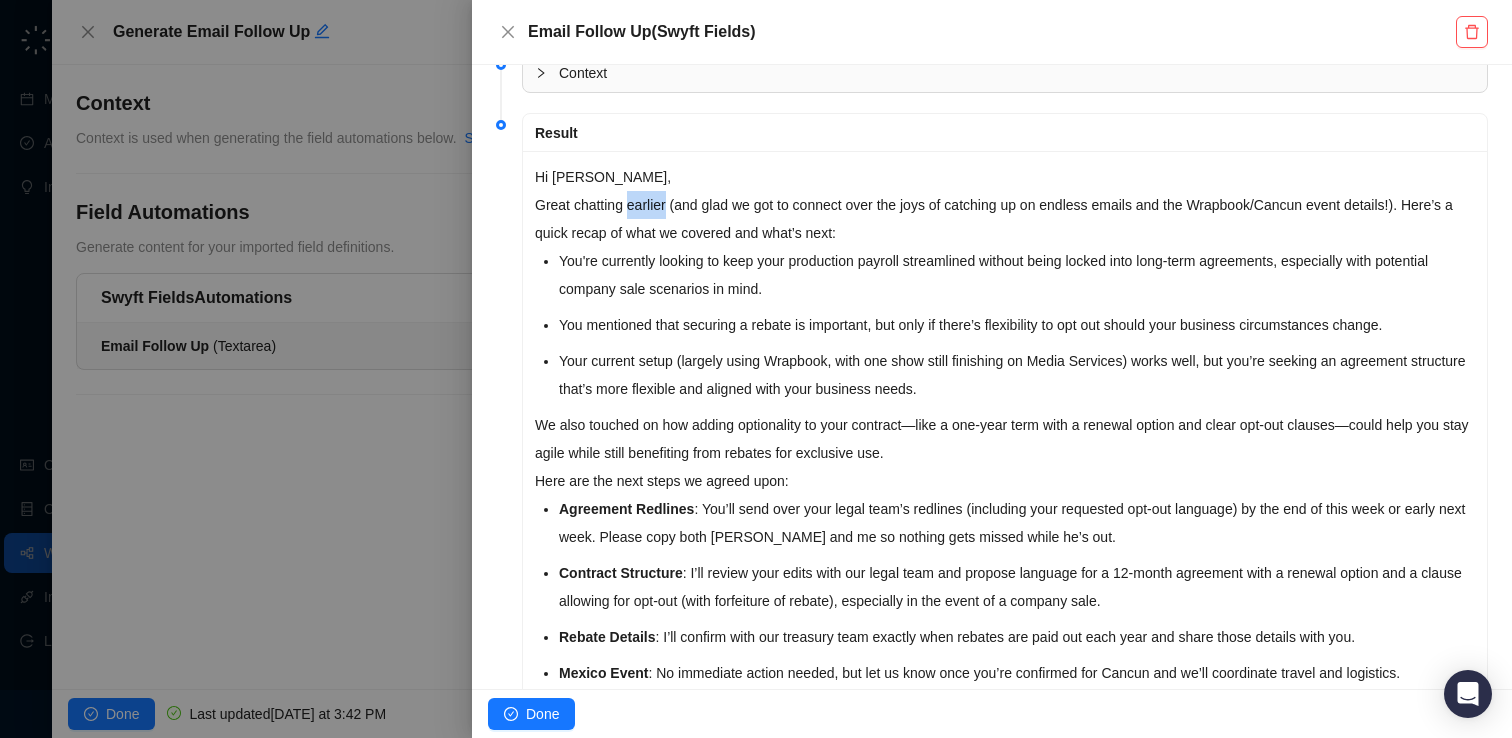 click on "Great chatting earlier (and glad we got to connect over the joys of catching up on endless emails and the Wrapbook/Cancun event details!). Here’s a quick recap of what we covered and what’s next:" at bounding box center (1005, 219) 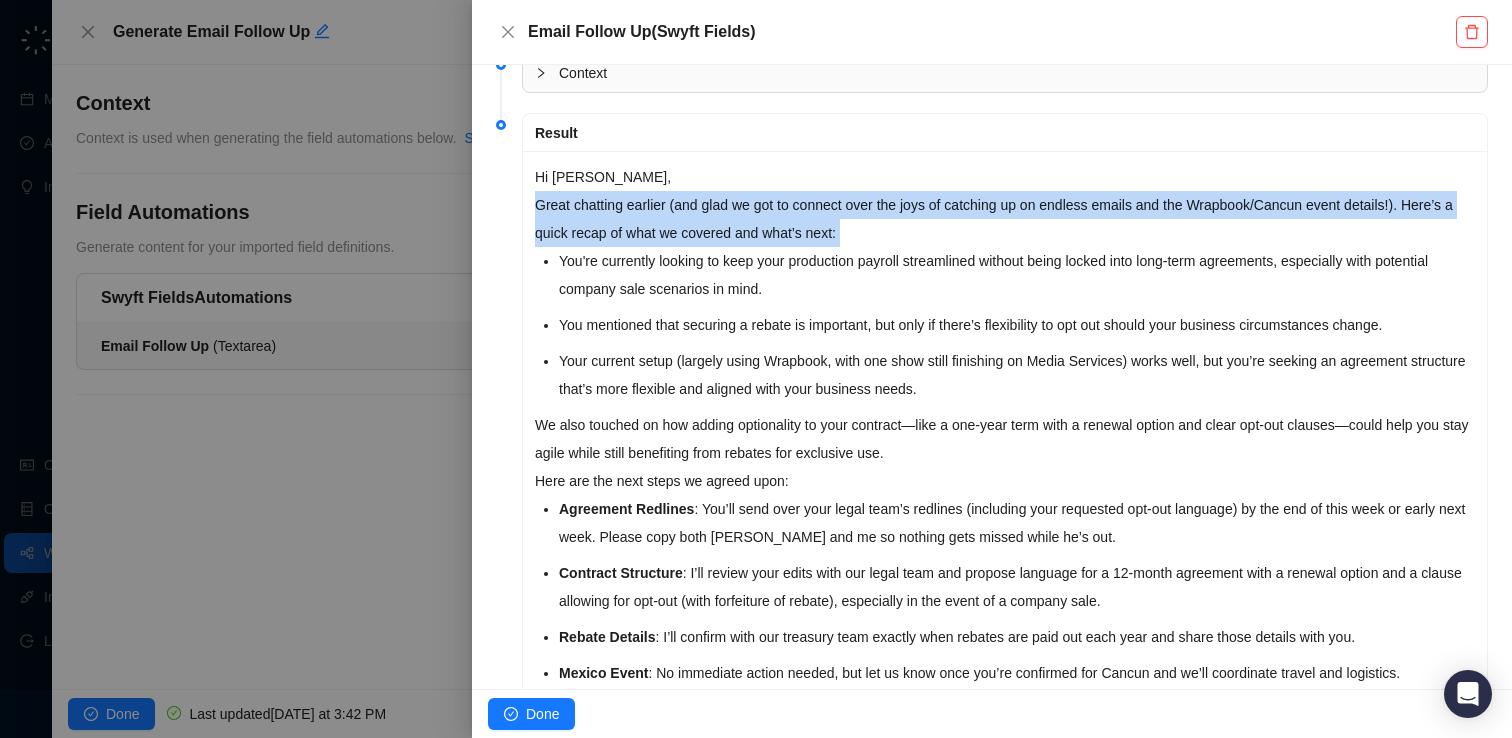 click on "Great chatting earlier (and glad we got to connect over the joys of catching up on endless emails and the Wrapbook/Cancun event details!). Here’s a quick recap of what we covered and what’s next:" at bounding box center (1005, 219) 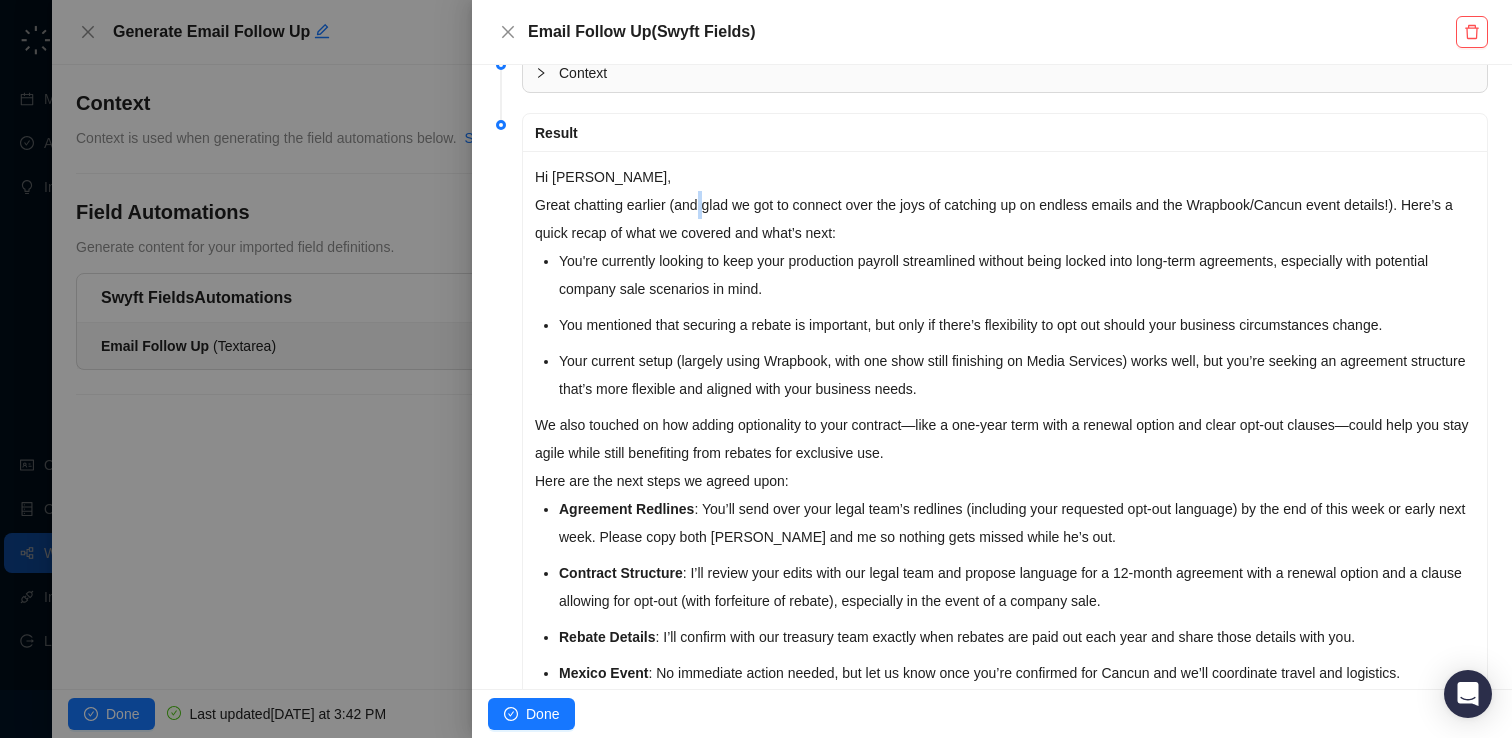 click on "Great chatting earlier (and glad we got to connect over the joys of catching up on endless emails and the Wrapbook/Cancun event details!). Here’s a quick recap of what we covered and what’s next:" at bounding box center (1005, 219) 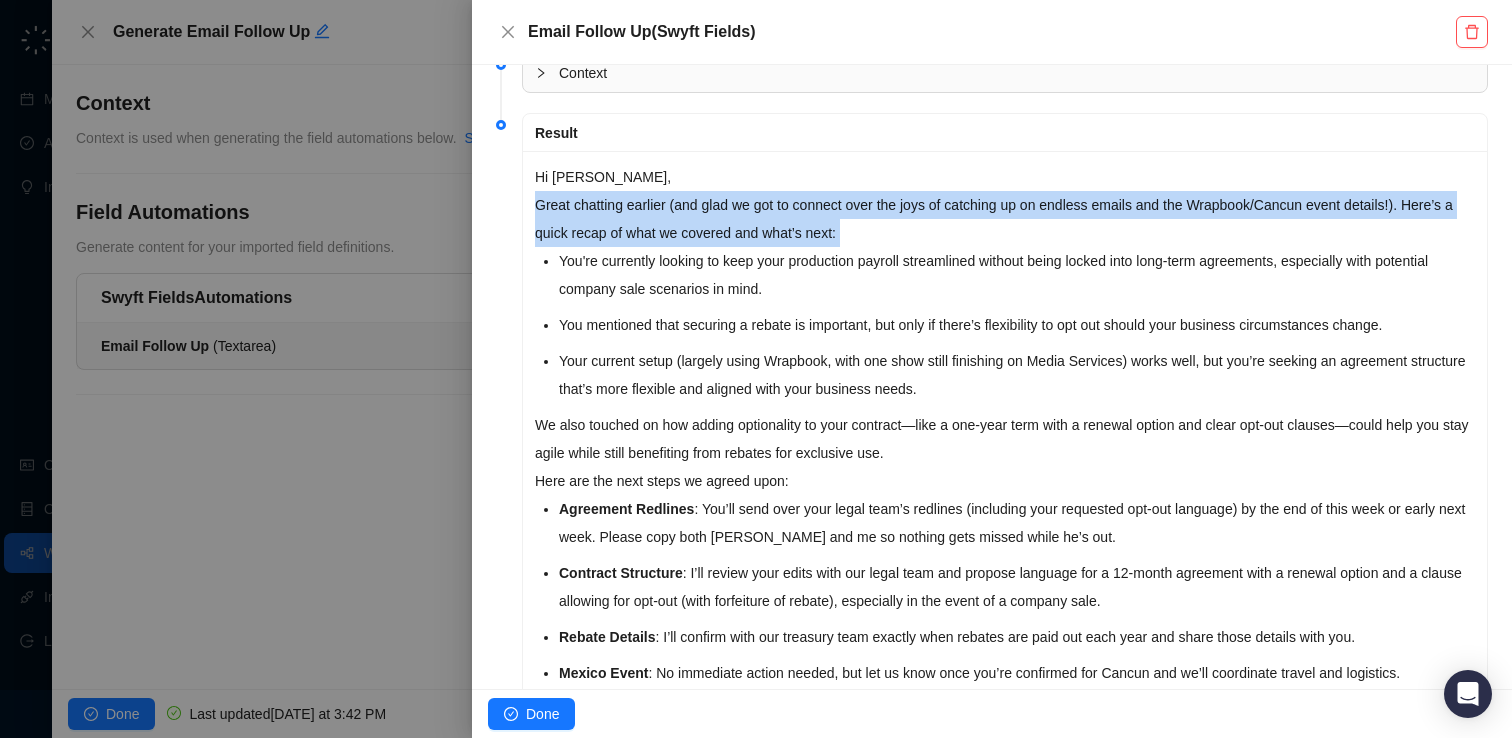 click on "You're currently looking to keep your production payroll streamlined without being locked into long-term agreements, especially with potential company sale scenarios in mind." at bounding box center [1017, 275] 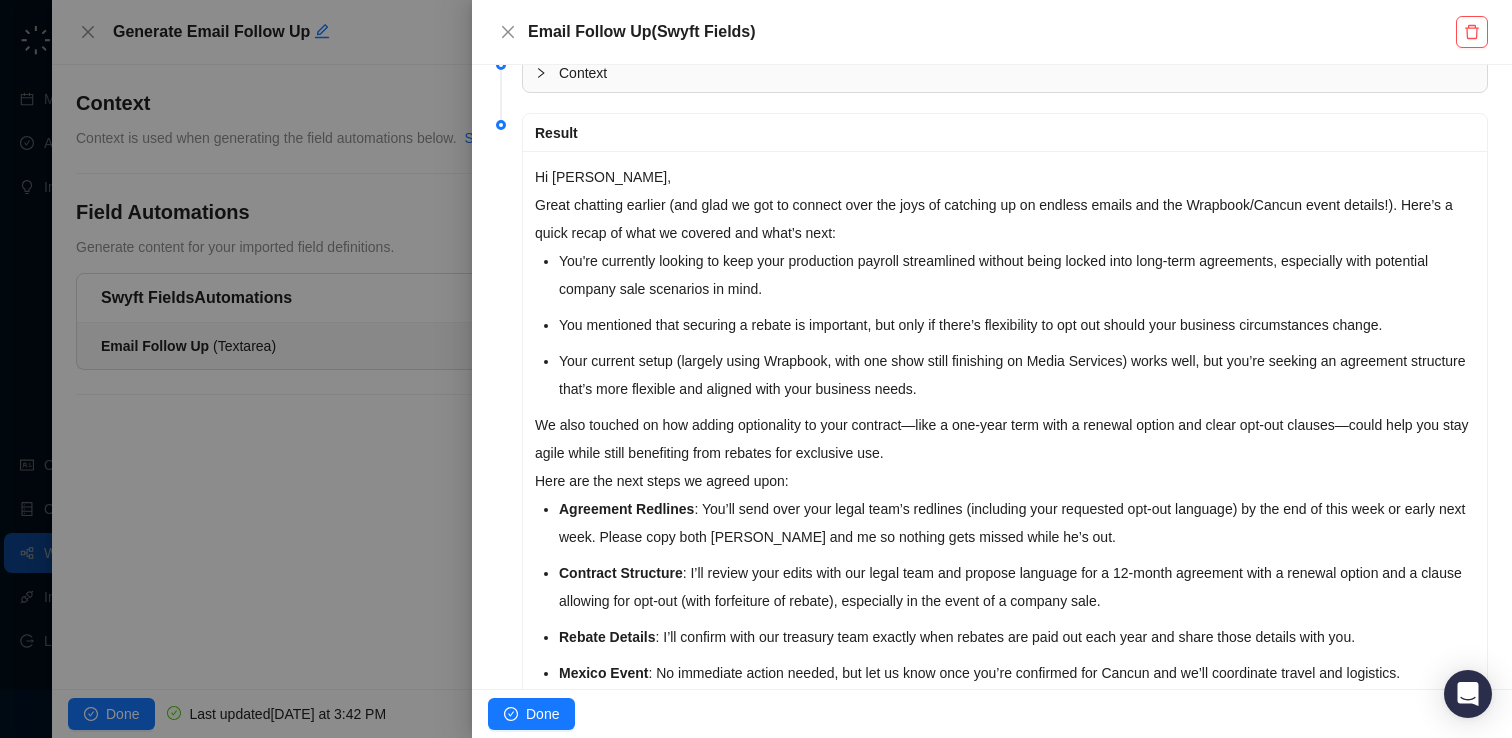 click on "You're currently looking to keep your production payroll streamlined without being locked into long-term agreements, especially with potential company sale scenarios in mind." at bounding box center [1017, 275] 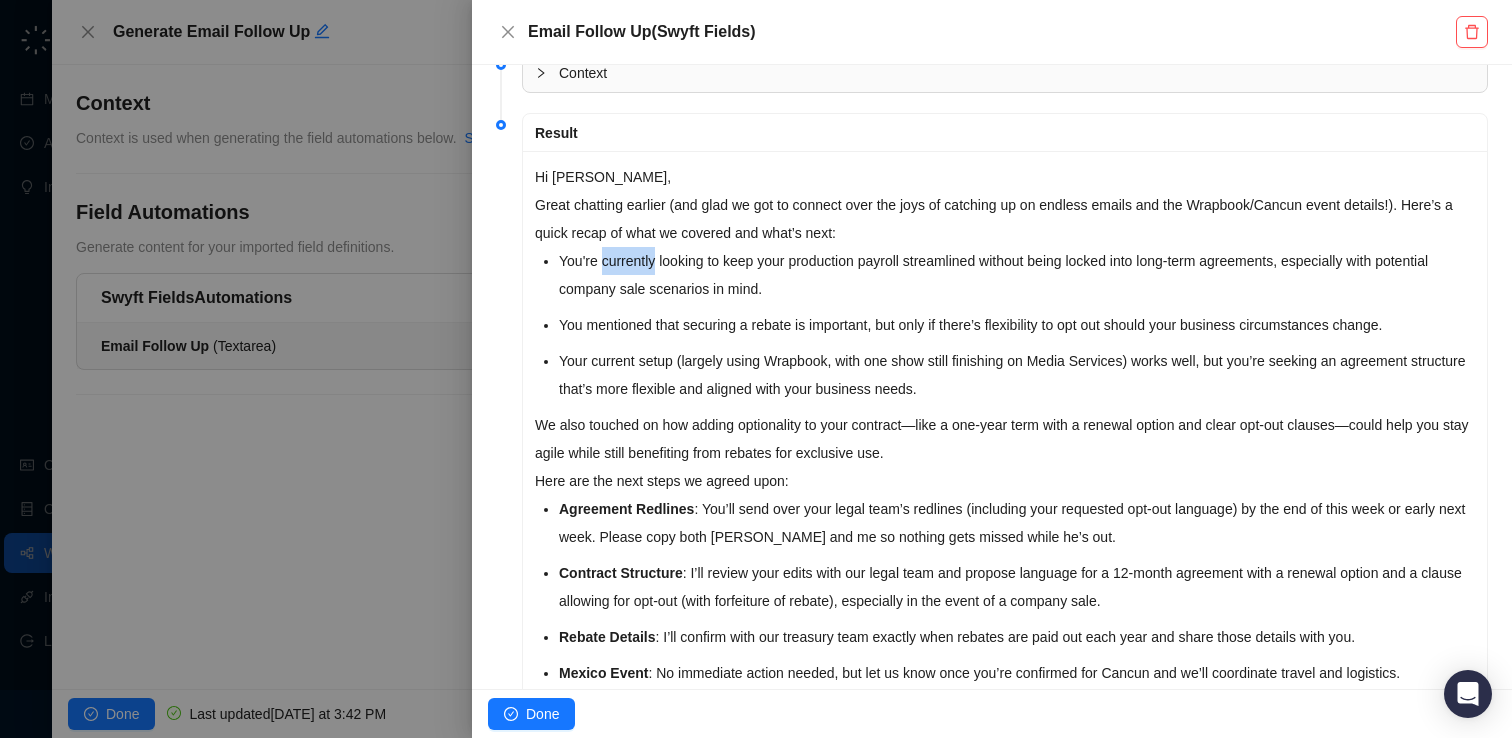 click on "You're currently looking to keep your production payroll streamlined without being locked into long-term agreements, especially with potential company sale scenarios in mind." at bounding box center [1017, 275] 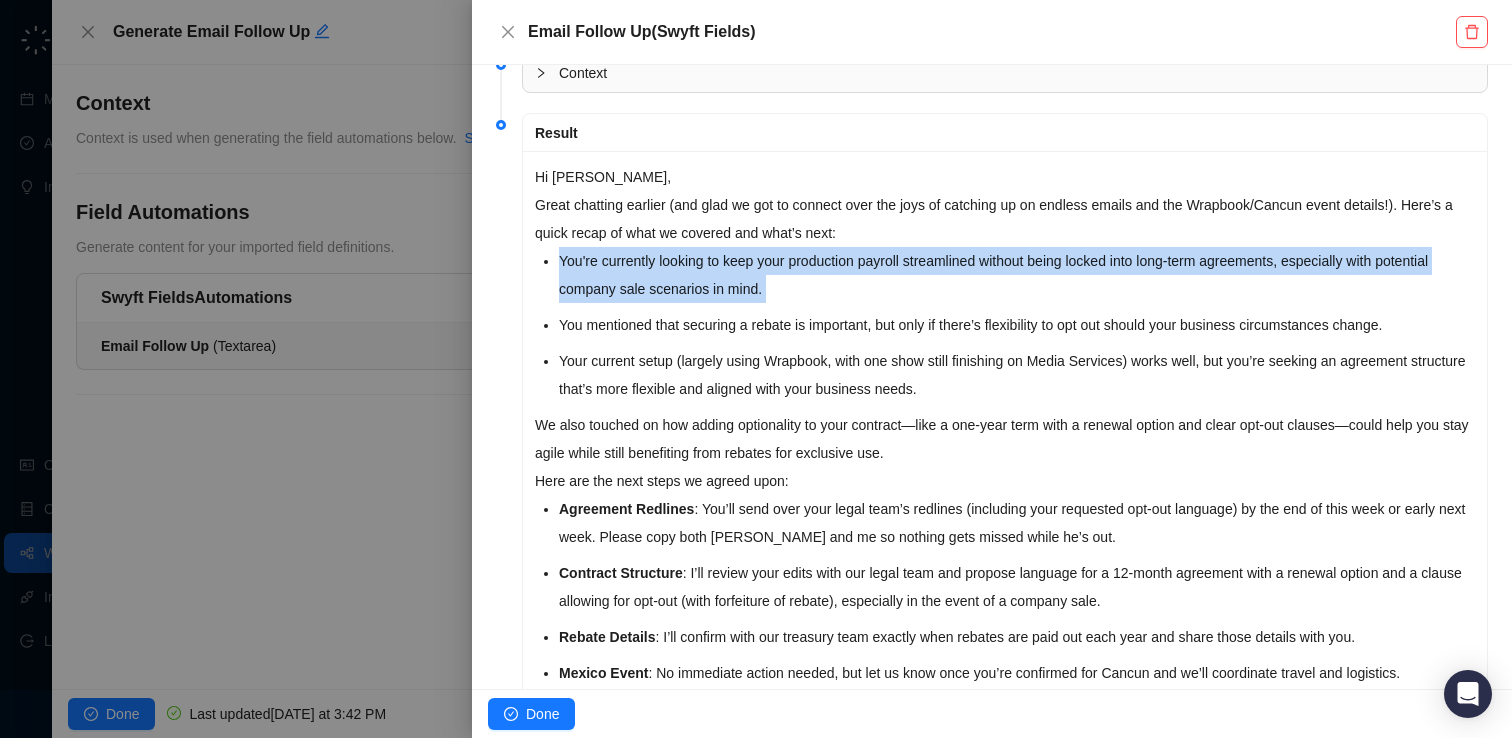 click on "You're currently looking to keep your production payroll streamlined without being locked into long-term agreements, especially with potential company sale scenarios in mind." at bounding box center (1017, 275) 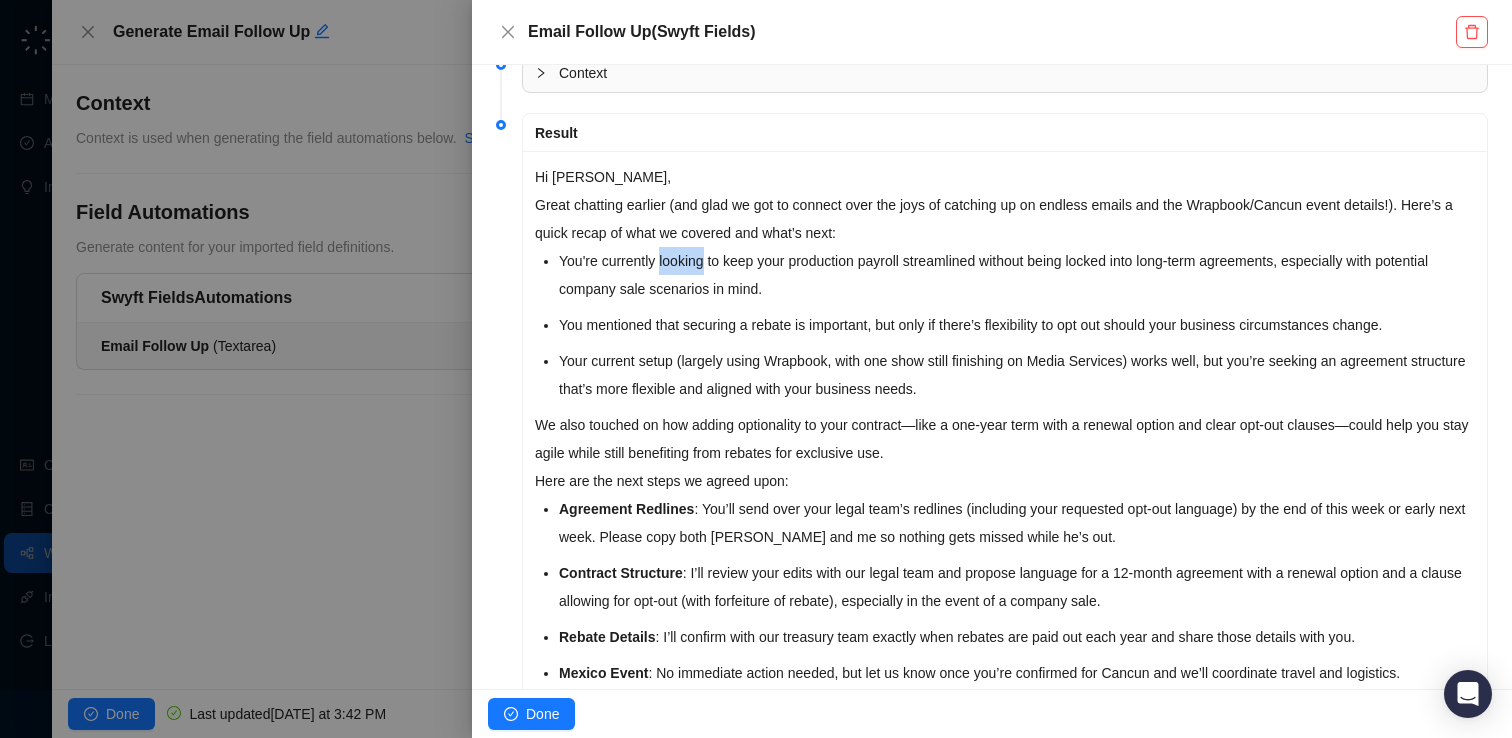 click on "You're currently looking to keep your production payroll streamlined without being locked into long-term agreements, especially with potential company sale scenarios in mind." at bounding box center (1017, 275) 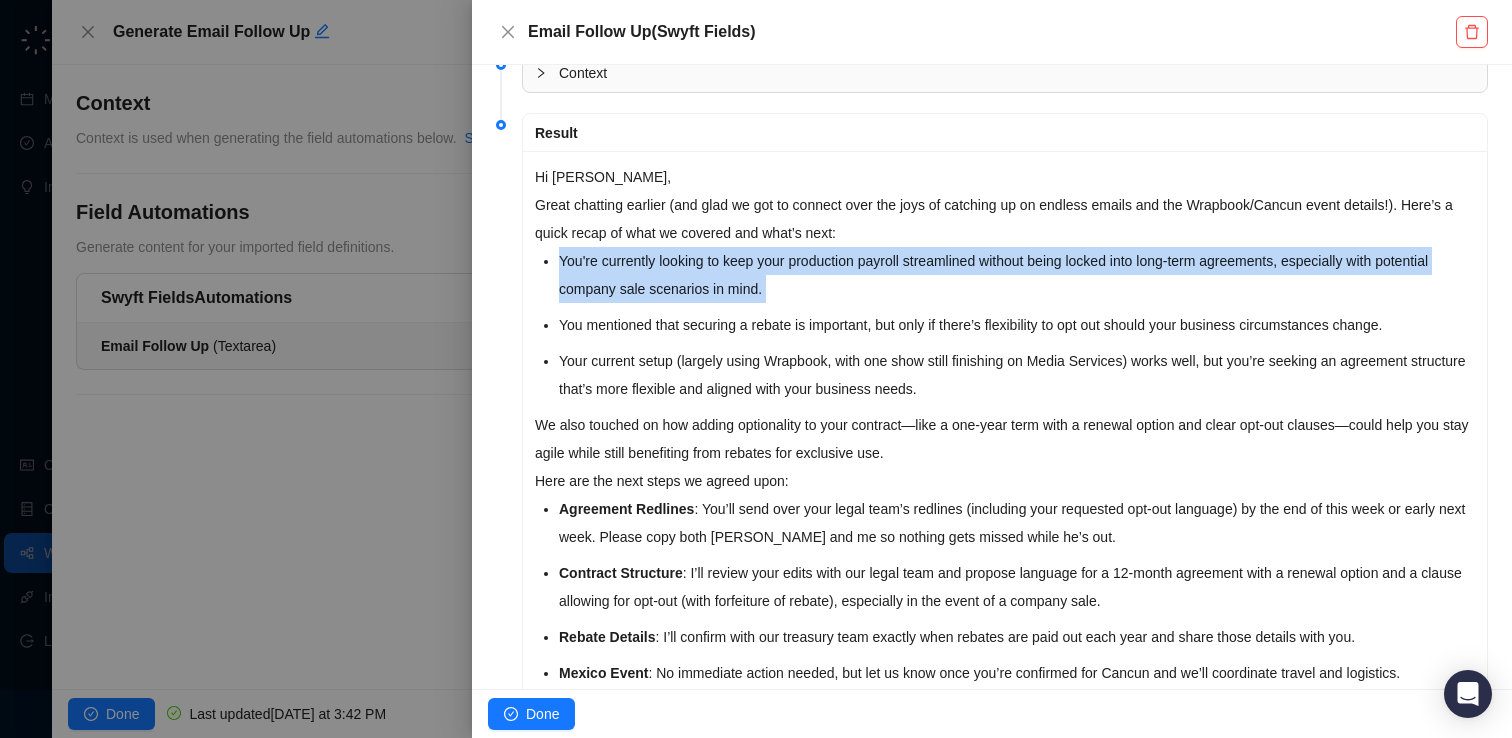 click on "You're currently looking to keep your production payroll streamlined without being locked into long-term agreements, especially with potential company sale scenarios in mind." at bounding box center [1017, 275] 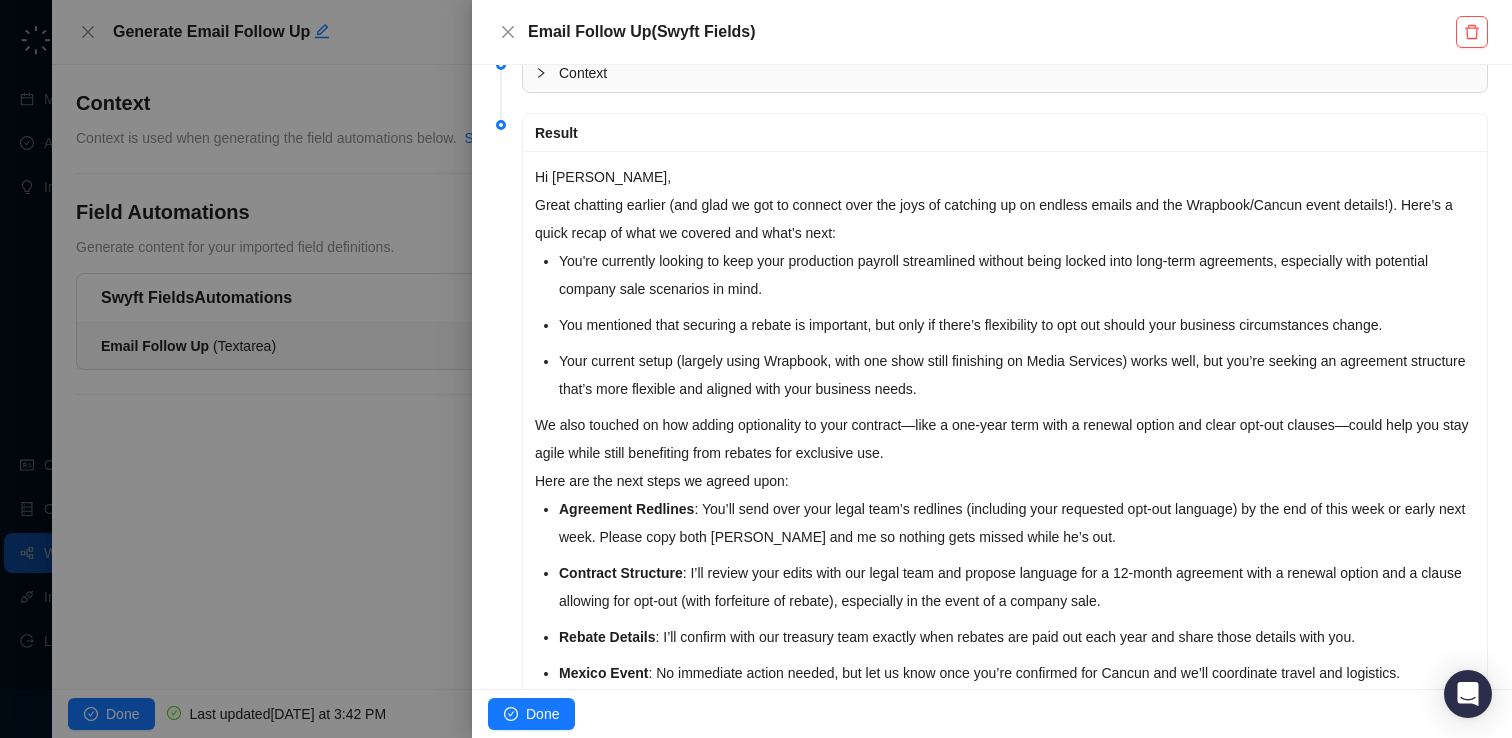 click on "You mentioned that securing a rebate is important, but only if there’s flexibility to opt out should your business circumstances change." at bounding box center [1017, 325] 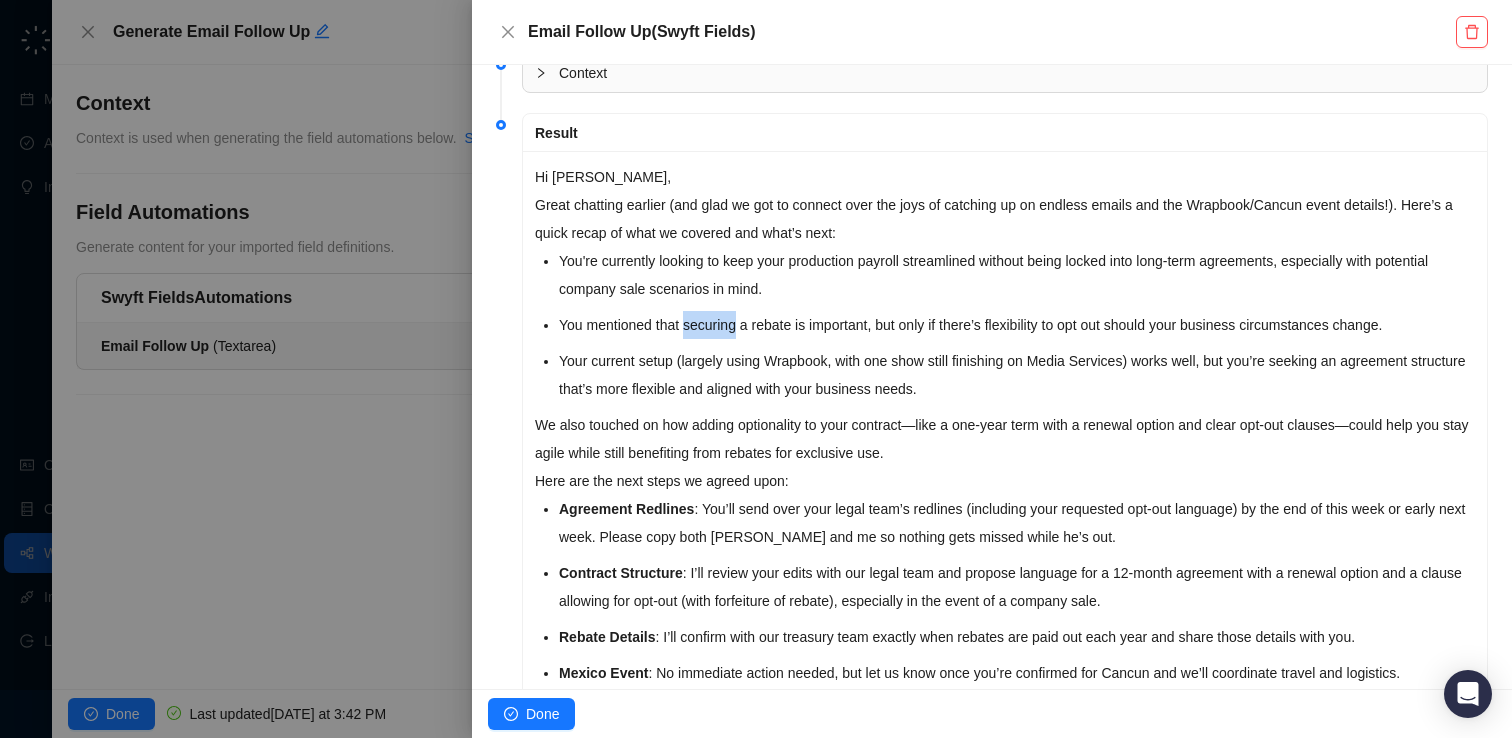 click on "You mentioned that securing a rebate is important, but only if there’s flexibility to opt out should your business circumstances change." at bounding box center [1017, 325] 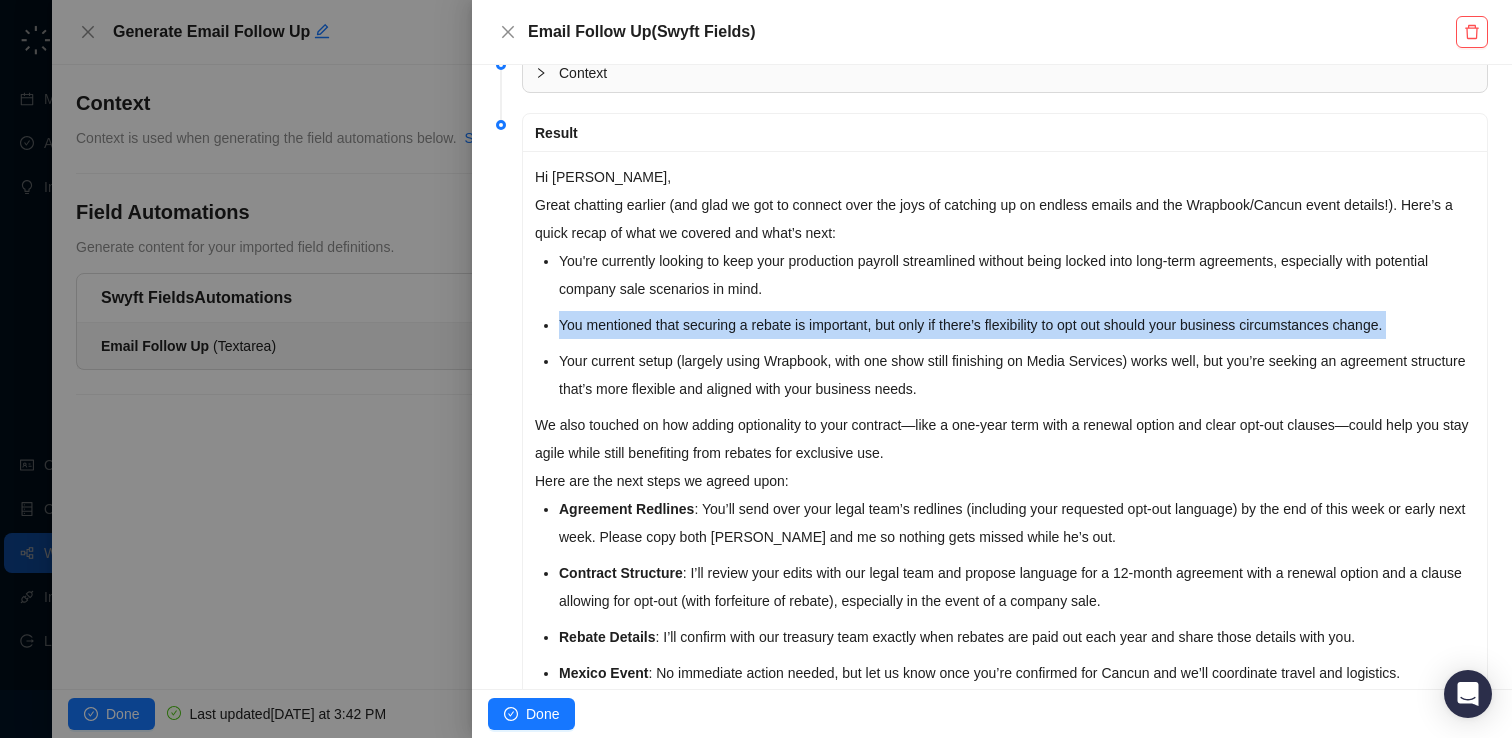 click on "Your current setup (largely using Wrapbook, with one show still finishing on Media Services) works well, but you’re seeking an agreement structure that’s more flexible and aligned with your business needs." at bounding box center (1017, 375) 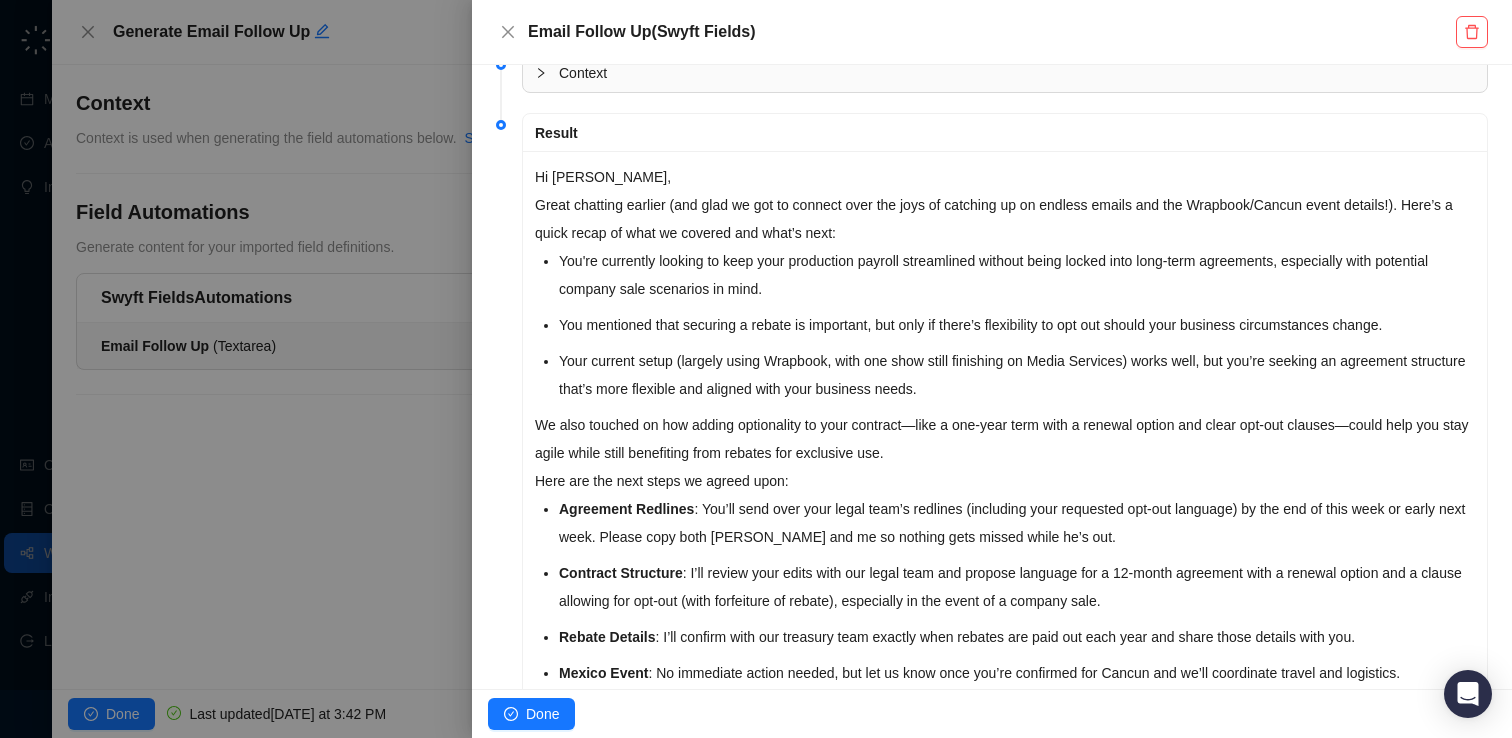 click on "Your current setup (largely using Wrapbook, with one show still finishing on Media Services) works well, but you’re seeking an agreement structure that’s more flexible and aligned with your business needs." at bounding box center [1017, 375] 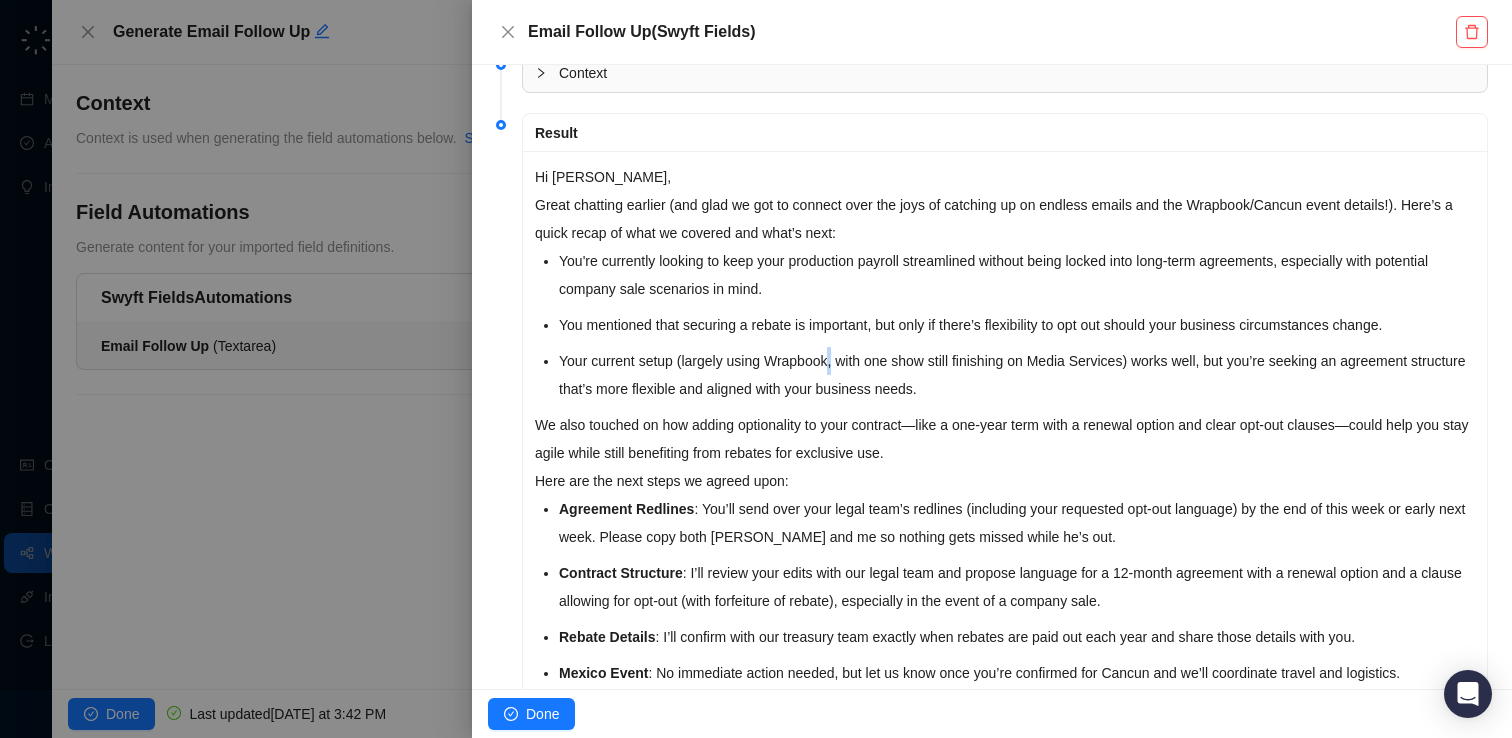 click on "Your current setup (largely using Wrapbook, with one show still finishing on Media Services) works well, but you’re seeking an agreement structure that’s more flexible and aligned with your business needs." at bounding box center (1017, 375) 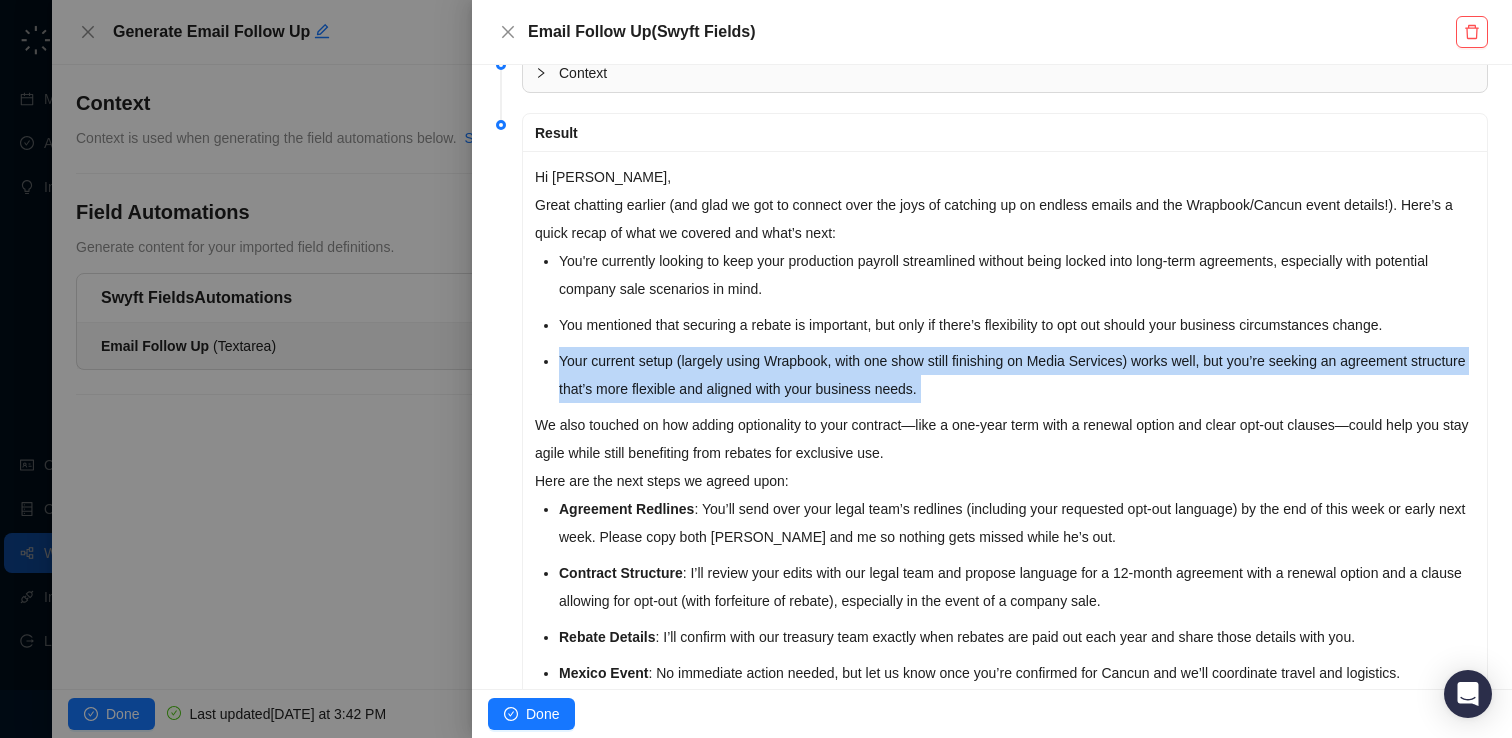 click on "You mentioned that securing a rebate is important, but only if there’s flexibility to opt out should your business circumstances change." at bounding box center [1017, 325] 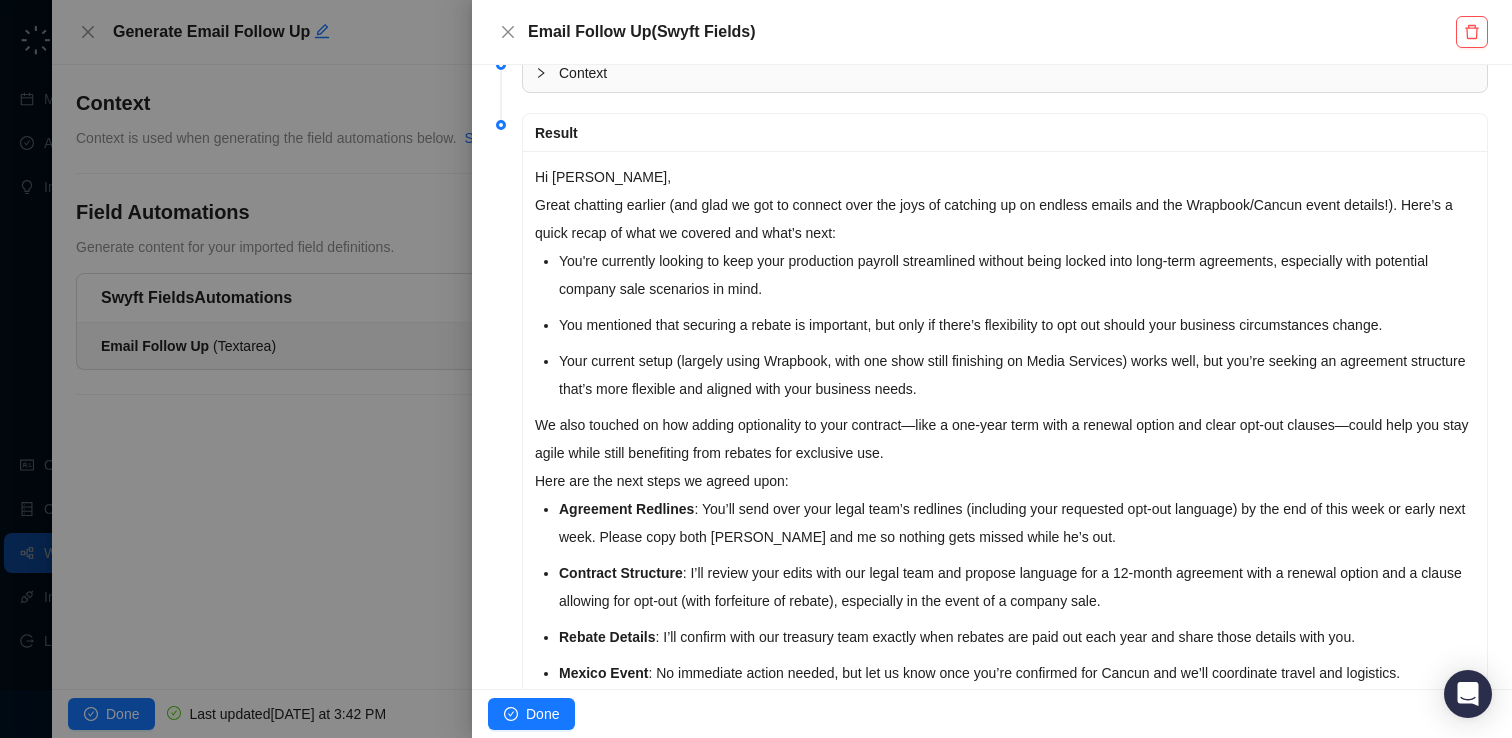 click on "You mentioned that securing a rebate is important, but only if there’s flexibility to opt out should your business circumstances change." at bounding box center (1017, 325) 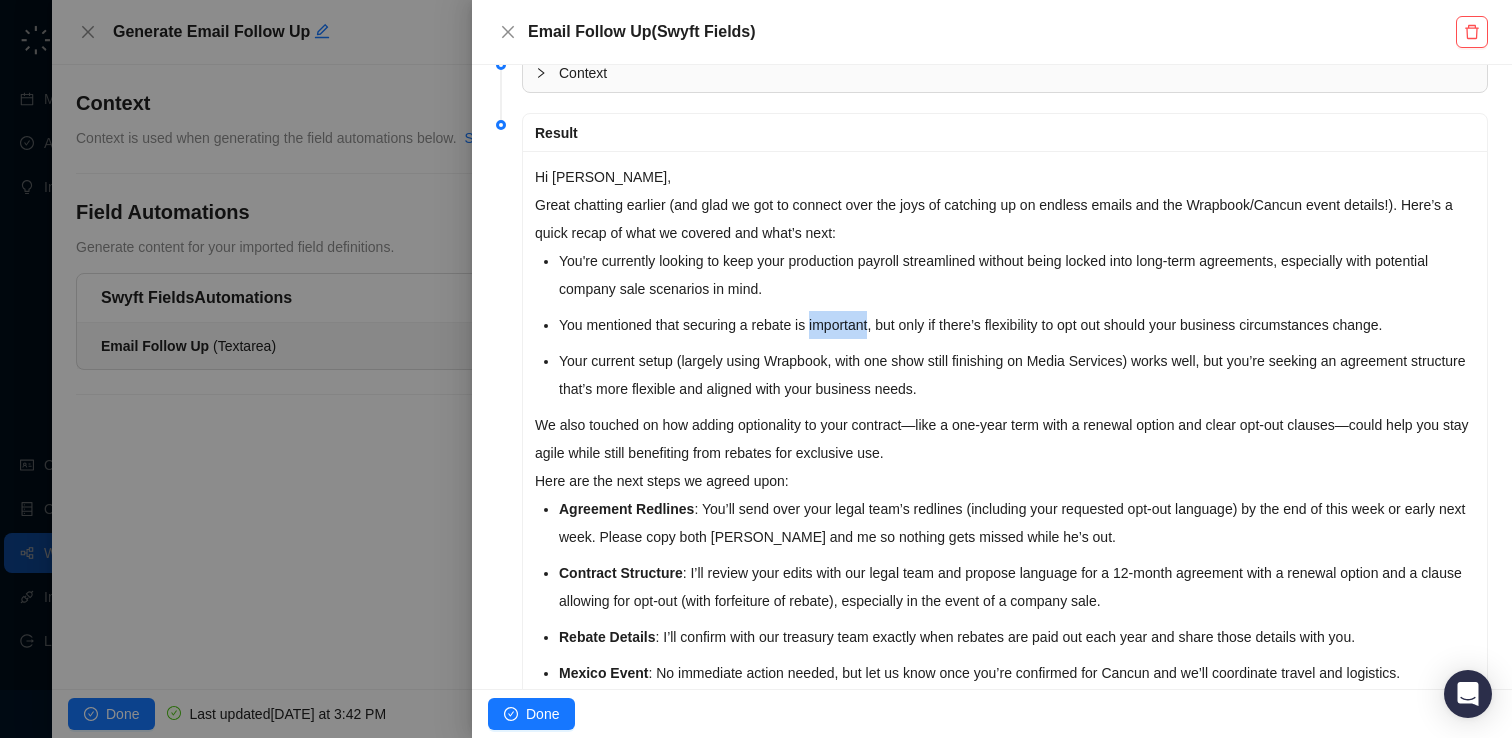 click on "You mentioned that securing a rebate is important, but only if there’s flexibility to opt out should your business circumstances change." at bounding box center [1017, 325] 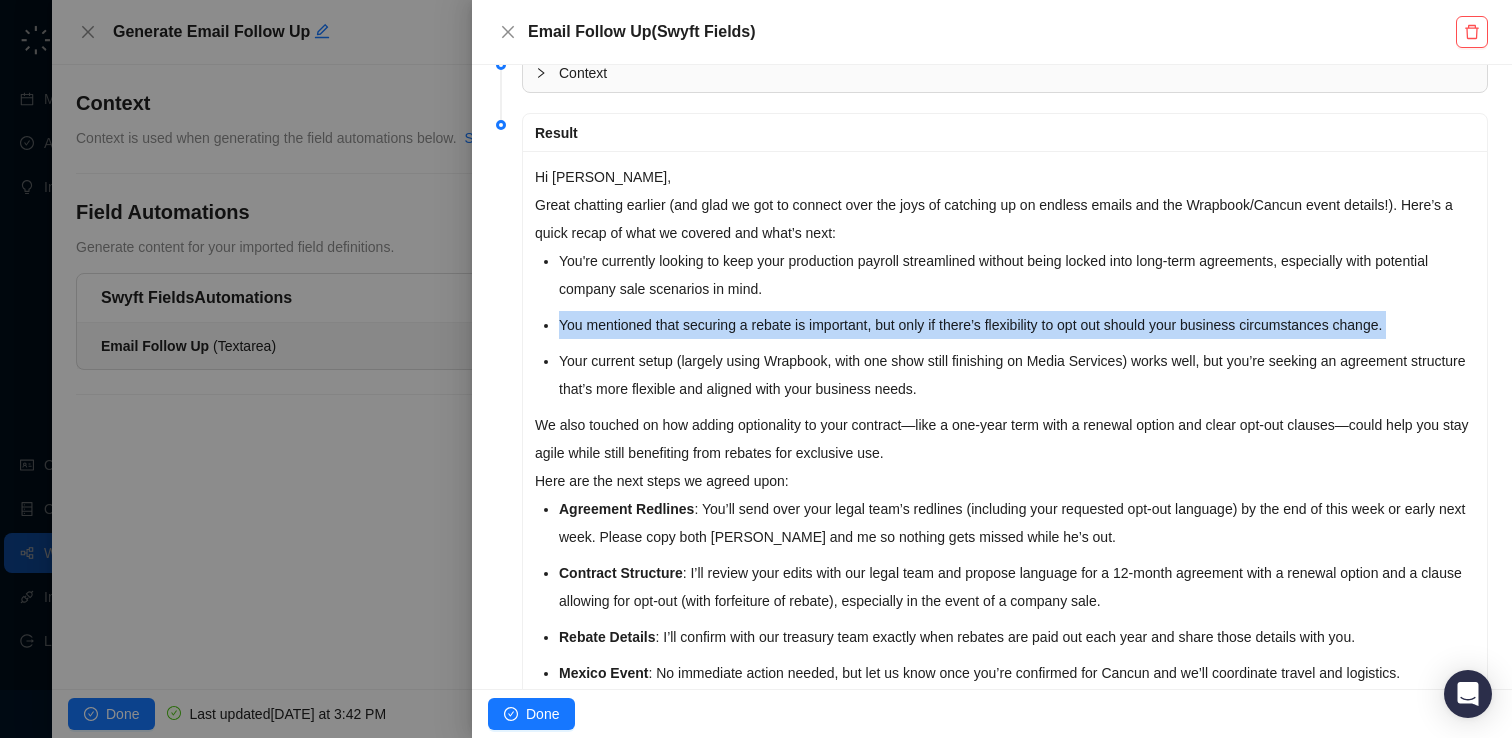 click on "You mentioned that securing a rebate is important, but only if there’s flexibility to opt out should your business circumstances change." at bounding box center (1017, 325) 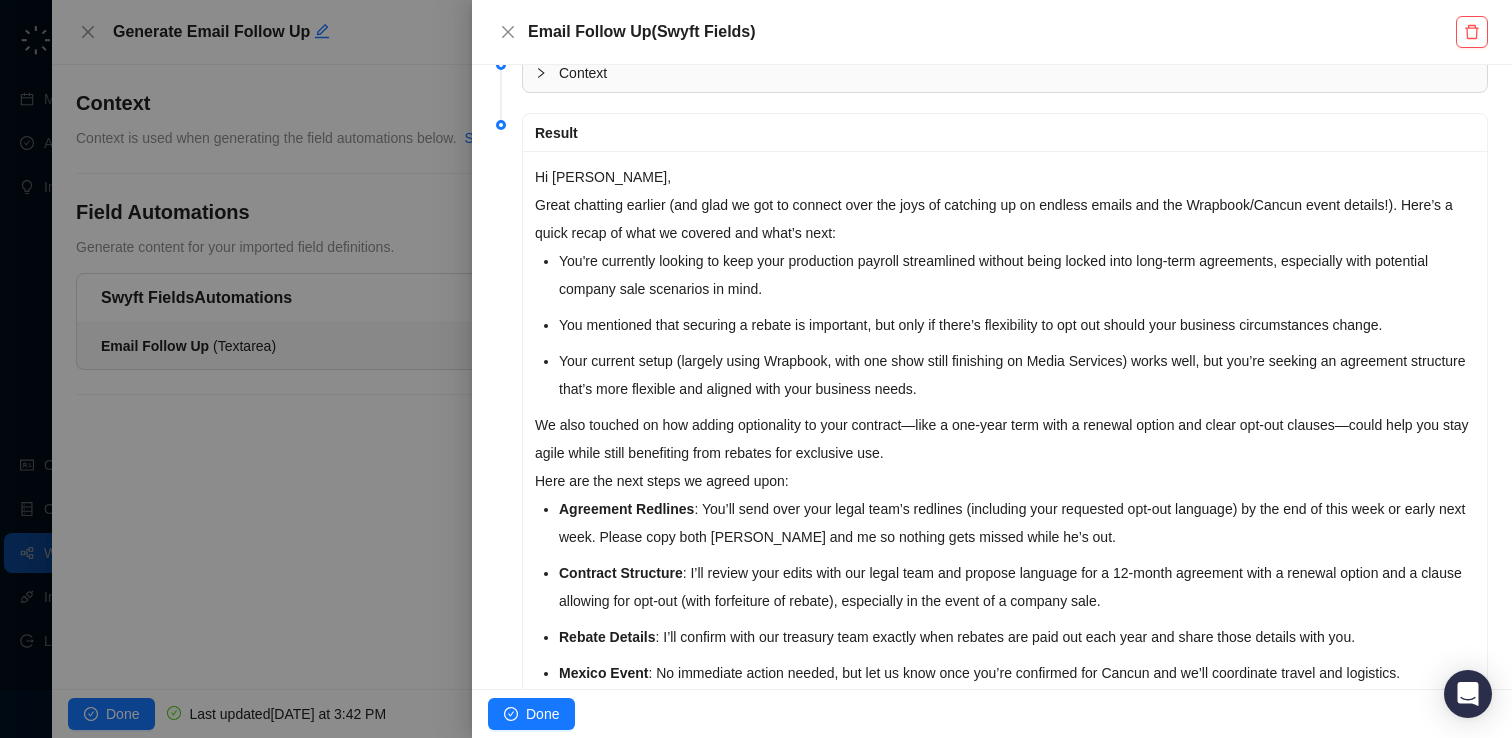 click on "You mentioned that securing a rebate is important, but only if there’s flexibility to opt out should your business circumstances change." at bounding box center (1017, 325) 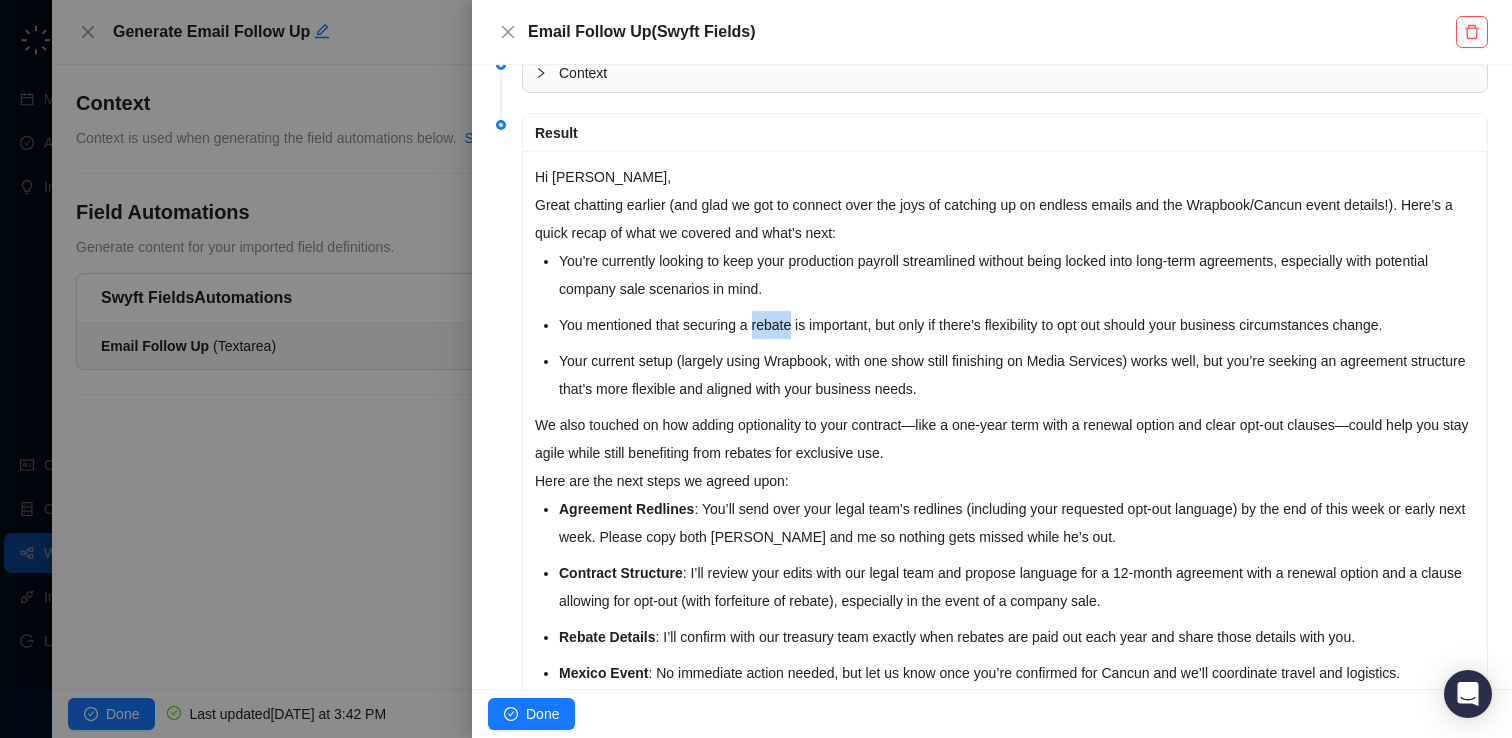 click on "You mentioned that securing a rebate is important, but only if there’s flexibility to opt out should your business circumstances change." at bounding box center (1017, 325) 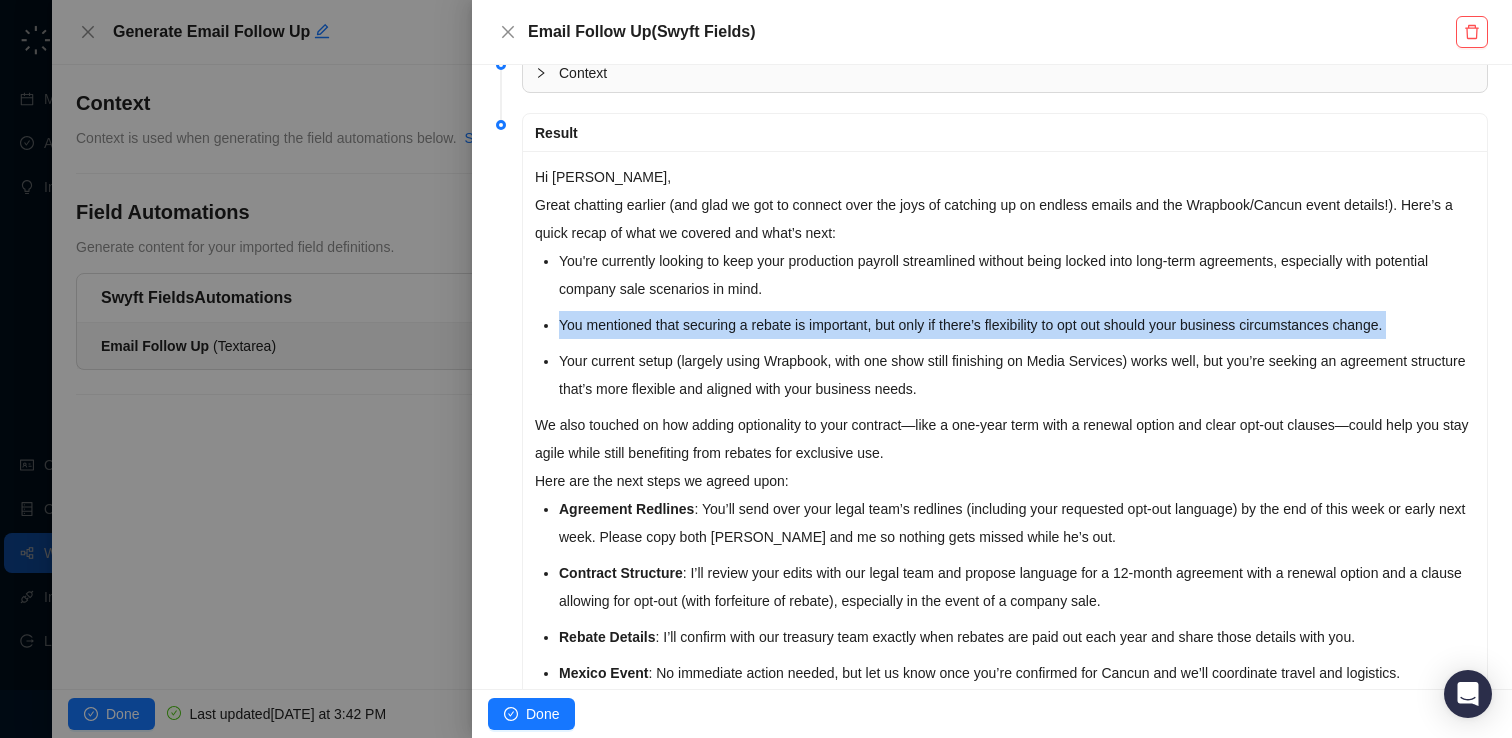 click on "Your current setup (largely using Wrapbook, with one show still finishing on Media Services) works well, but you’re seeking an agreement structure that’s more flexible and aligned with your business needs." at bounding box center (1017, 375) 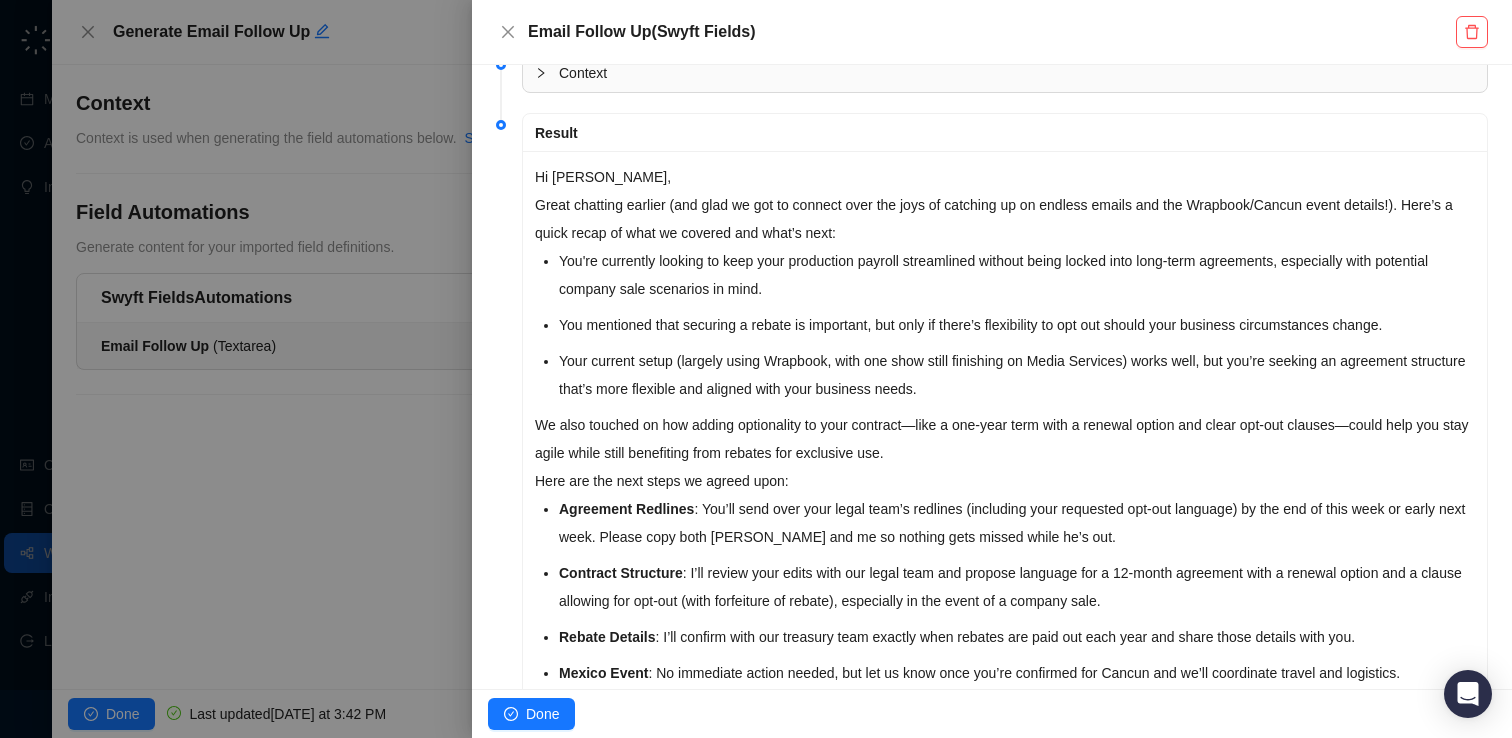 click on "Your current setup (largely using Wrapbook, with one show still finishing on Media Services) works well, but you’re seeking an agreement structure that’s more flexible and aligned with your business needs." at bounding box center [1017, 375] 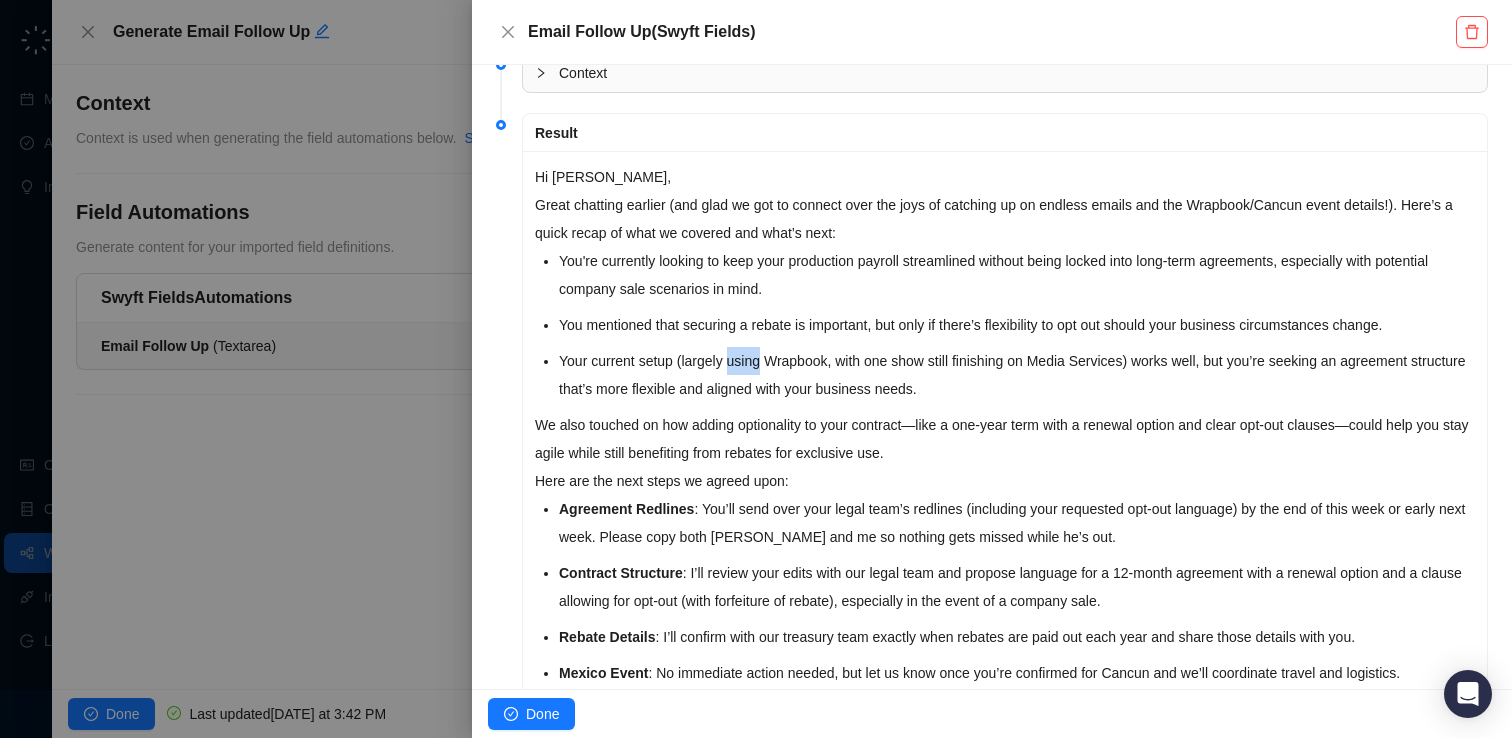 click on "Your current setup (largely using Wrapbook, with one show still finishing on Media Services) works well, but you’re seeking an agreement structure that’s more flexible and aligned with your business needs." at bounding box center (1017, 375) 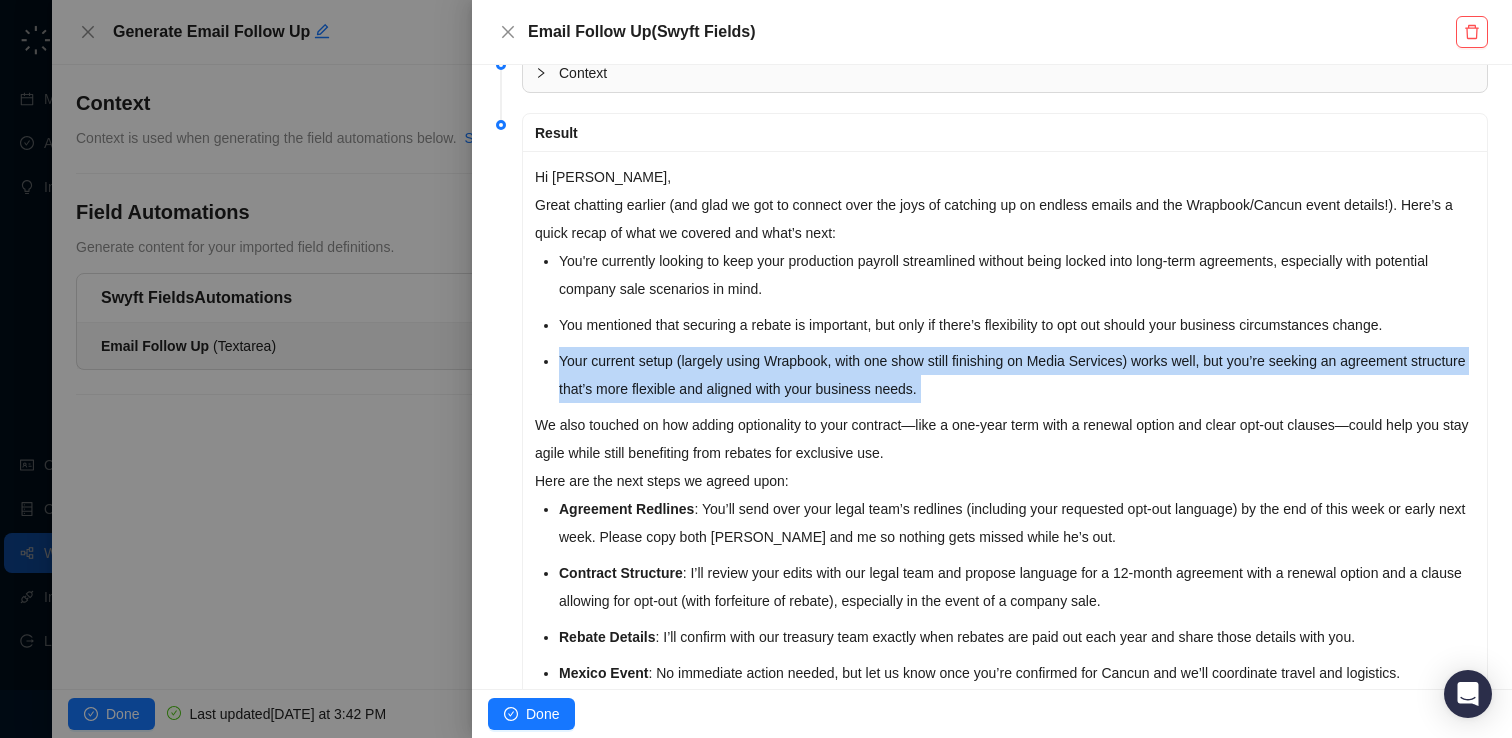 click on "Your current setup (largely using Wrapbook, with one show still finishing on Media Services) works well, but you’re seeking an agreement structure that’s more flexible and aligned with your business needs." at bounding box center (1017, 375) 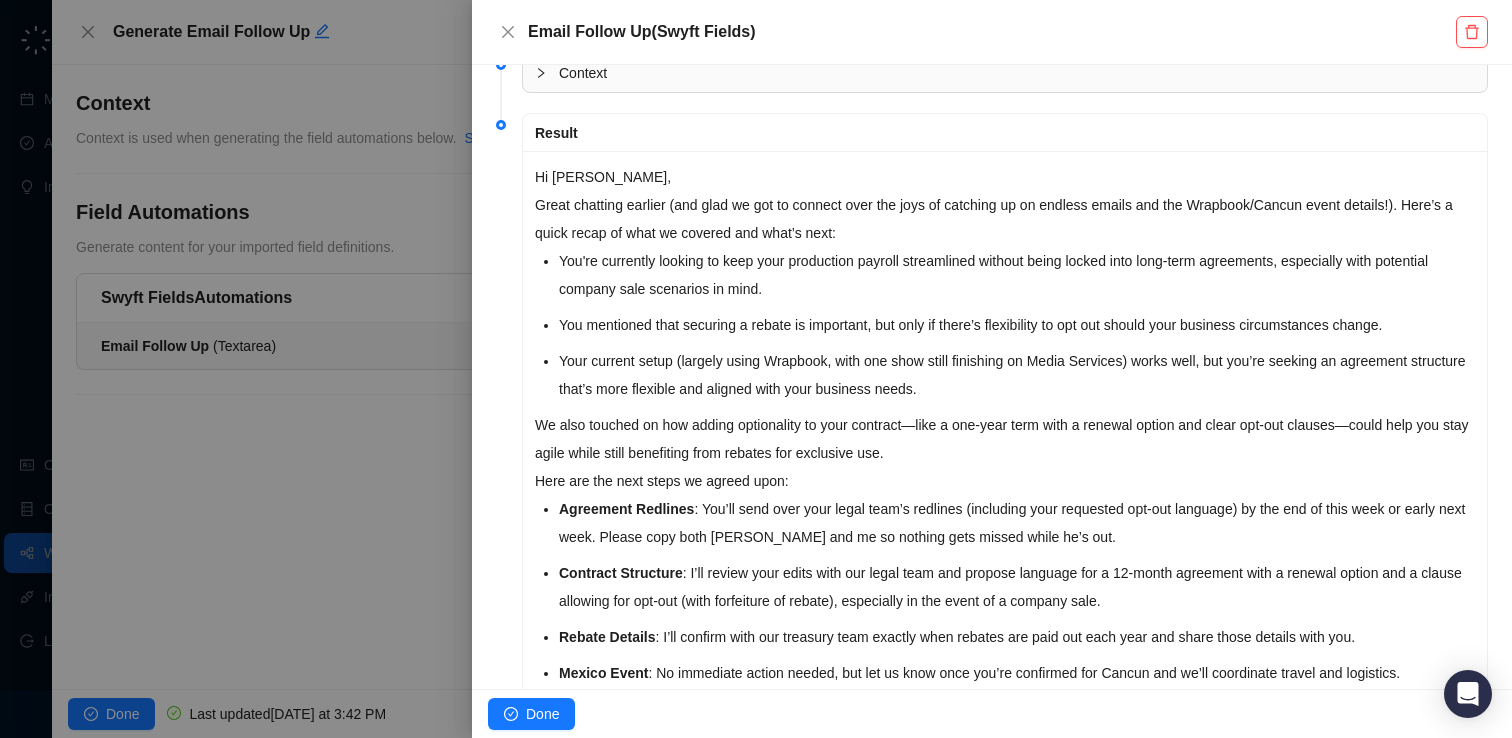click on "Your current setup (largely using Wrapbook, with one show still finishing on Media Services) works well, but you’re seeking an agreement structure that’s more flexible and aligned with your business needs." at bounding box center [1017, 375] 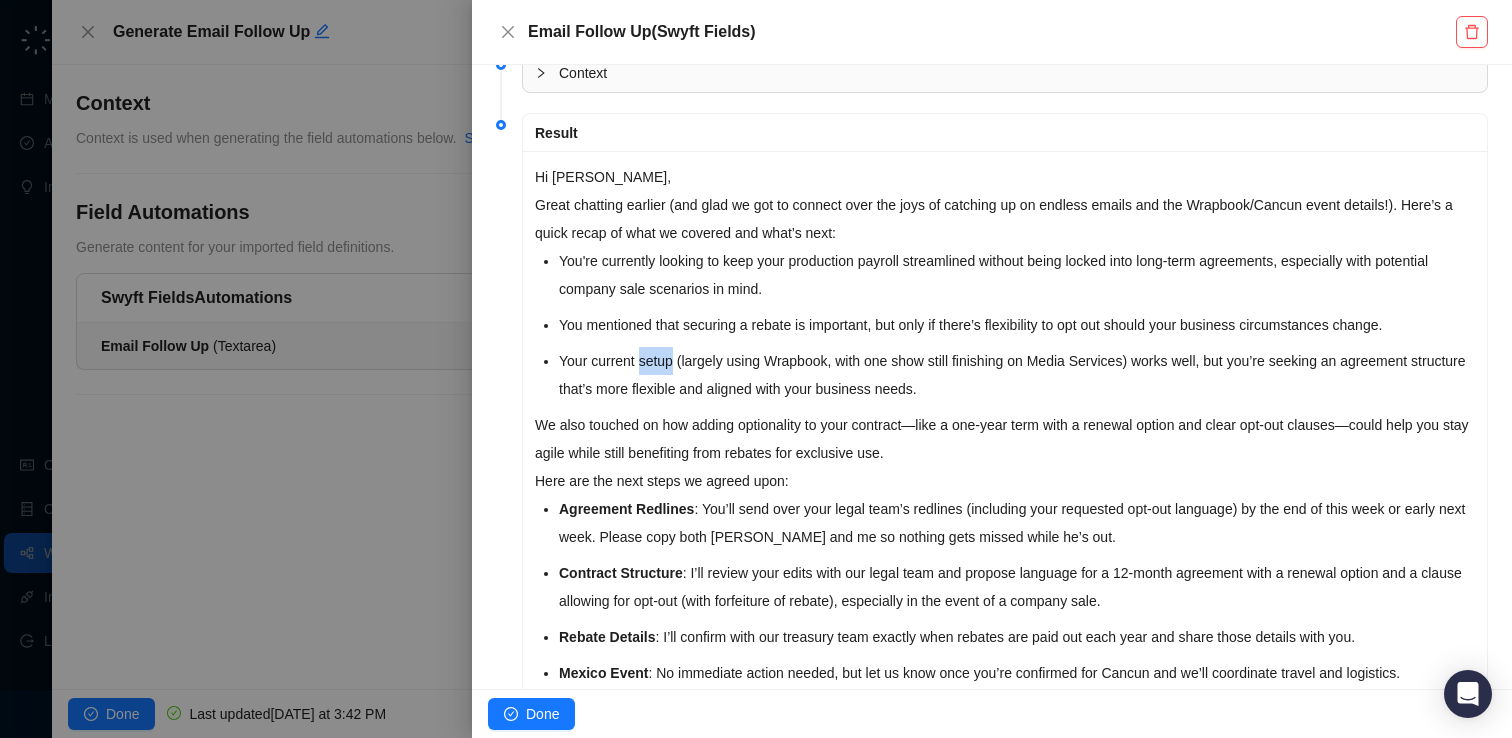 click on "Your current setup (largely using Wrapbook, with one show still finishing on Media Services) works well, but you’re seeking an agreement structure that’s more flexible and aligned with your business needs." at bounding box center [1017, 375] 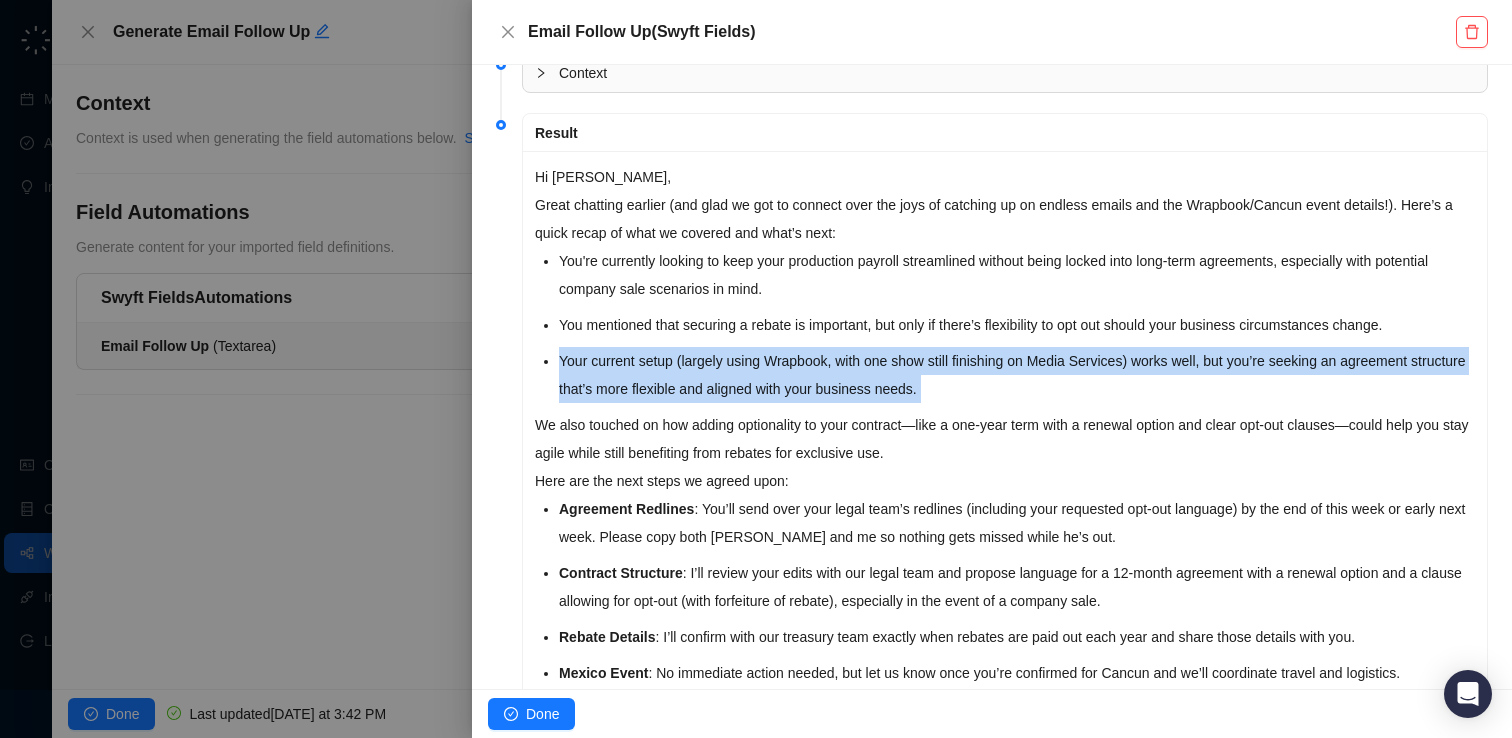click on "You're currently looking to keep your production payroll streamlined without being locked into long-term agreements, especially with potential company sale scenarios in mind." at bounding box center (1017, 275) 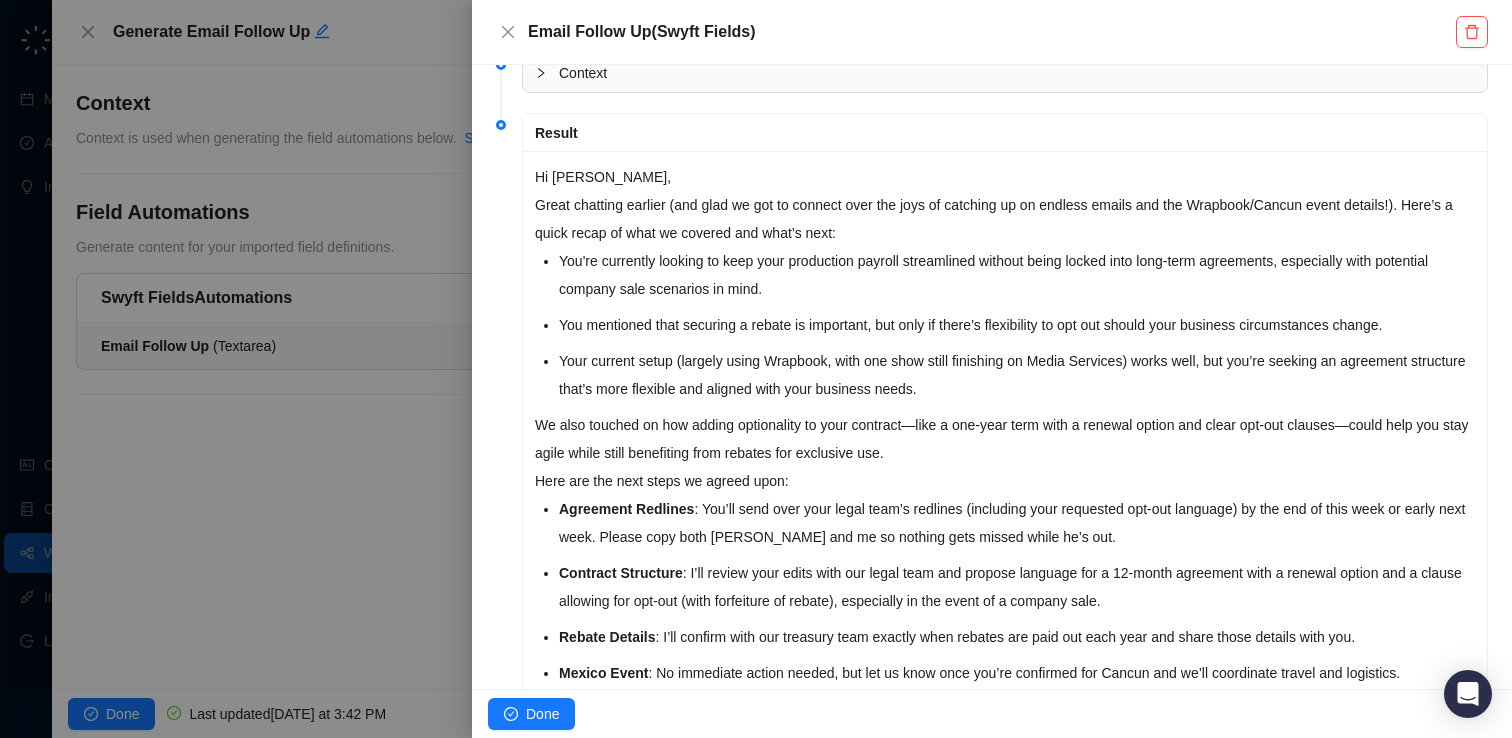 click on "You're currently looking to keep your production payroll streamlined without being locked into long-term agreements, especially with potential company sale scenarios in mind." at bounding box center [1017, 275] 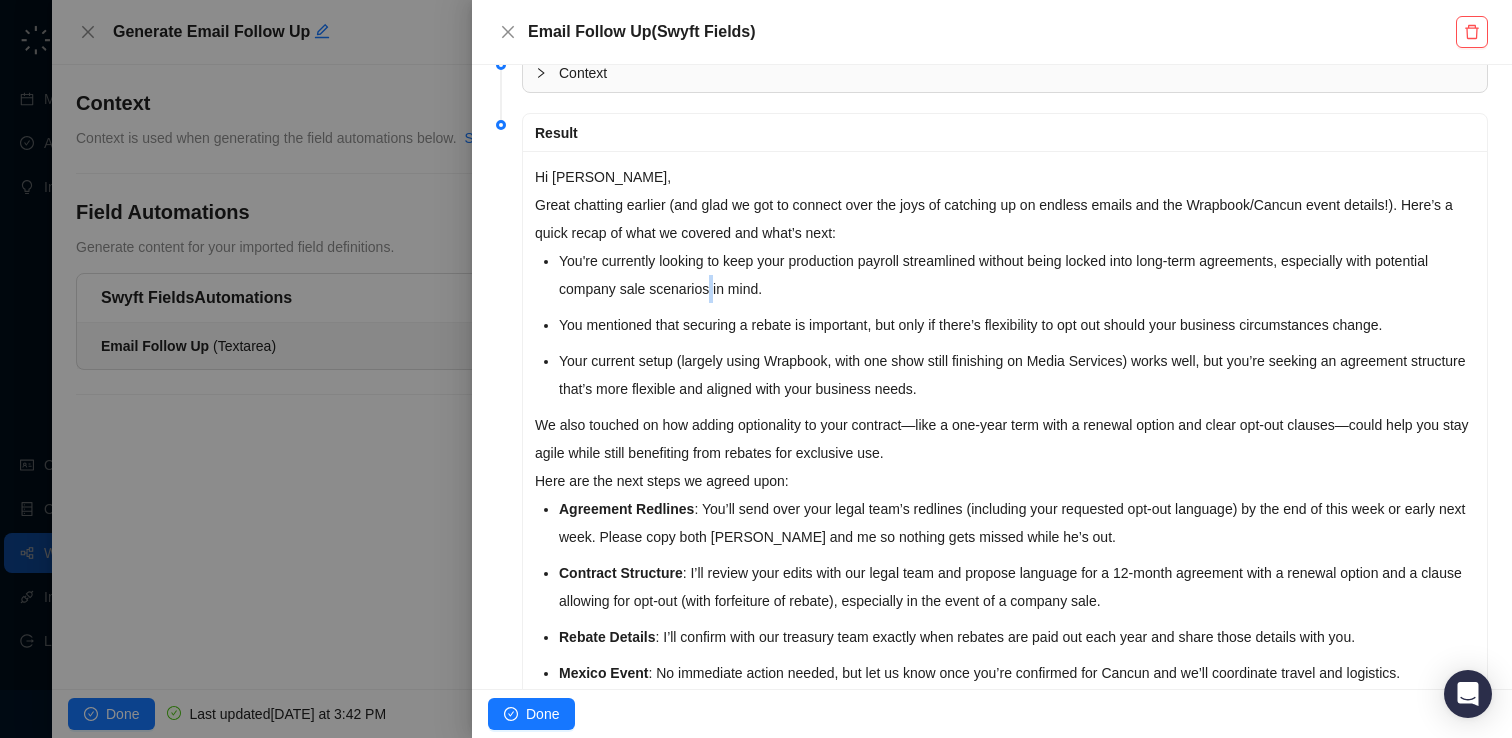 click on "You mentioned that securing a rebate is important, but only if there’s flexibility to opt out should your business circumstances change." at bounding box center [1017, 325] 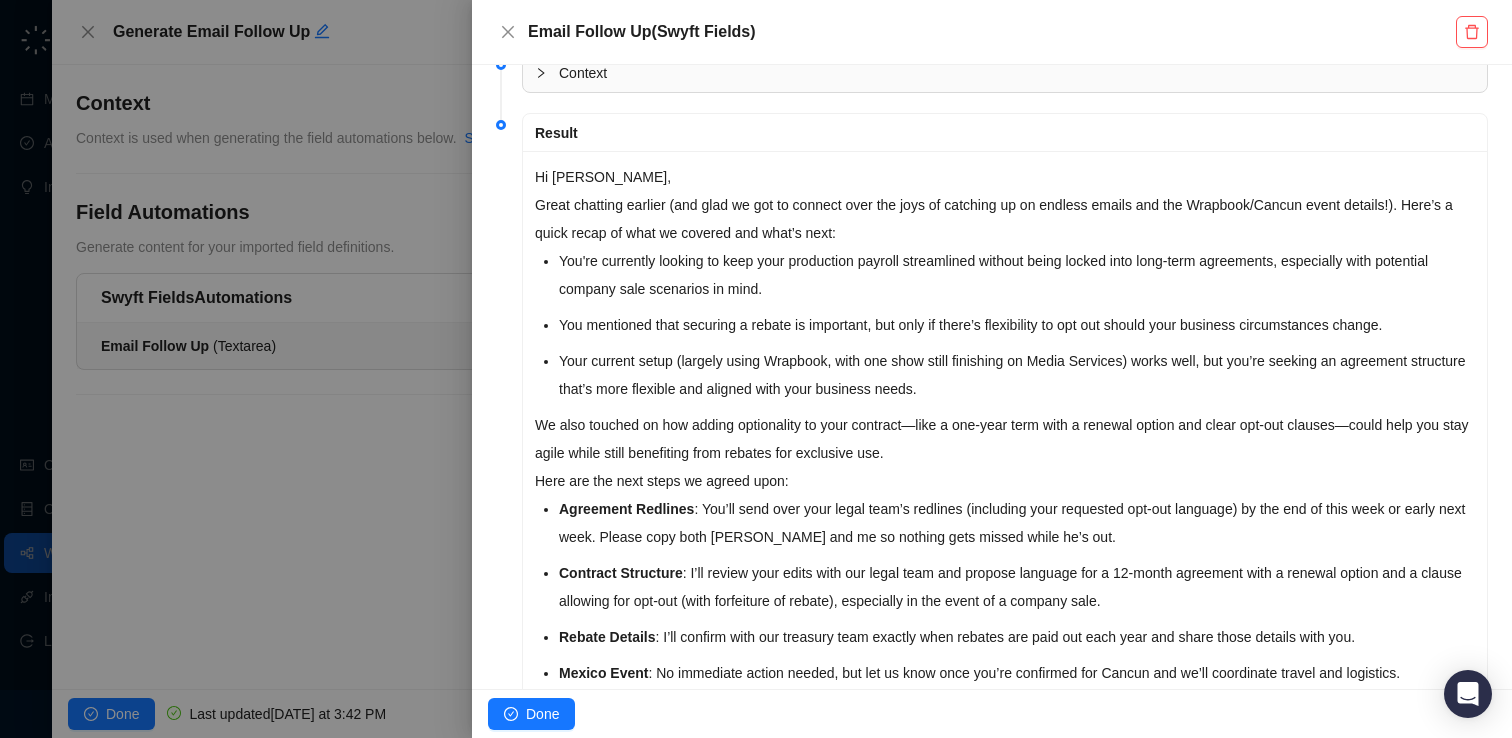 click on "You mentioned that securing a rebate is important, but only if there’s flexibility to opt out should your business circumstances change." at bounding box center [1017, 325] 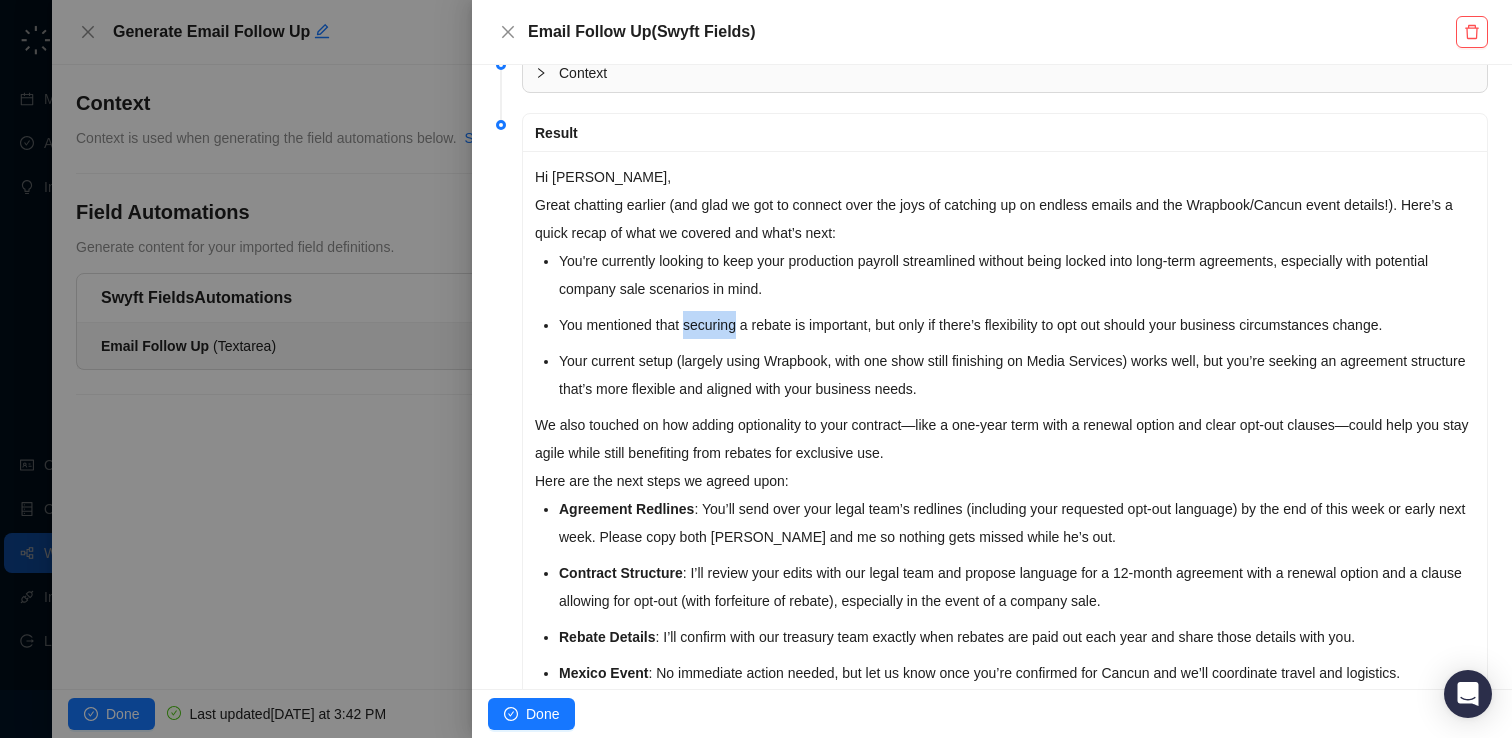 click on "You mentioned that securing a rebate is important, but only if there’s flexibility to opt out should your business circumstances change." at bounding box center (1017, 325) 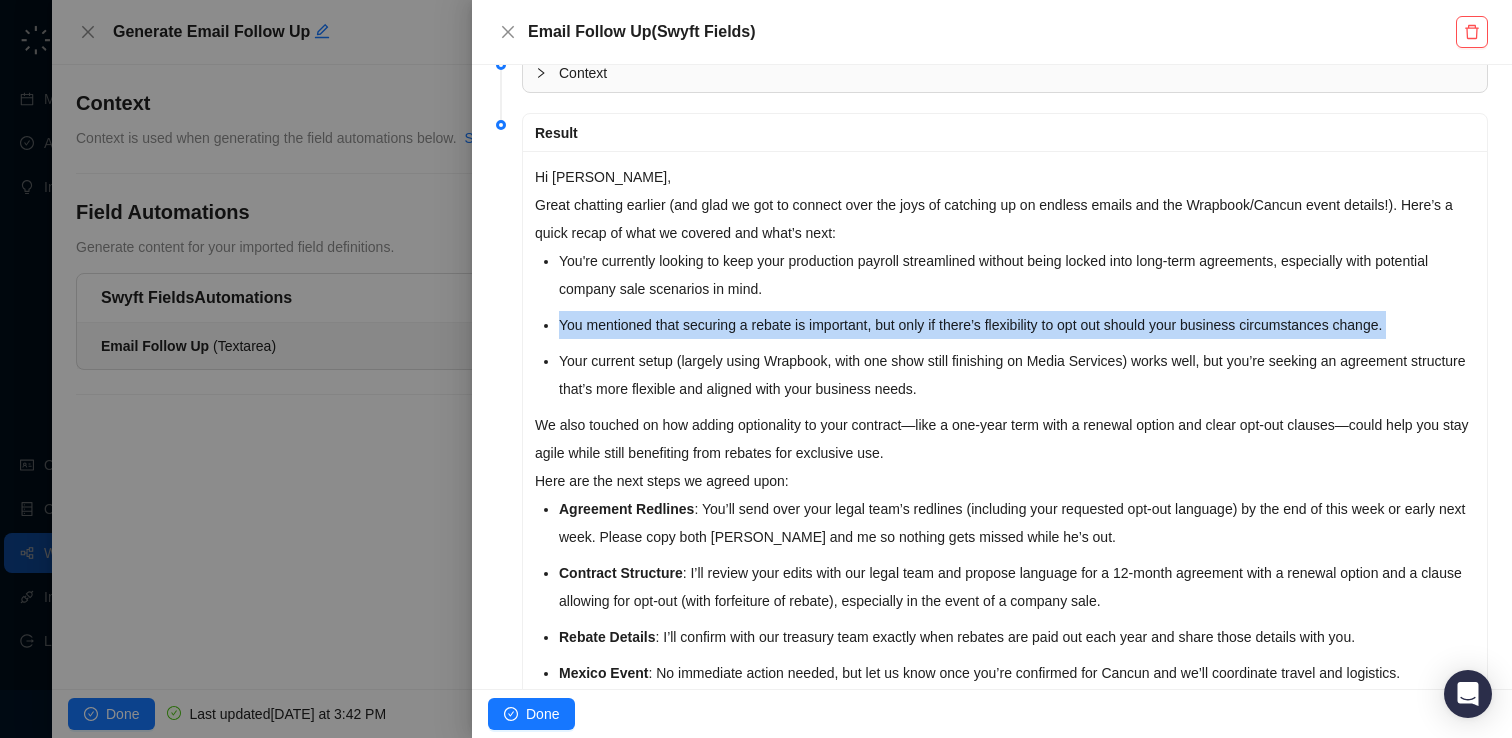 click on "Your current setup (largely using Wrapbook, with one show still finishing on Media Services) works well, but you’re seeking an agreement structure that’s more flexible and aligned with your business needs." at bounding box center (1017, 375) 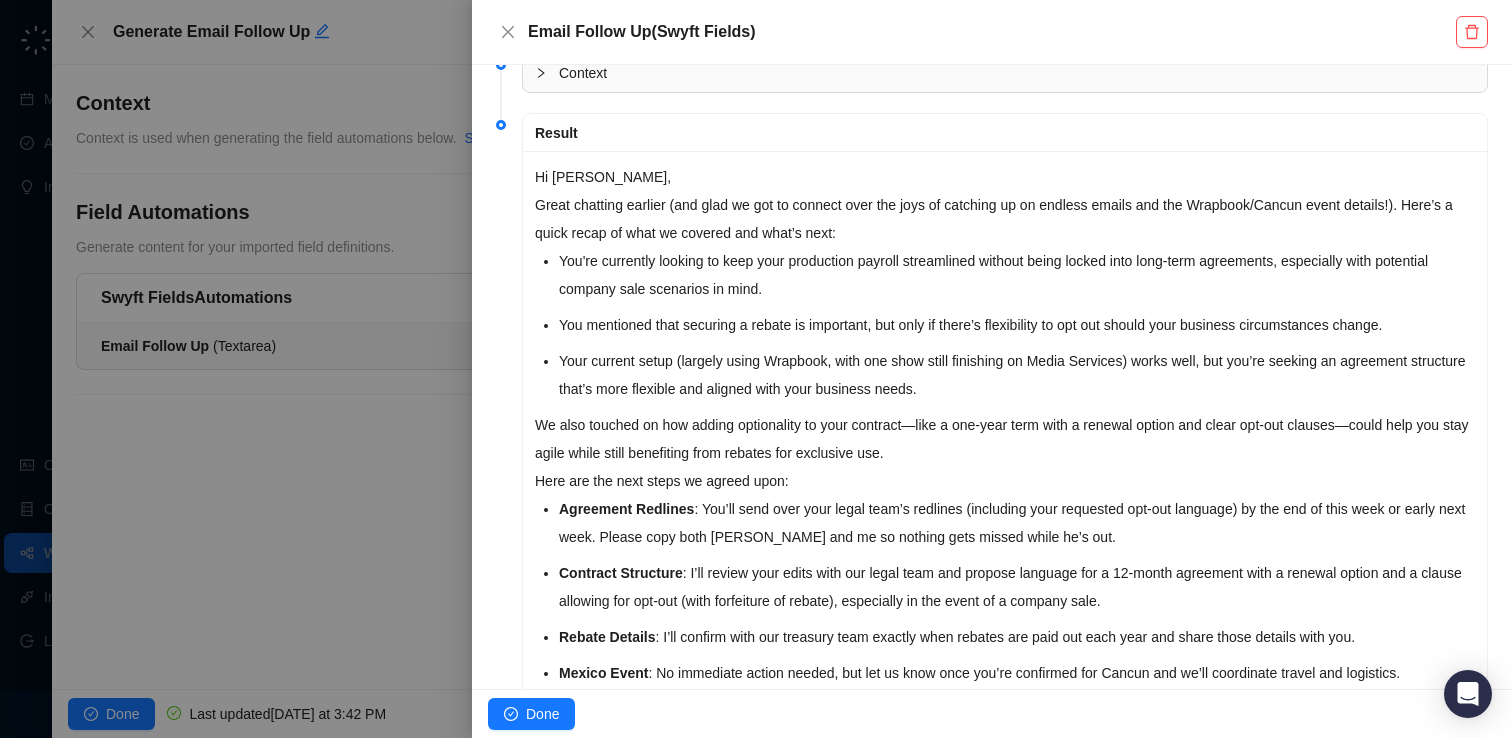 click on "Your current setup (largely using Wrapbook, with one show still finishing on Media Services) works well, but you’re seeking an agreement structure that’s more flexible and aligned with your business needs." at bounding box center (1017, 375) 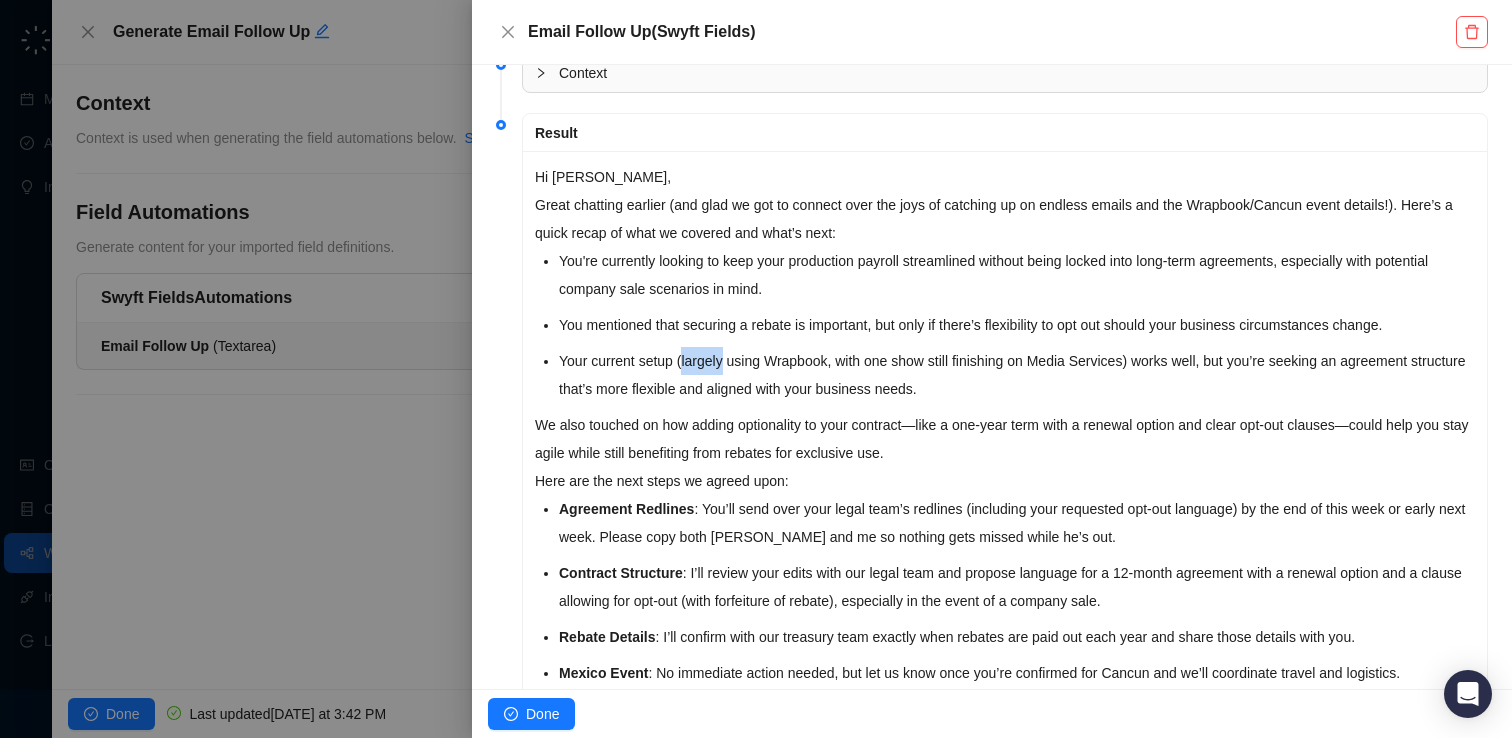 click on "Your current setup (largely using Wrapbook, with one show still finishing on Media Services) works well, but you’re seeking an agreement structure that’s more flexible and aligned with your business needs." at bounding box center (1017, 375) 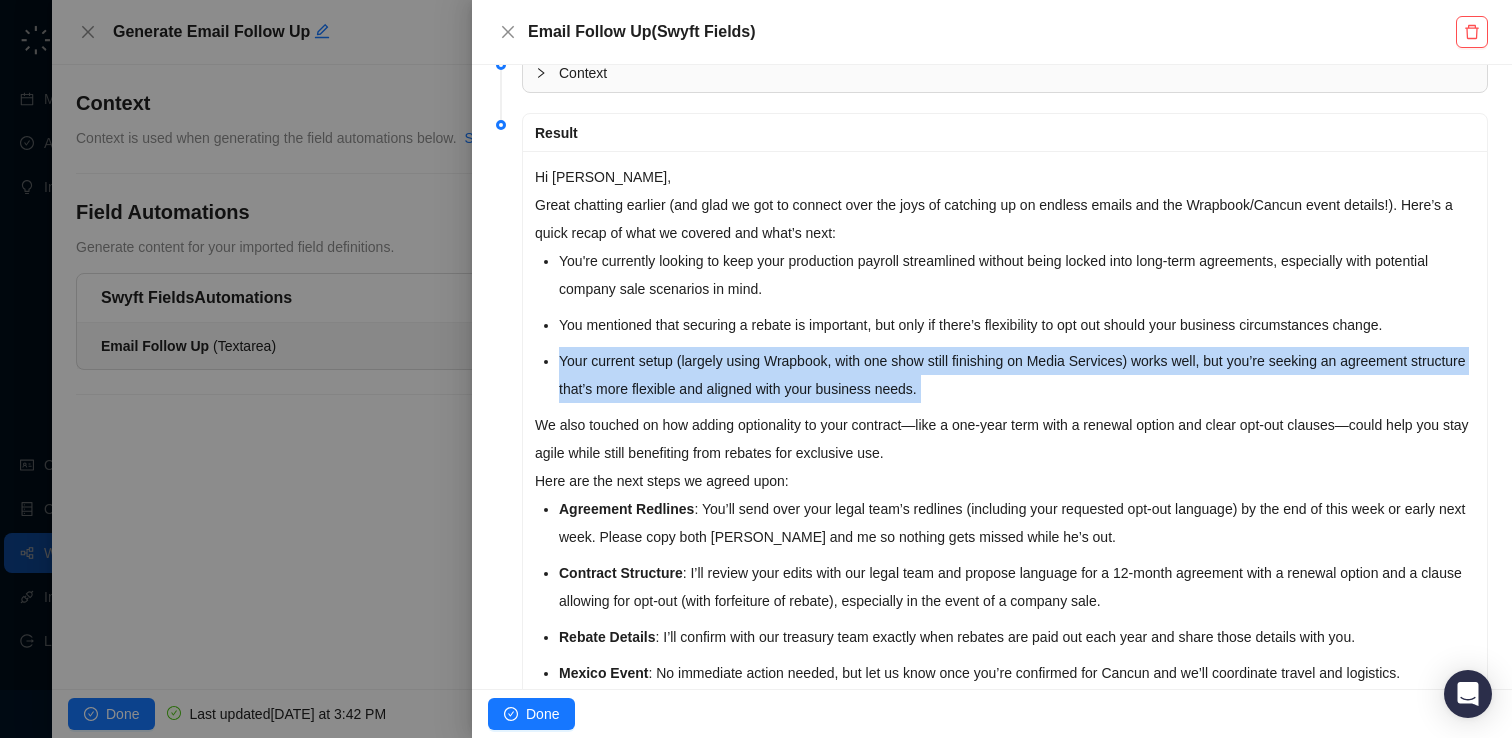 click on "Your current setup (largely using Wrapbook, with one show still finishing on Media Services) works well, but you’re seeking an agreement structure that’s more flexible and aligned with your business needs." at bounding box center (1017, 375) 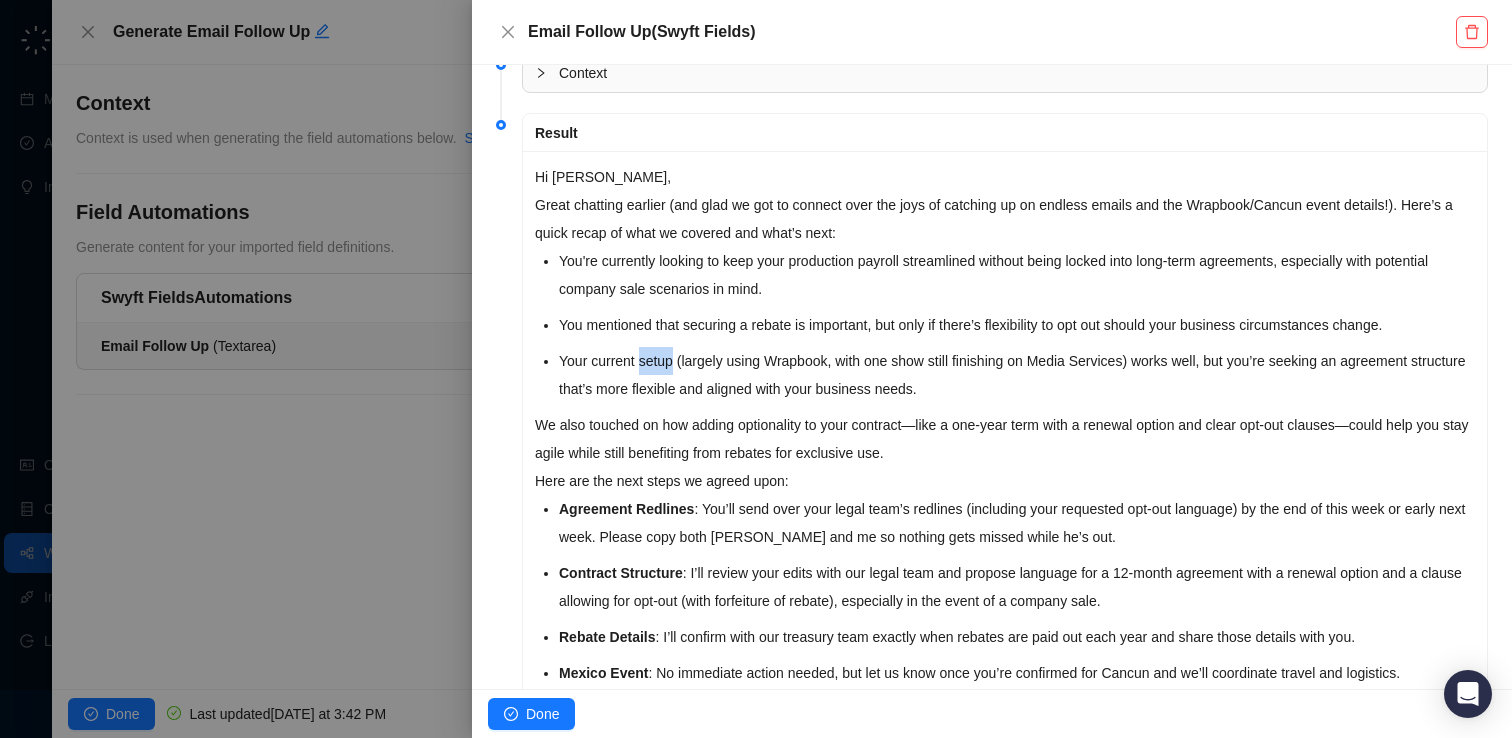 click on "Your current setup (largely using Wrapbook, with one show still finishing on Media Services) works well, but you’re seeking an agreement structure that’s more flexible and aligned with your business needs." at bounding box center (1017, 375) 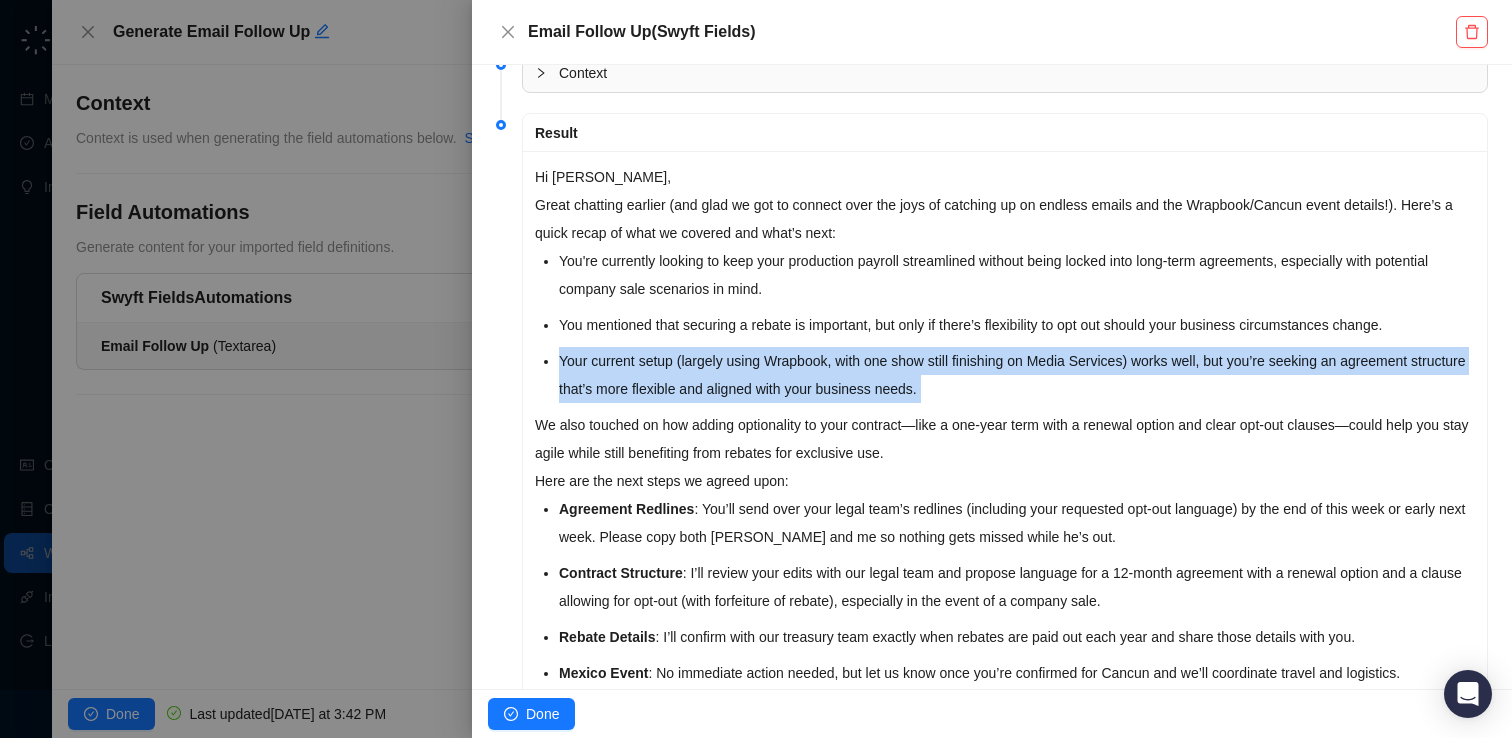 click on "Your current setup (largely using Wrapbook, with one show still finishing on Media Services) works well, but you’re seeking an agreement structure that’s more flexible and aligned with your business needs." at bounding box center [1017, 375] 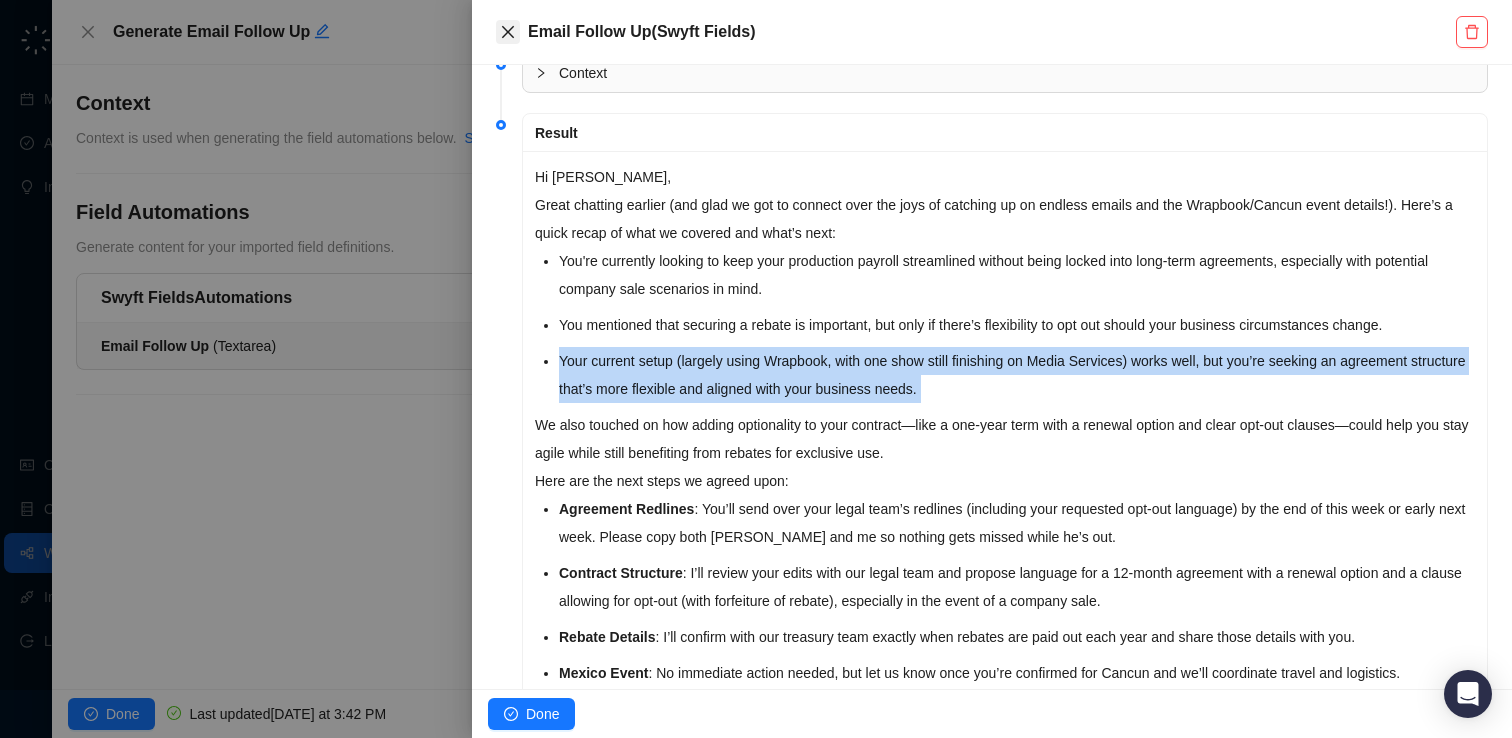click 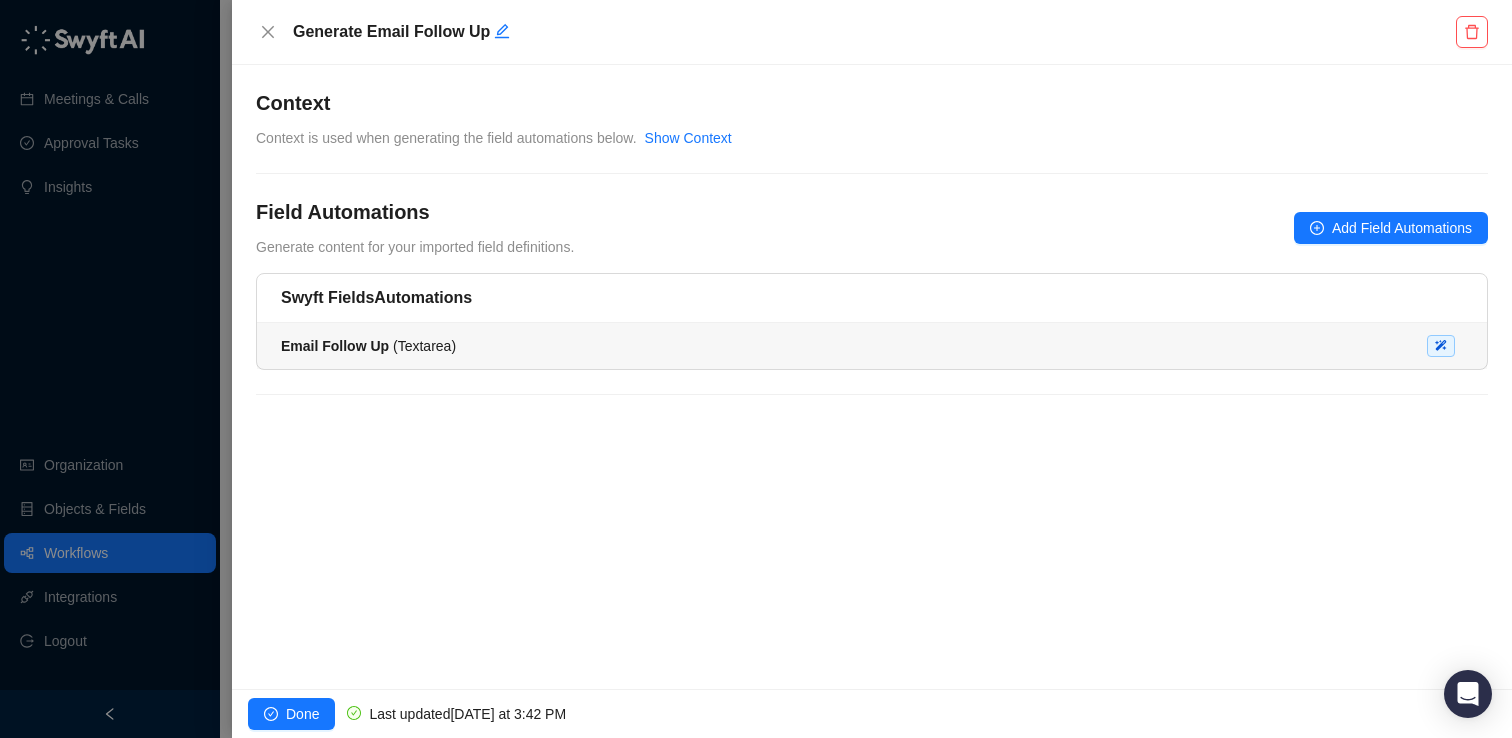 click on "Email Follow Up   ( Textarea )" at bounding box center (368, 346) 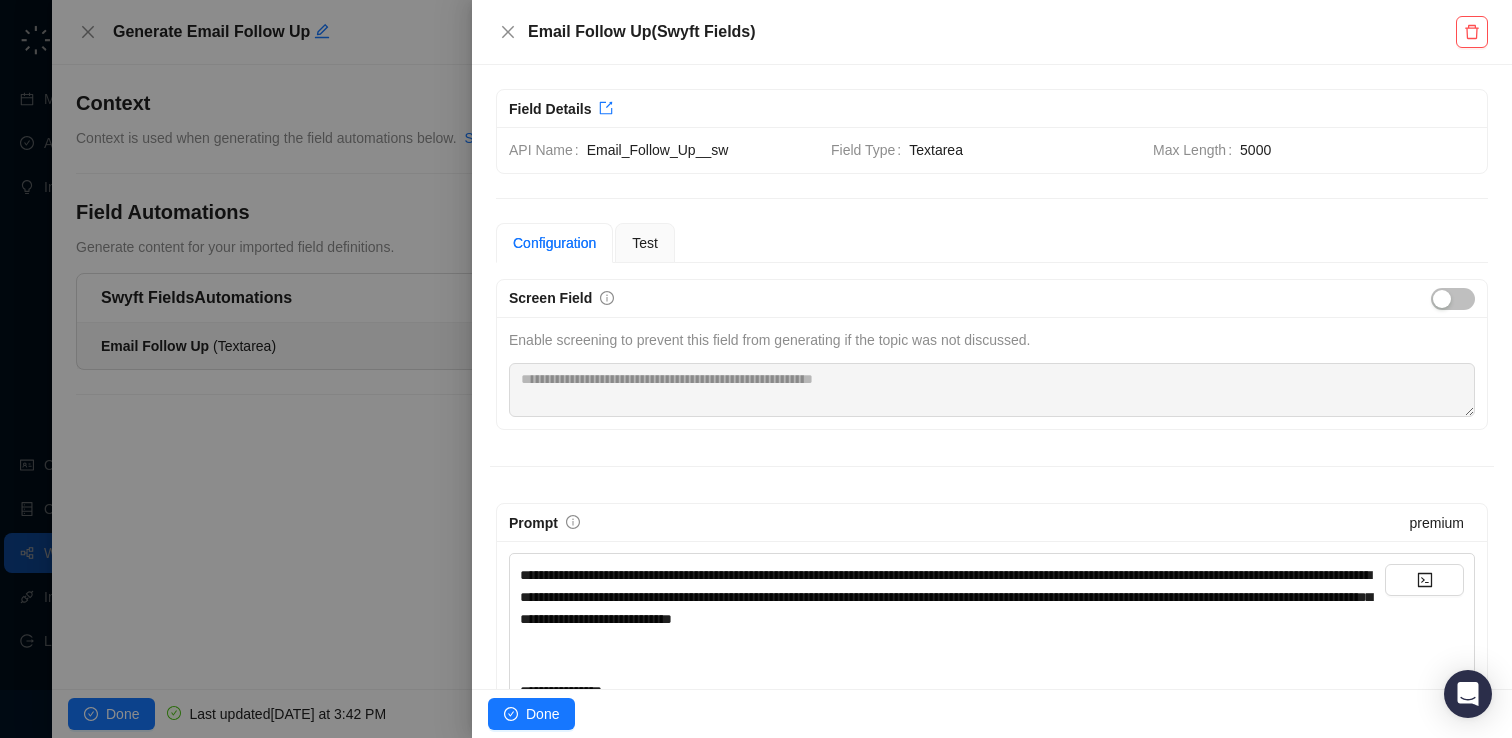 click at bounding box center (756, 369) 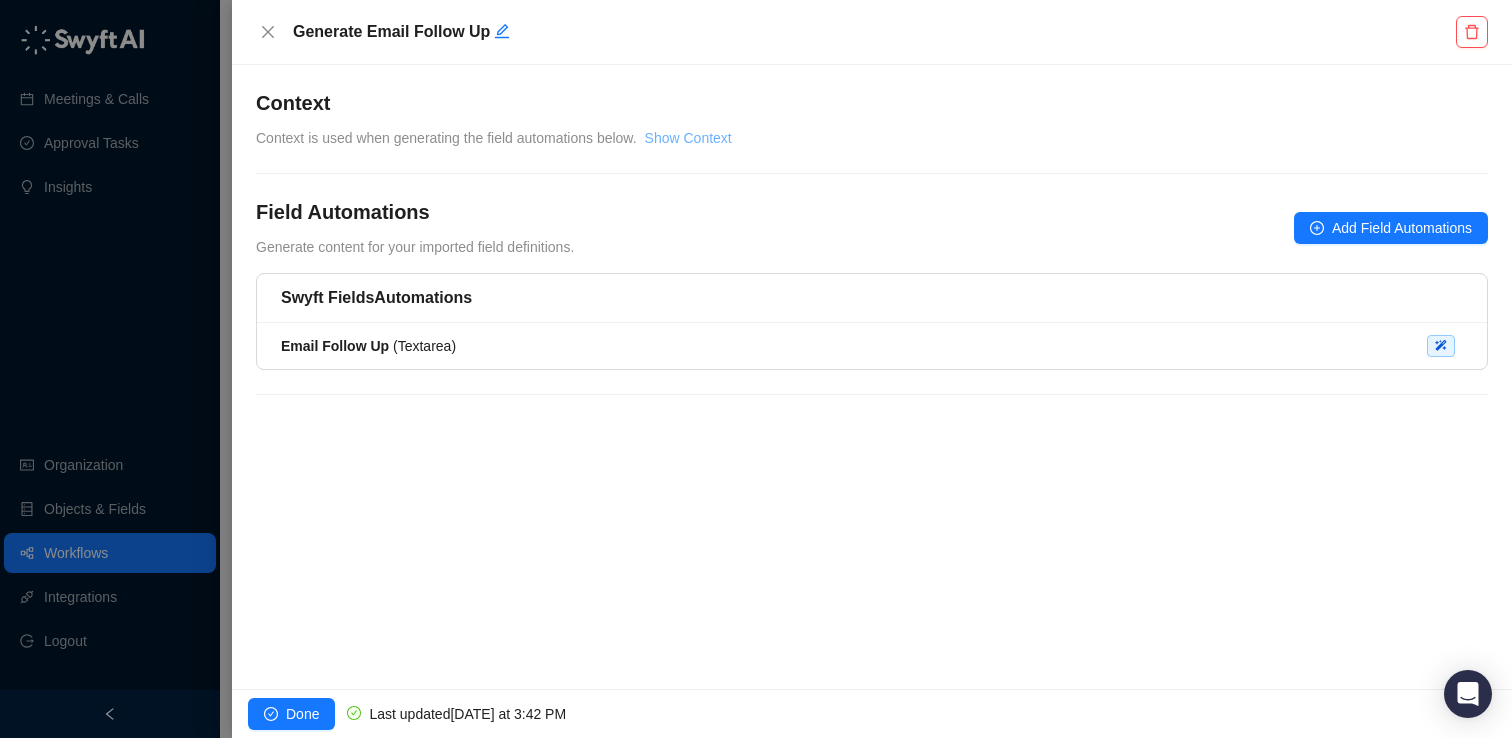 click on "Show Context" at bounding box center [688, 138] 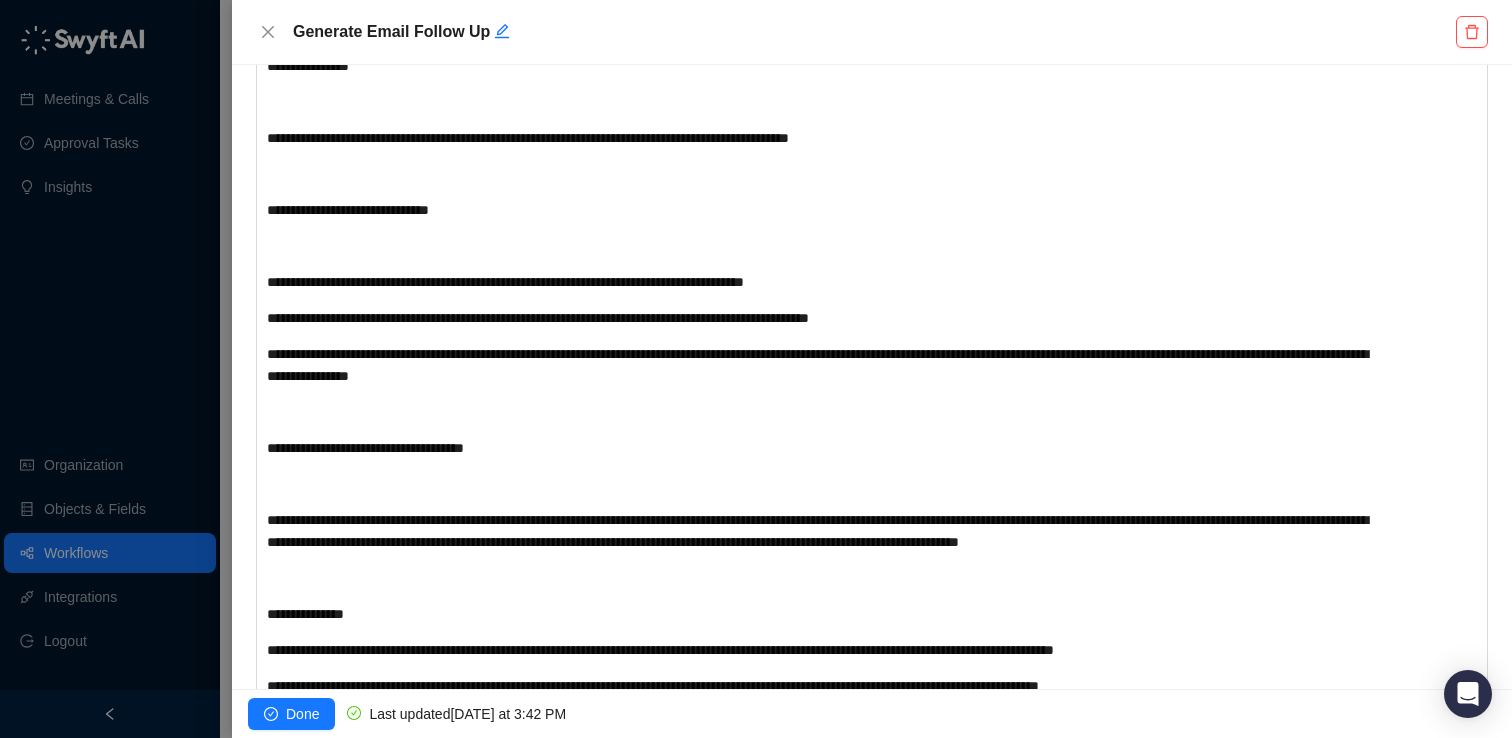 scroll, scrollTop: 2063, scrollLeft: 0, axis: vertical 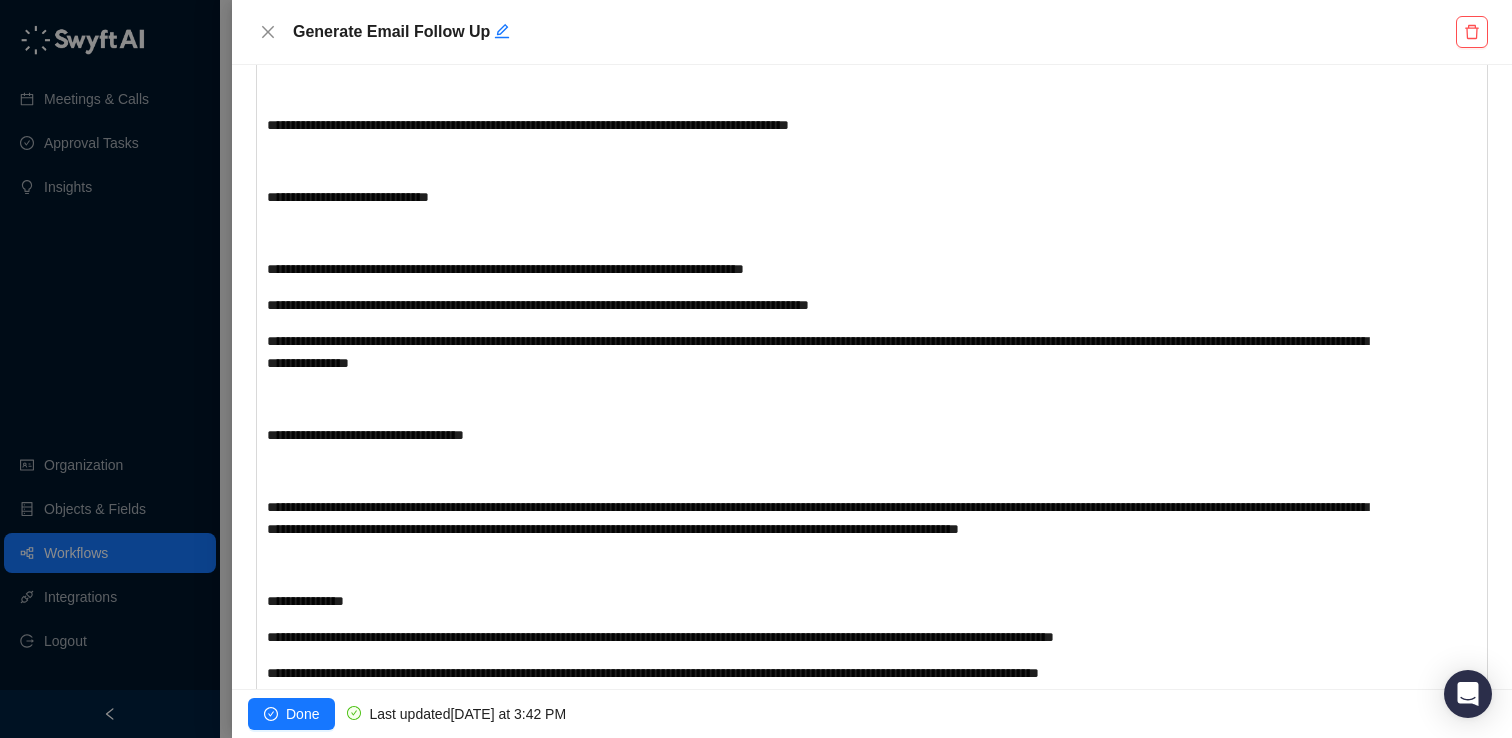 click on "**********" at bounding box center [821, 269] 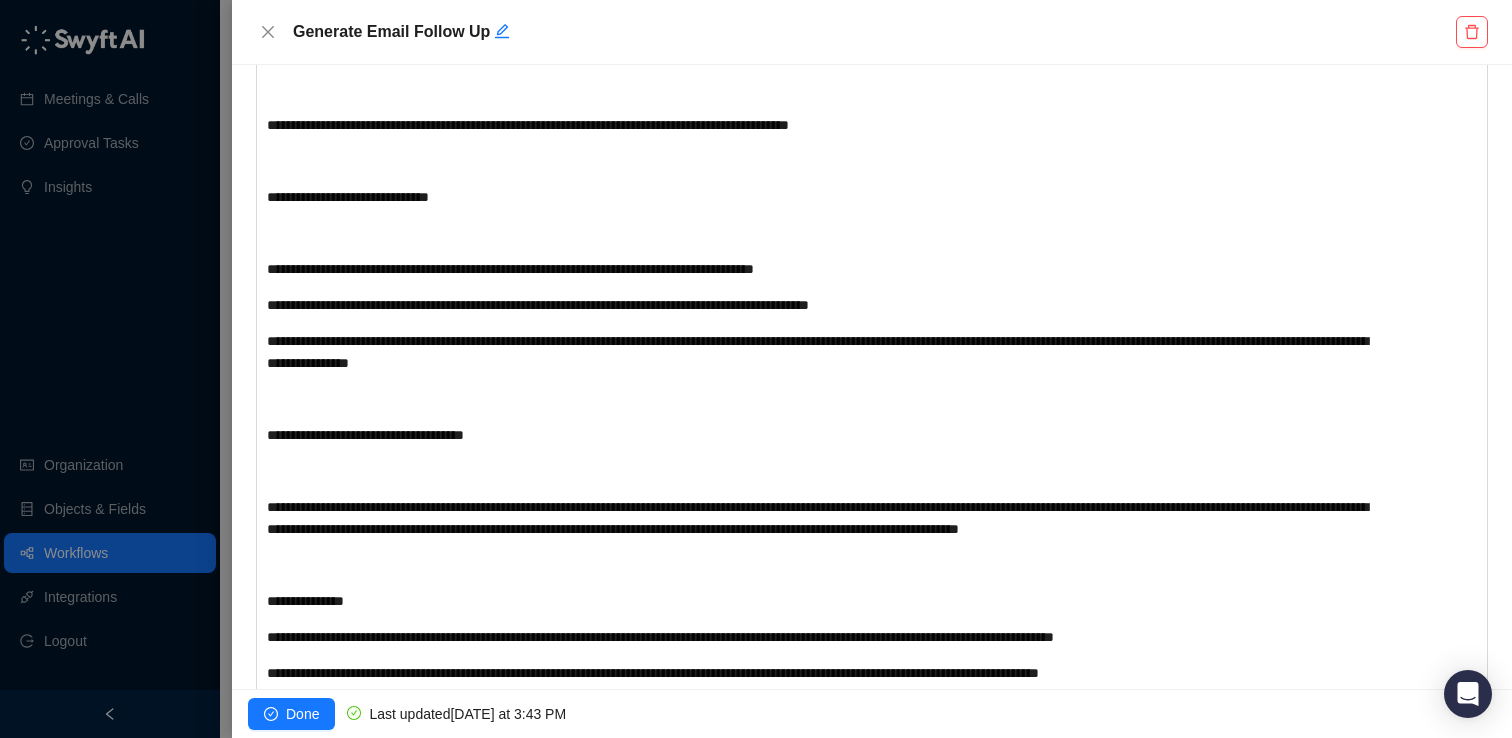 click on "**********" at bounding box center [538, 305] 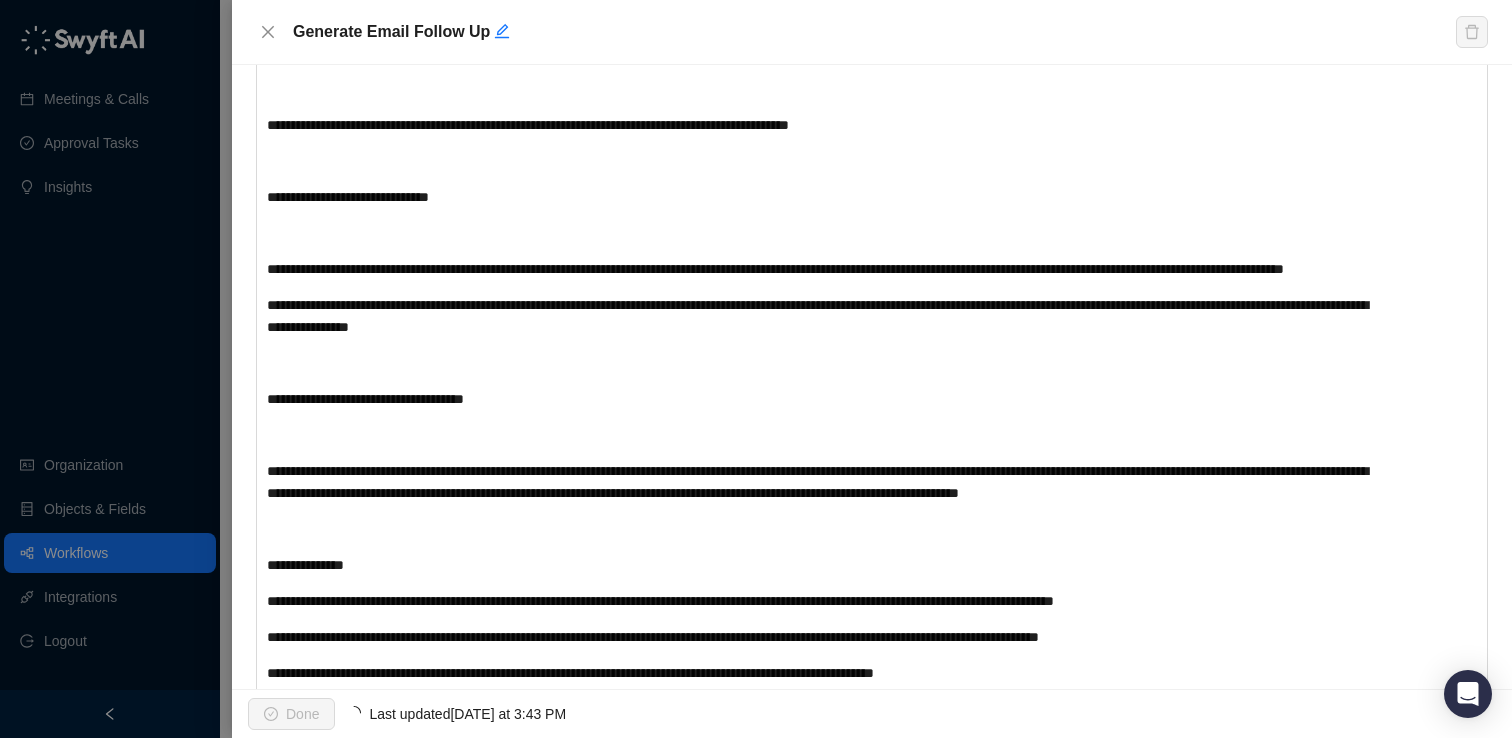 click on "**********" at bounding box center (821, 316) 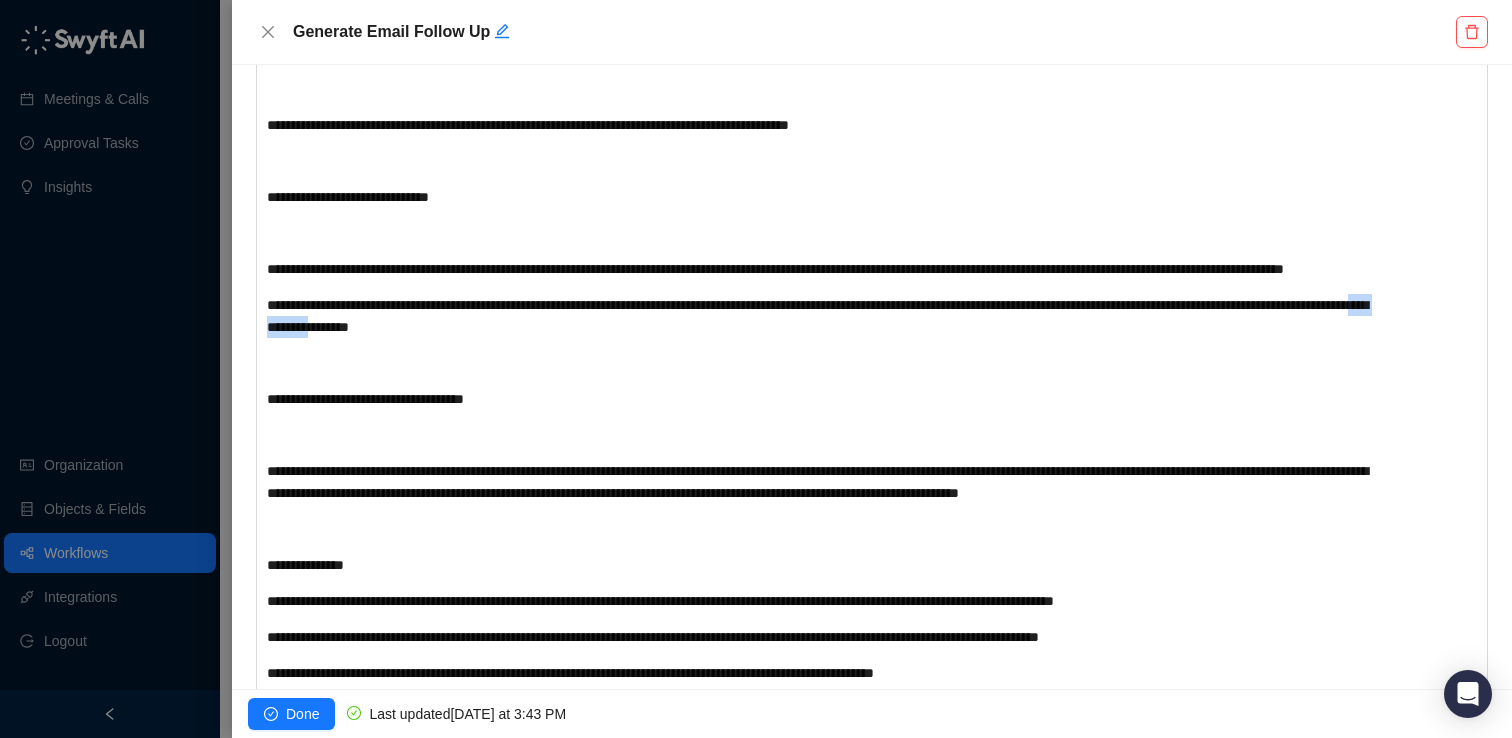 click on "**********" at bounding box center (821, 316) 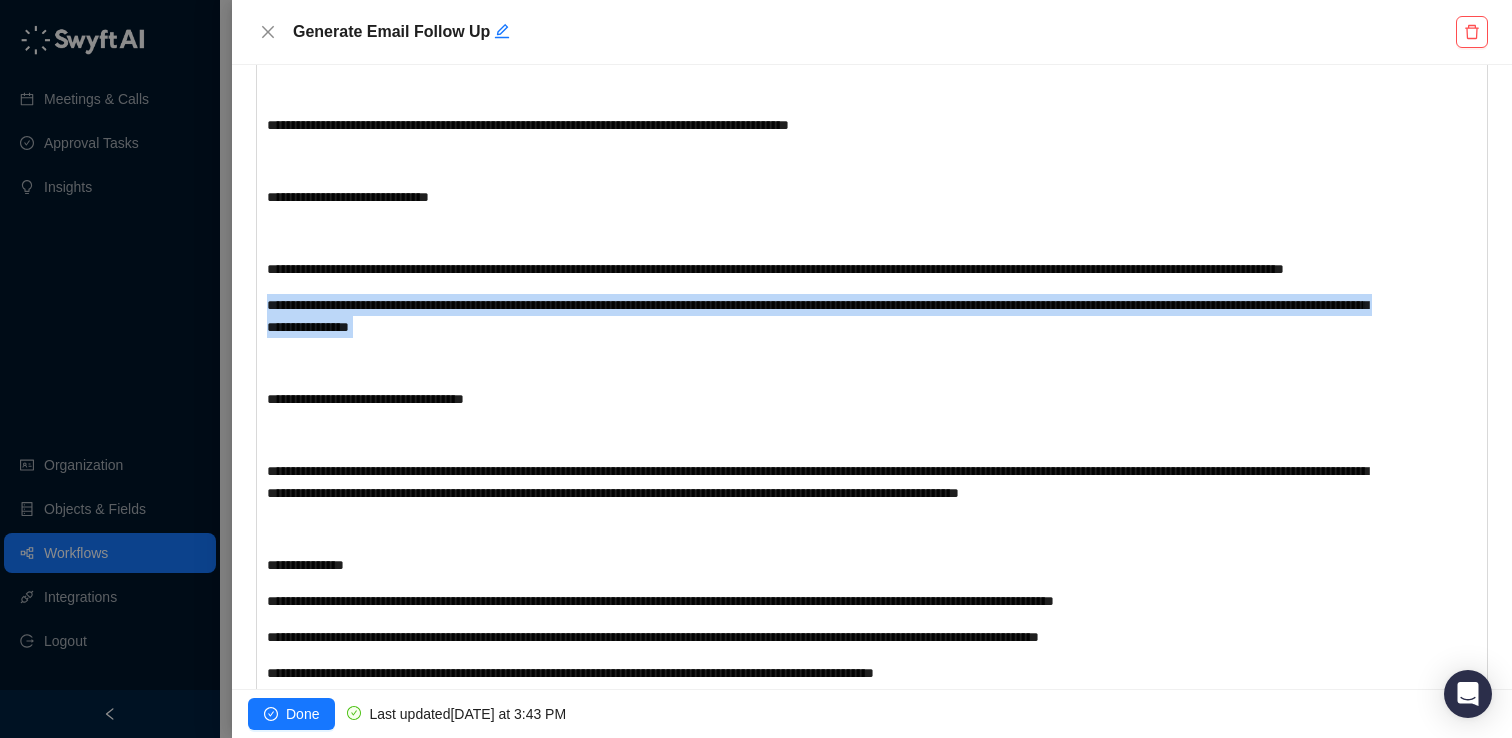 click on "**********" at bounding box center (821, 316) 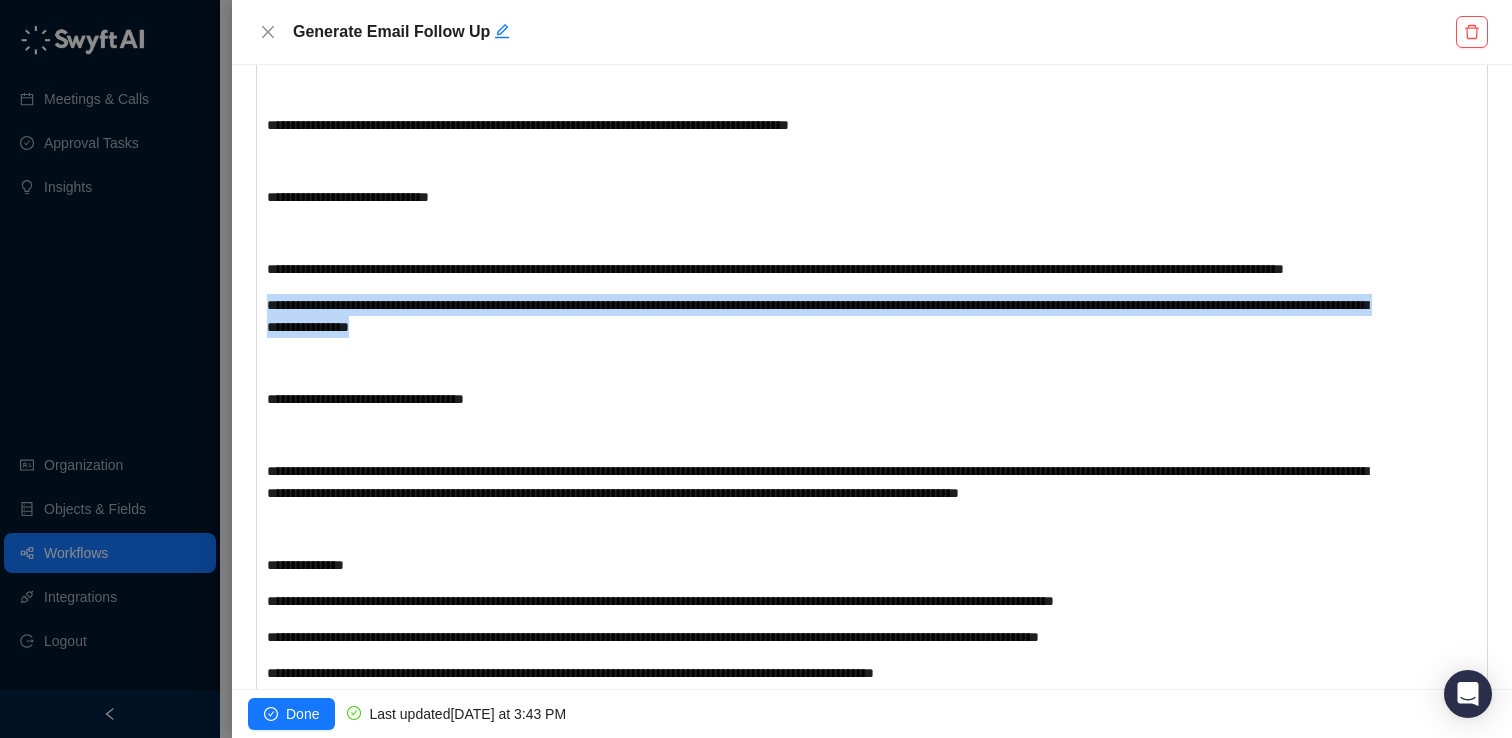 click on "**********" at bounding box center [821, 316] 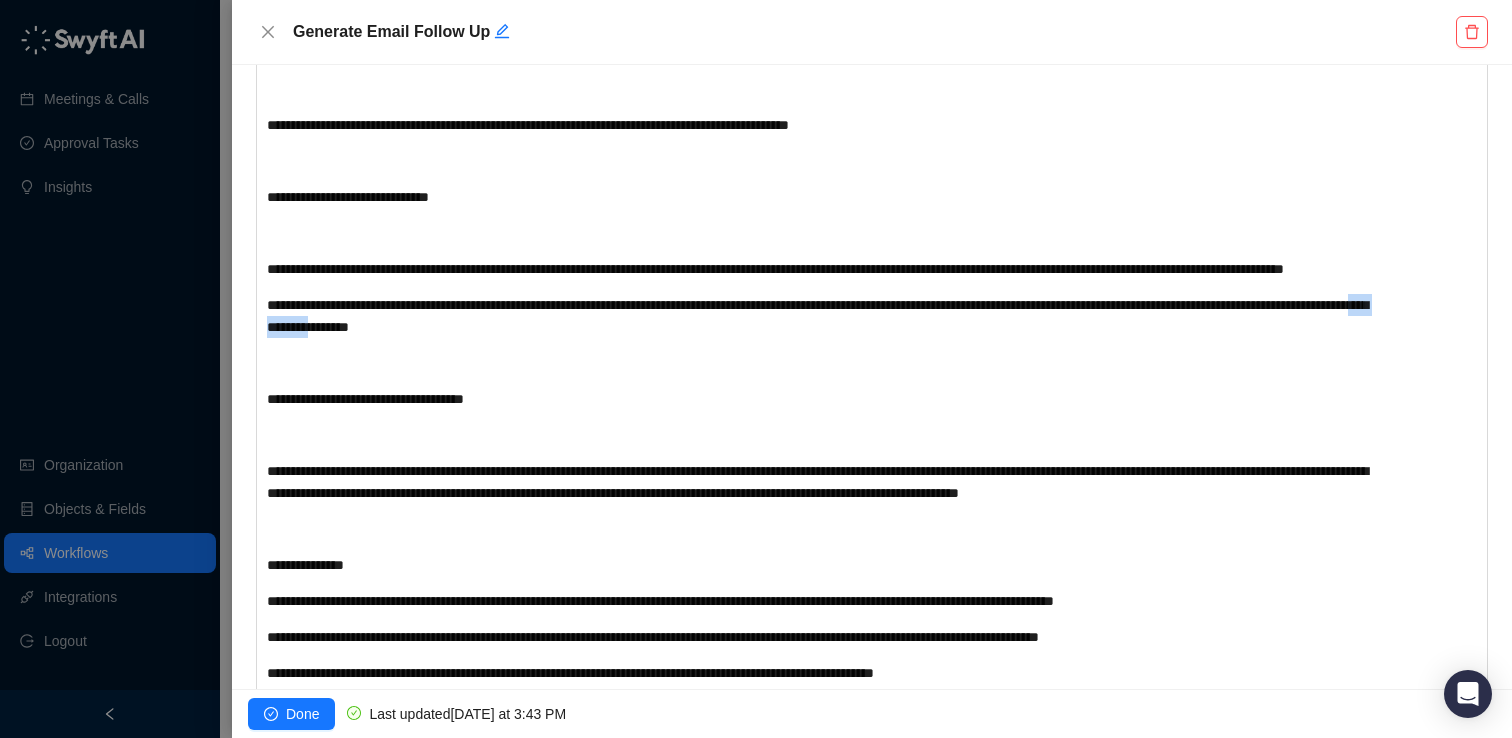 click on "**********" at bounding box center (821, 316) 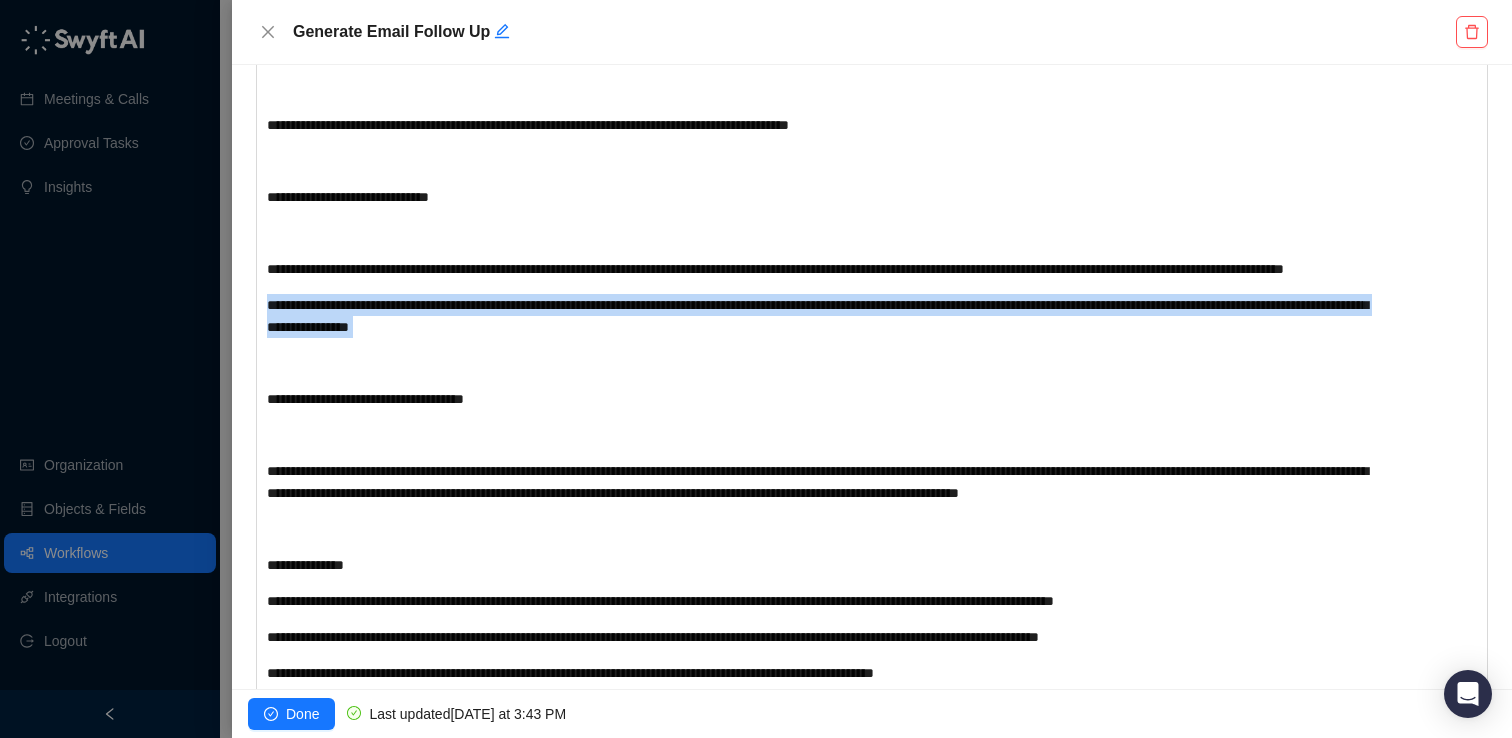 click on "**********" at bounding box center [821, 316] 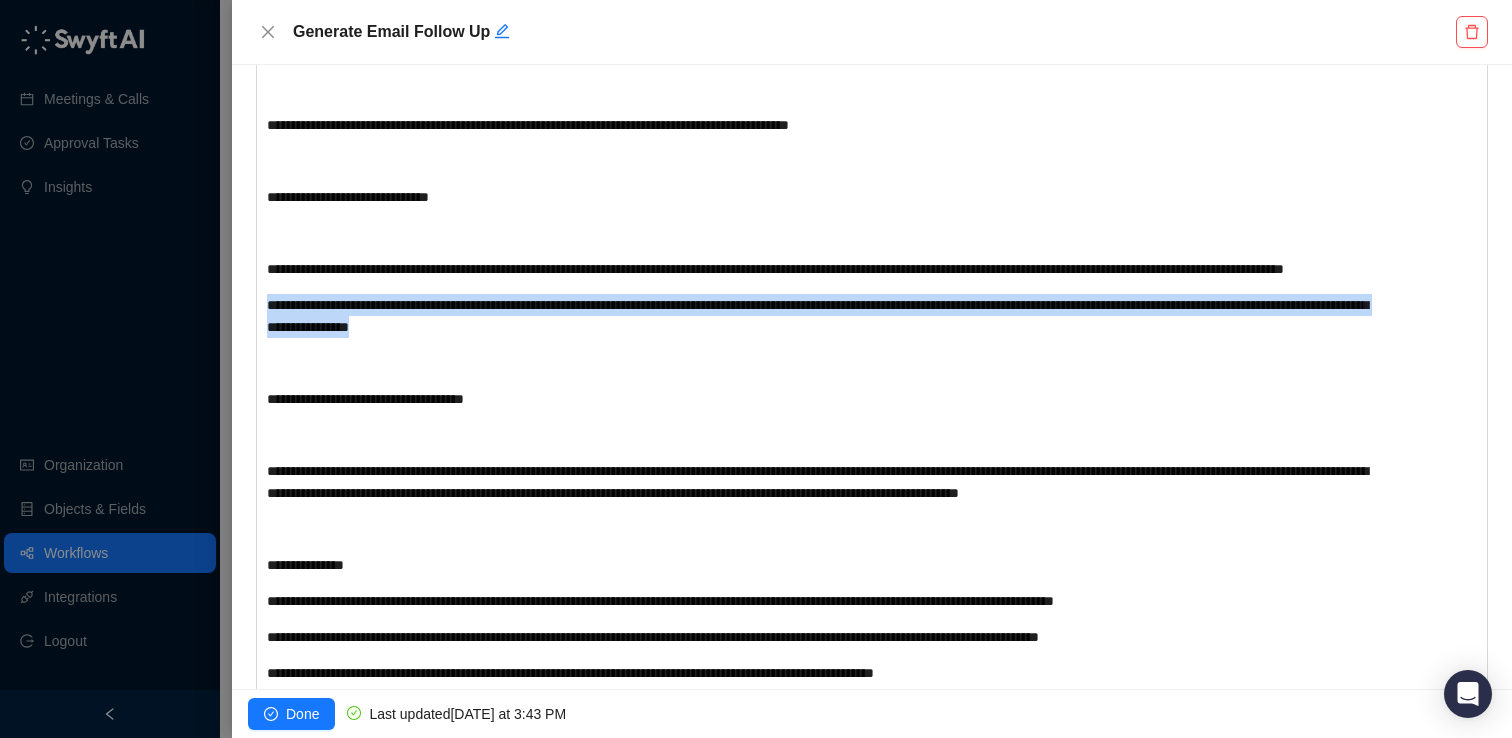 click on "**********" at bounding box center [821, 316] 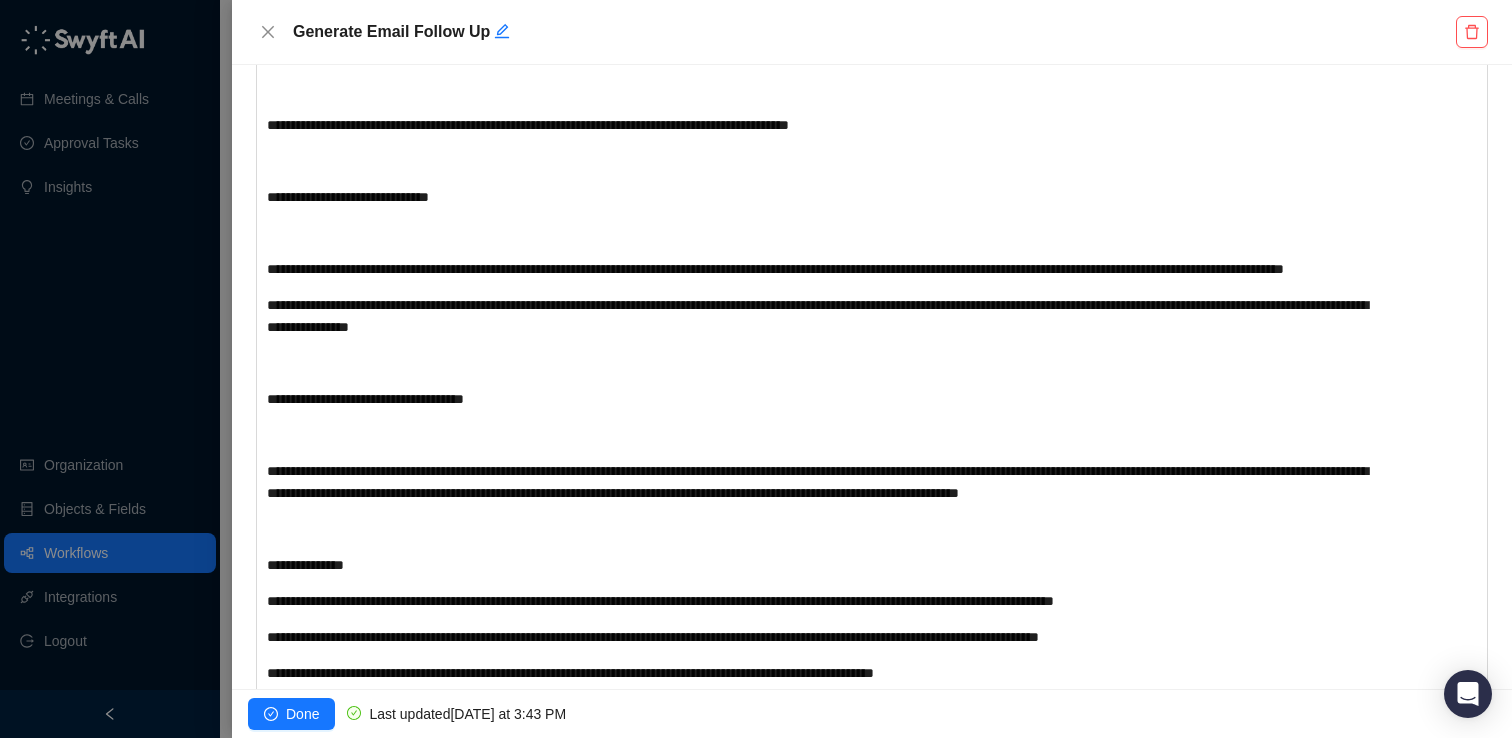 click on "**********" at bounding box center [821, 316] 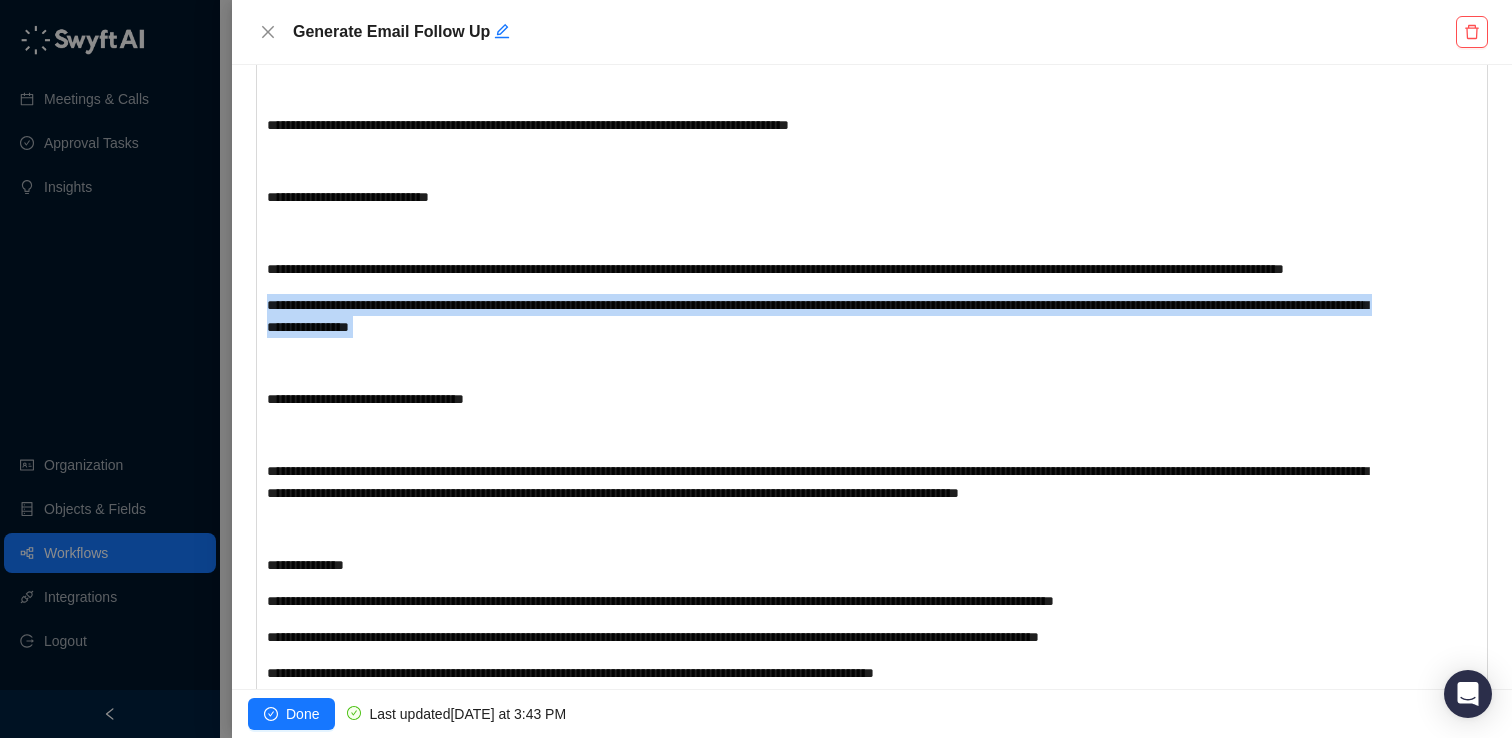click on "**********" at bounding box center (821, 316) 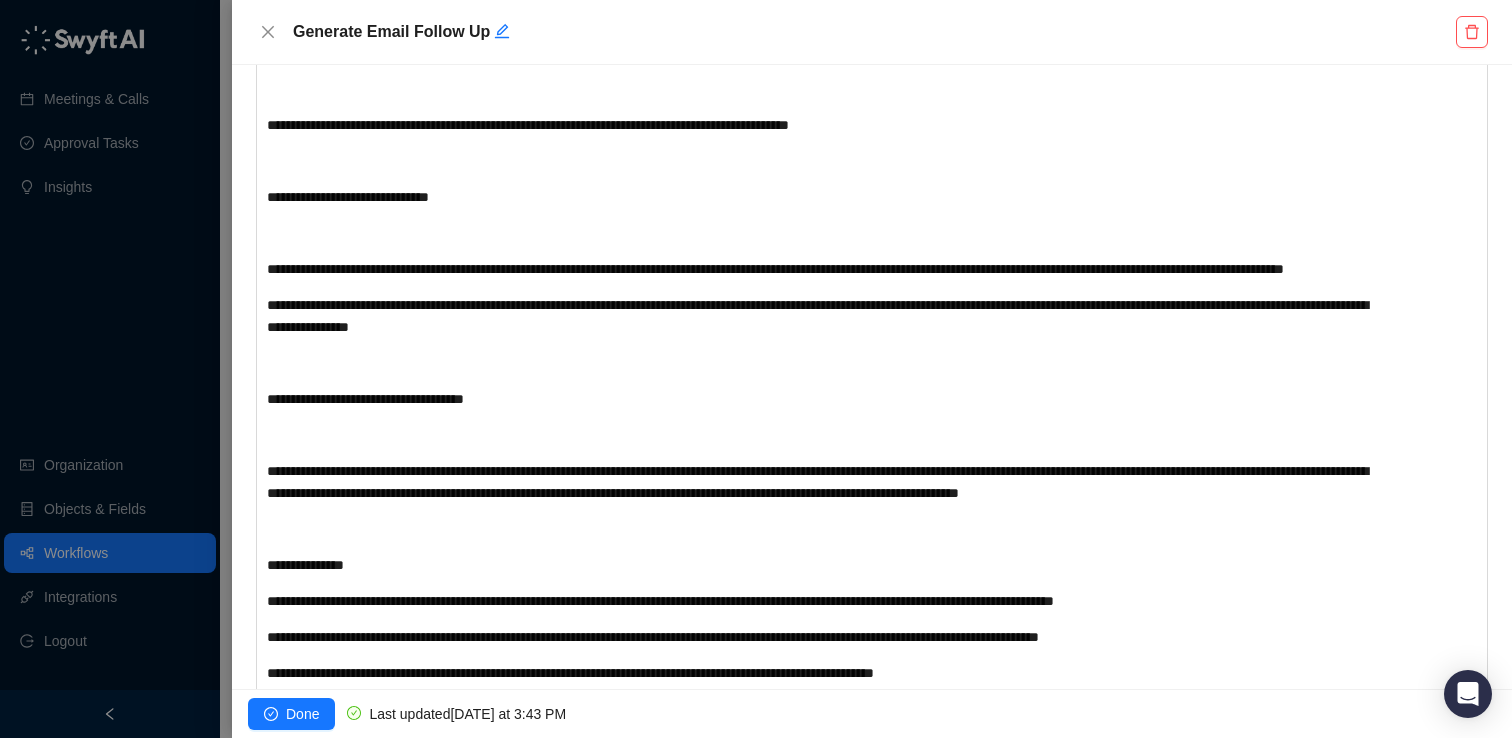 click on "﻿" at bounding box center (821, 363) 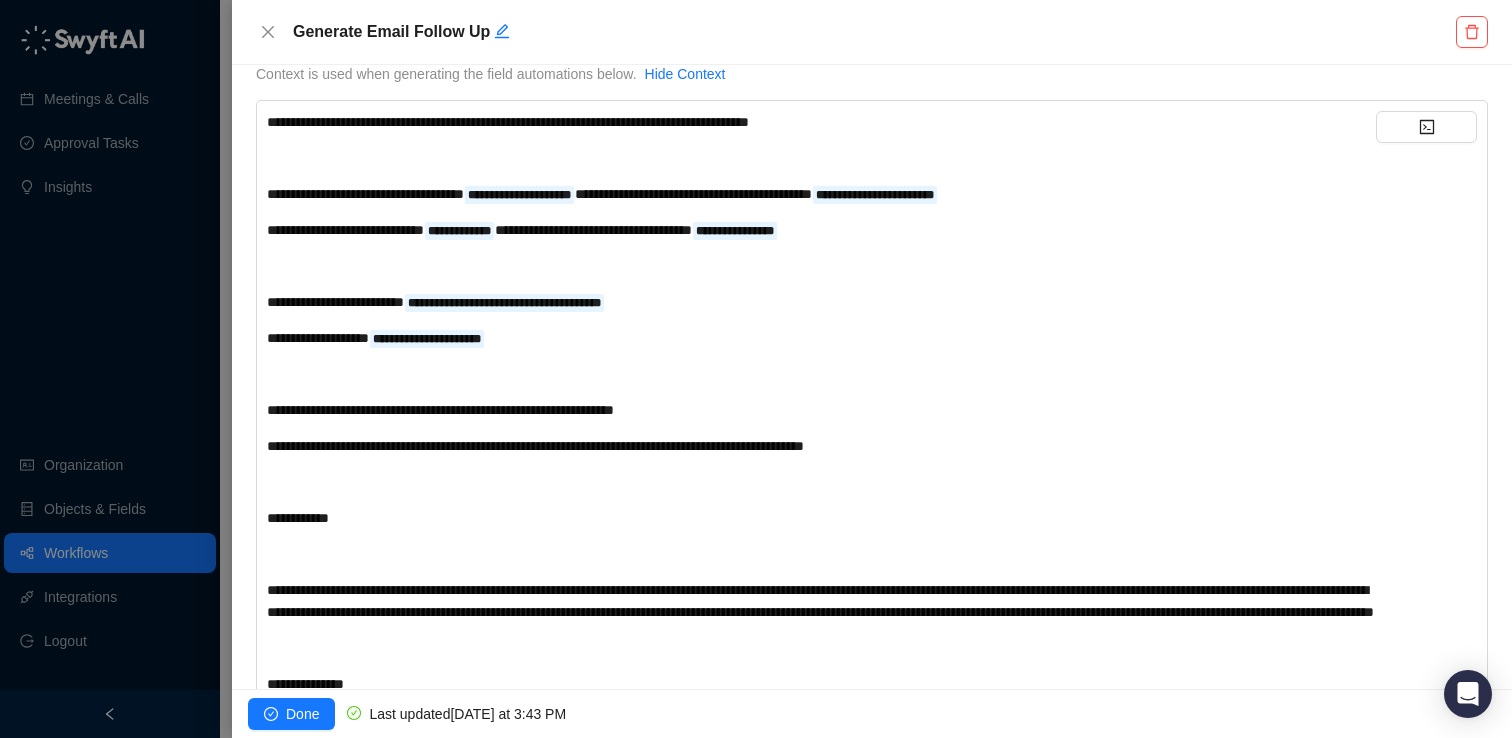 scroll, scrollTop: 0, scrollLeft: 0, axis: both 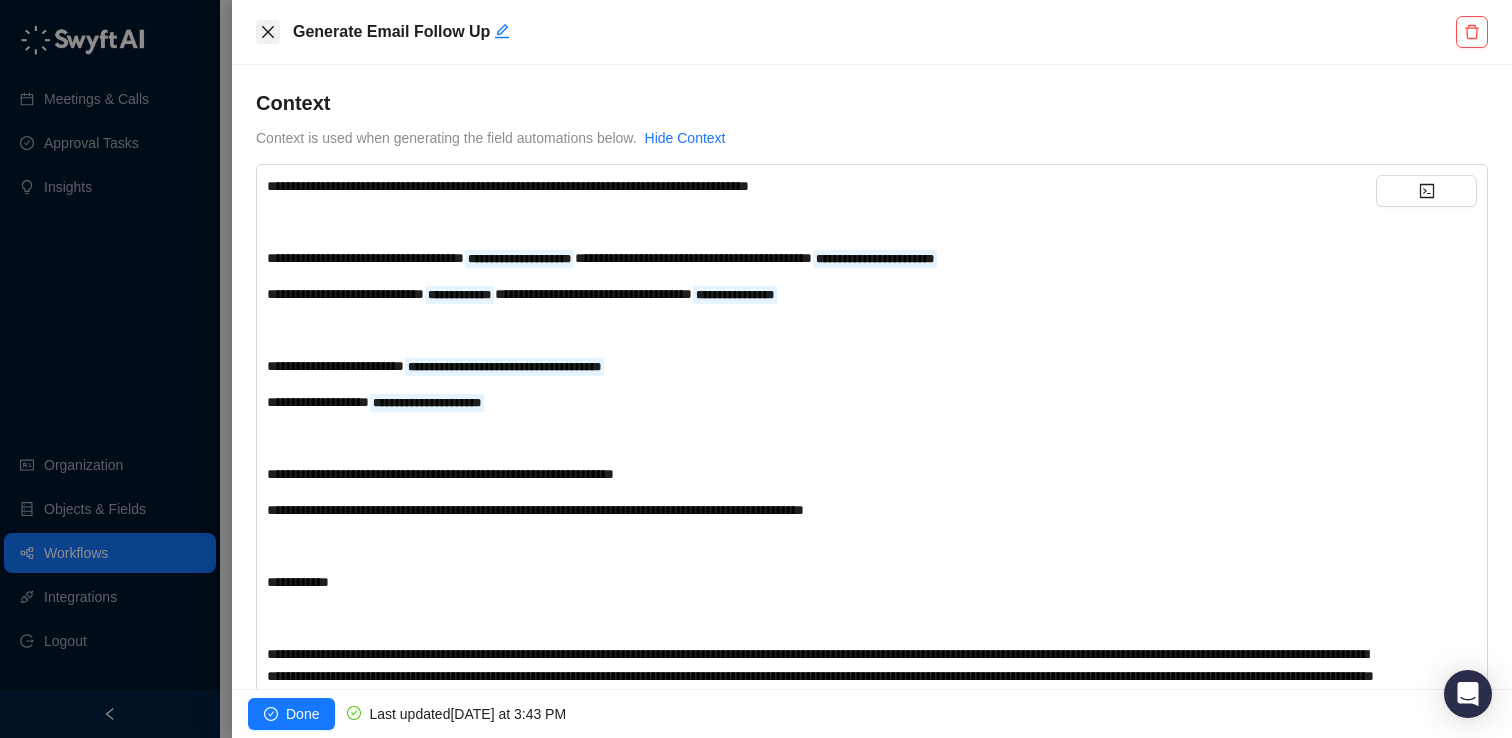 click 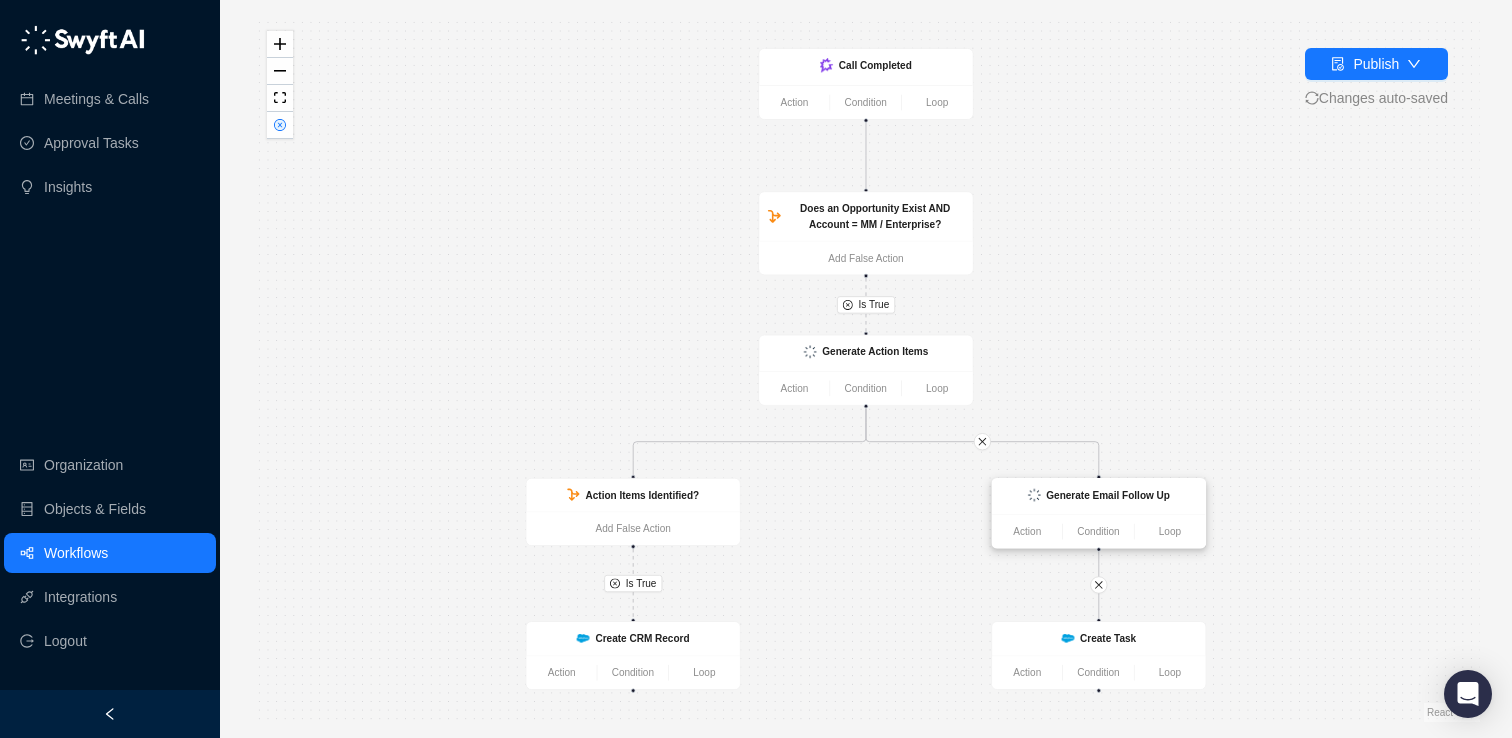 click on "Generate Email Follow Up" at bounding box center (1098, 497) 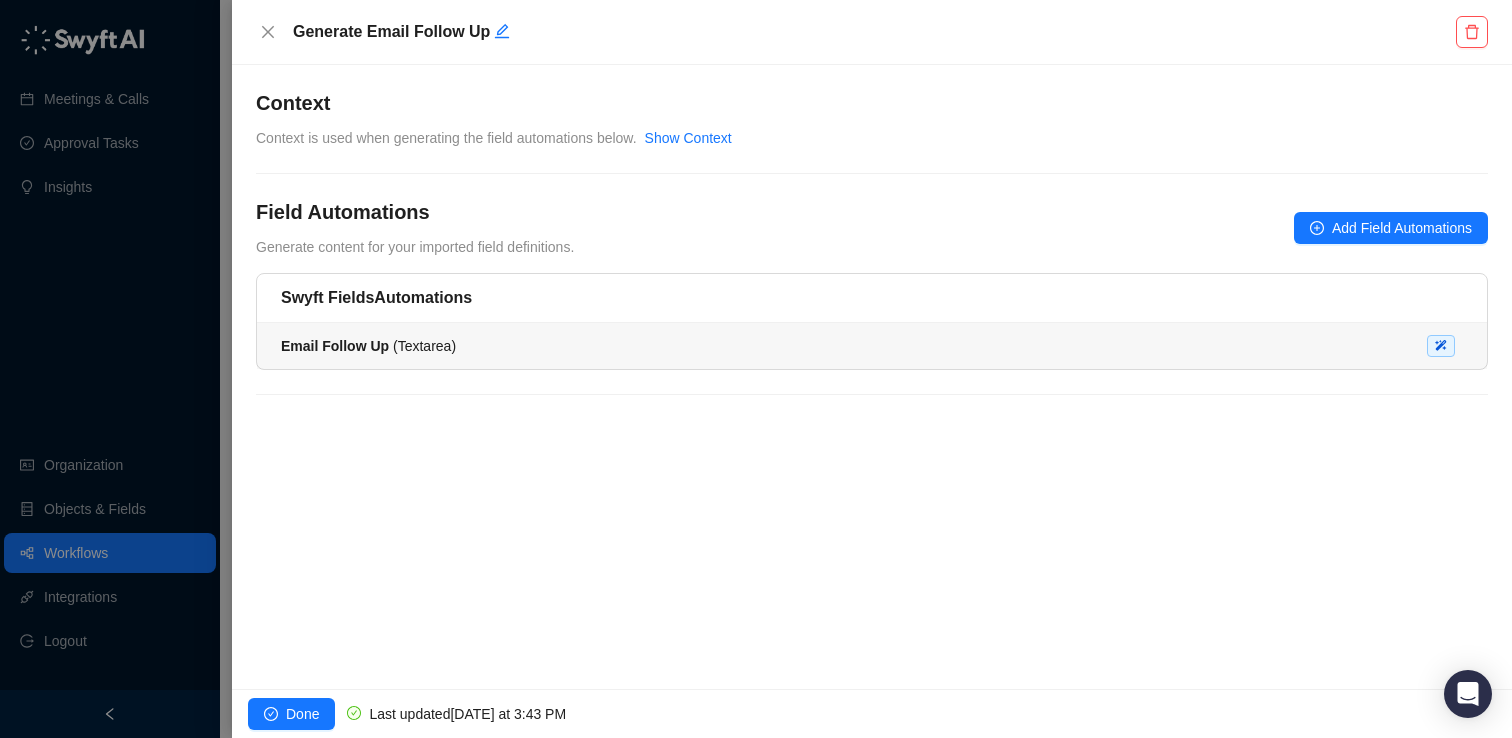 click on "Email Follow Up   ( Textarea )" at bounding box center [872, 346] 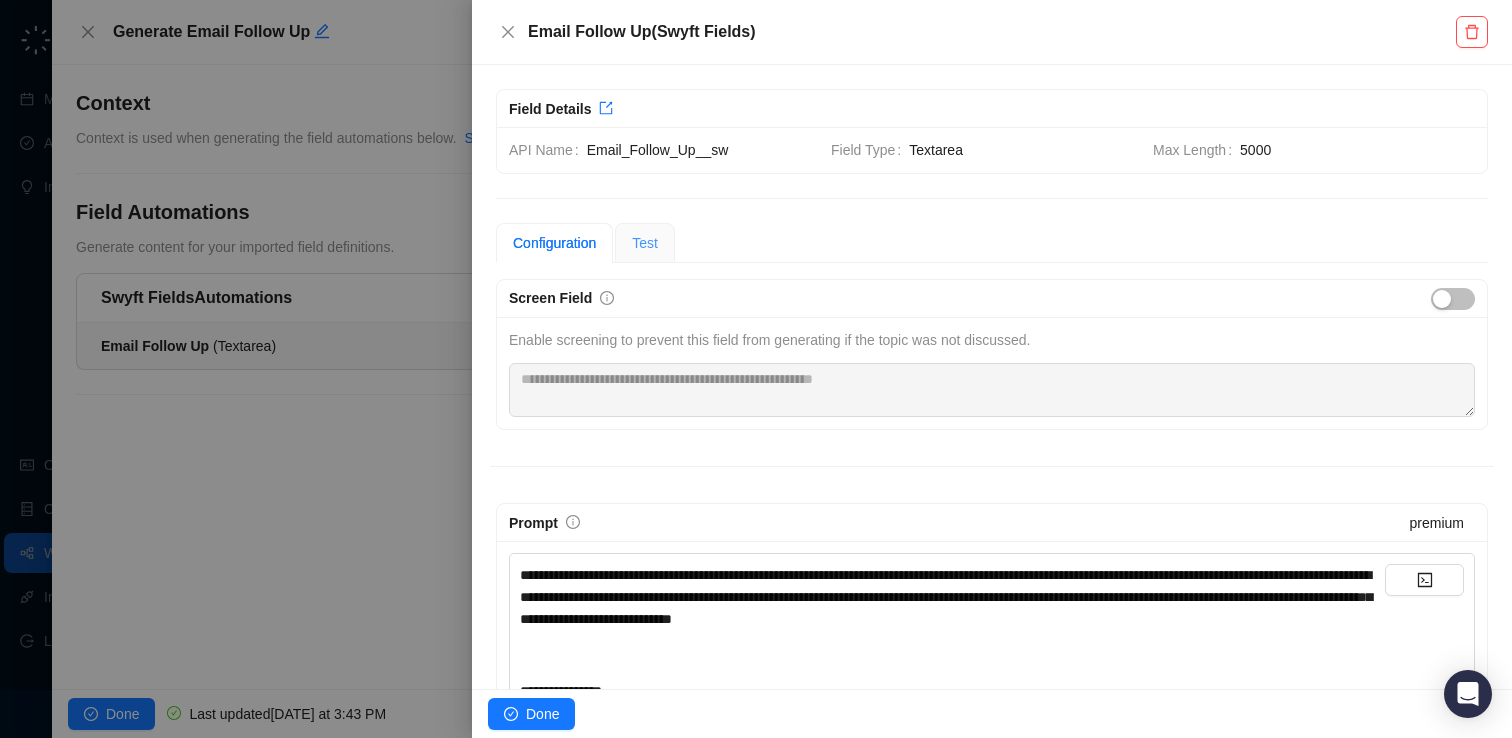 click on "Test" at bounding box center (645, 243) 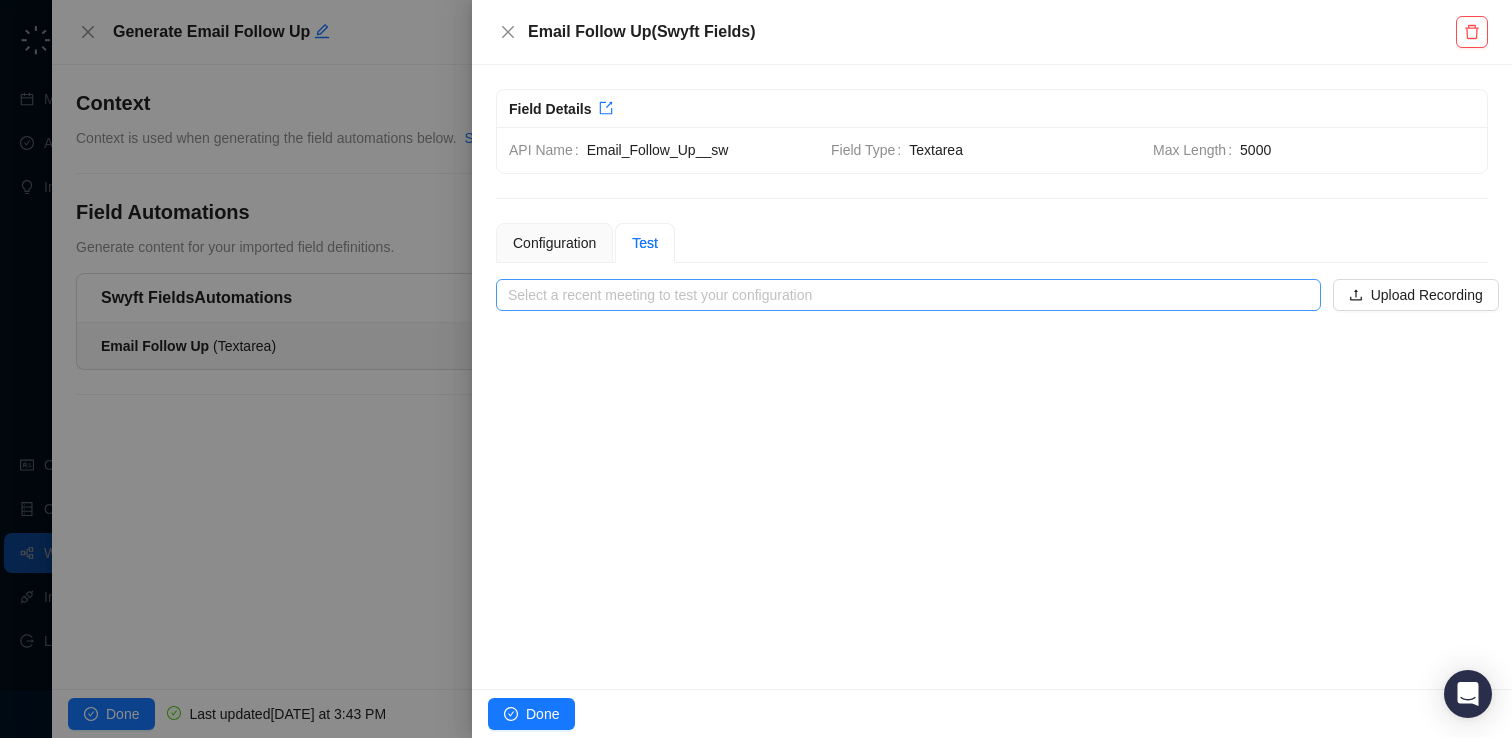 click at bounding box center [902, 295] 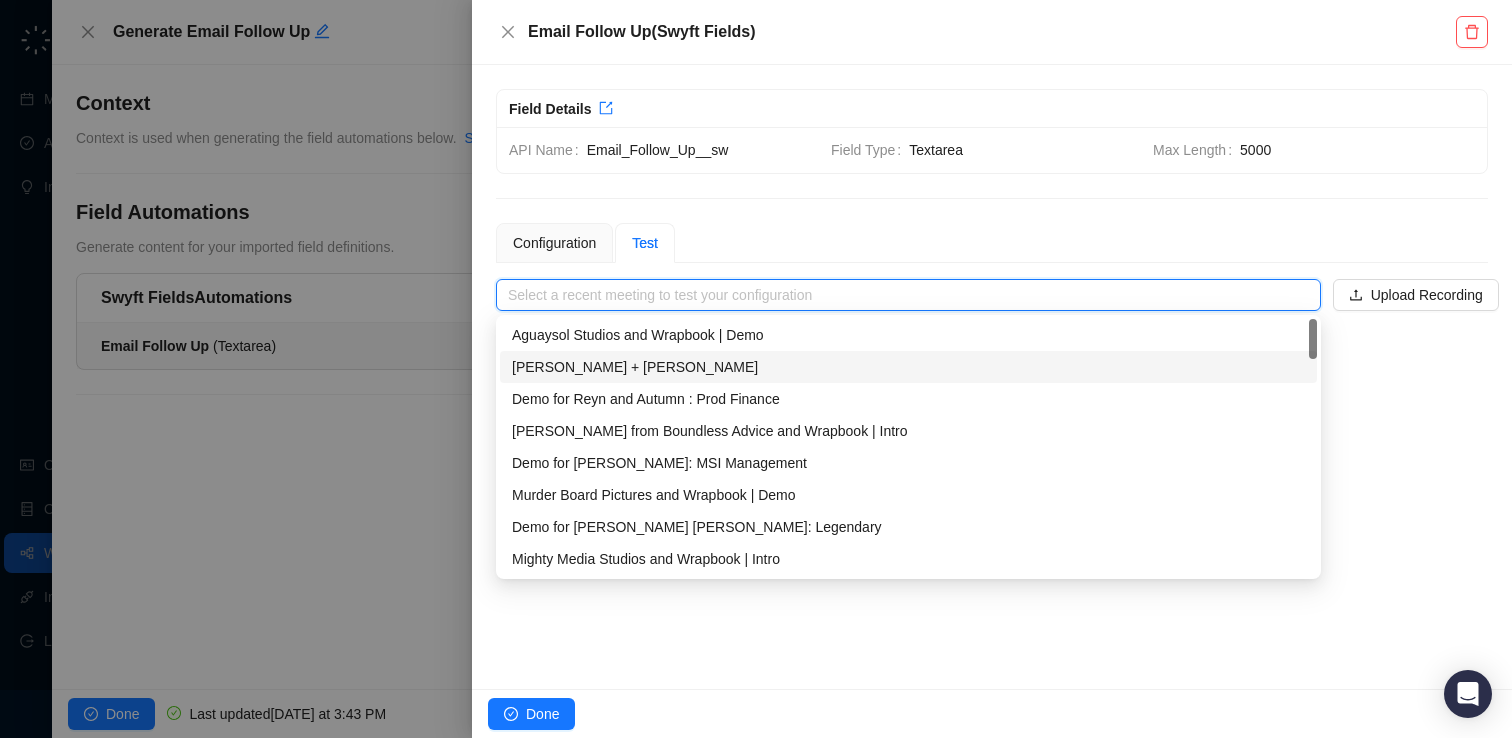 click on "[PERSON_NAME] + [PERSON_NAME]" at bounding box center [908, 367] 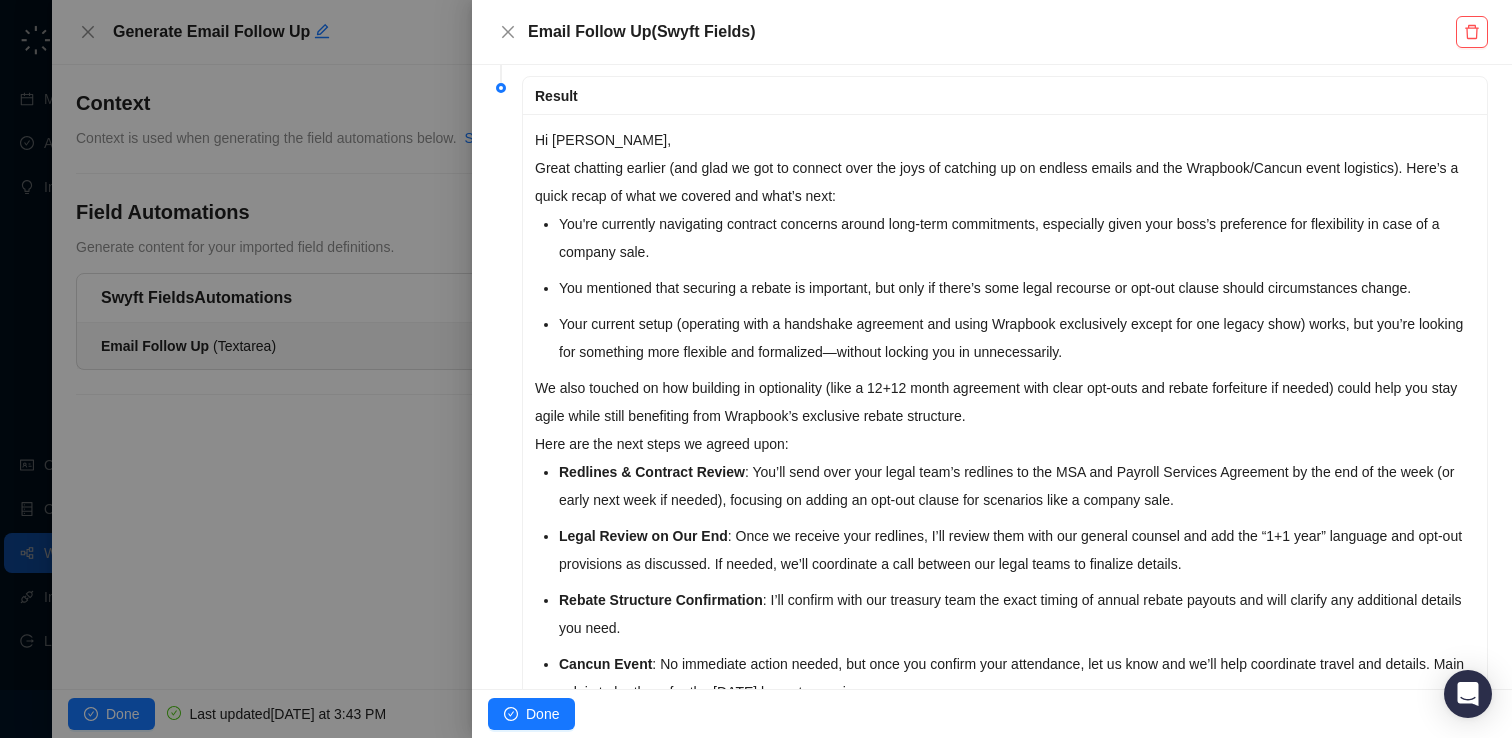 scroll, scrollTop: 424, scrollLeft: 0, axis: vertical 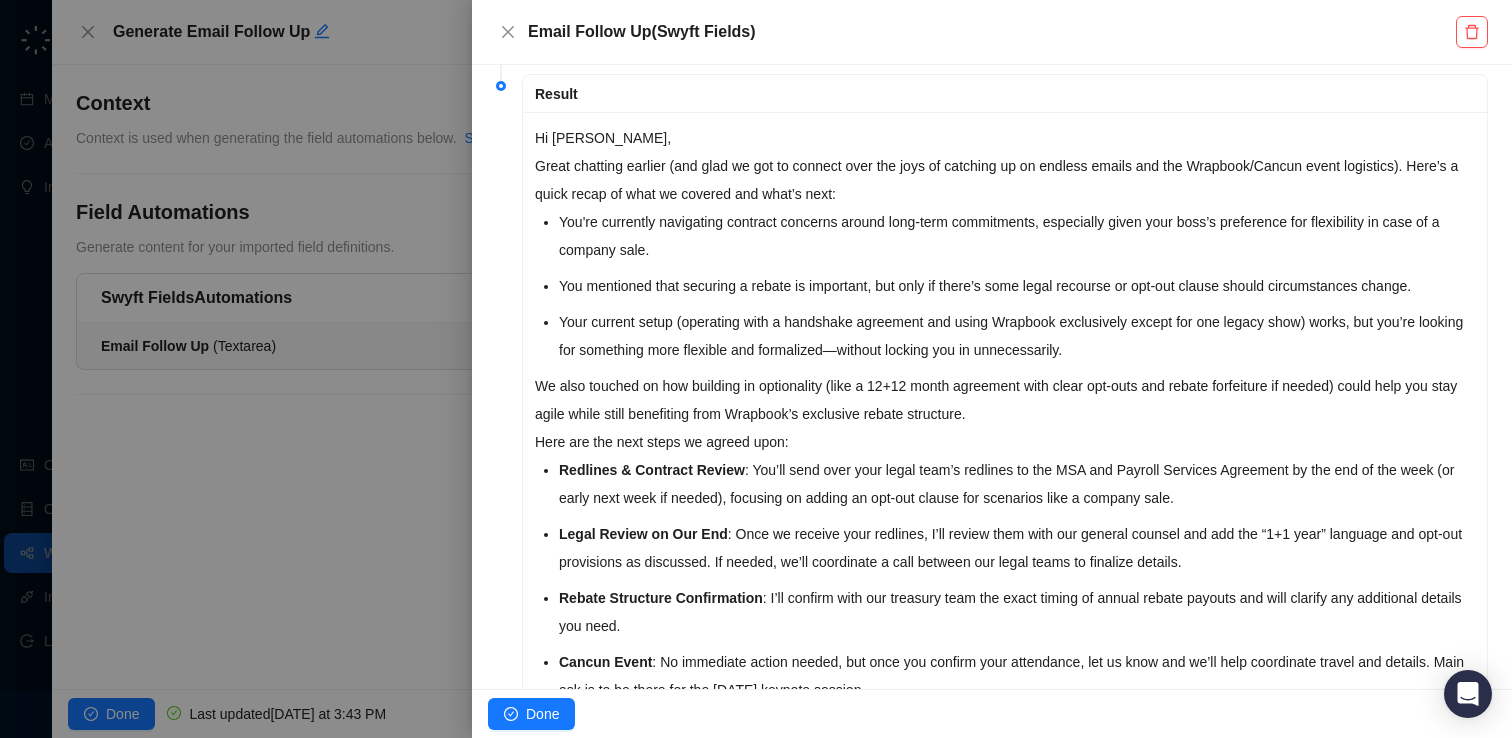 click on "Here are the next steps we agreed upon:" at bounding box center [1005, 442] 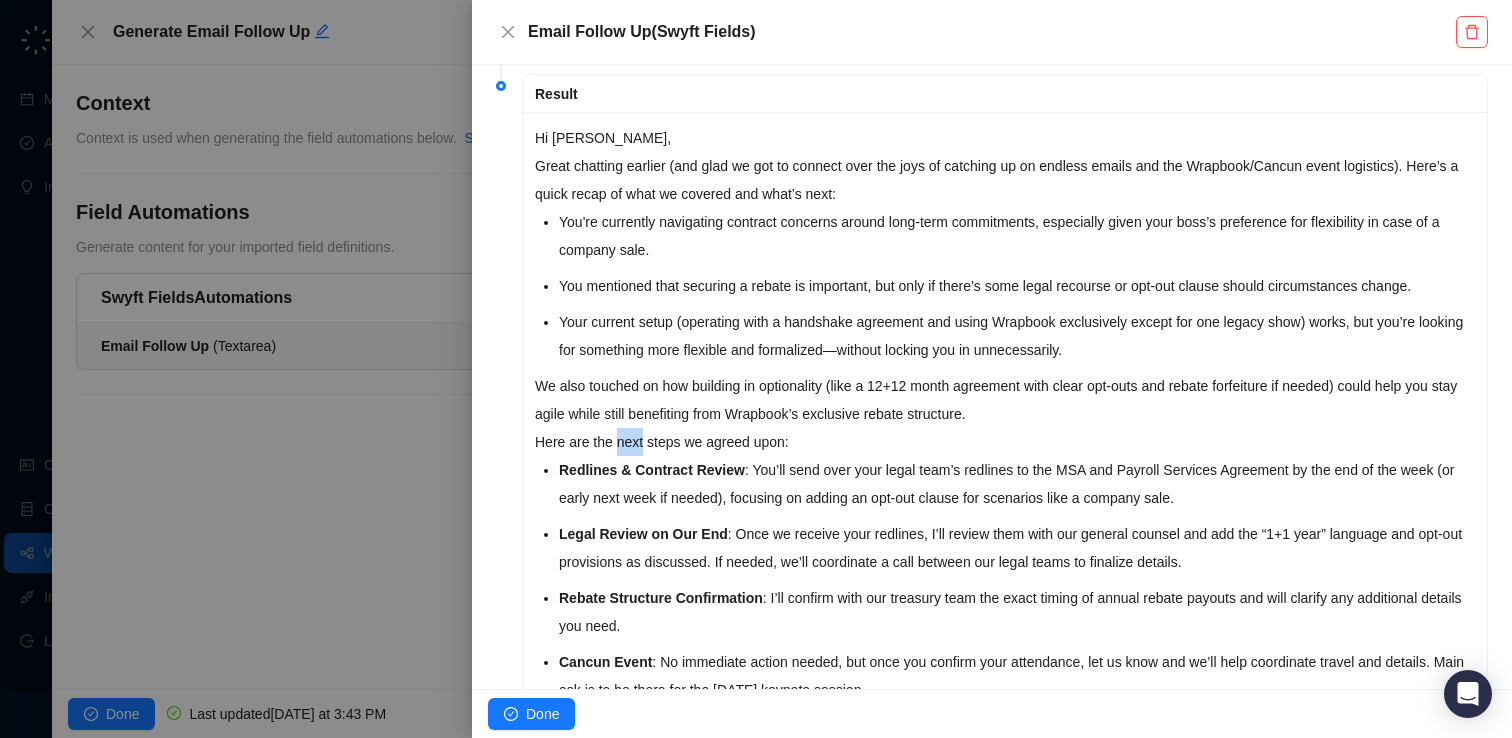click on "Here are the next steps we agreed upon:" at bounding box center (1005, 442) 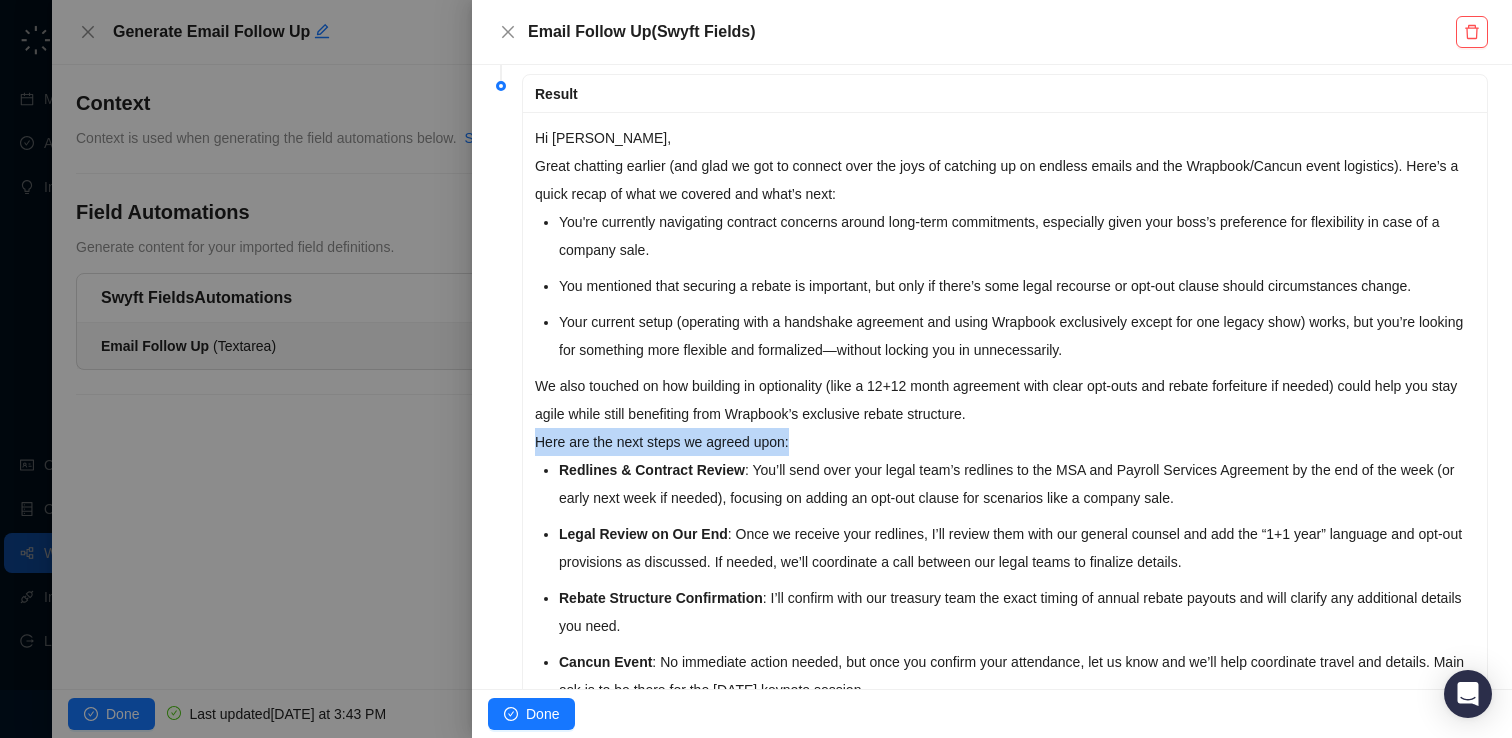 click on "Here are the next steps we agreed upon:" at bounding box center [1005, 442] 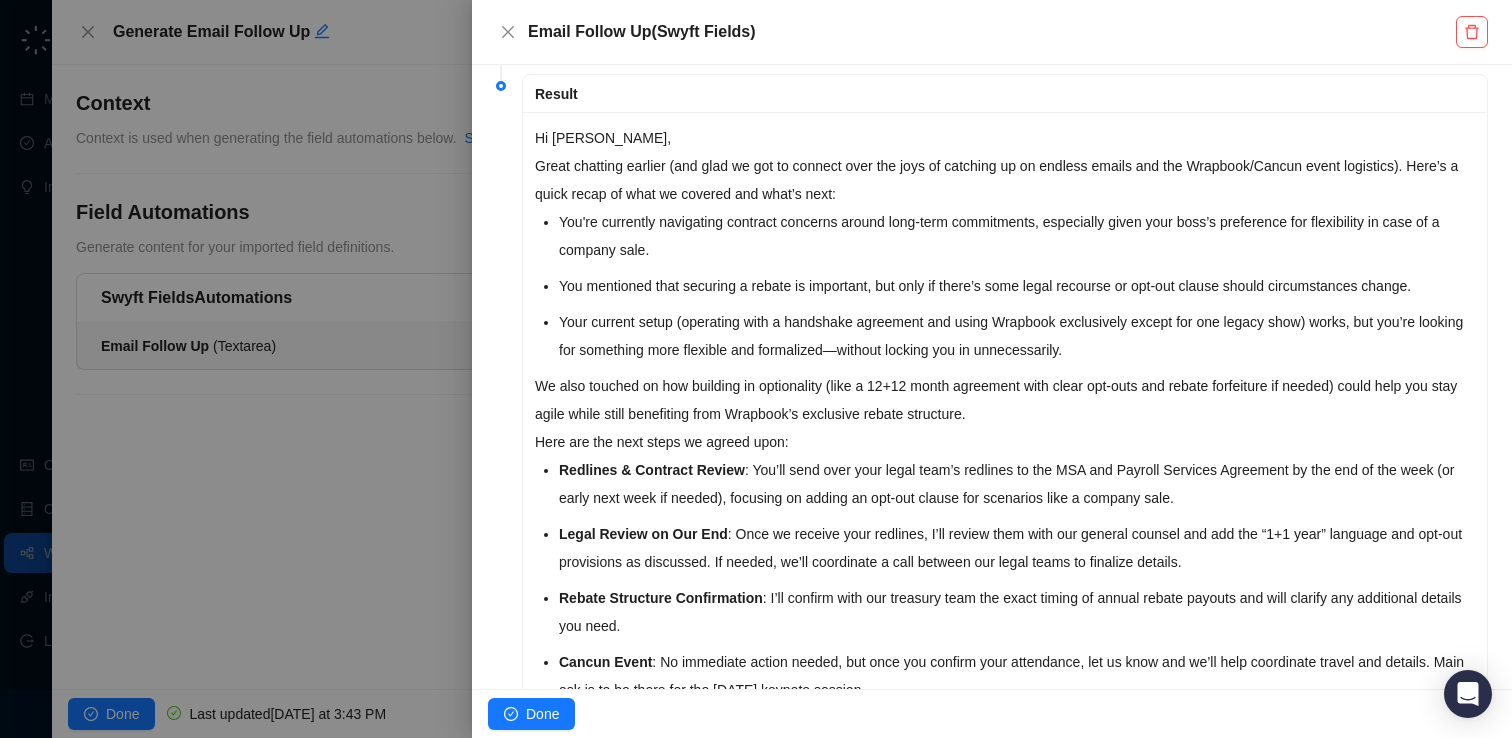 click on "You're currently navigating contract concerns around long-term commitments, especially given your boss’s preference for flexibility in case of a company sale." at bounding box center [1017, 236] 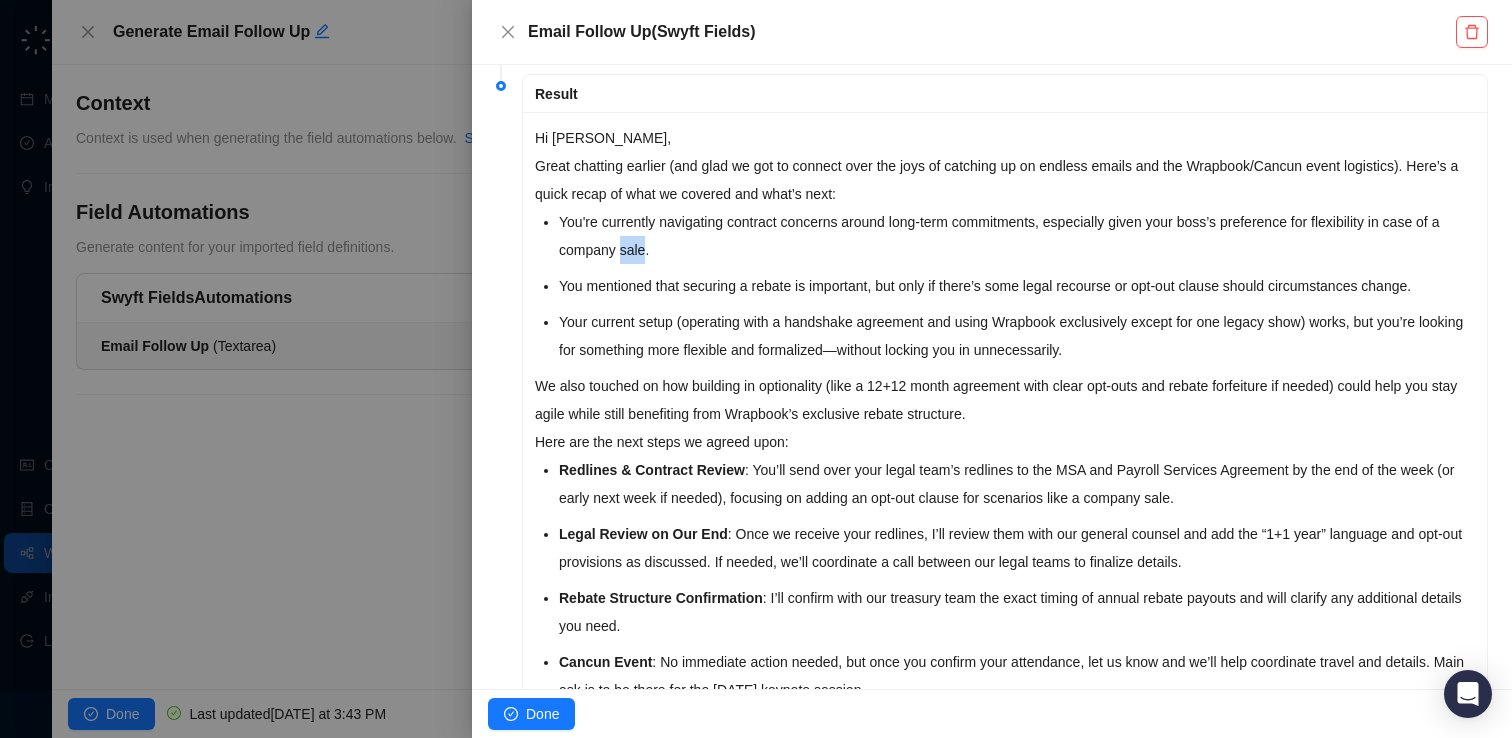 click on "You're currently navigating contract concerns around long-term commitments, especially given your boss’s preference for flexibility in case of a company sale." at bounding box center (1017, 236) 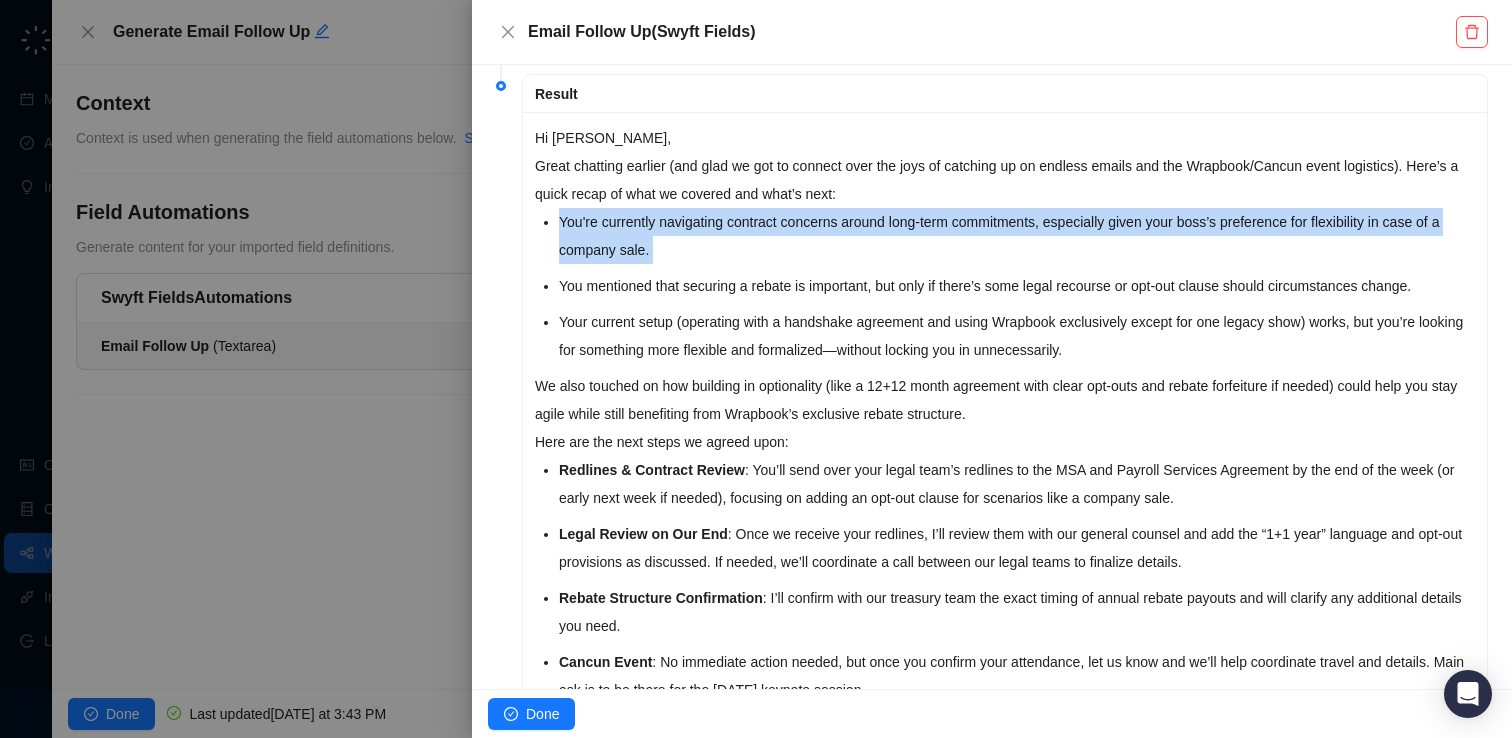 click on "You're currently navigating contract concerns around long-term commitments, especially given your boss’s preference for flexibility in case of a company sale." at bounding box center (1017, 236) 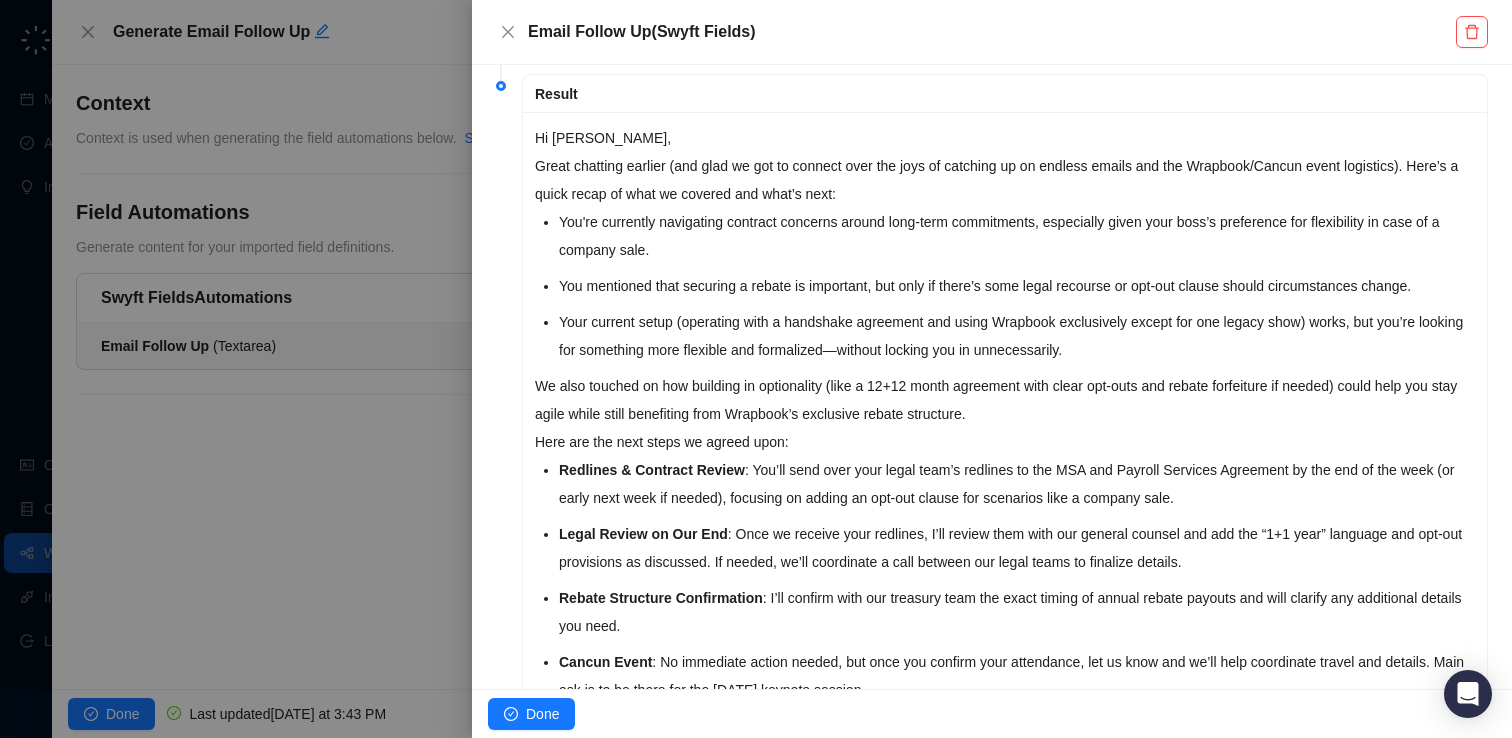click on "Great chatting earlier (and glad we got to connect over the joys of catching up on endless emails and the Wrapbook/Cancun event logistics). Here’s a quick recap of what we covered and what’s next:" at bounding box center (1005, 180) 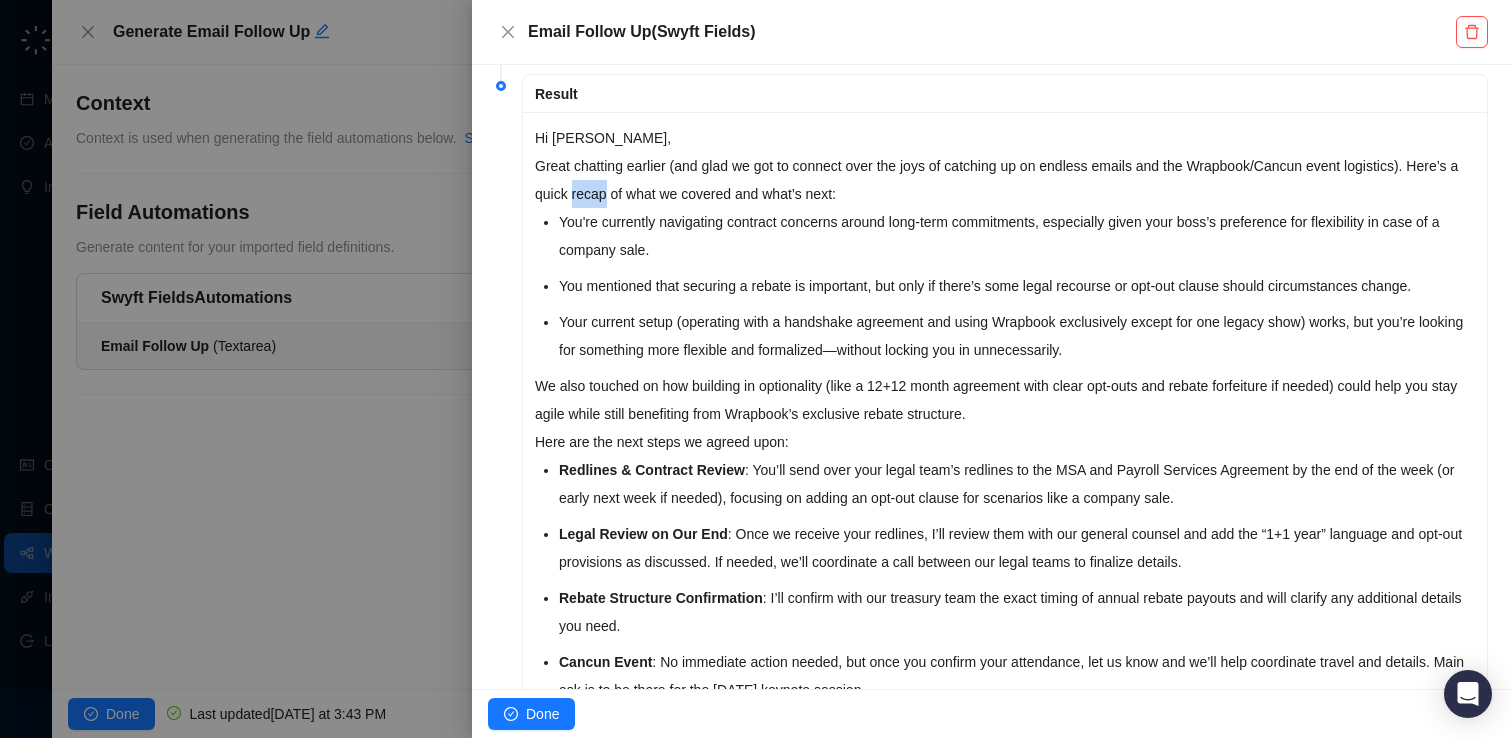 click on "Great chatting earlier (and glad we got to connect over the joys of catching up on endless emails and the Wrapbook/Cancun event logistics). Here’s a quick recap of what we covered and what’s next:" at bounding box center (1005, 180) 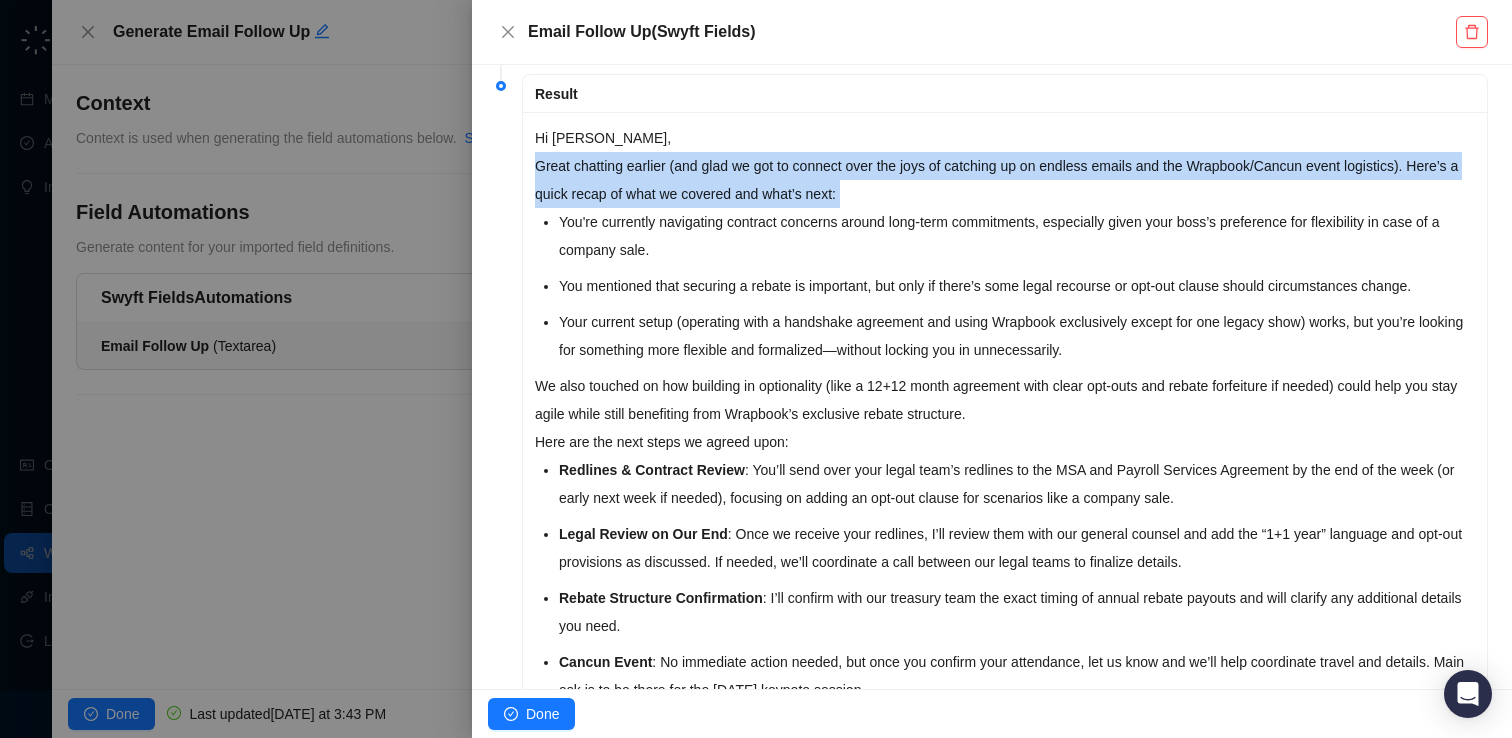 click on "Great chatting earlier (and glad we got to connect over the joys of catching up on endless emails and the Wrapbook/Cancun event logistics). Here’s a quick recap of what we covered and what’s next:" at bounding box center (1005, 180) 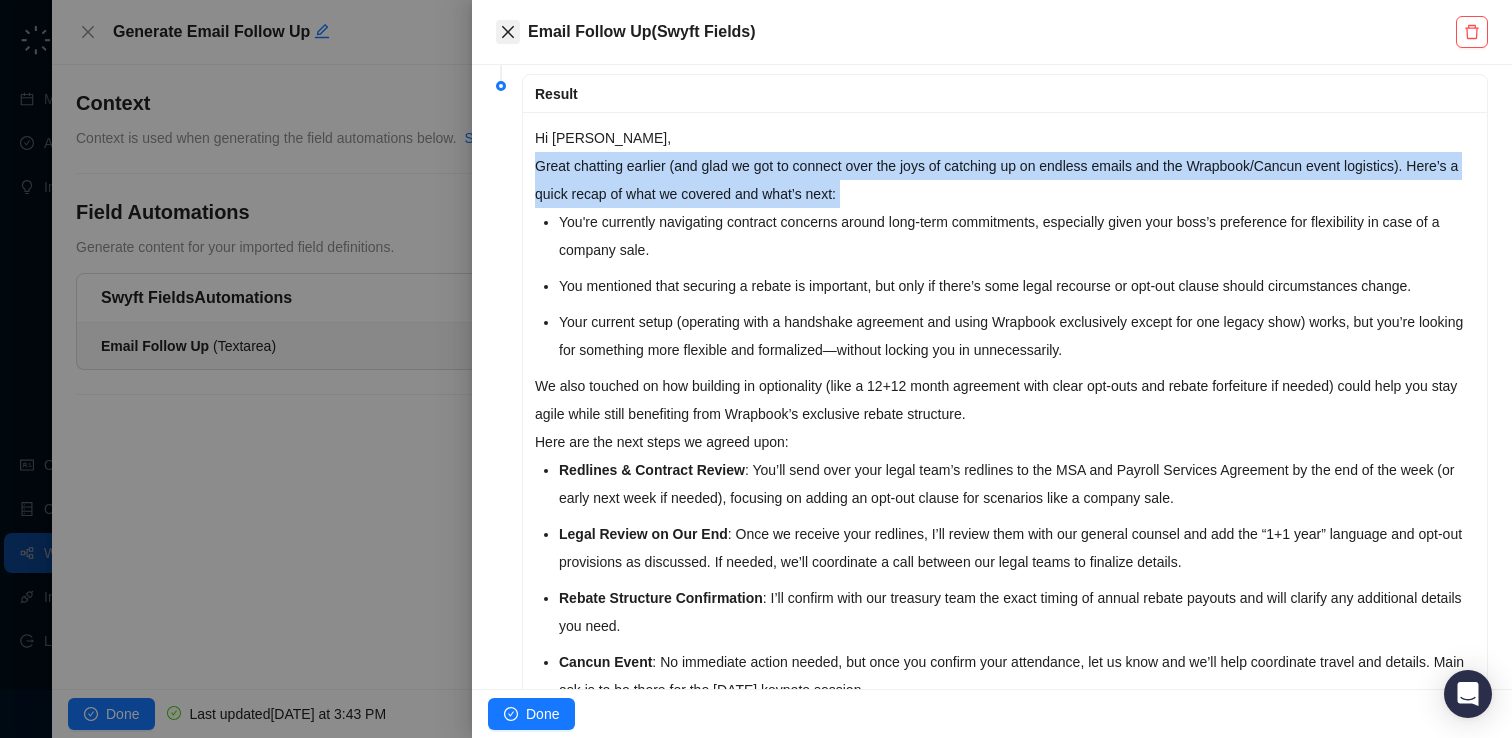 click at bounding box center [508, 32] 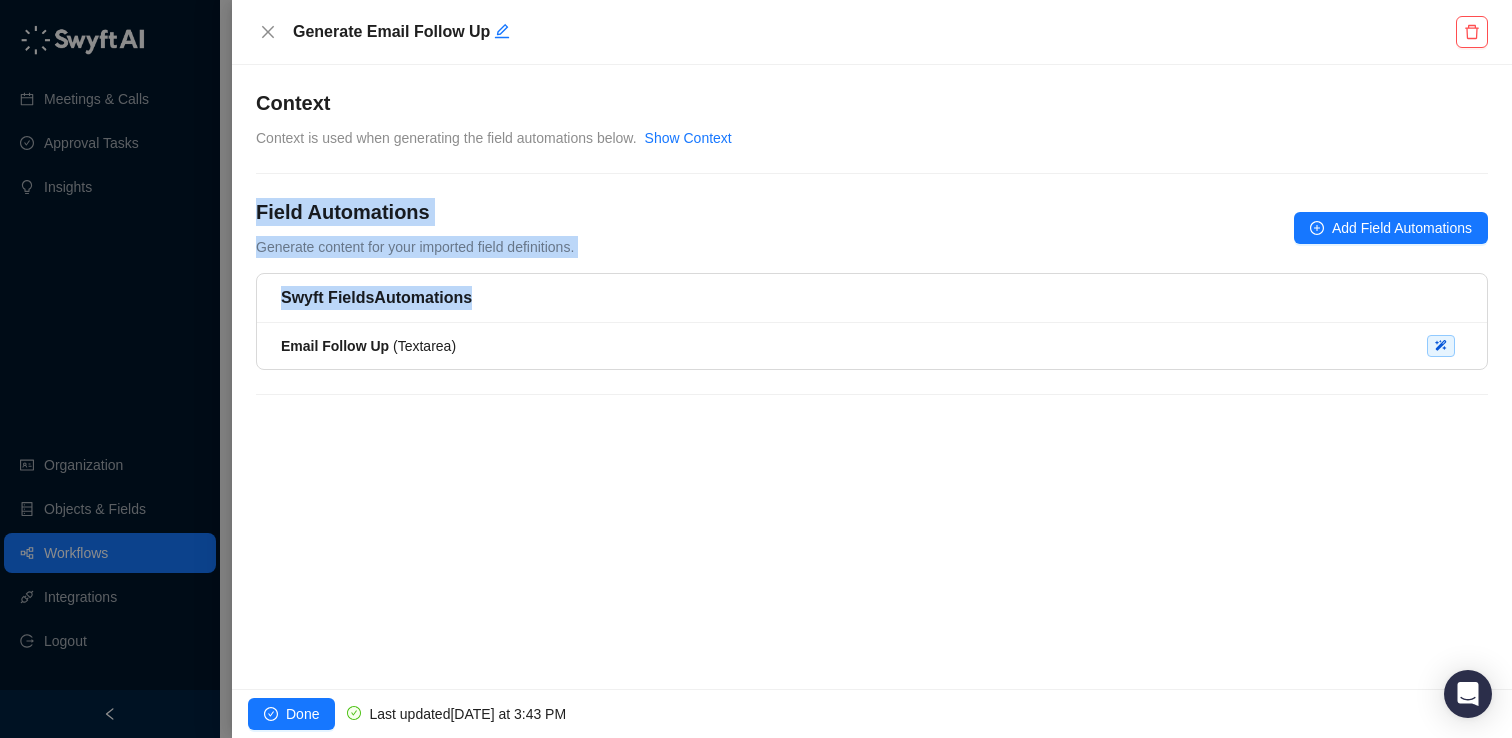 drag, startPoint x: 514, startPoint y: 327, endPoint x: 488, endPoint y: 174, distance: 155.19342 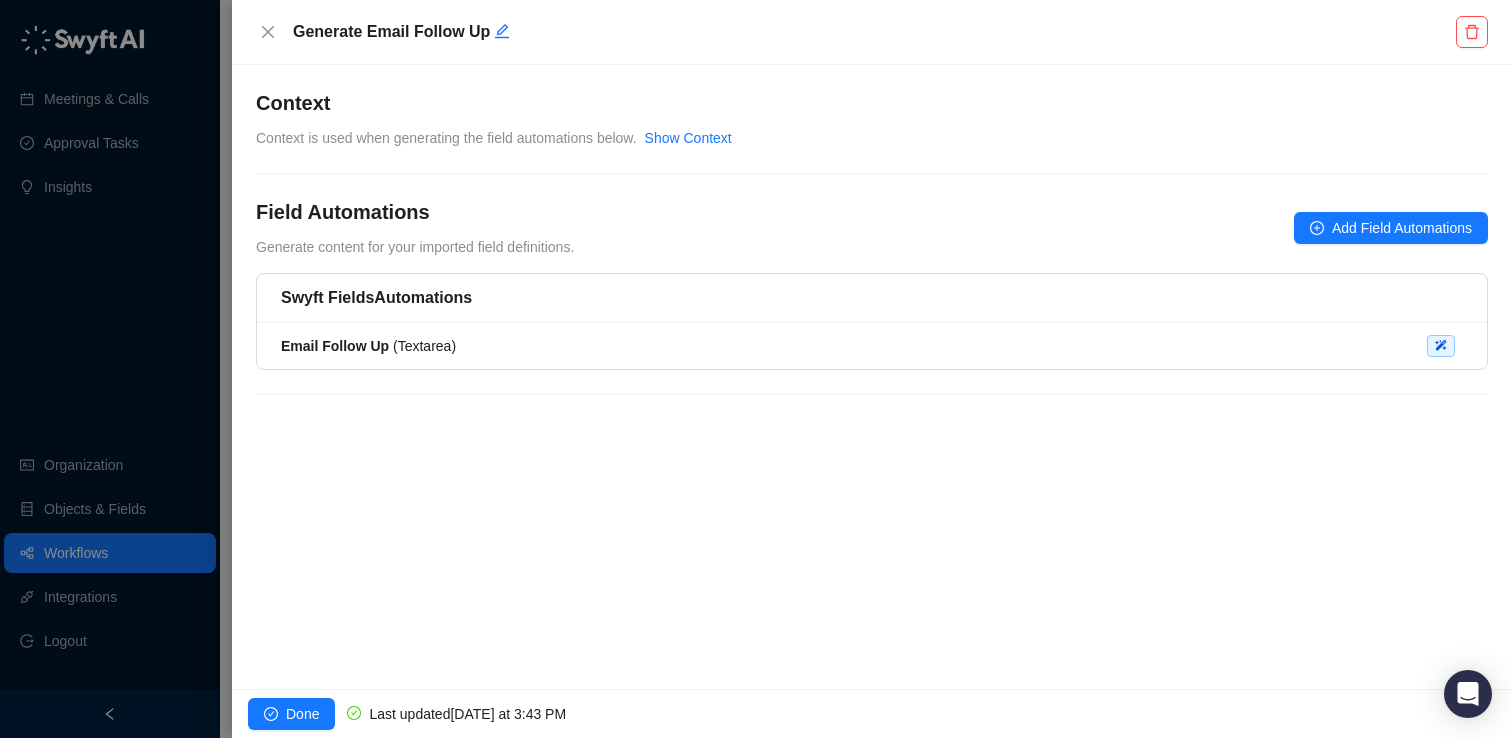 click on "Show Context" at bounding box center (688, 138) 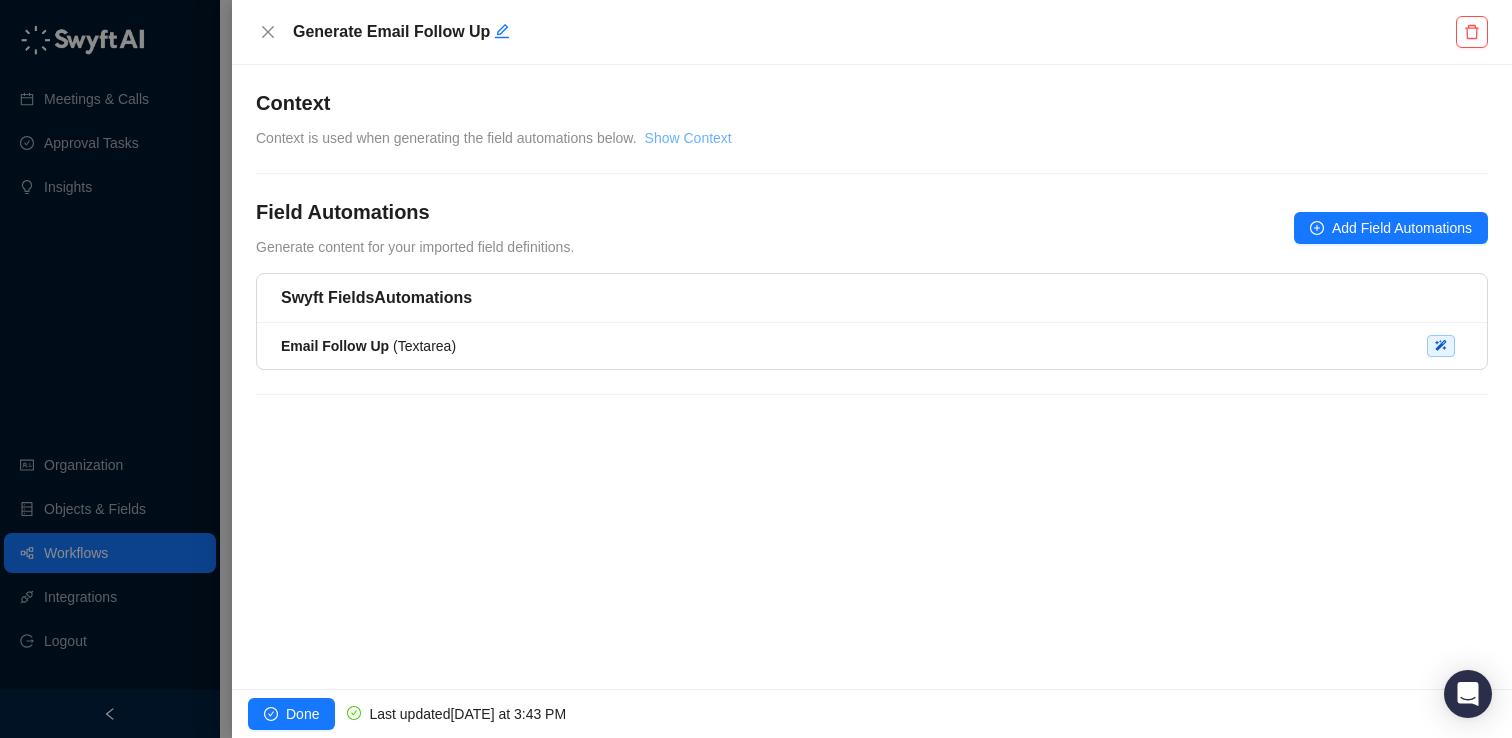 click on "Show Context" at bounding box center [688, 138] 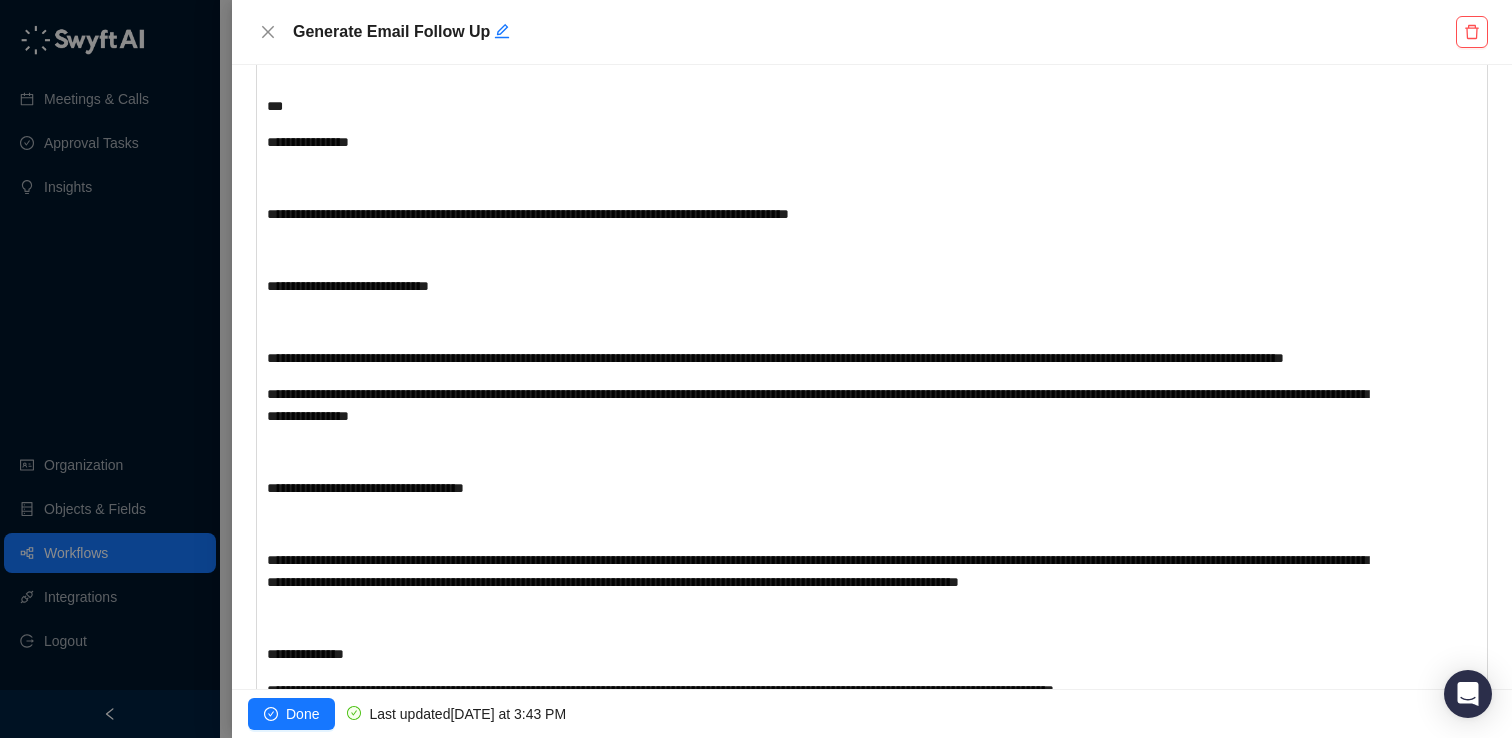 scroll, scrollTop: 1961, scrollLeft: 0, axis: vertical 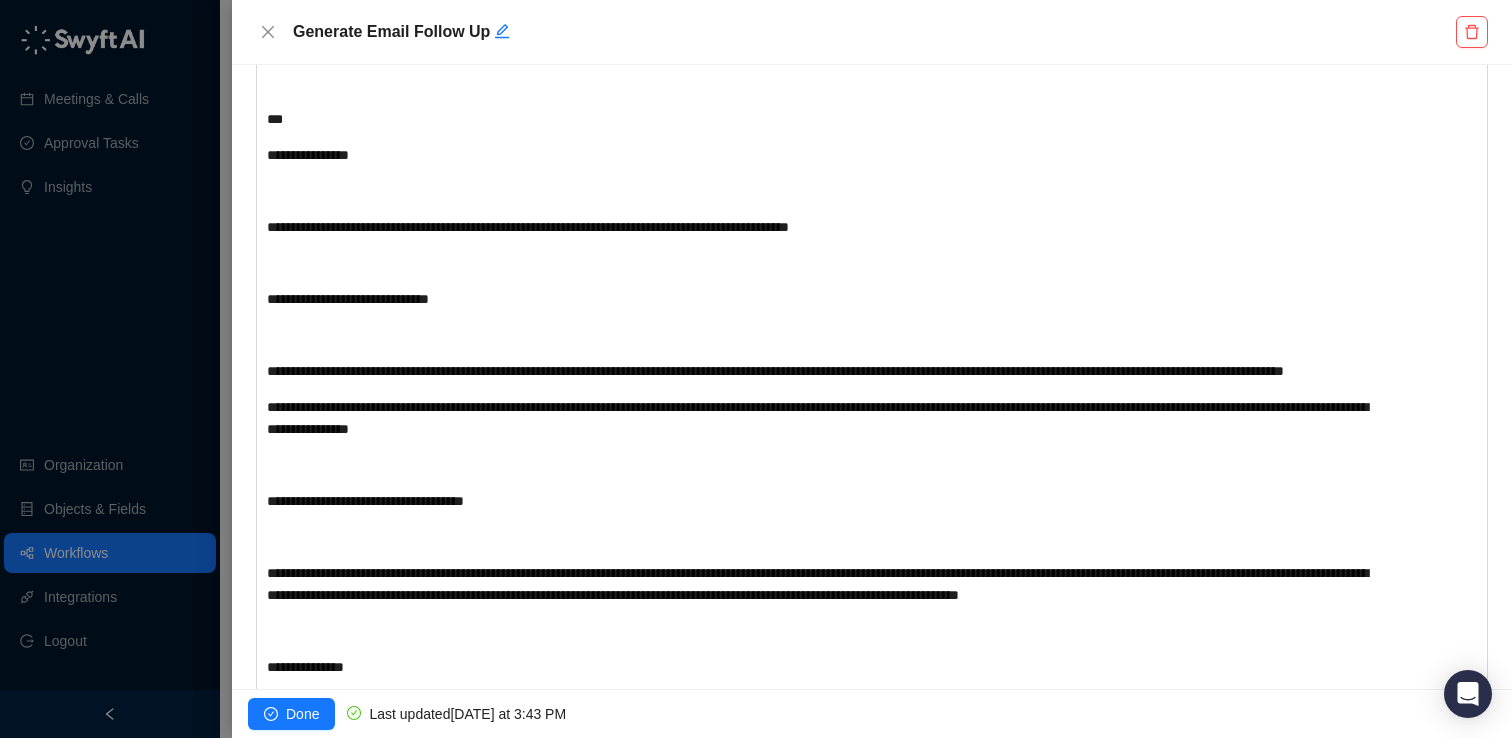 click on "**********" at bounding box center [821, 299] 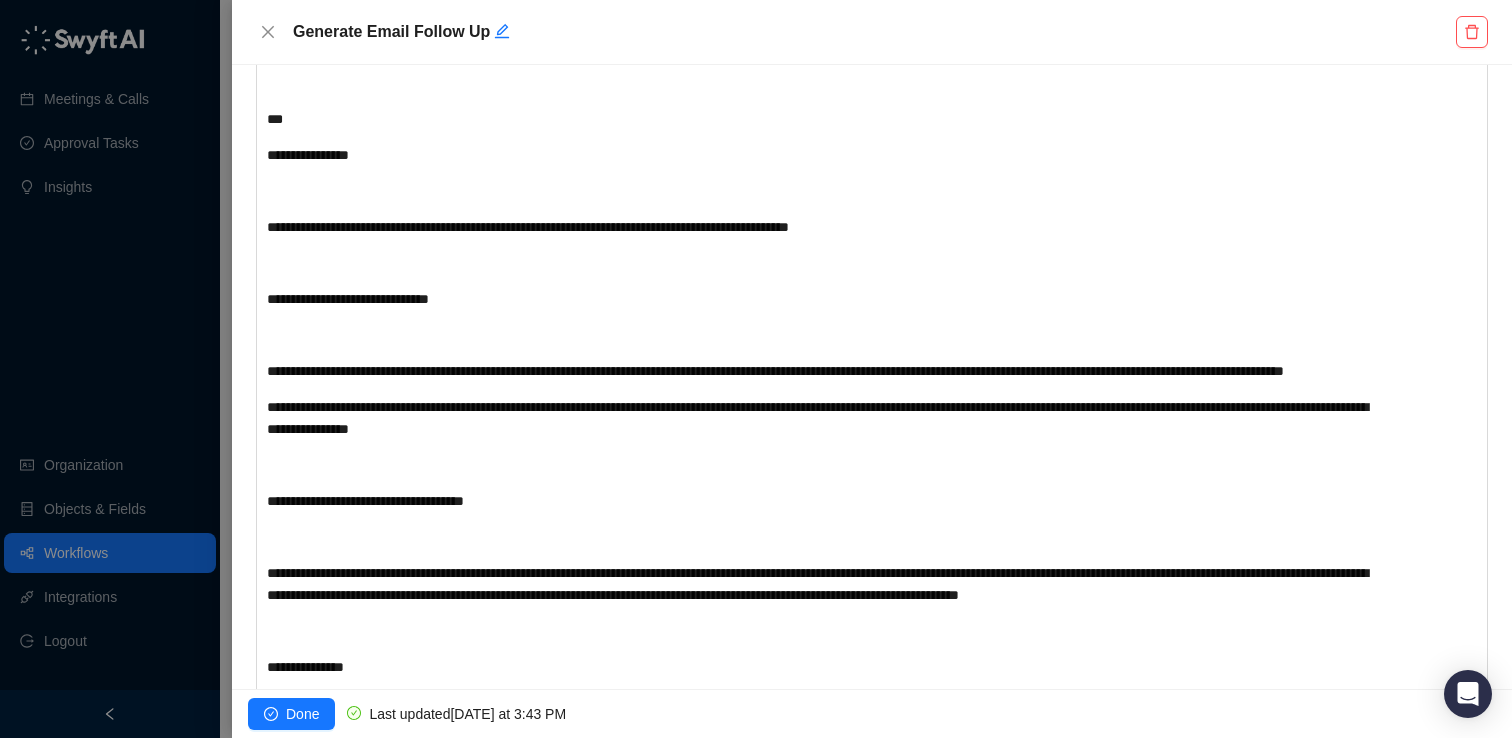 scroll, scrollTop: 2010, scrollLeft: 0, axis: vertical 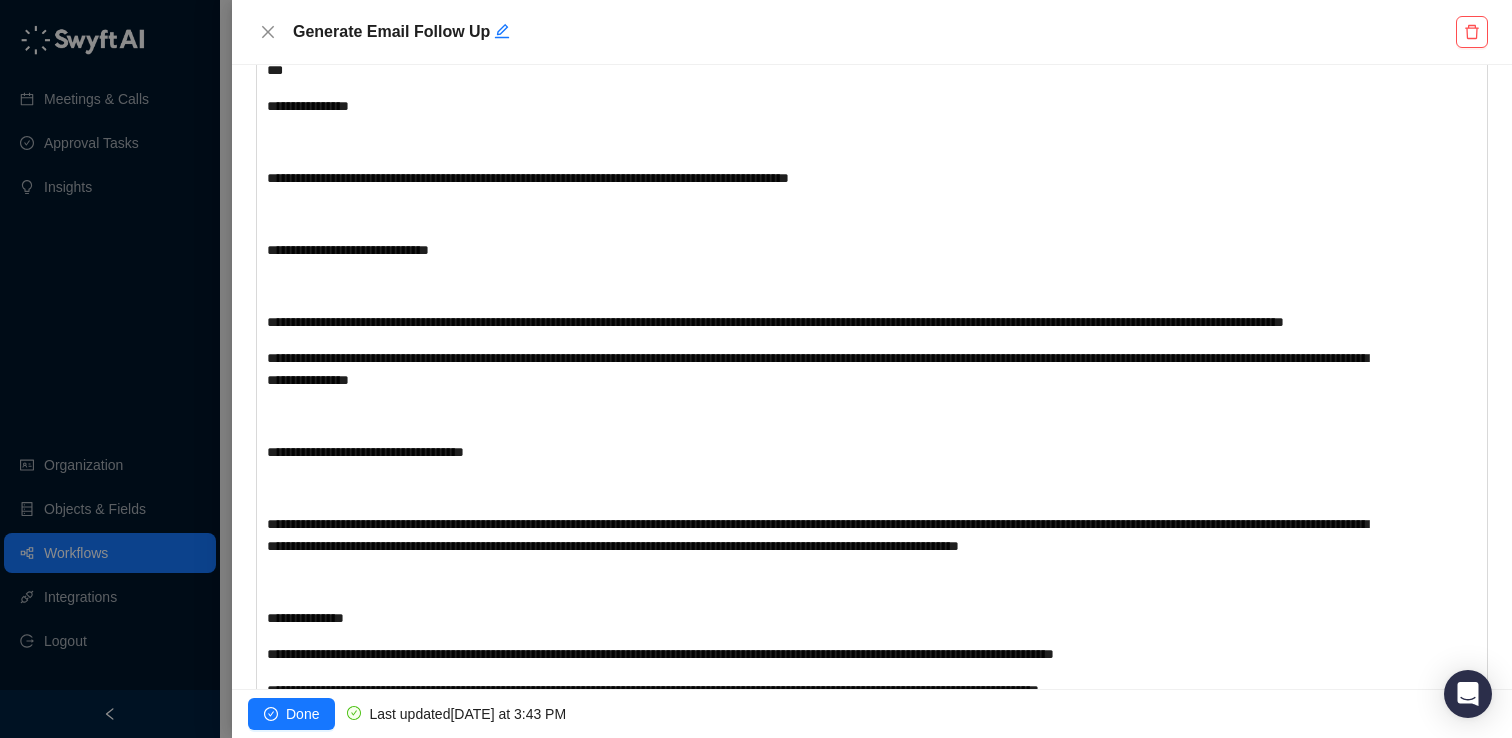click on "**********" at bounding box center (348, 250) 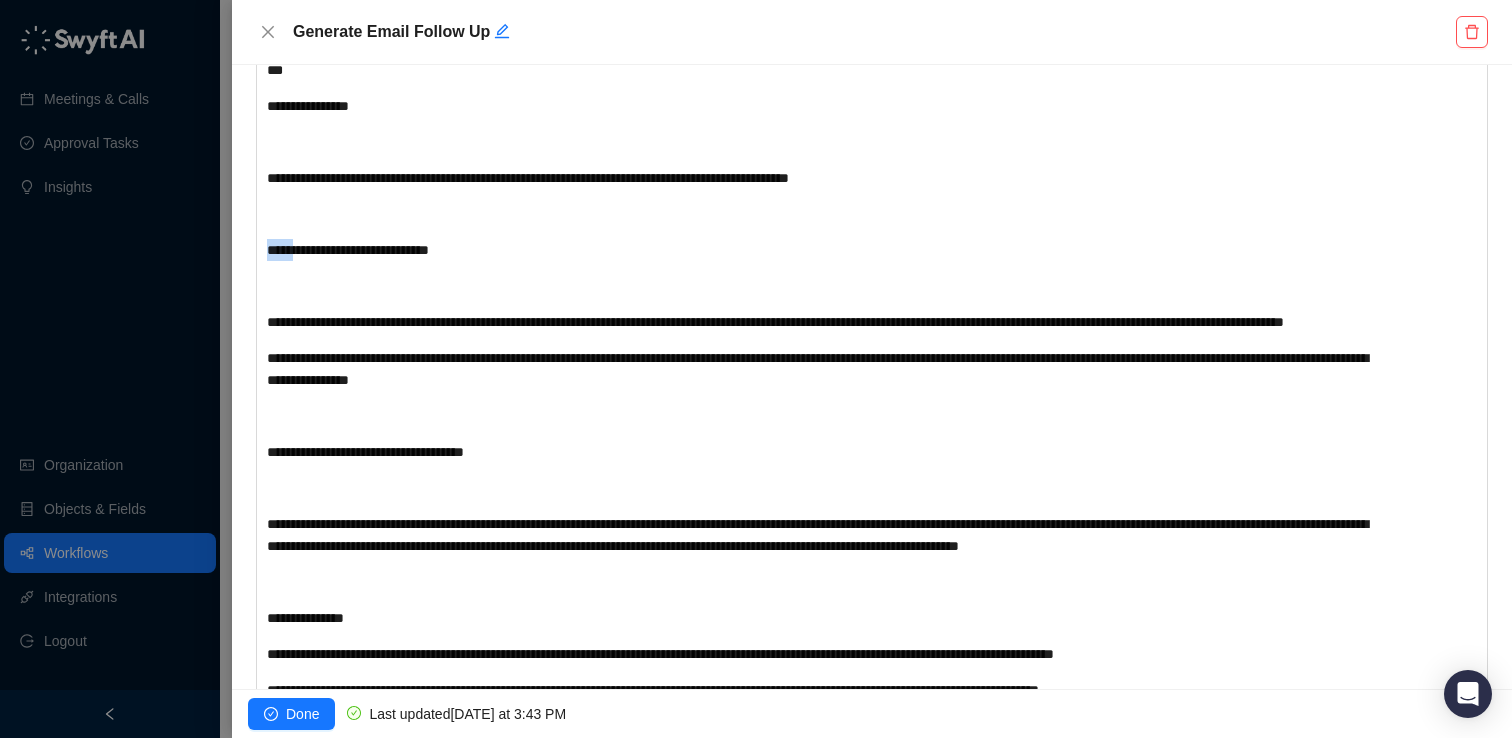 click on "**********" at bounding box center (348, 250) 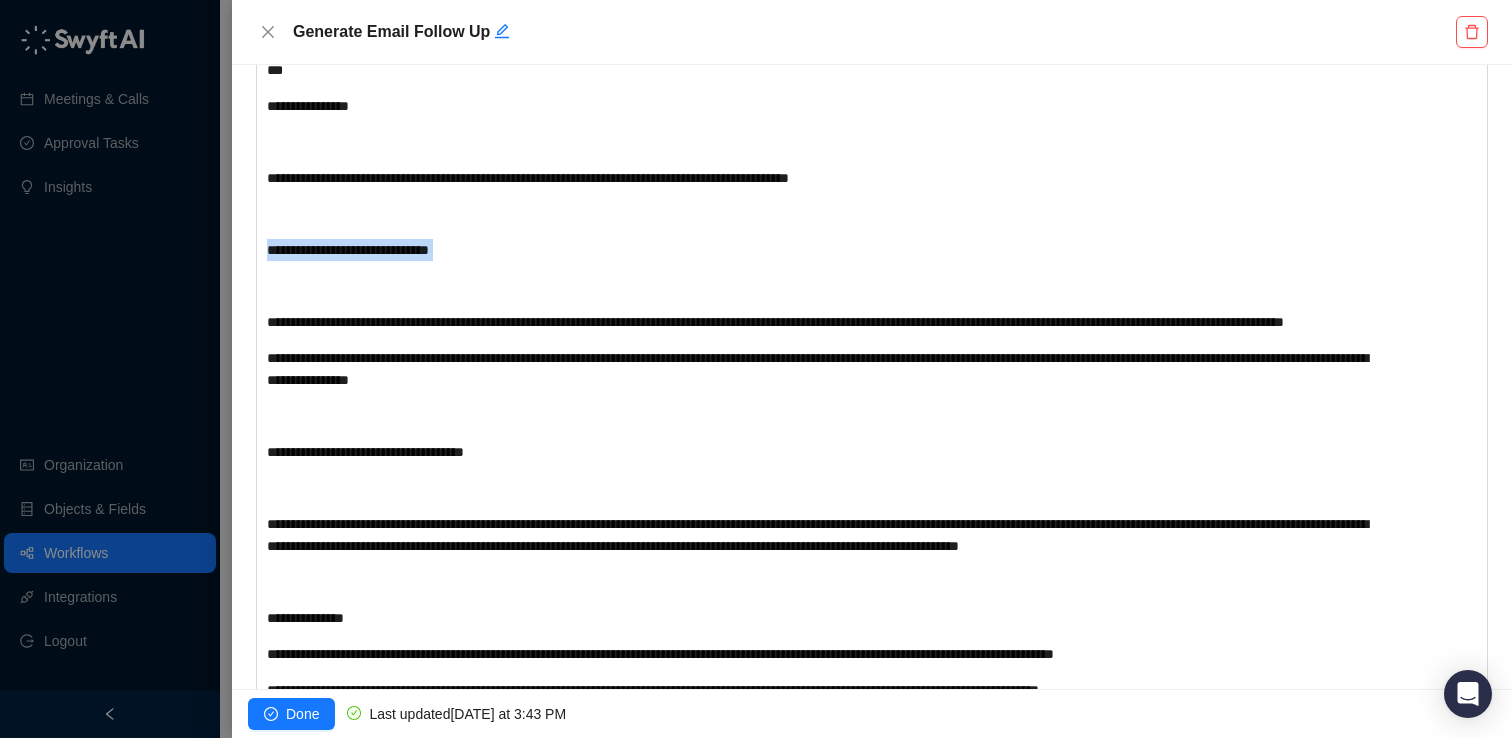 click on "**********" at bounding box center [348, 250] 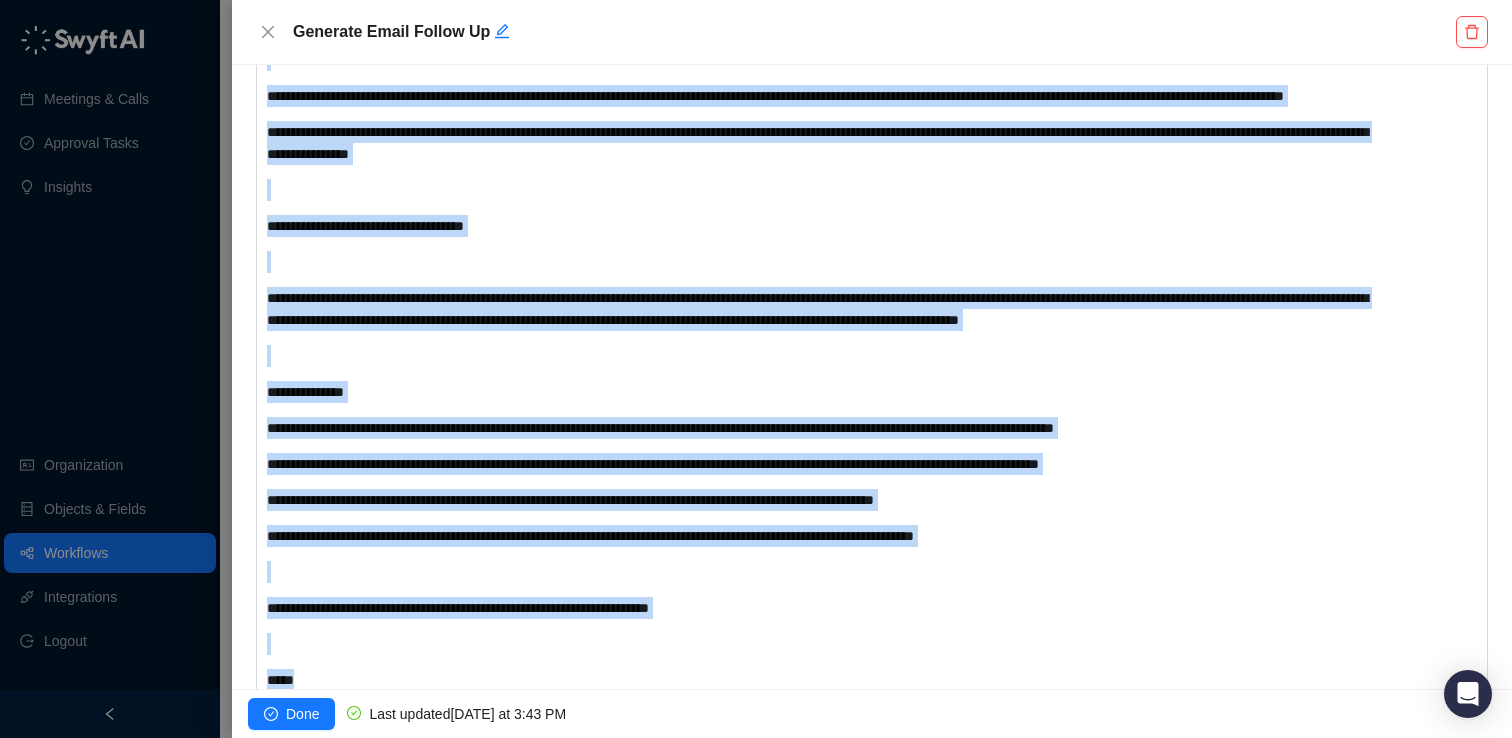 scroll, scrollTop: 2452, scrollLeft: 0, axis: vertical 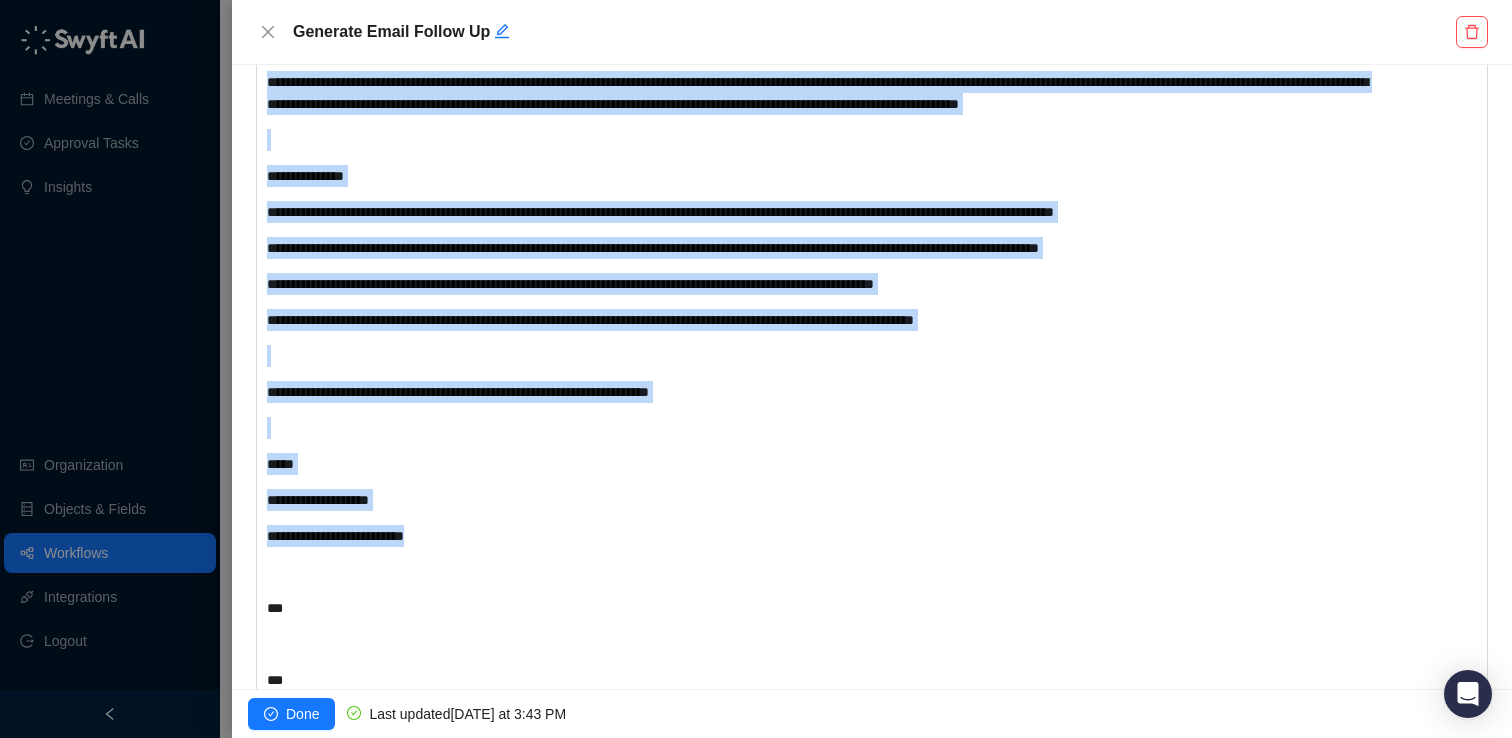 drag, startPoint x: 268, startPoint y: 128, endPoint x: 430, endPoint y: 600, distance: 499.02704 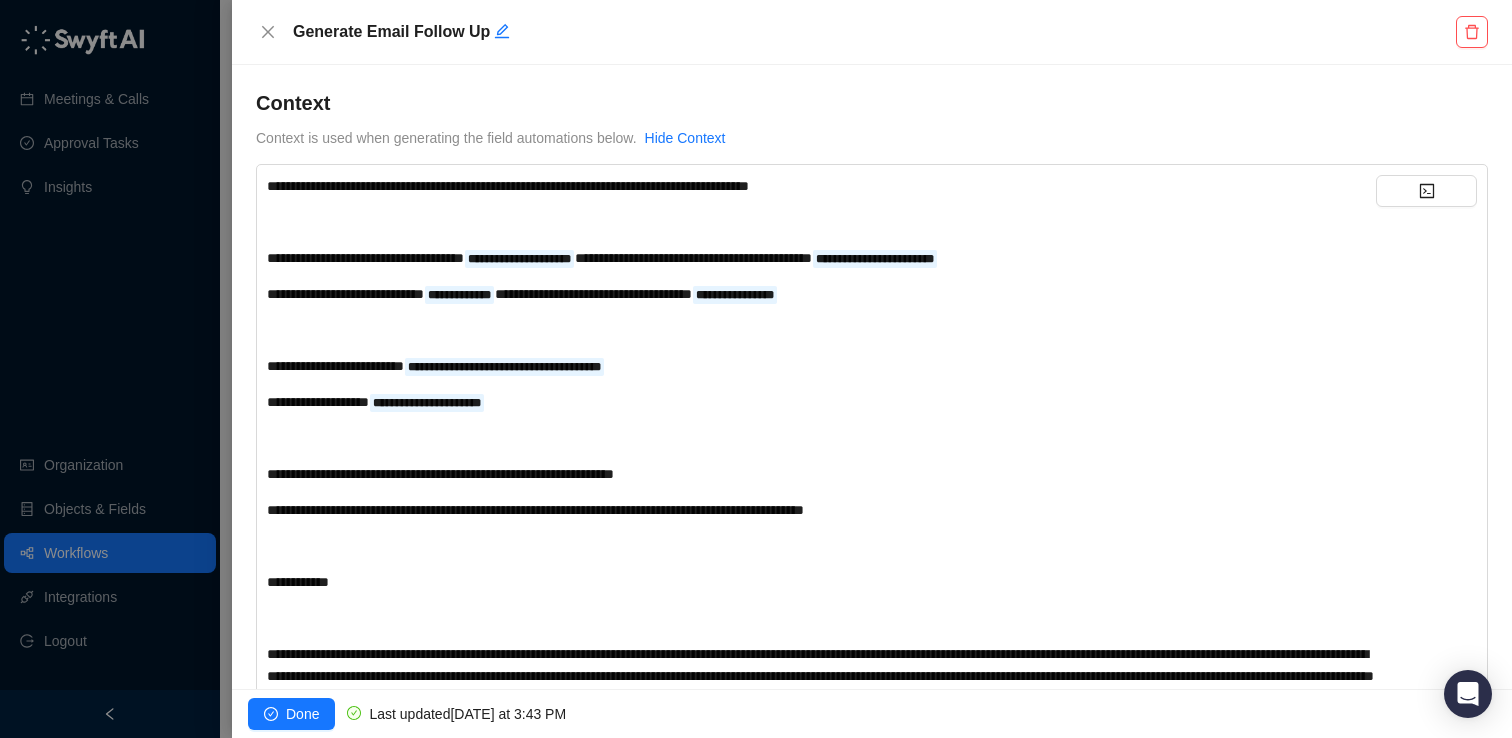 scroll, scrollTop: 2965, scrollLeft: 0, axis: vertical 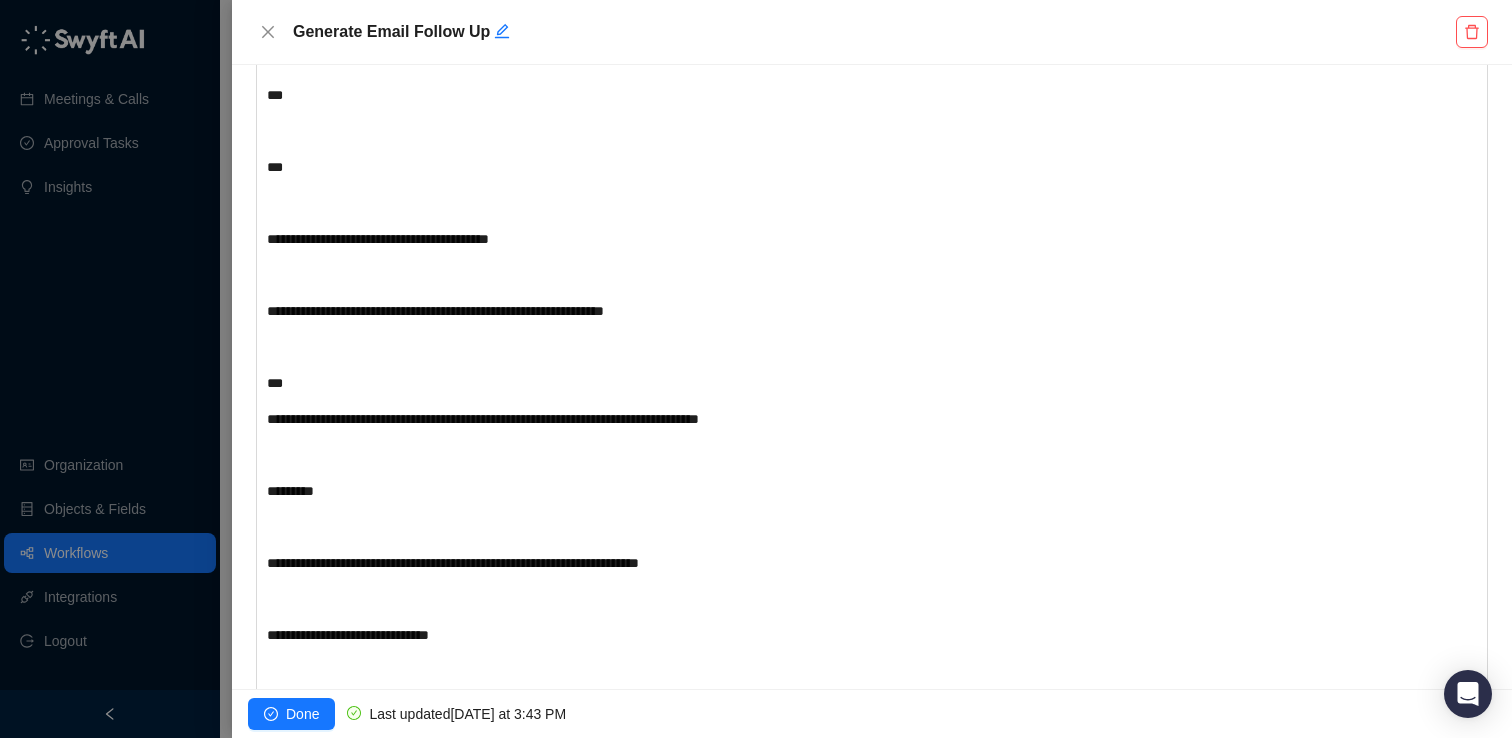 click on "**********" at bounding box center [435, 311] 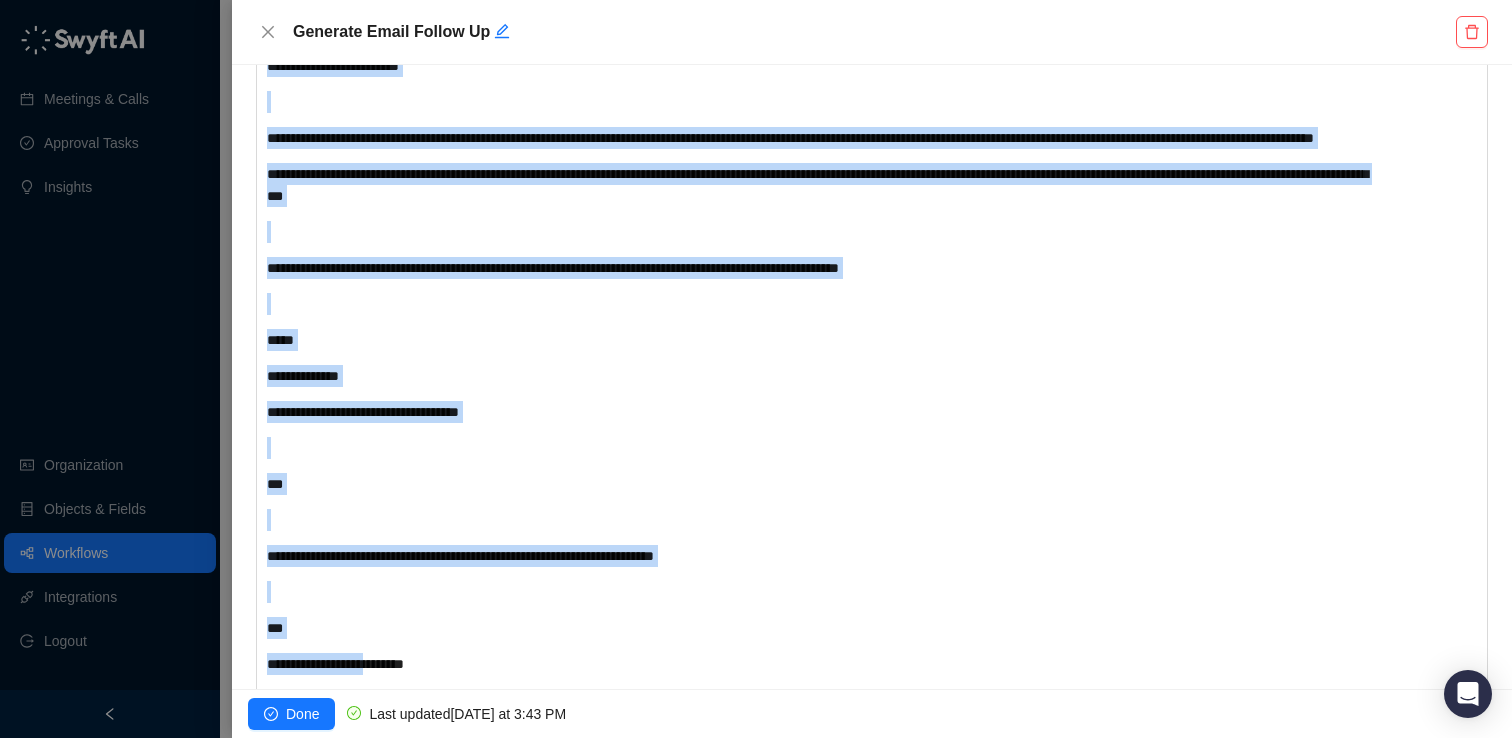 scroll, scrollTop: 3838, scrollLeft: 0, axis: vertical 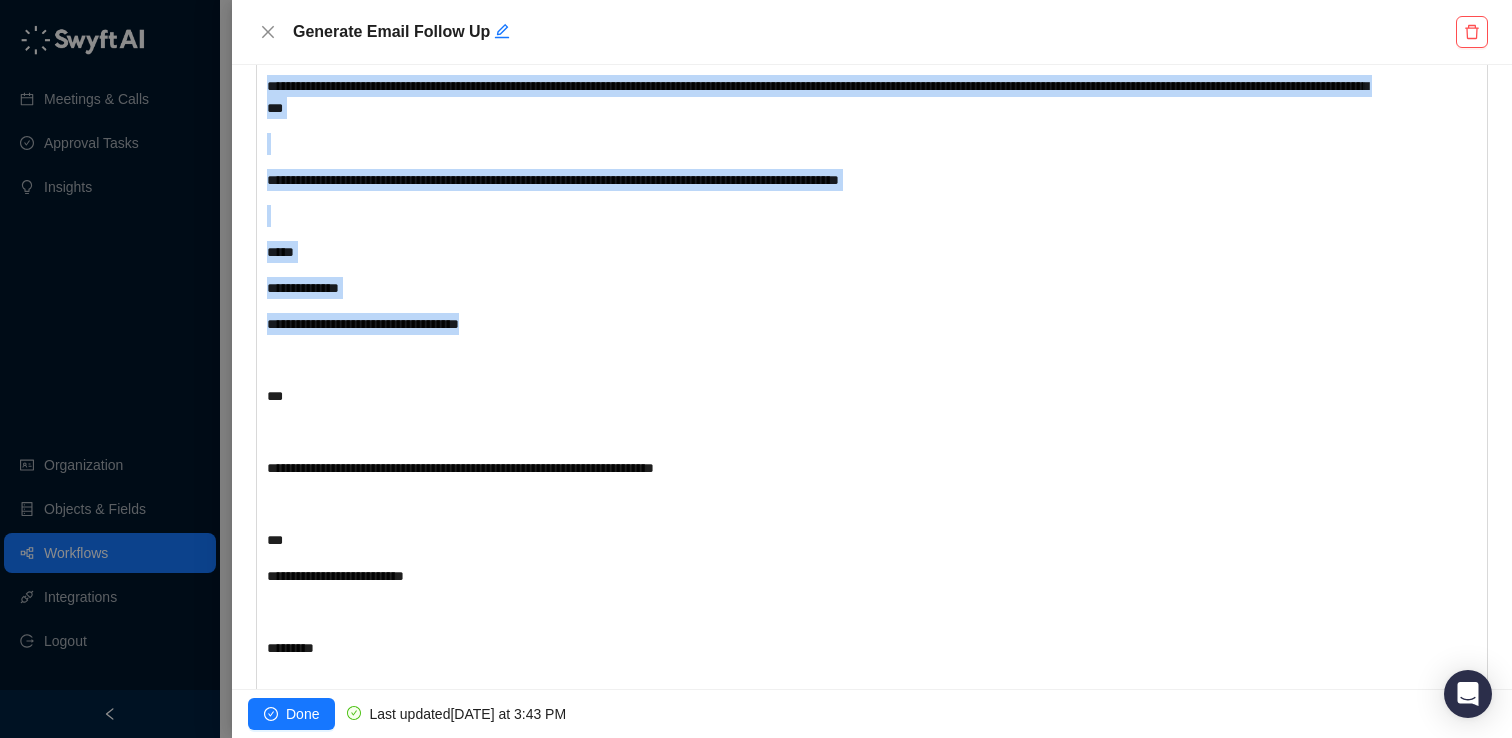 drag, startPoint x: 267, startPoint y: 73, endPoint x: 545, endPoint y: 406, distance: 433.78912 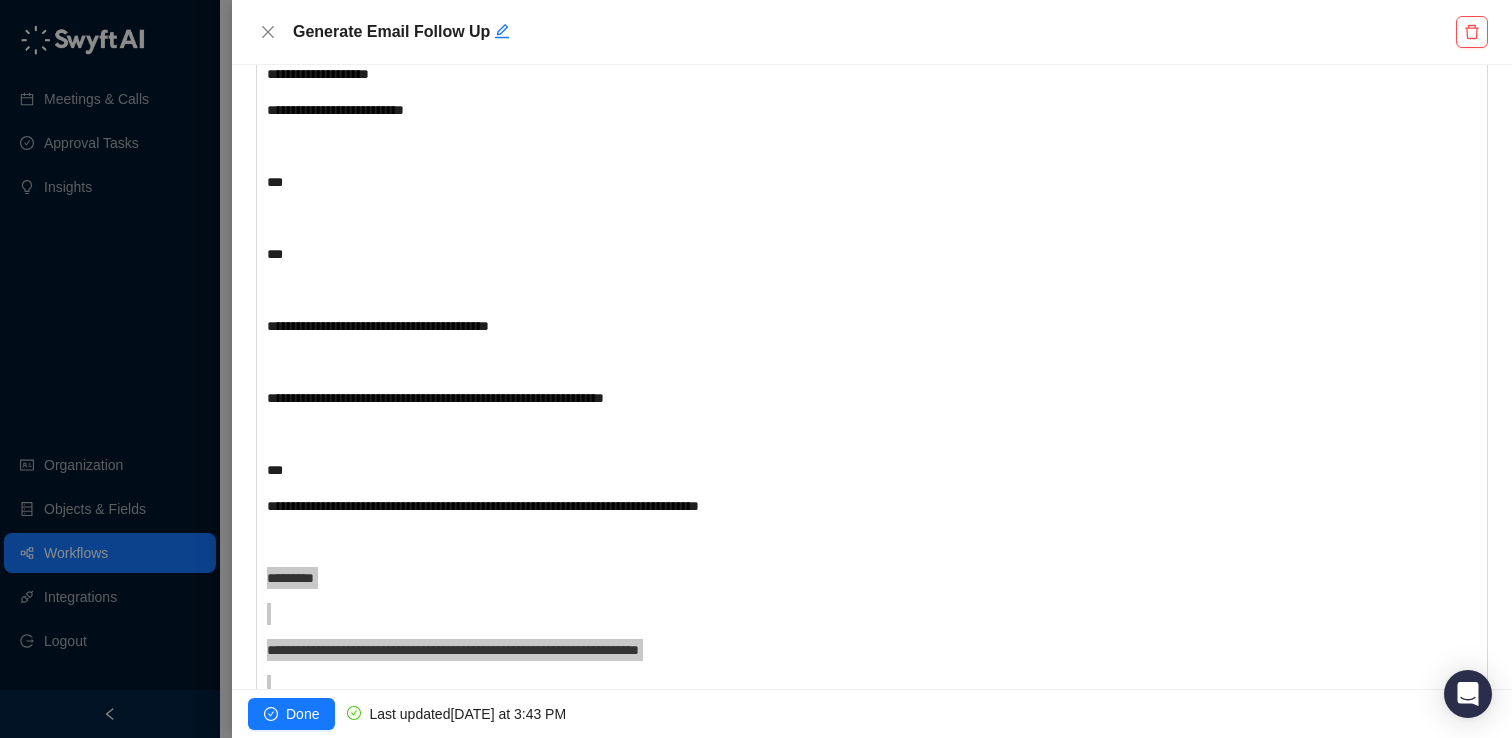 scroll, scrollTop: 2907, scrollLeft: 0, axis: vertical 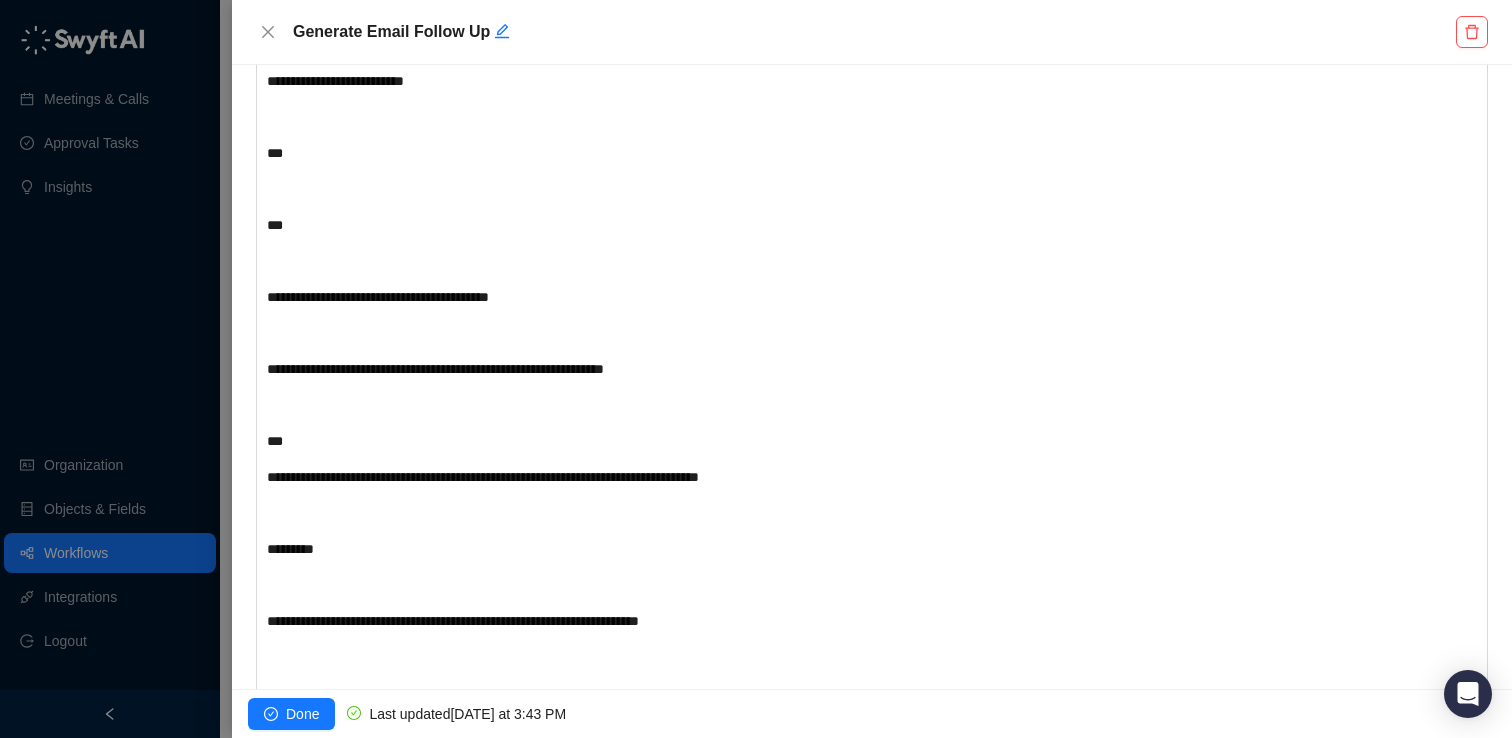 click on "**********" at bounding box center [821, 243] 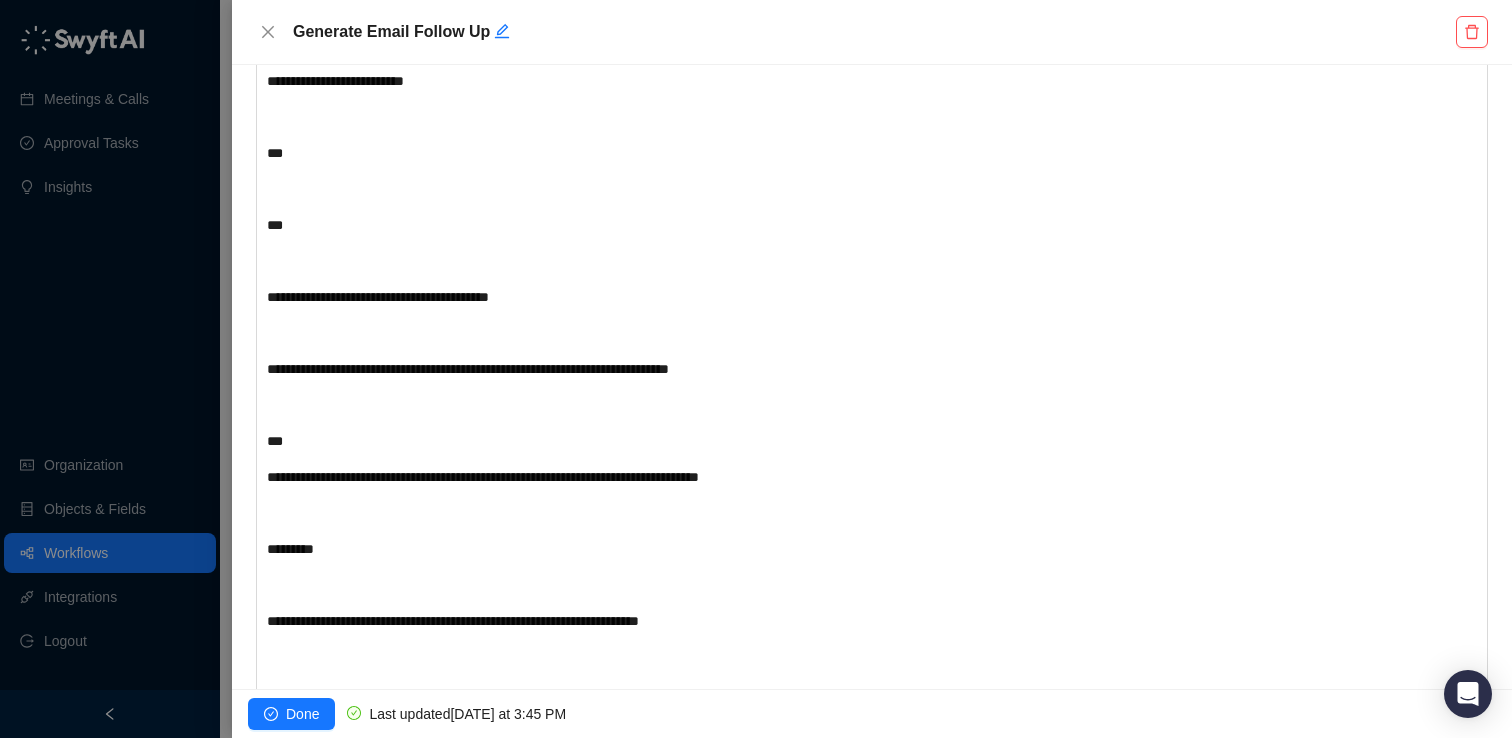 click on "﻿" at bounding box center (821, 189) 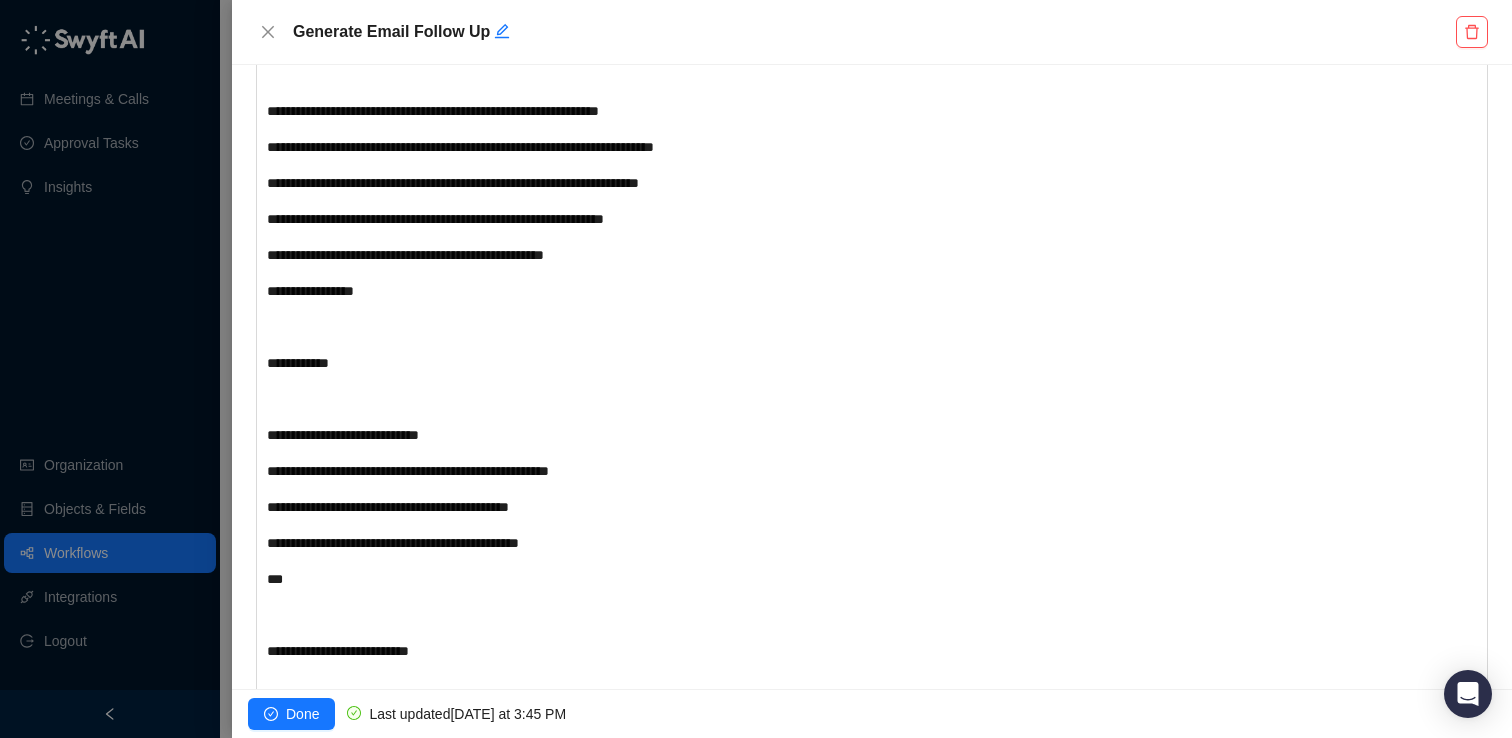 scroll, scrollTop: 277, scrollLeft: 0, axis: vertical 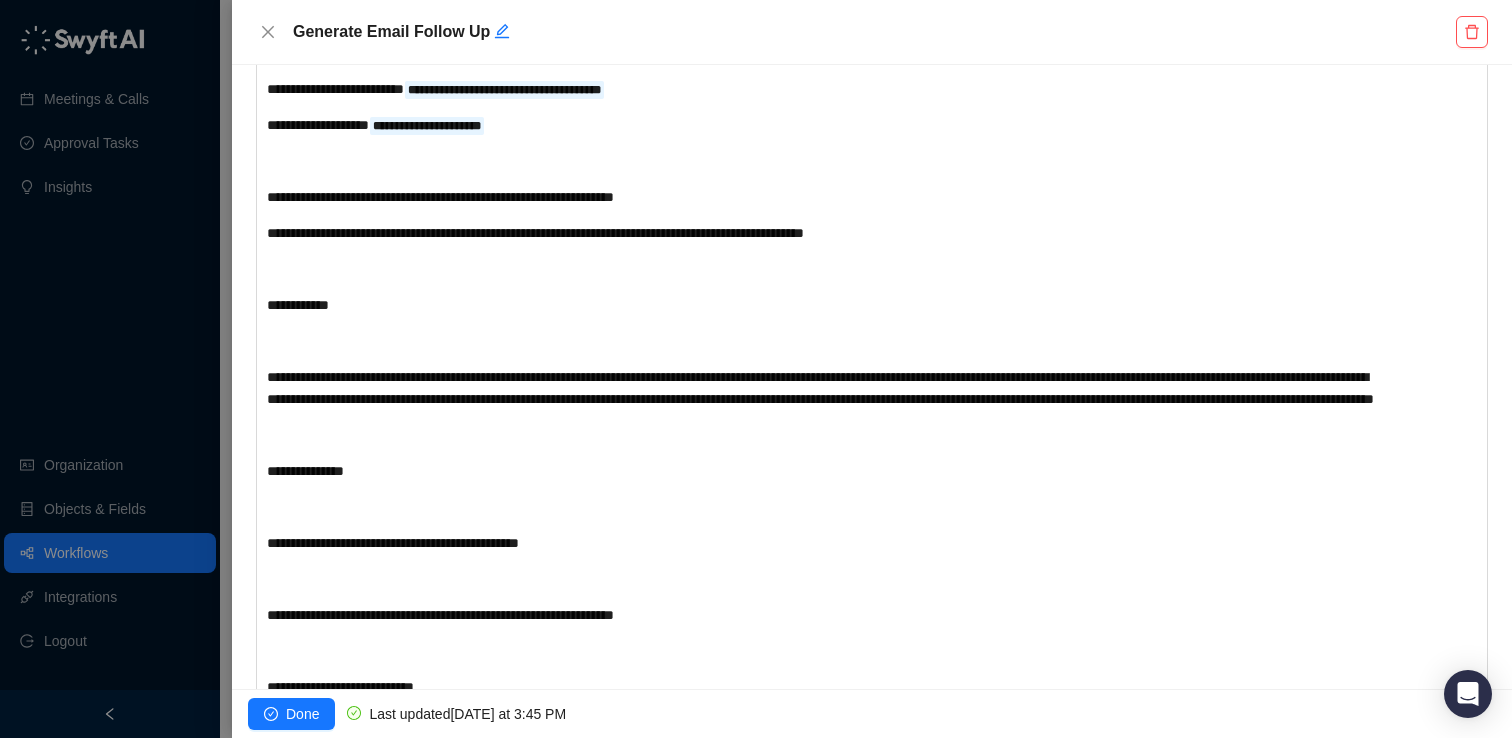click on "**********" at bounding box center [820, 388] 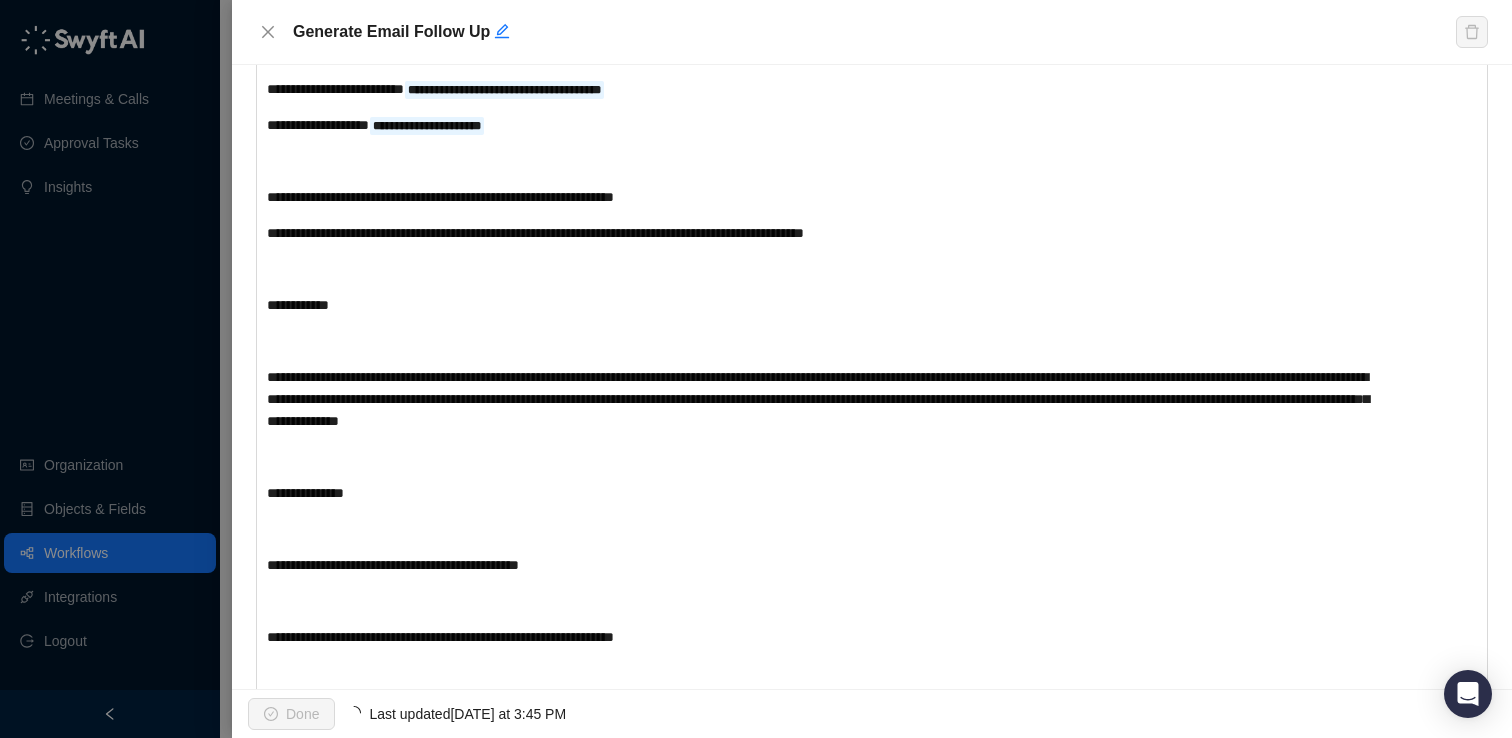 scroll, scrollTop: 1329, scrollLeft: 0, axis: vertical 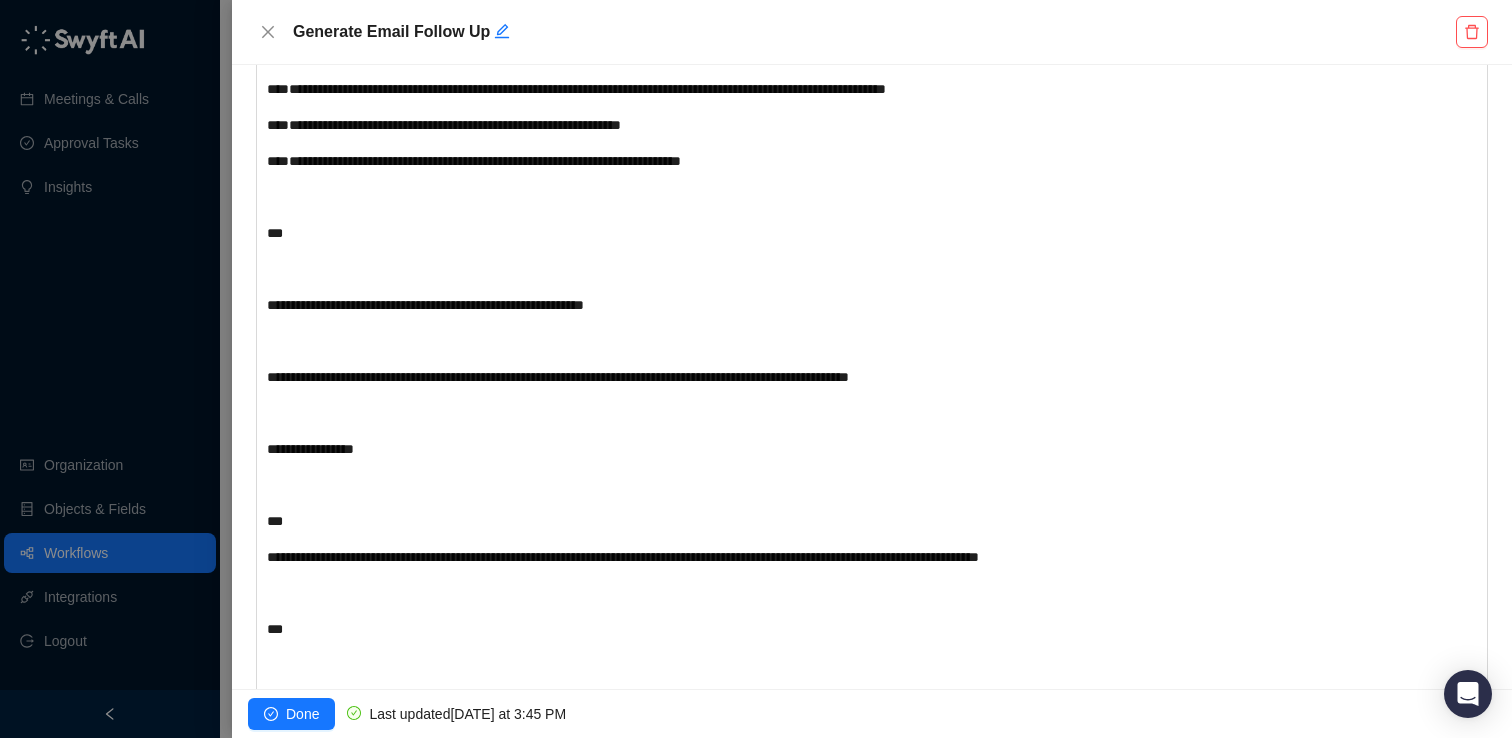 click on "**********" at bounding box center [558, 377] 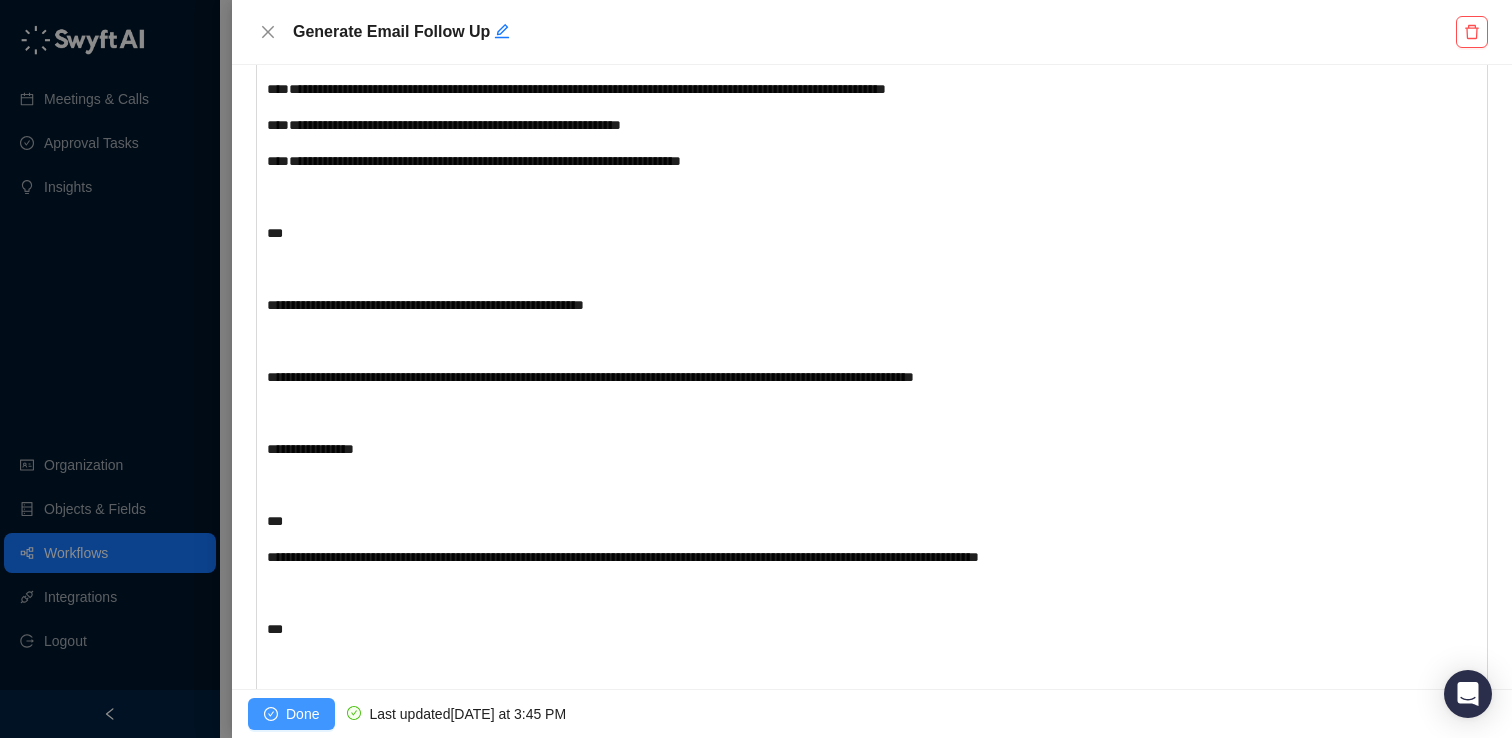 click on "Done" at bounding box center [302, 714] 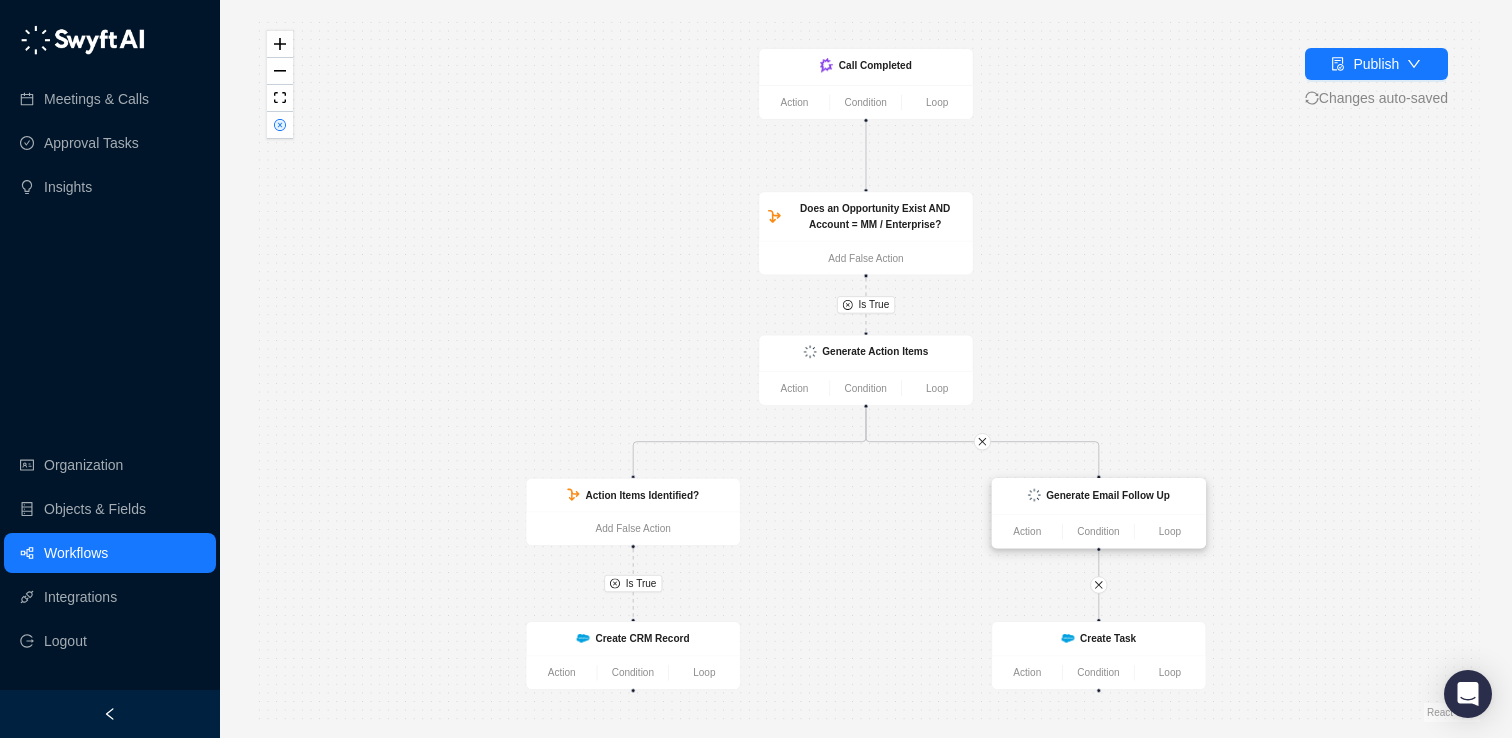 click on "Generate Email Follow Up" at bounding box center [1099, 495] 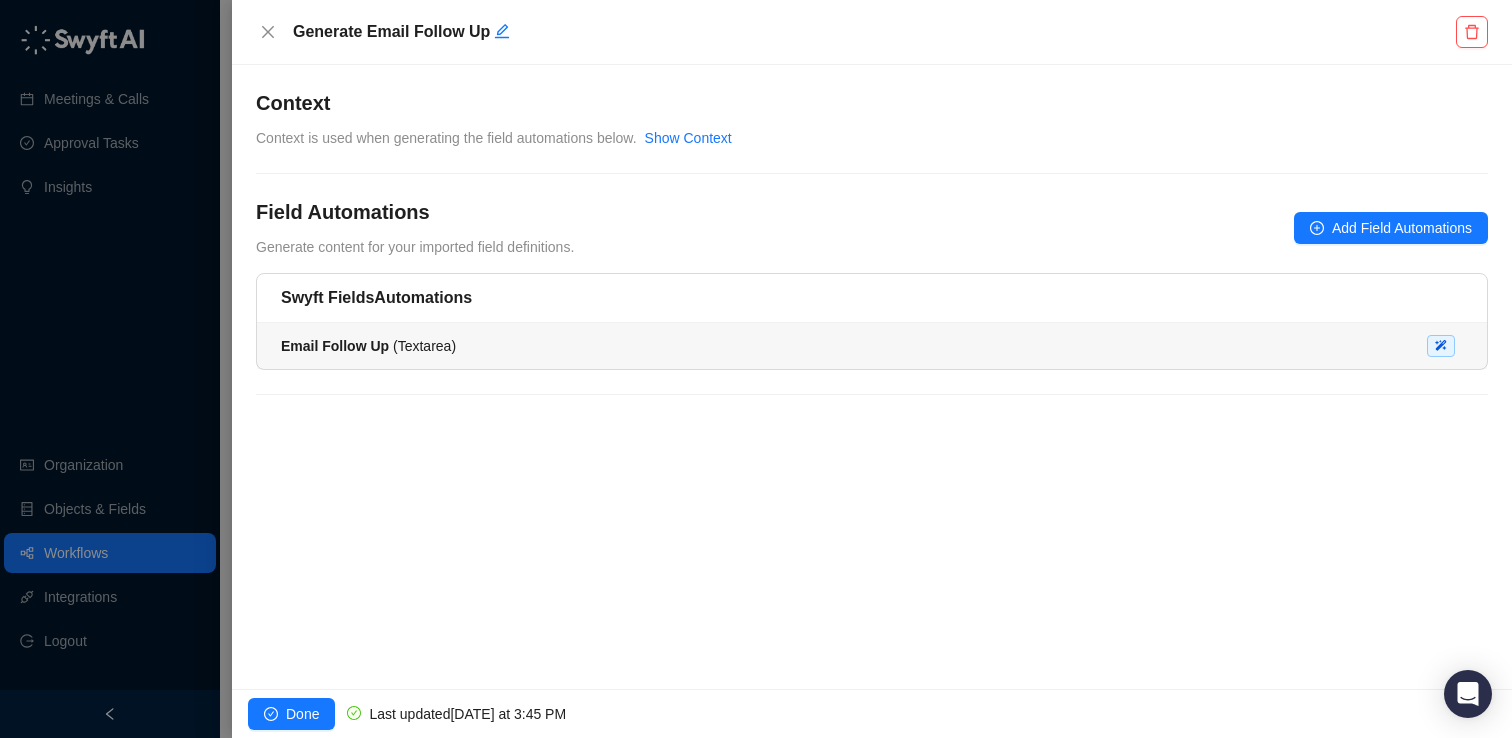 click on "Email Follow Up   ( Textarea )" at bounding box center [872, 346] 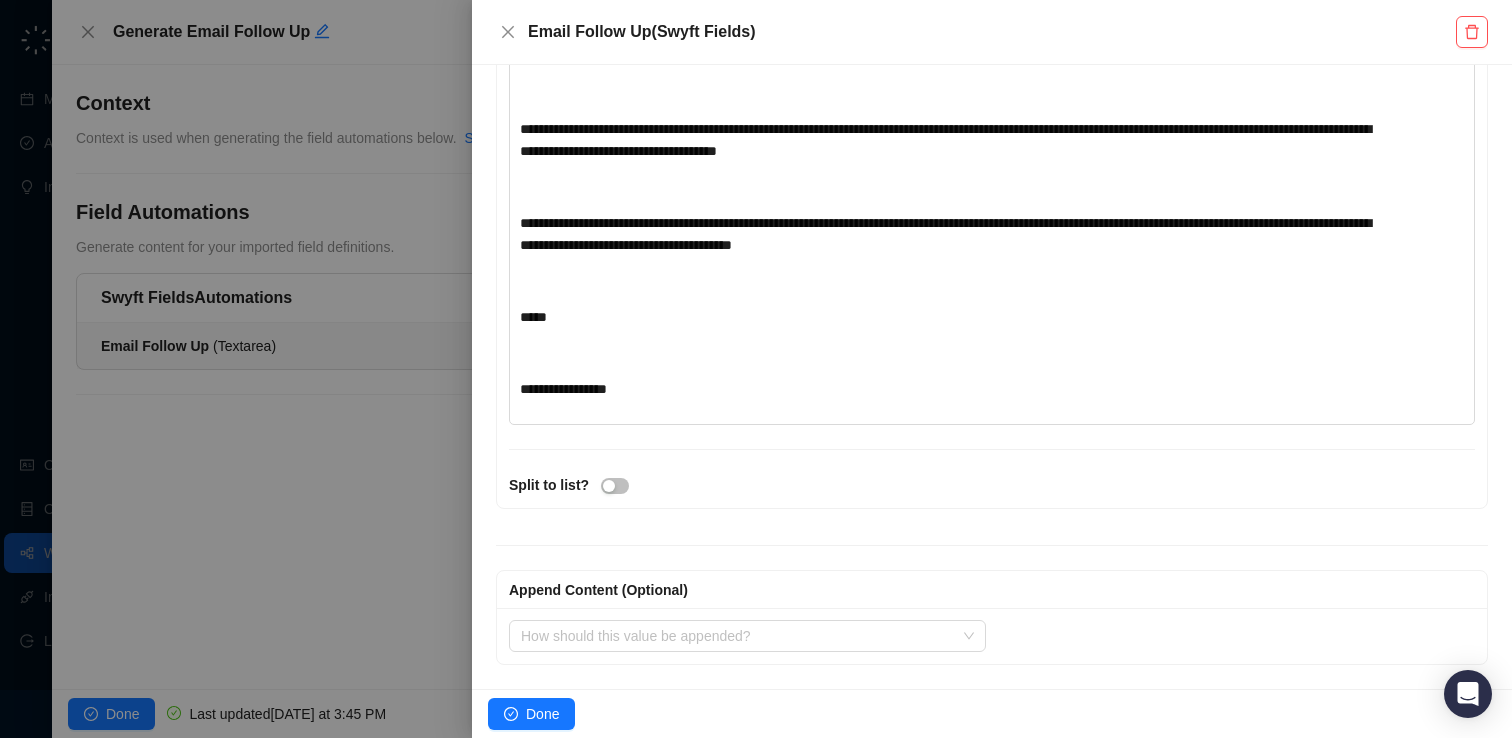 scroll, scrollTop: 0, scrollLeft: 0, axis: both 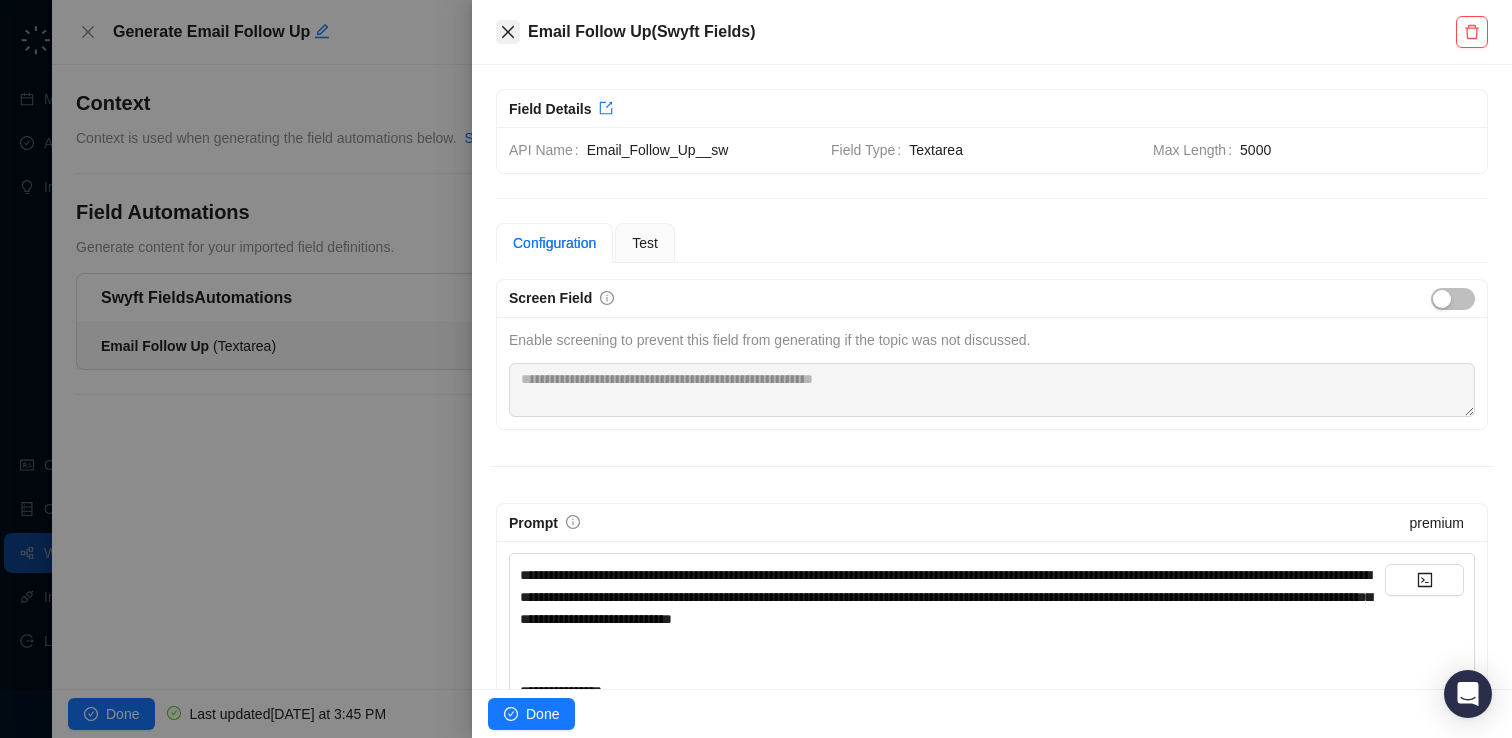 click 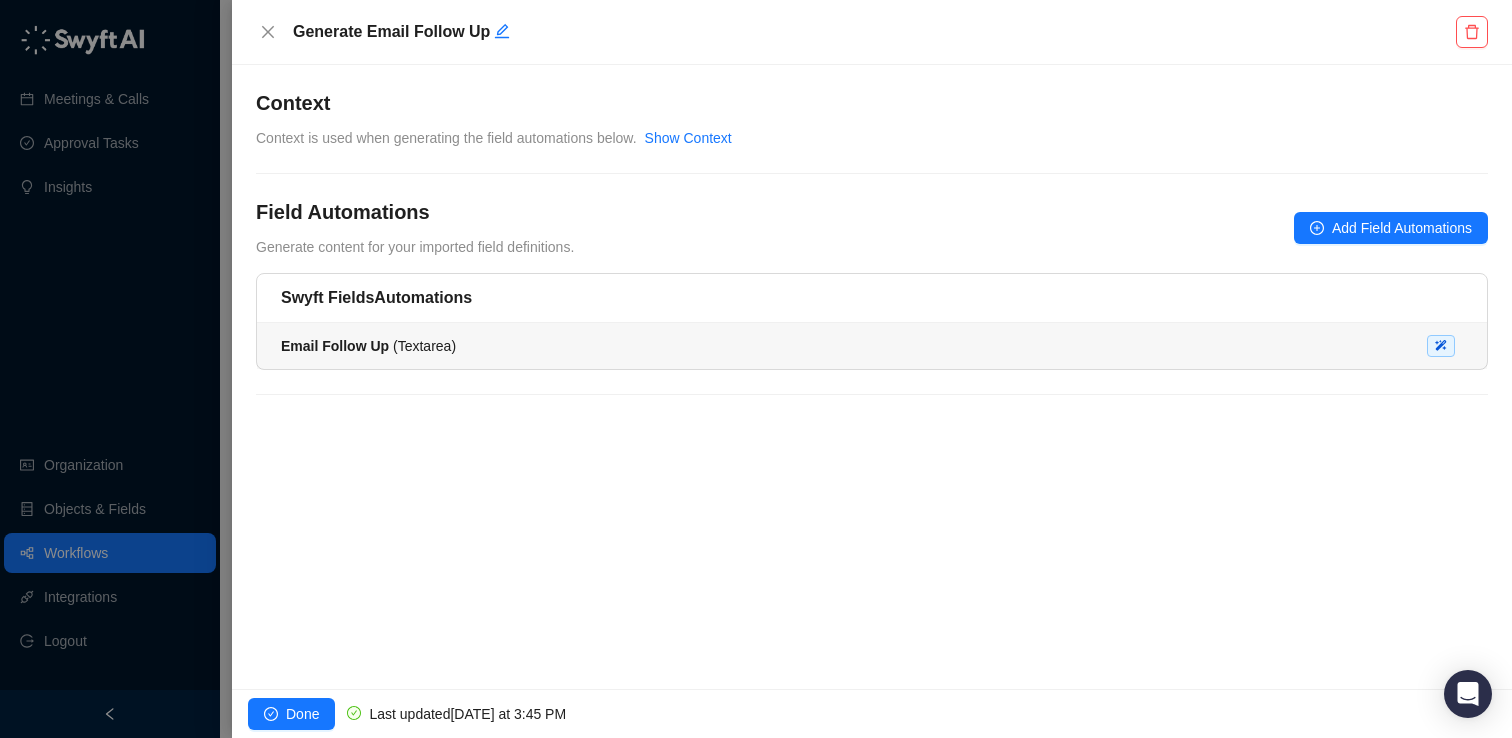 click on "Email Follow Up" at bounding box center (335, 346) 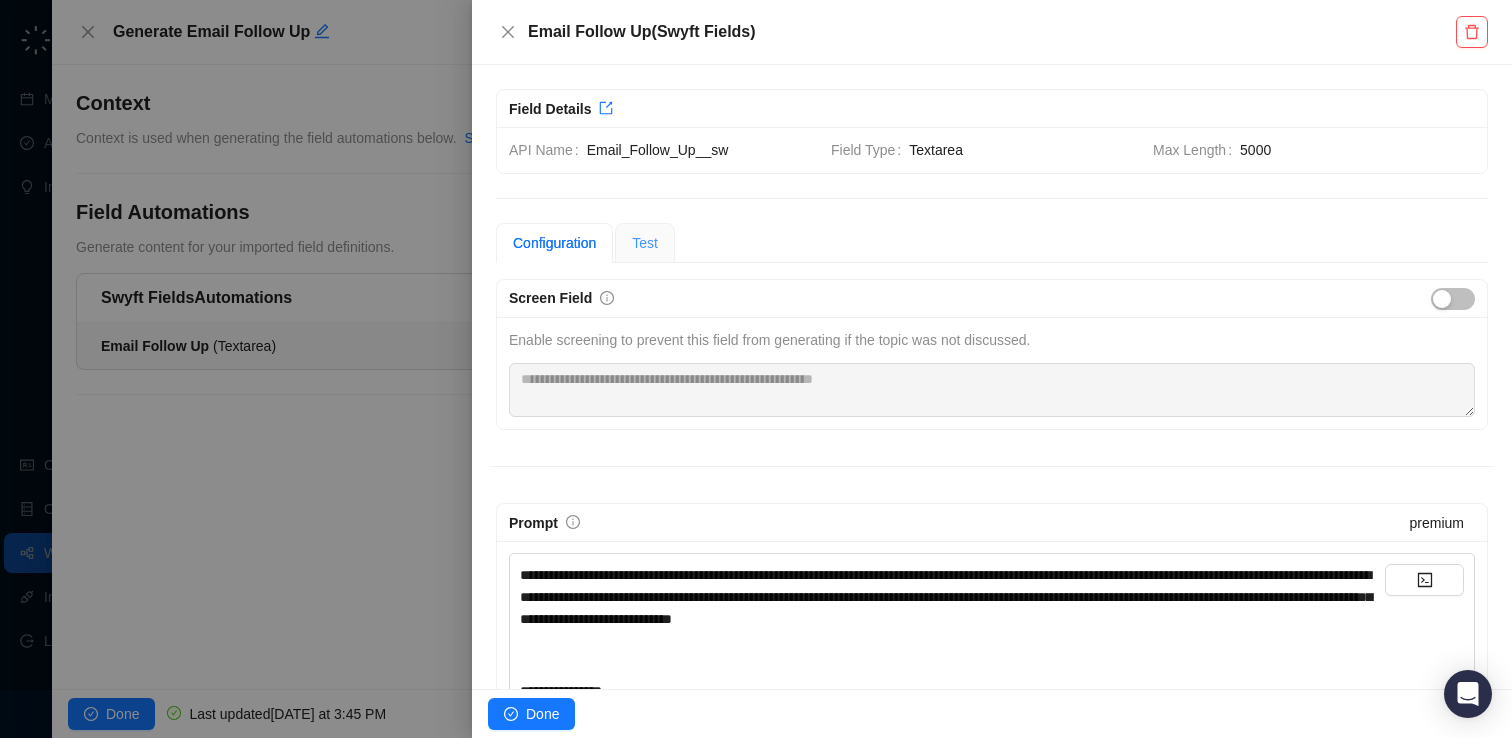 click on "Test" at bounding box center [645, 243] 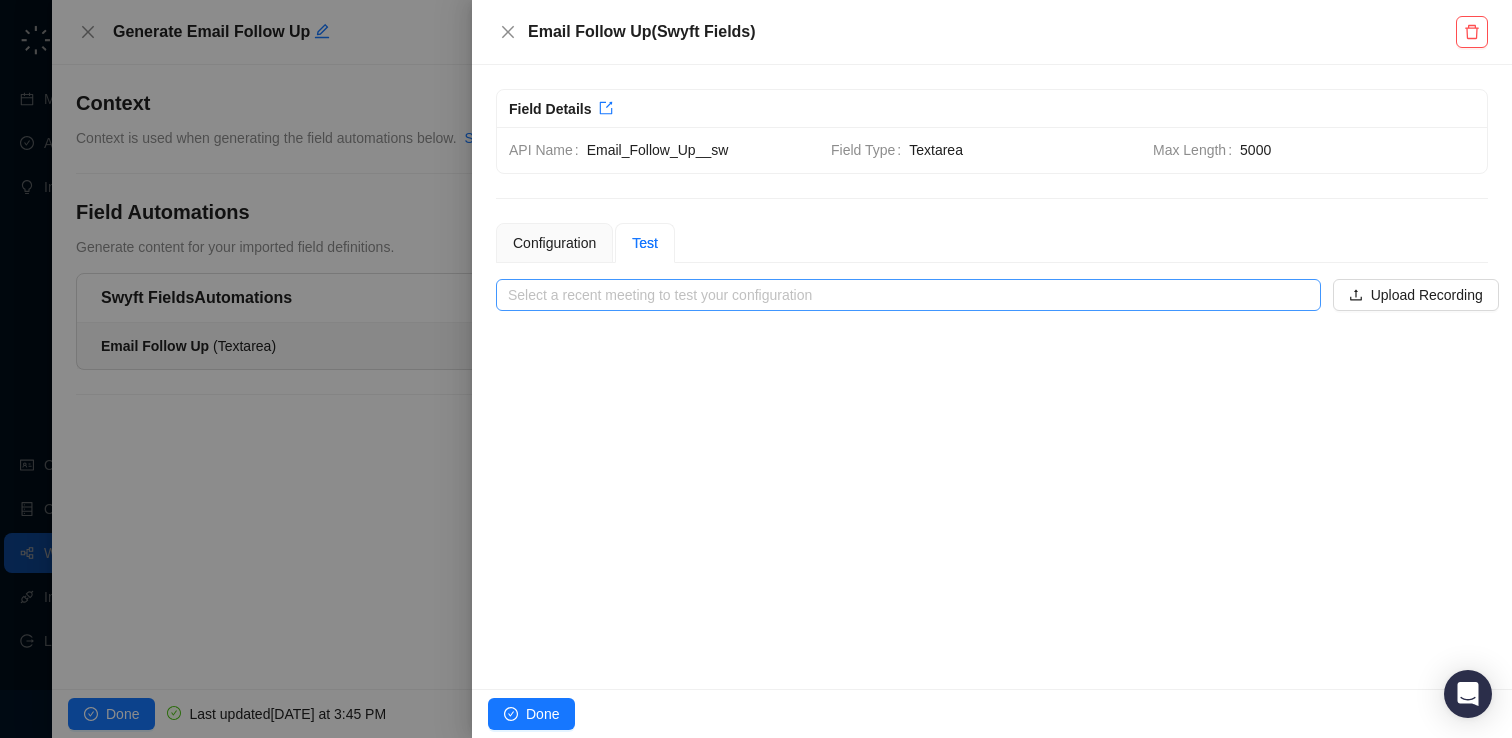 click at bounding box center (902, 295) 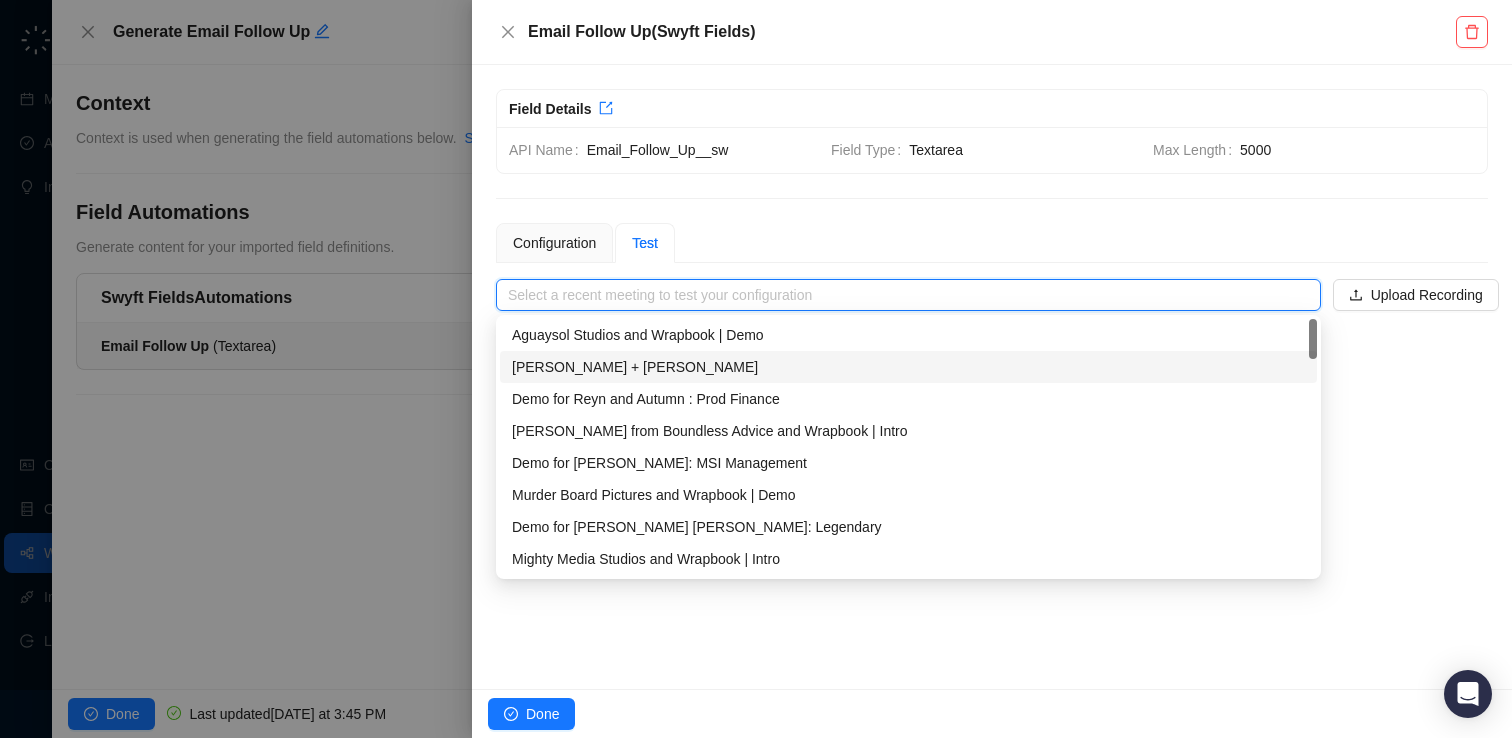 click on "[PERSON_NAME] + [PERSON_NAME]" at bounding box center (908, 367) 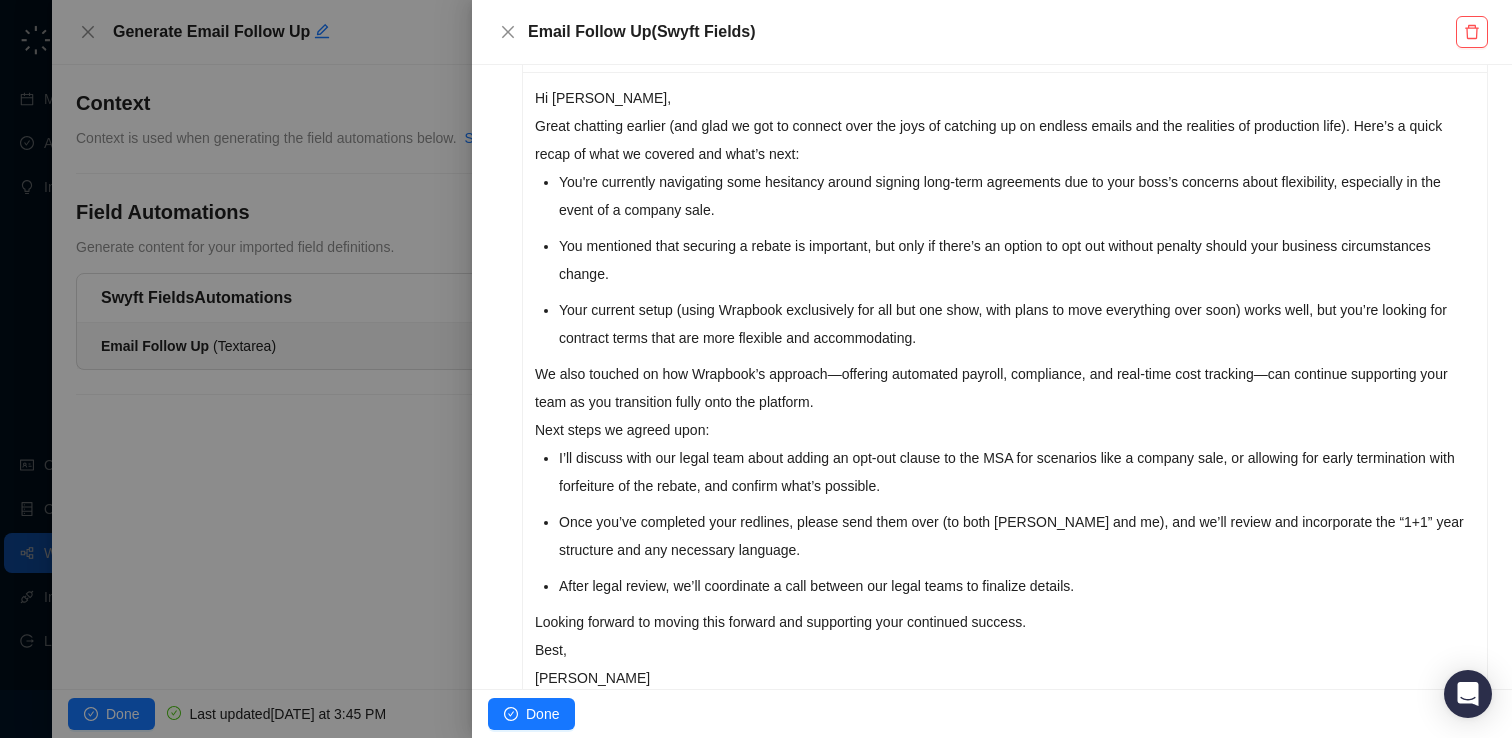 scroll, scrollTop: 511, scrollLeft: 0, axis: vertical 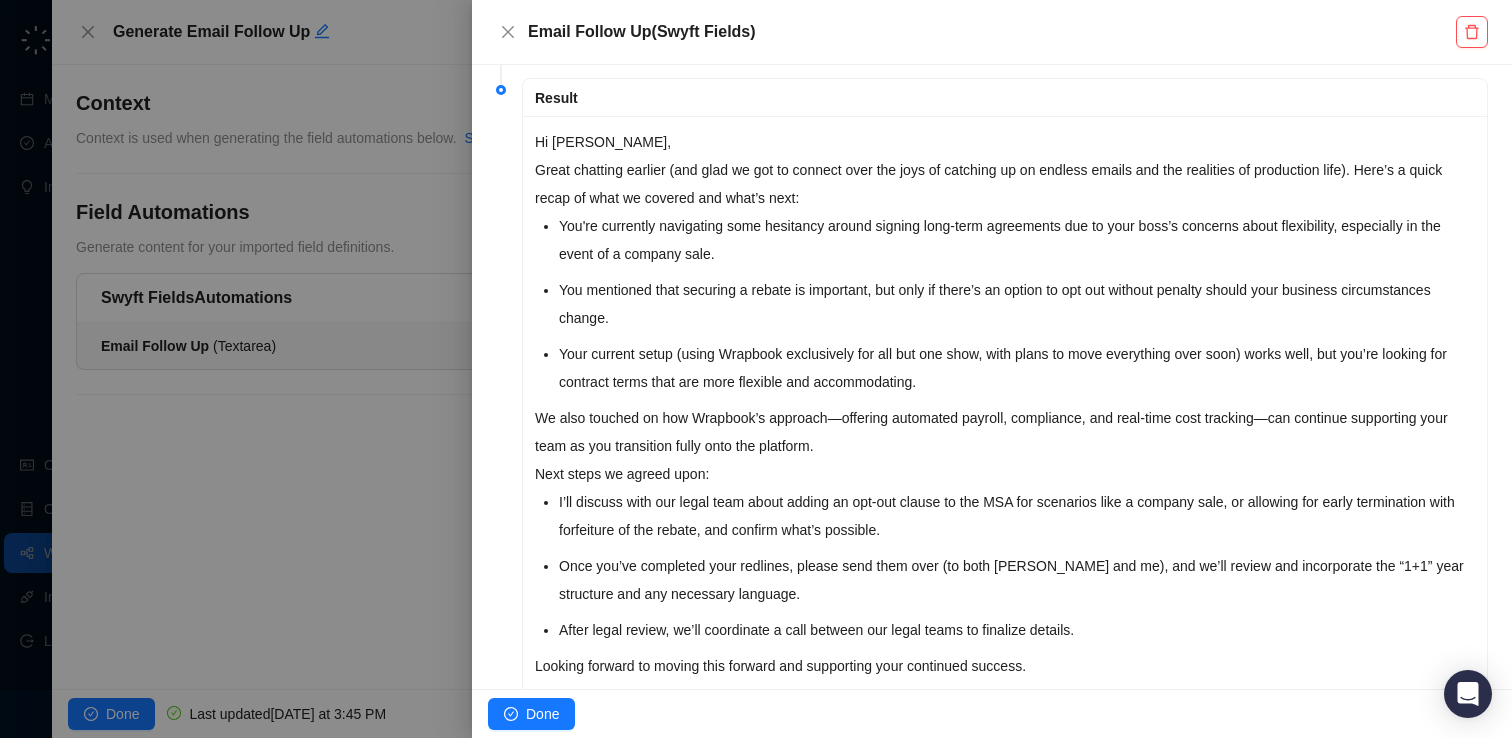 drag, startPoint x: 819, startPoint y: 660, endPoint x: 538, endPoint y: 141, distance: 590.1881 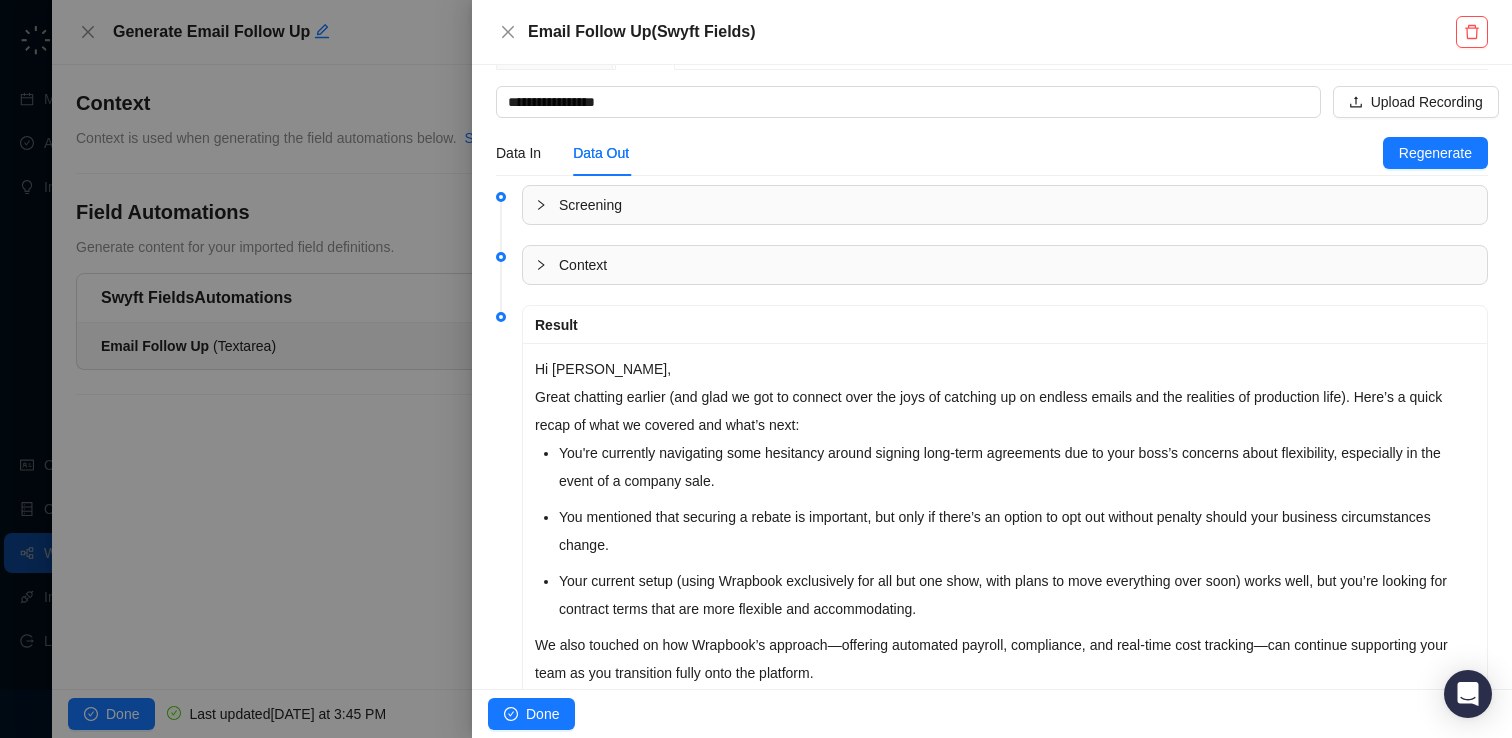 scroll, scrollTop: 0, scrollLeft: 0, axis: both 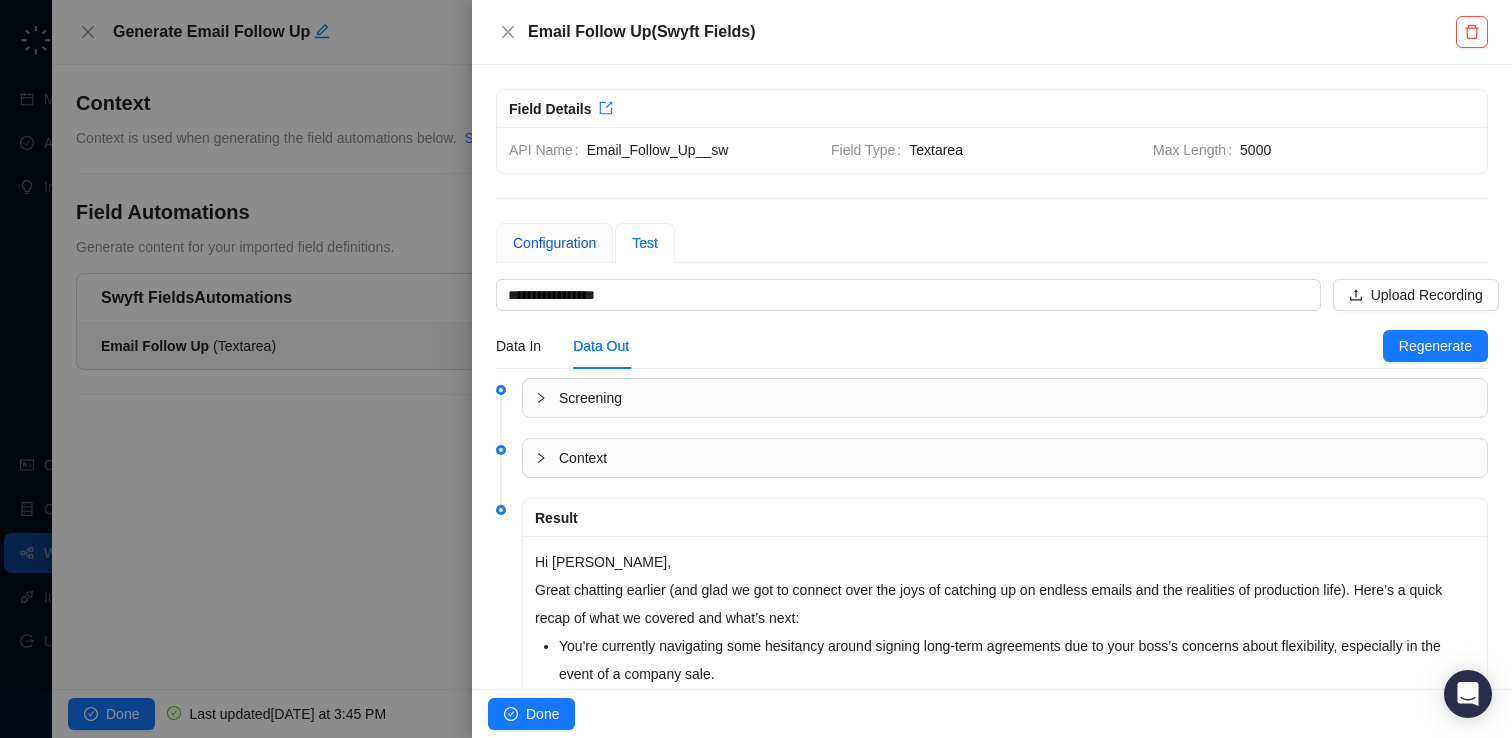 click on "Configuration" at bounding box center (554, 243) 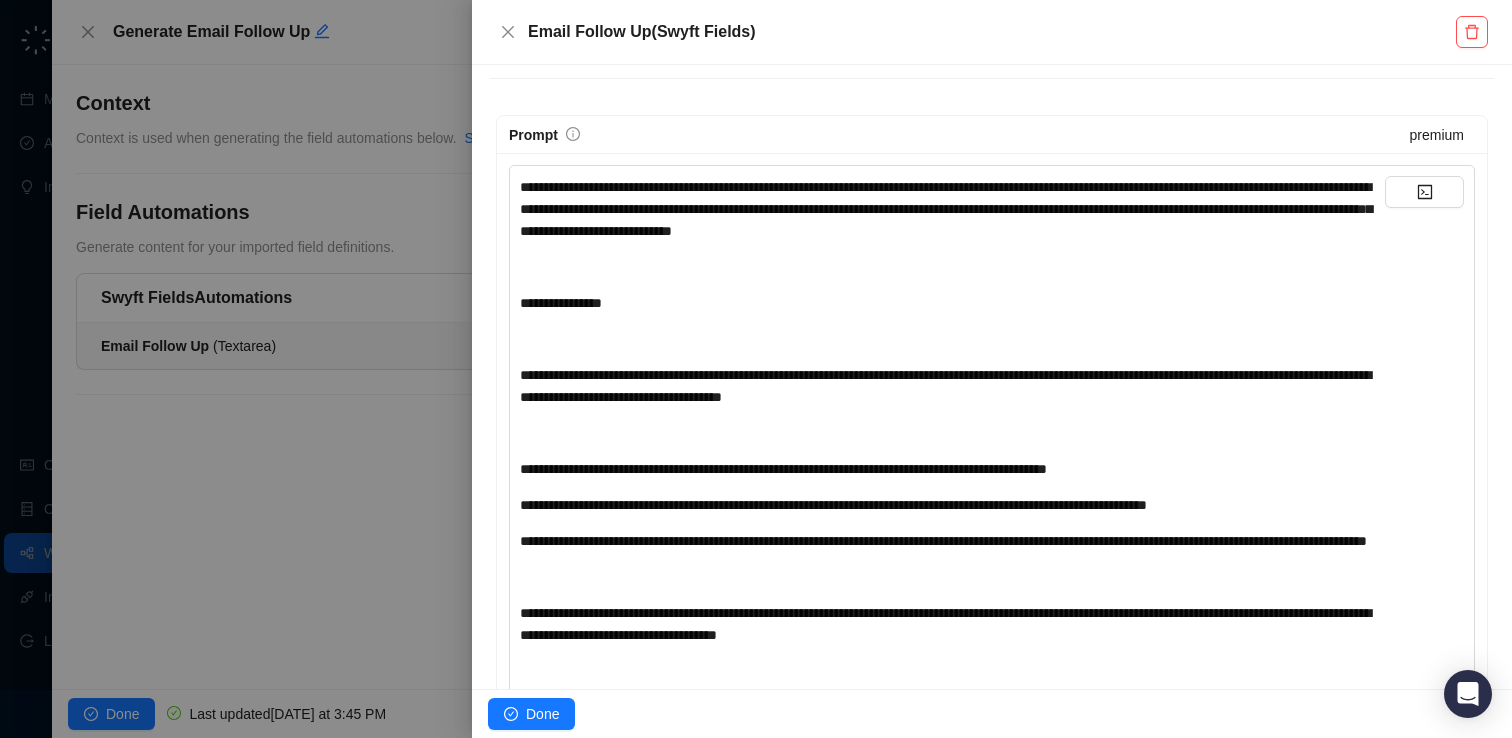 scroll, scrollTop: 389, scrollLeft: 0, axis: vertical 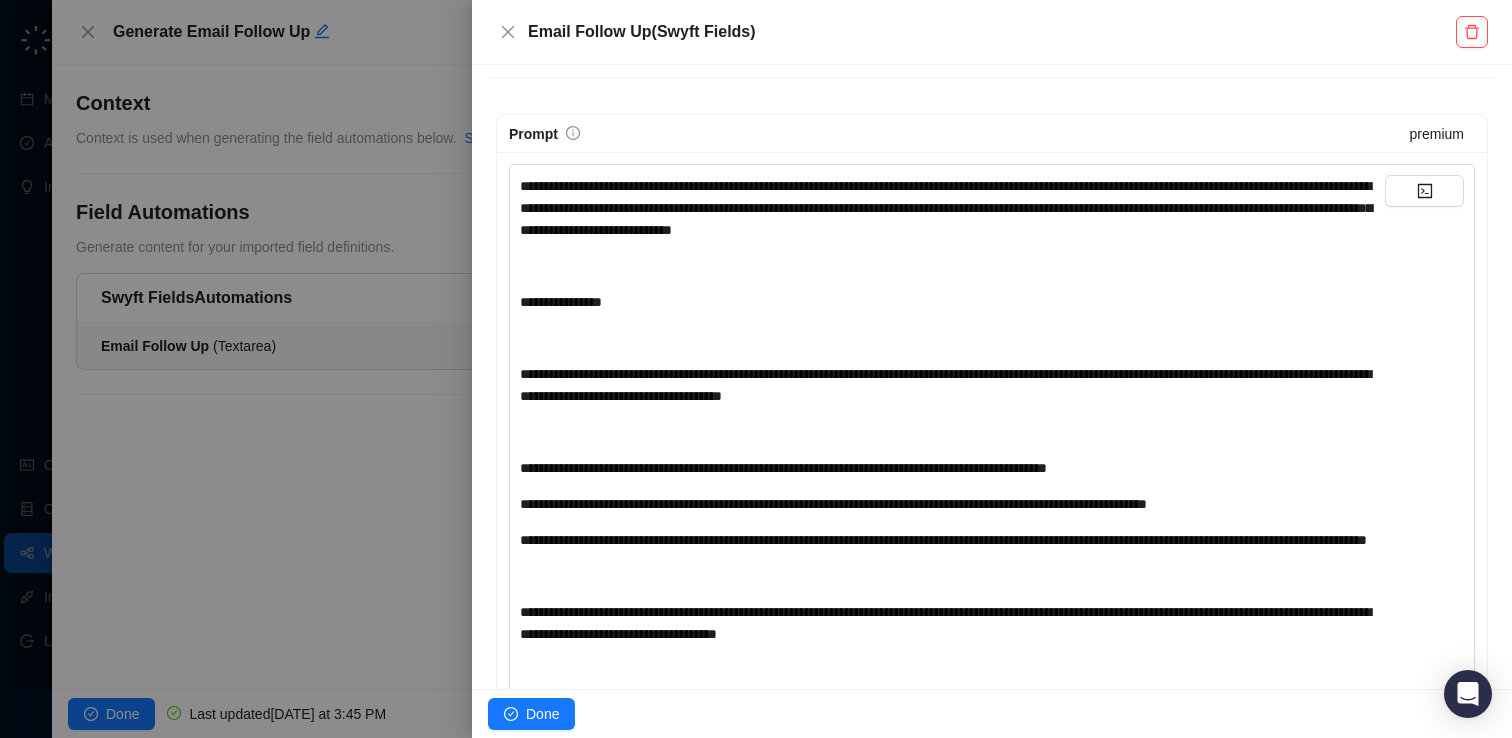 click on "**********" at bounding box center [952, 529] 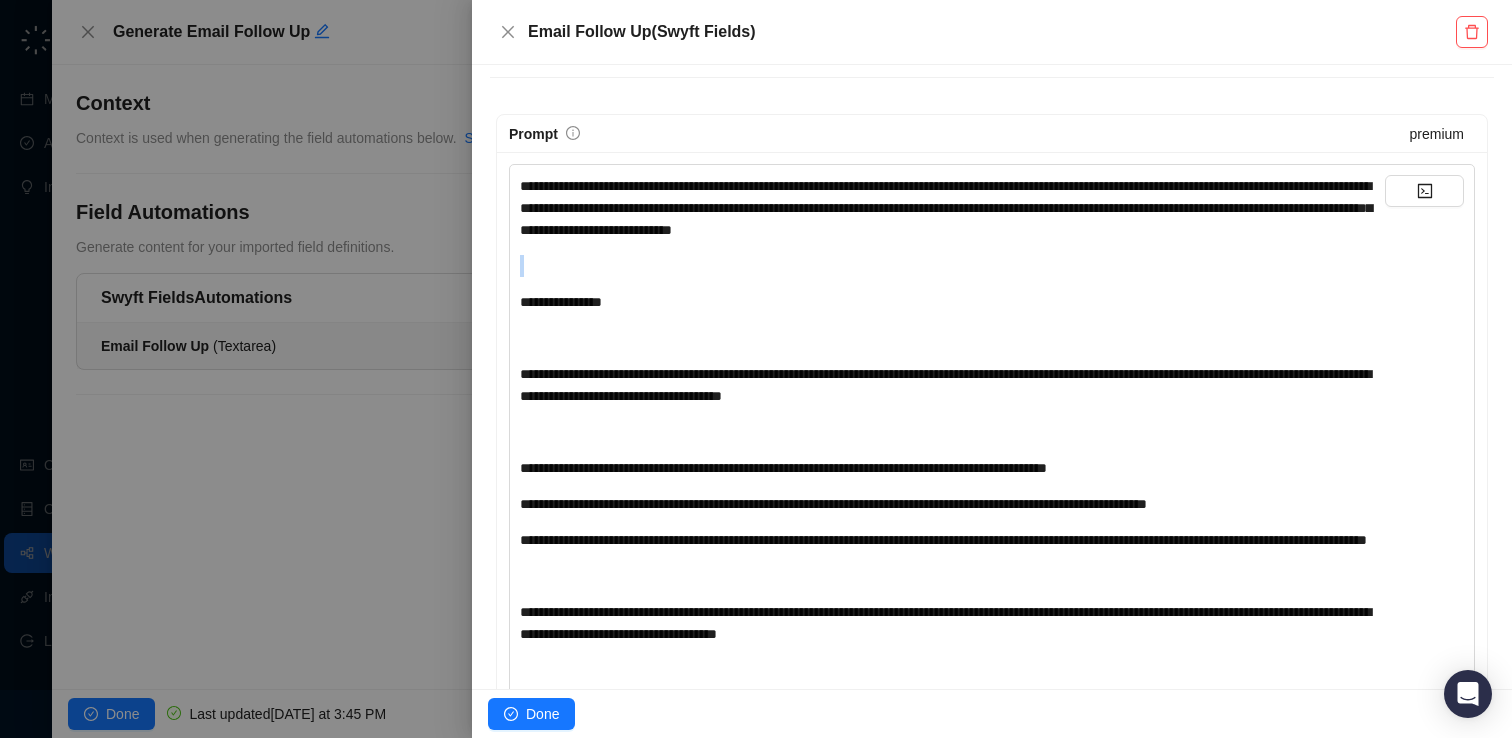 click on "**********" at bounding box center [952, 529] 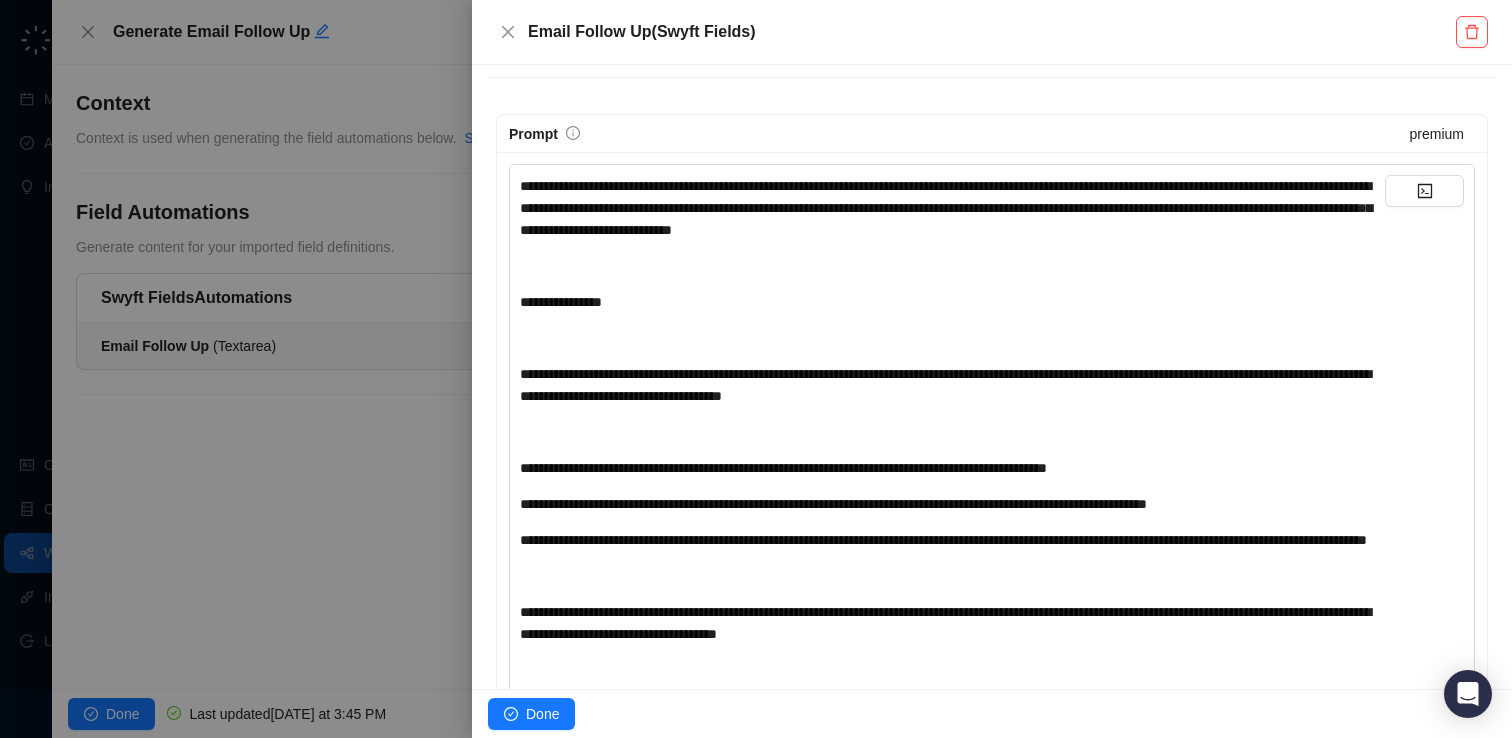 click on "**********" at bounding box center (946, 208) 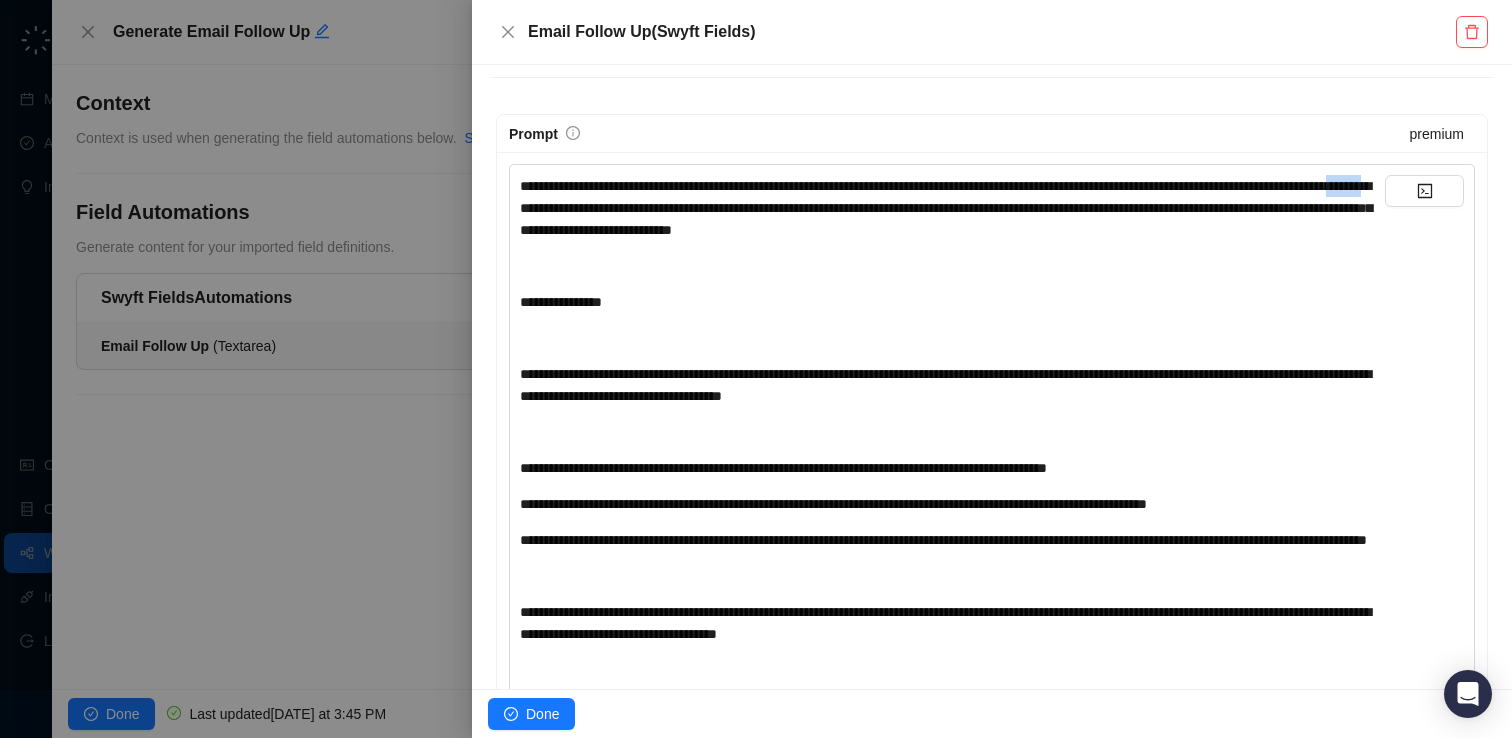 click on "**********" at bounding box center (946, 208) 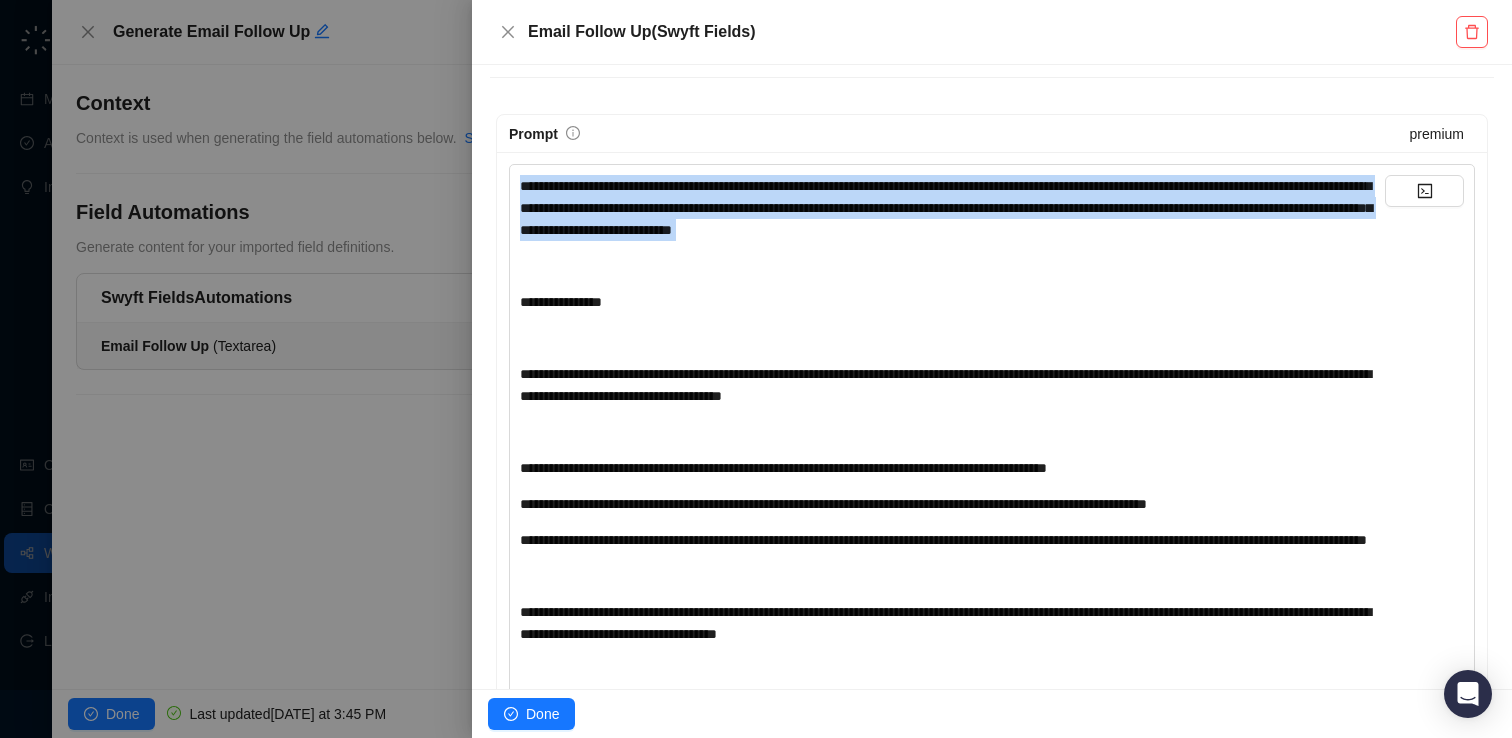 click on "**********" at bounding box center (946, 208) 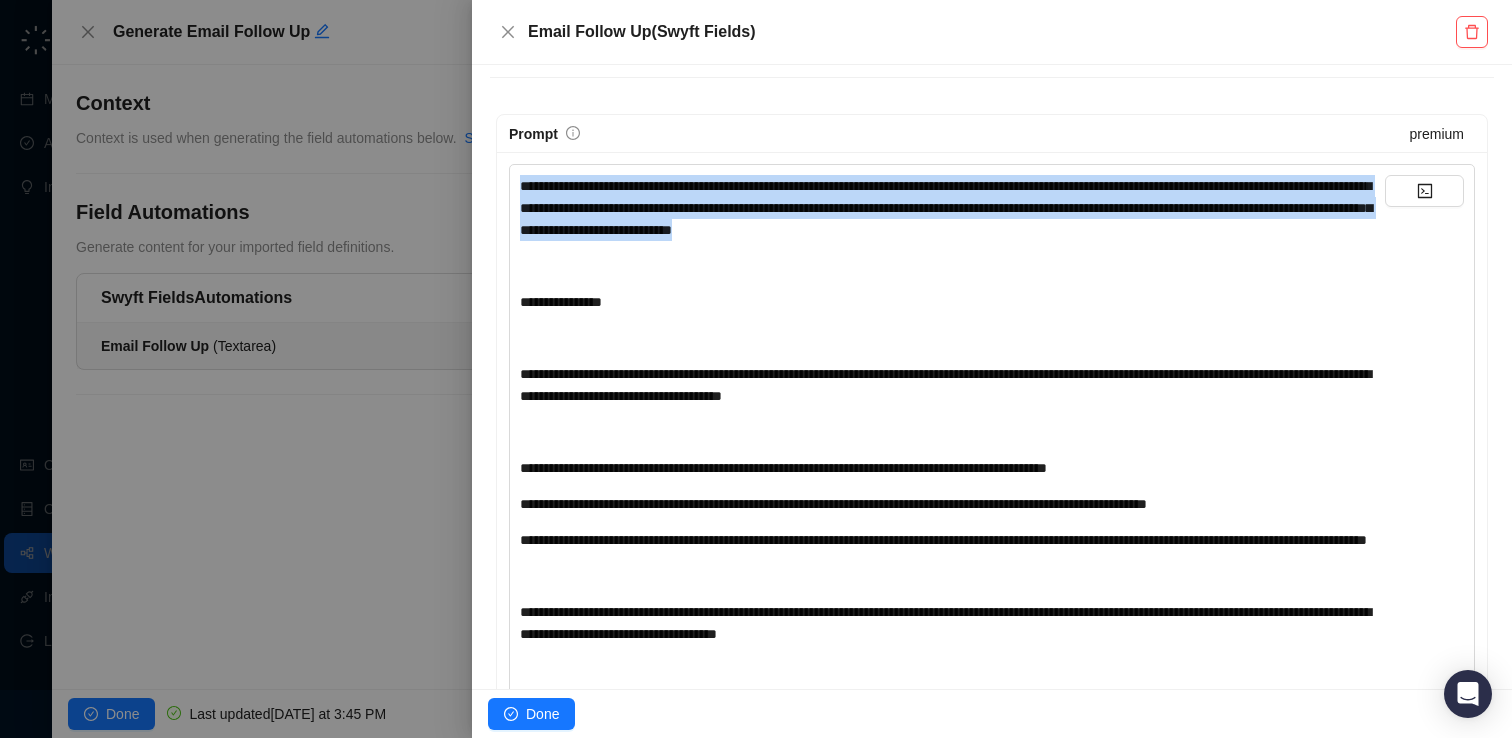 click on "**********" at bounding box center (946, 208) 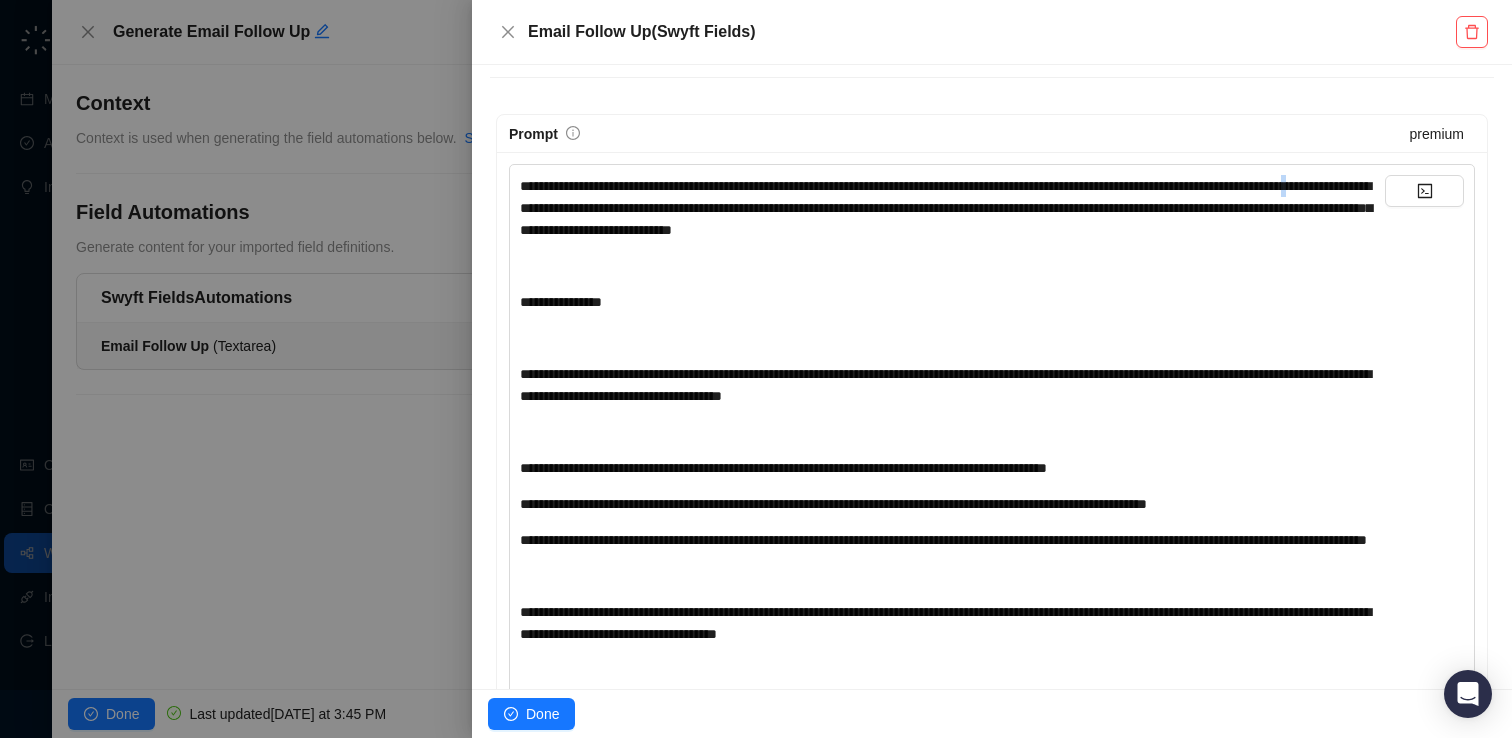 click on "**********" at bounding box center [946, 208] 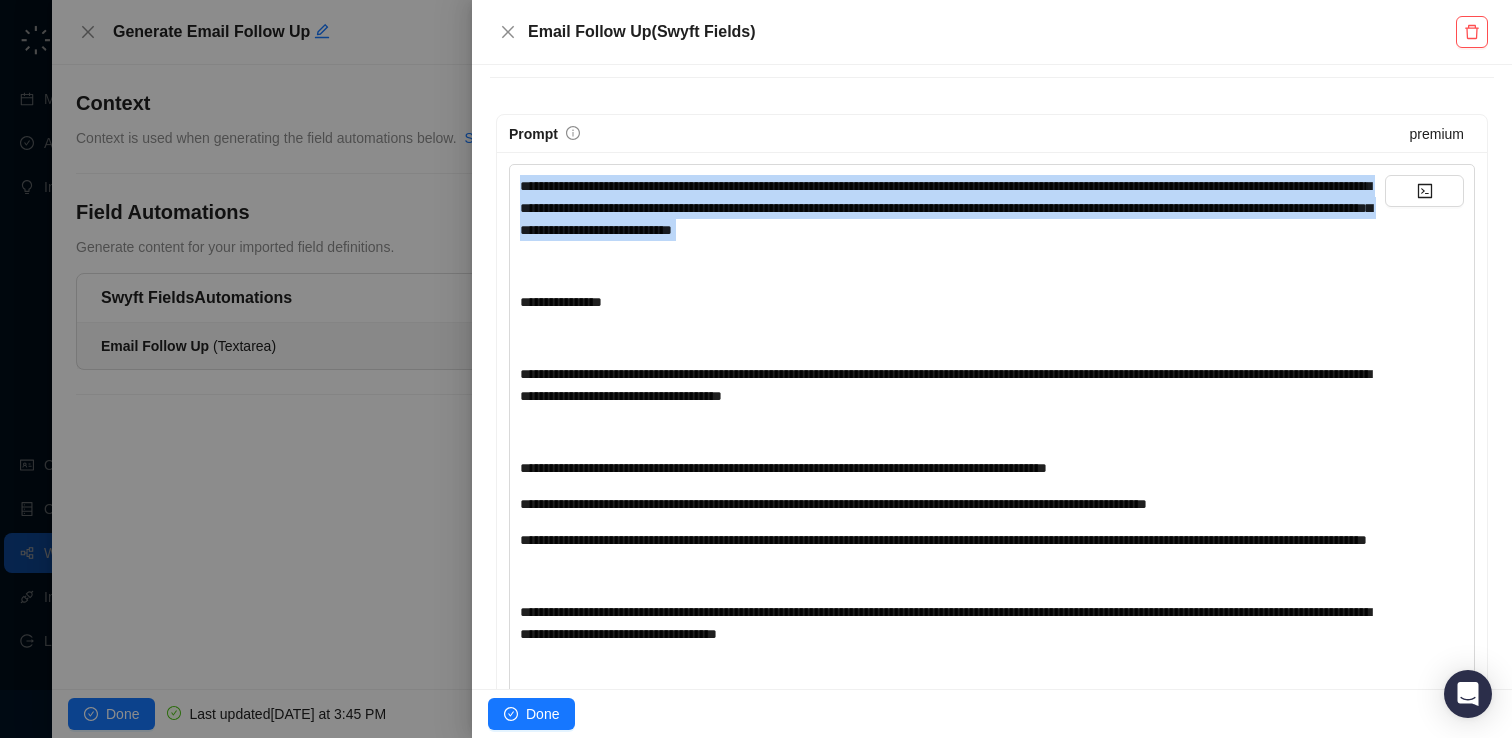 click on "**********" at bounding box center [946, 208] 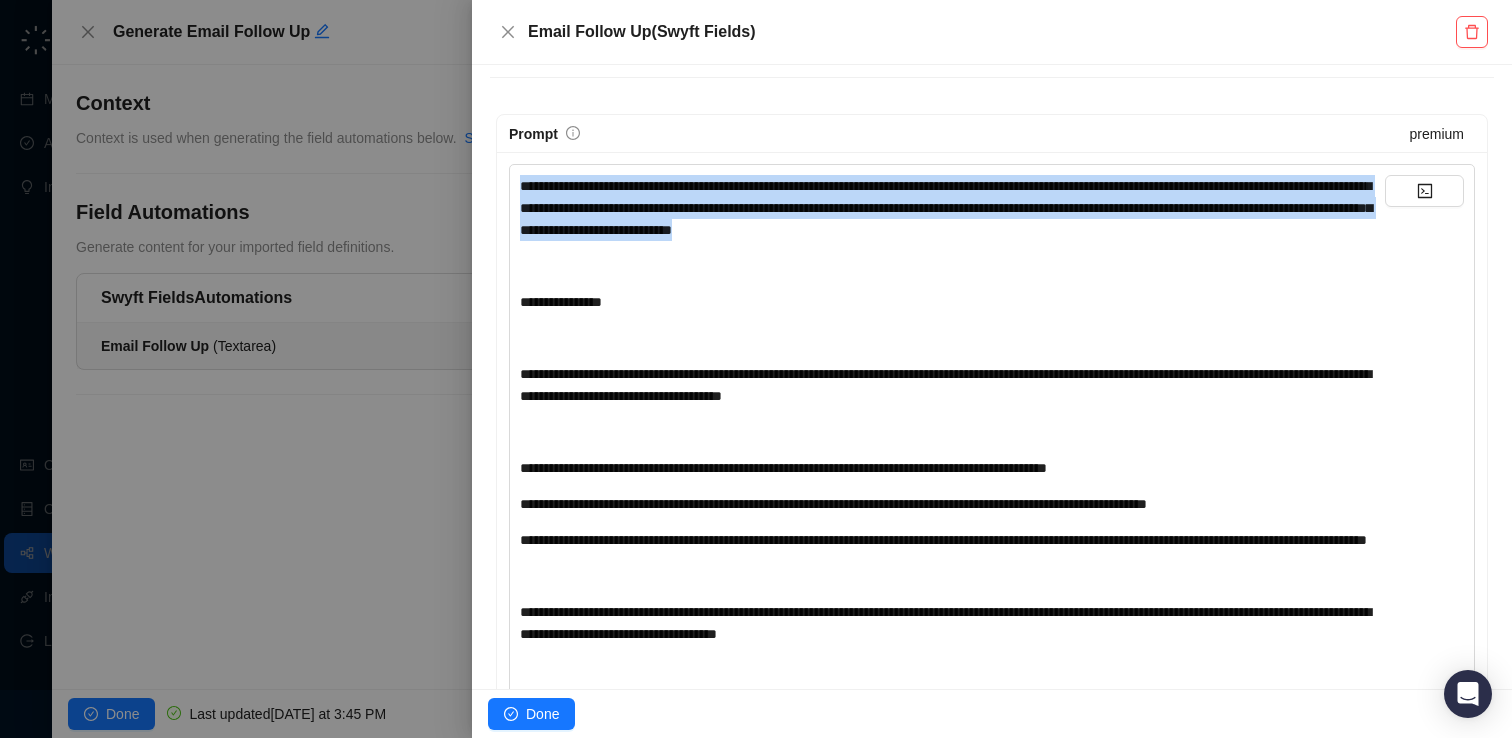 click on "**********" at bounding box center [946, 208] 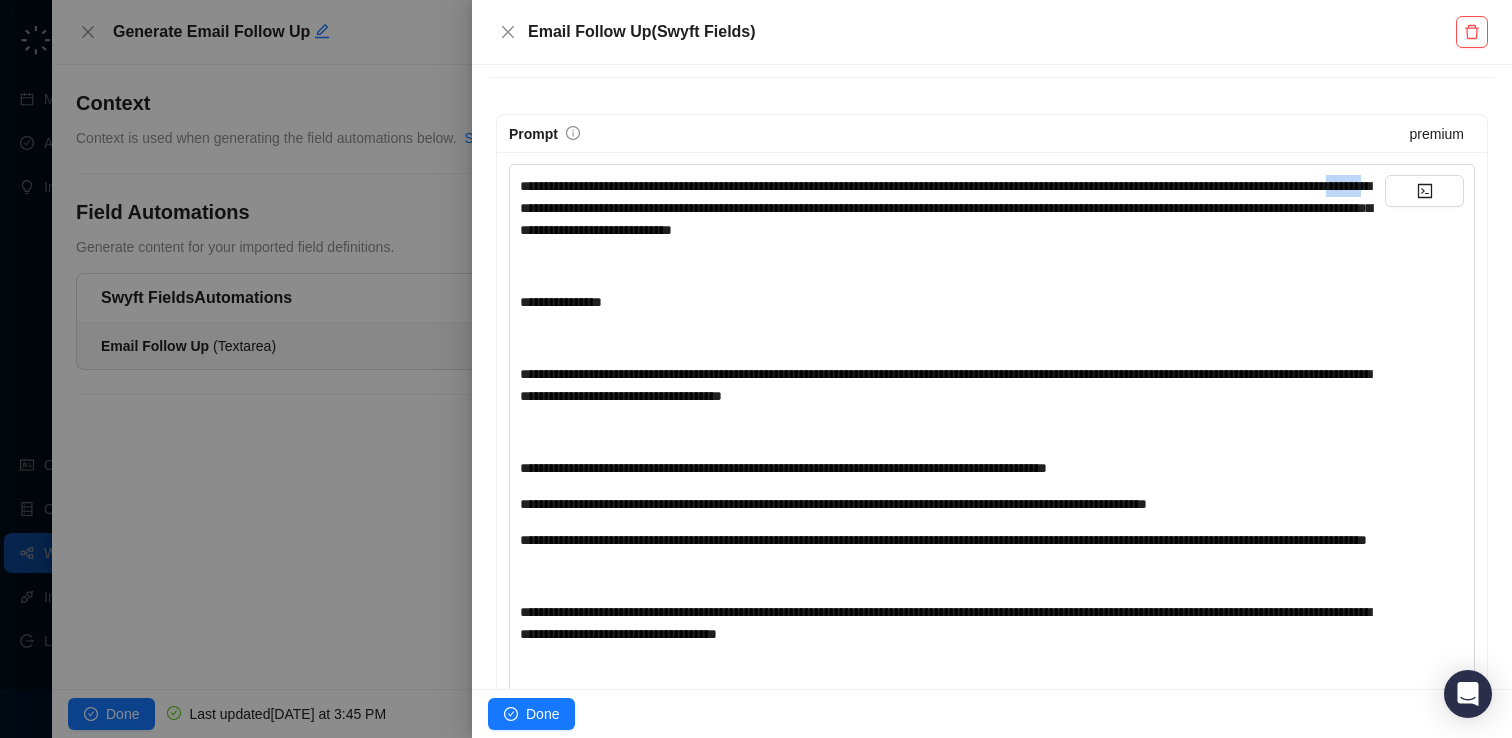 click on "**********" at bounding box center (946, 208) 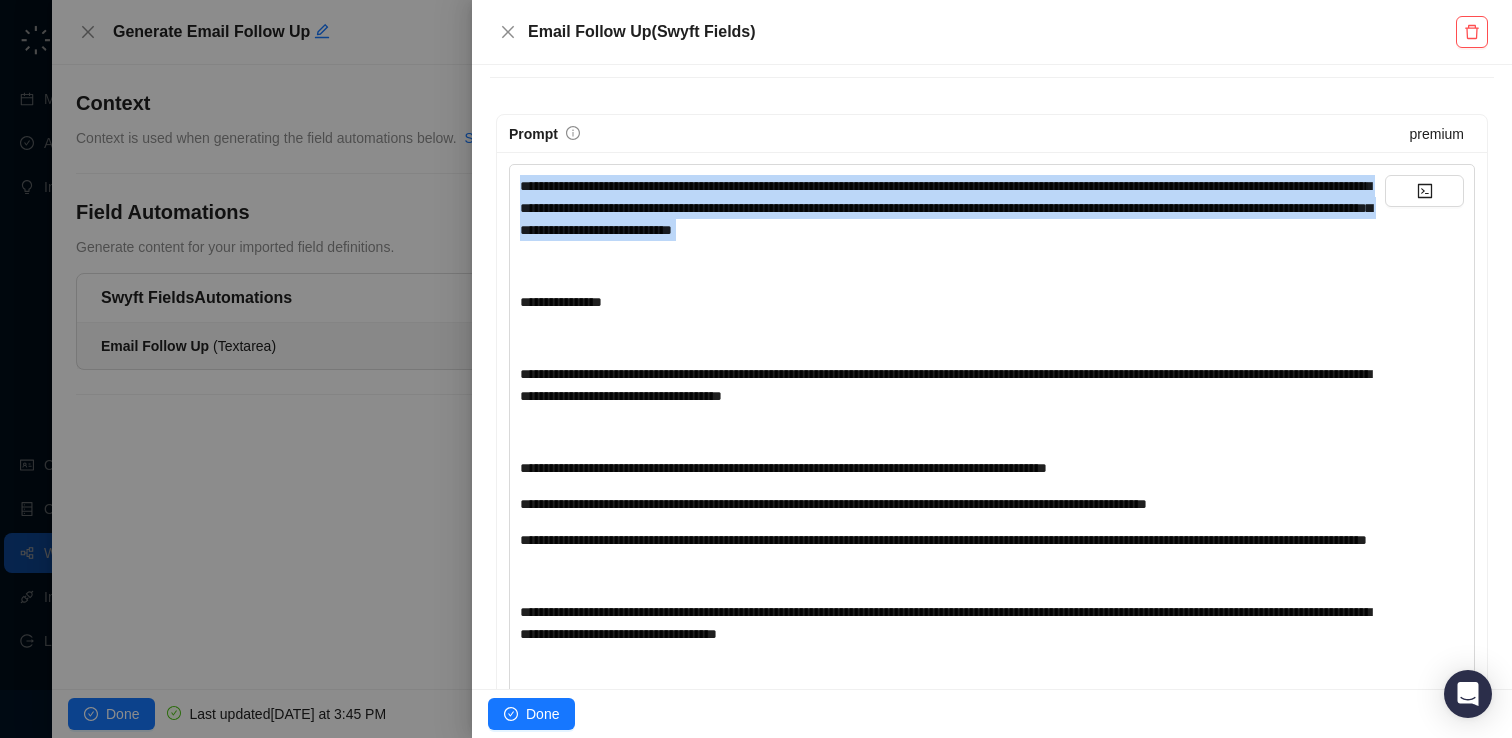 click on "**********" at bounding box center (946, 208) 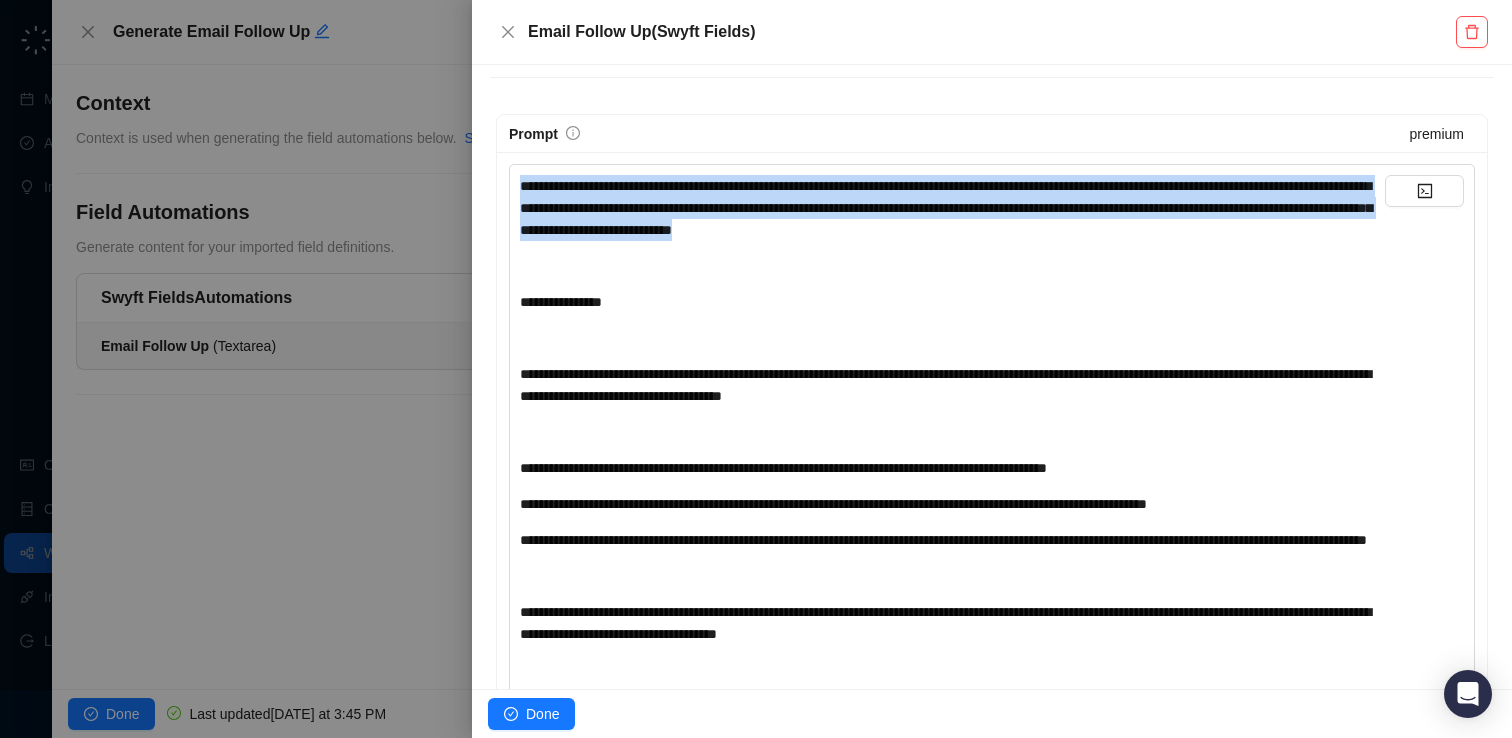 click on "**********" at bounding box center [946, 208] 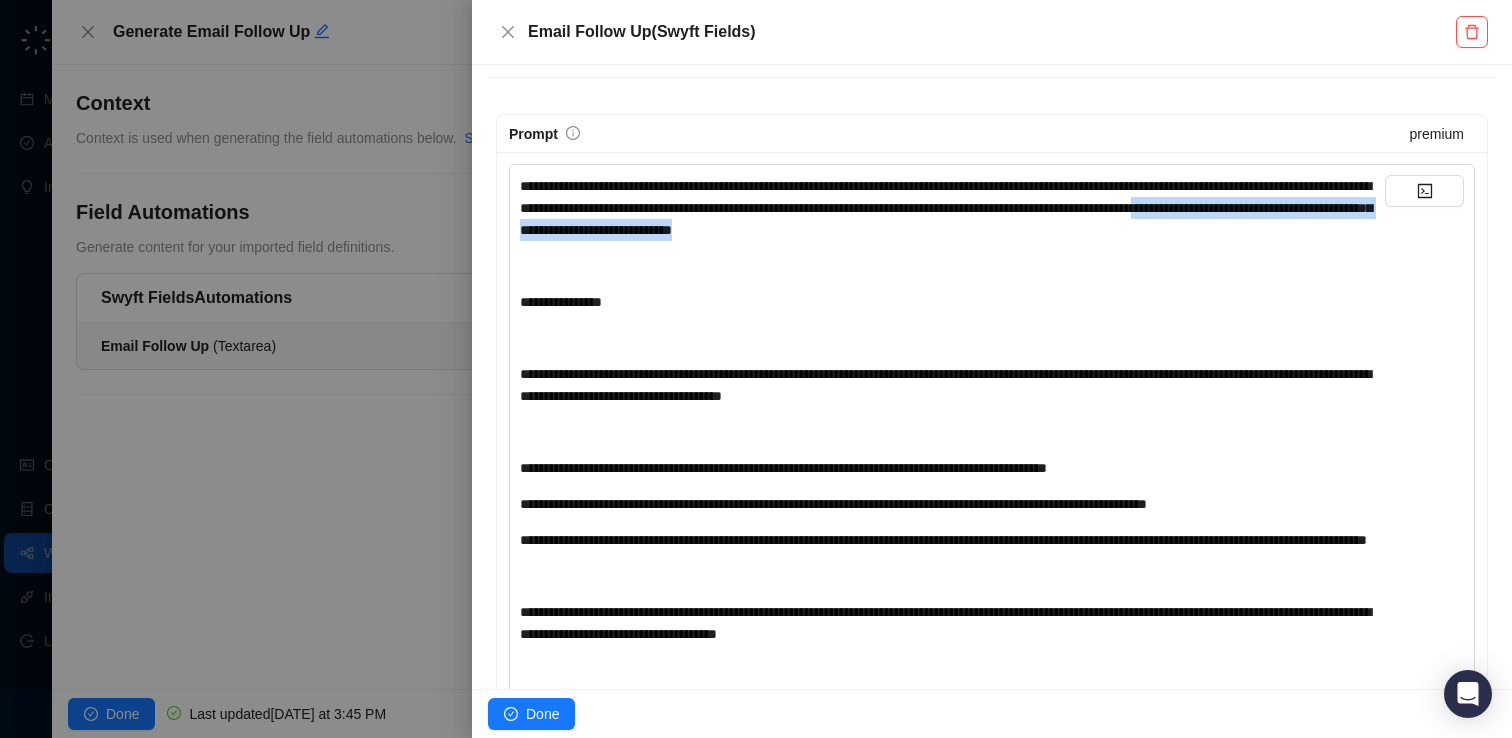 drag, startPoint x: 700, startPoint y: 232, endPoint x: 1236, endPoint y: 234, distance: 536.0037 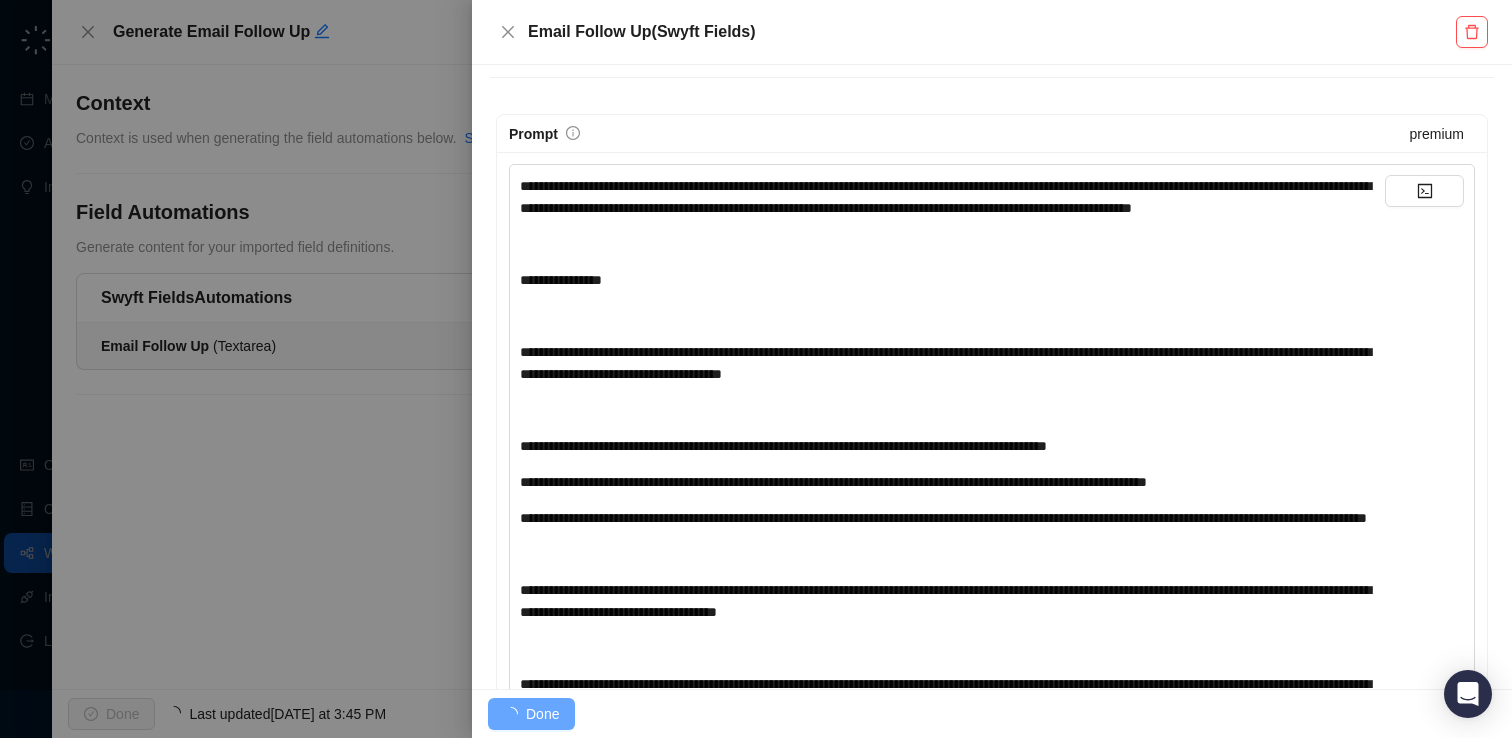 click on "**********" at bounding box center [952, 280] 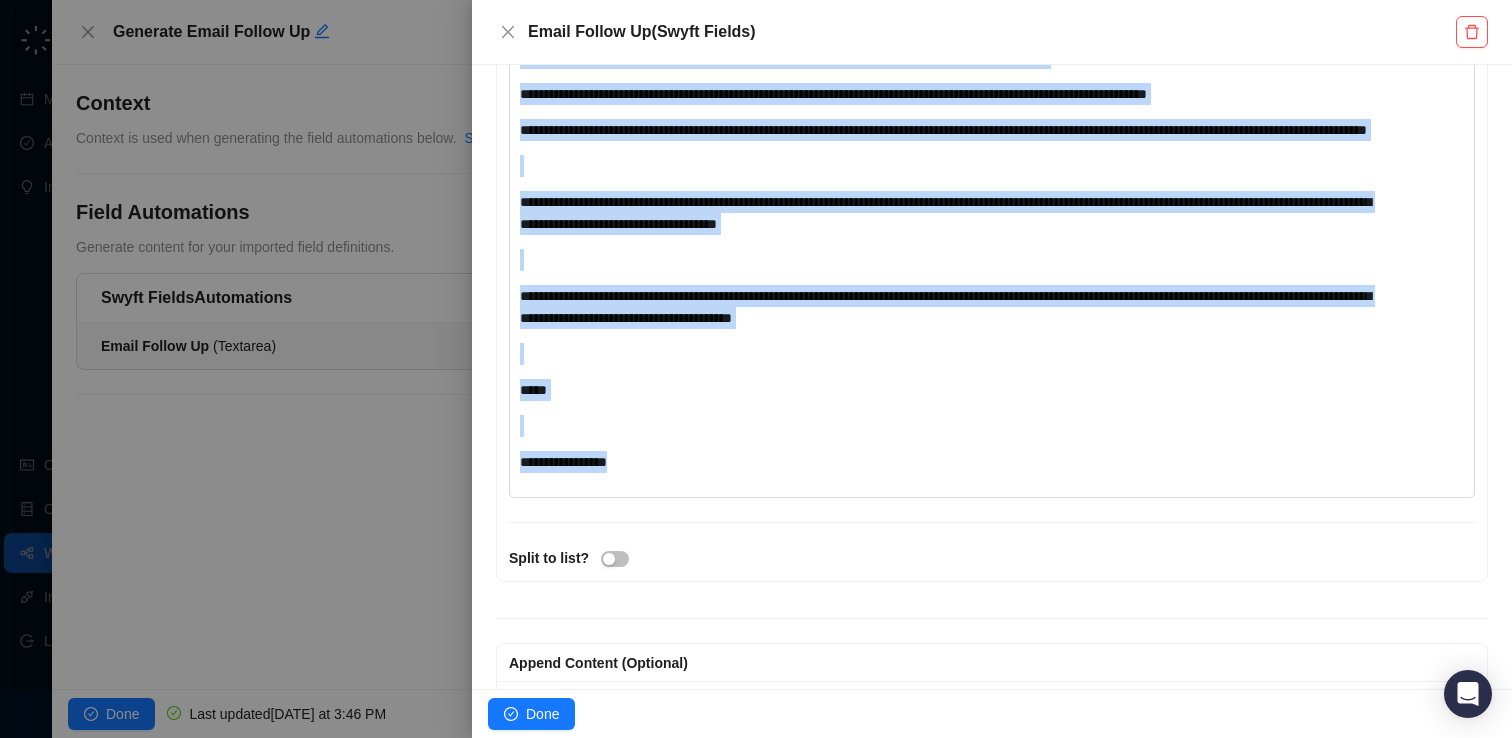scroll, scrollTop: 894, scrollLeft: 0, axis: vertical 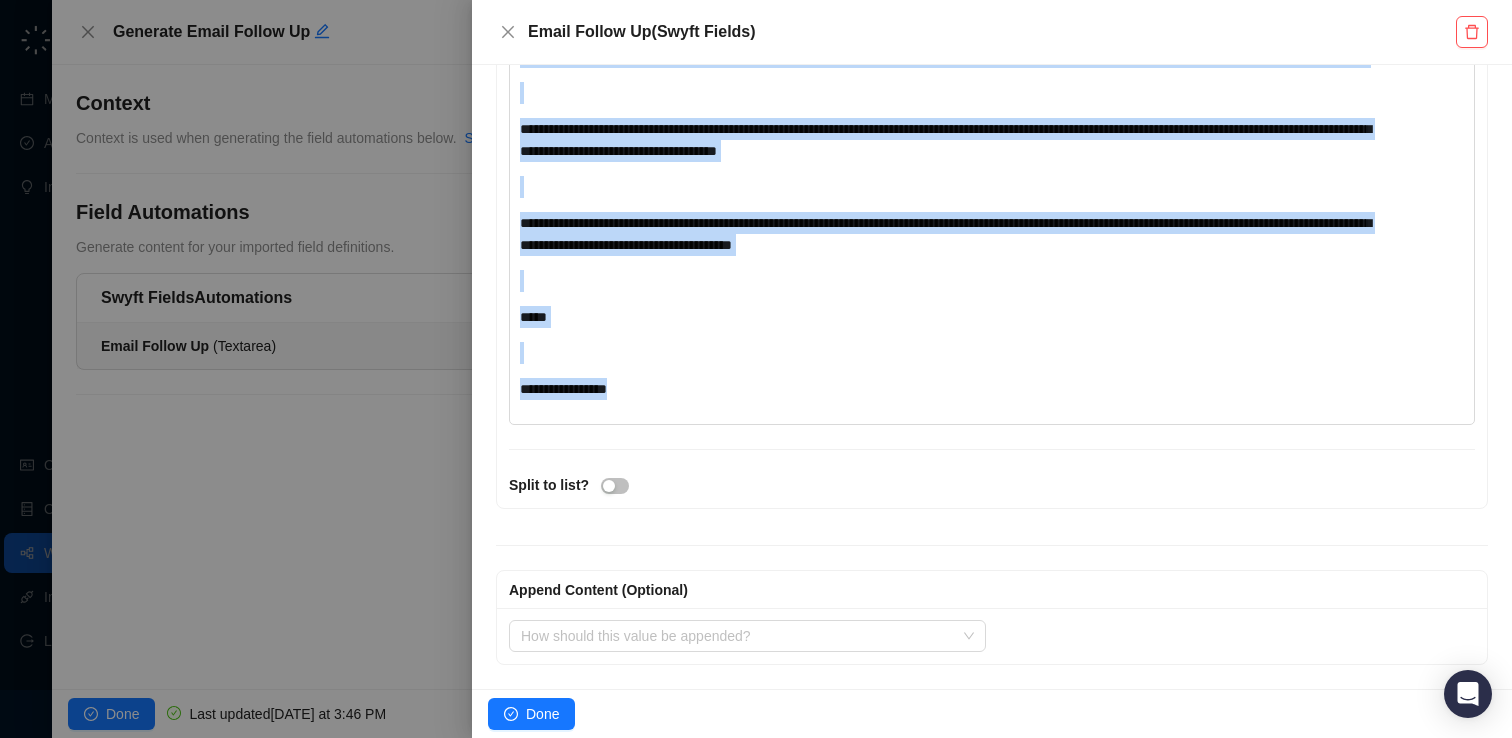 drag, startPoint x: 522, startPoint y: 144, endPoint x: 833, endPoint y: 394, distance: 399.02505 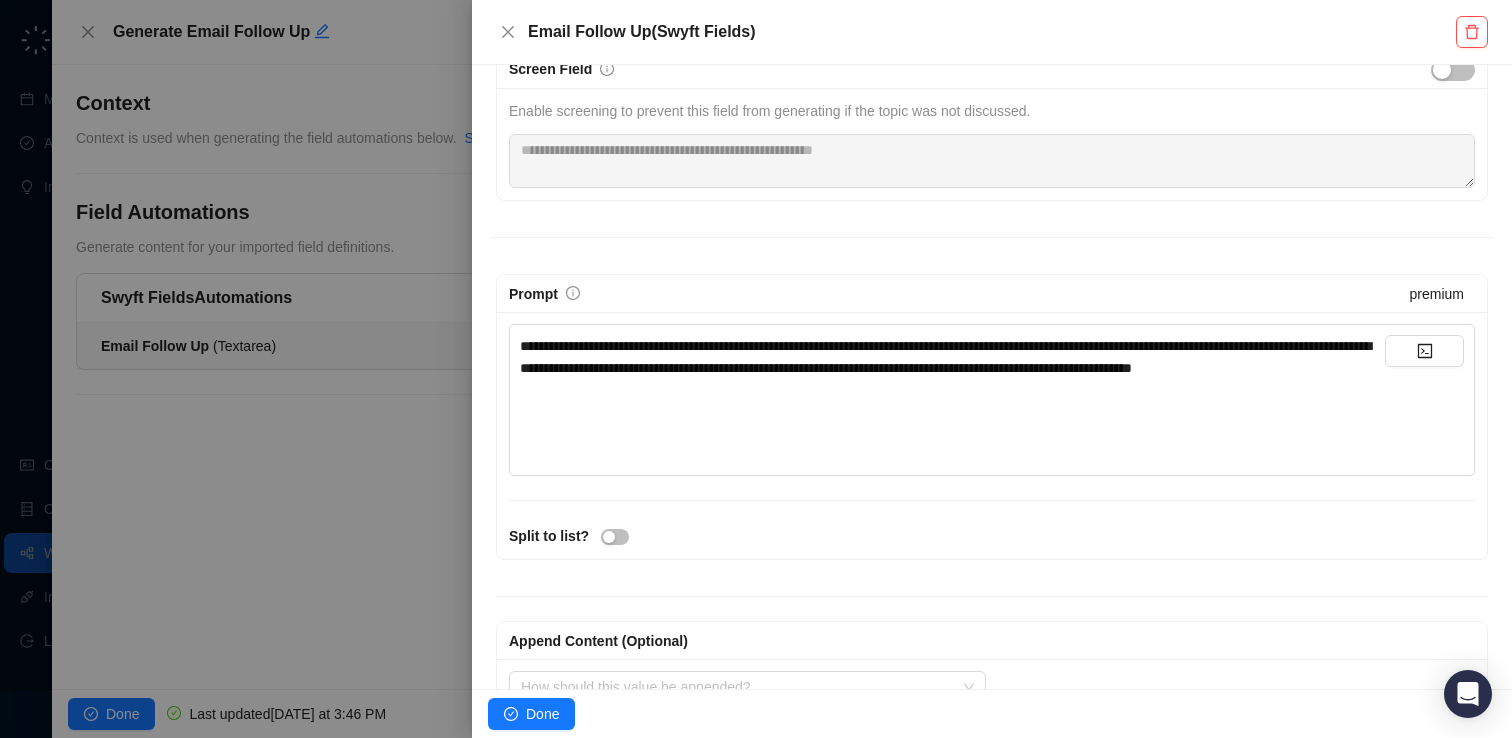 scroll, scrollTop: 227, scrollLeft: 0, axis: vertical 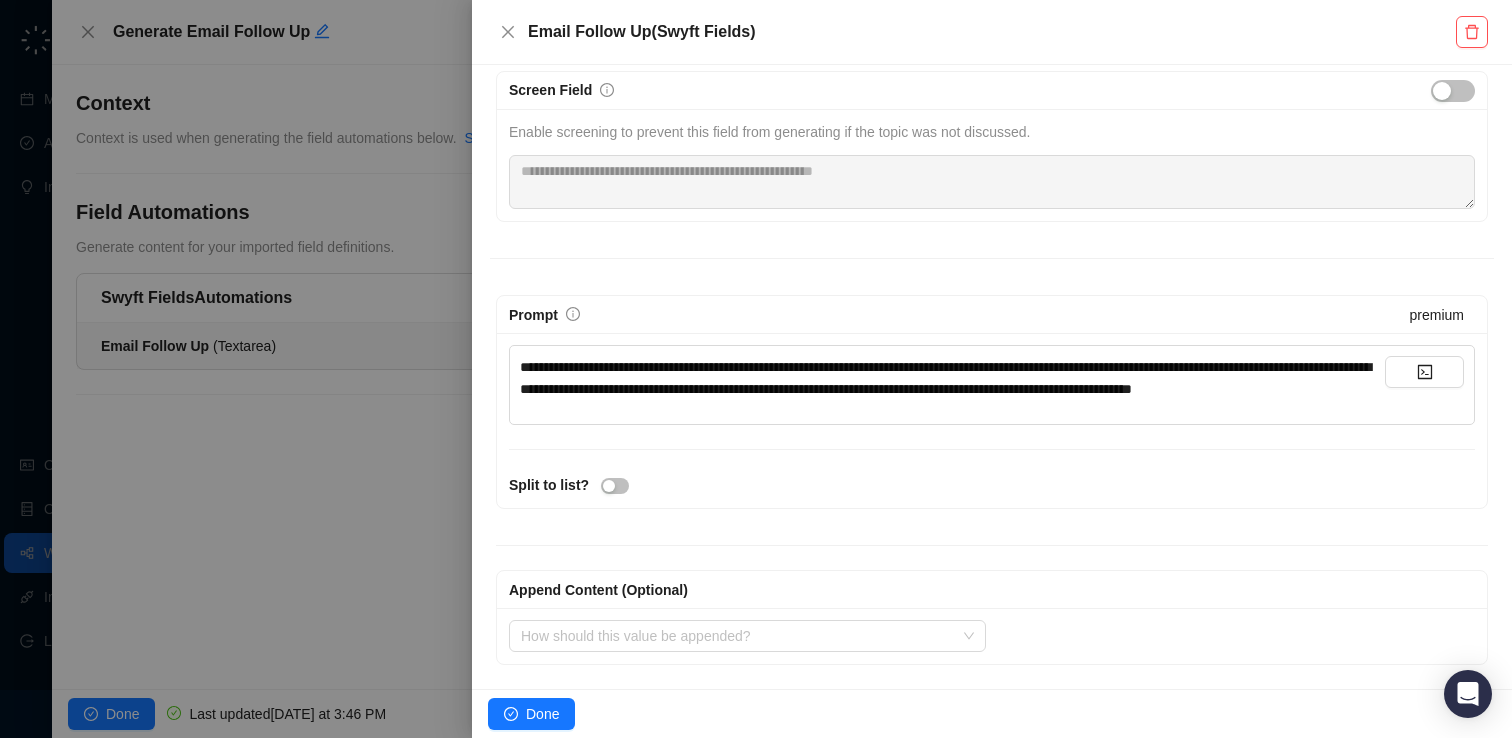 click on "**********" at bounding box center (945, 378) 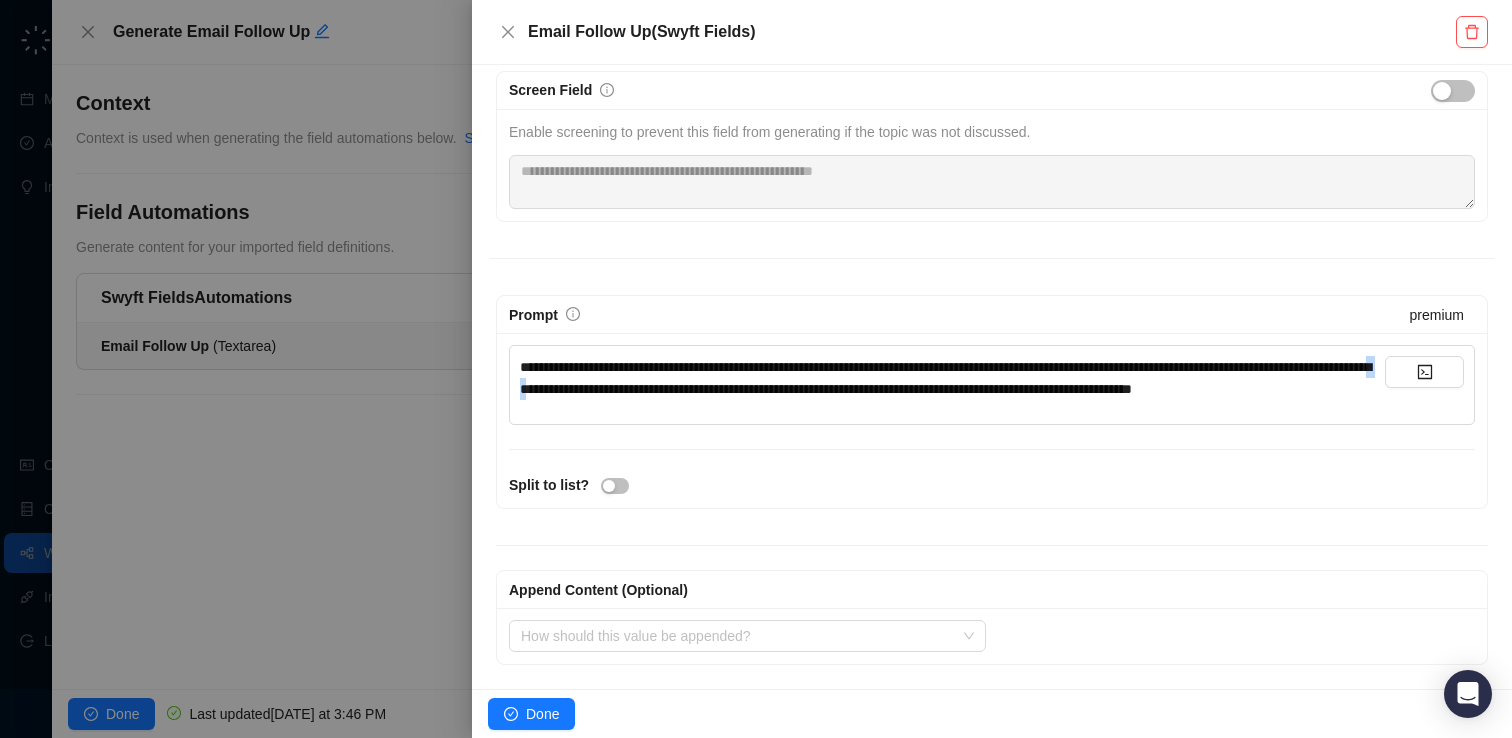 click on "**********" at bounding box center [945, 378] 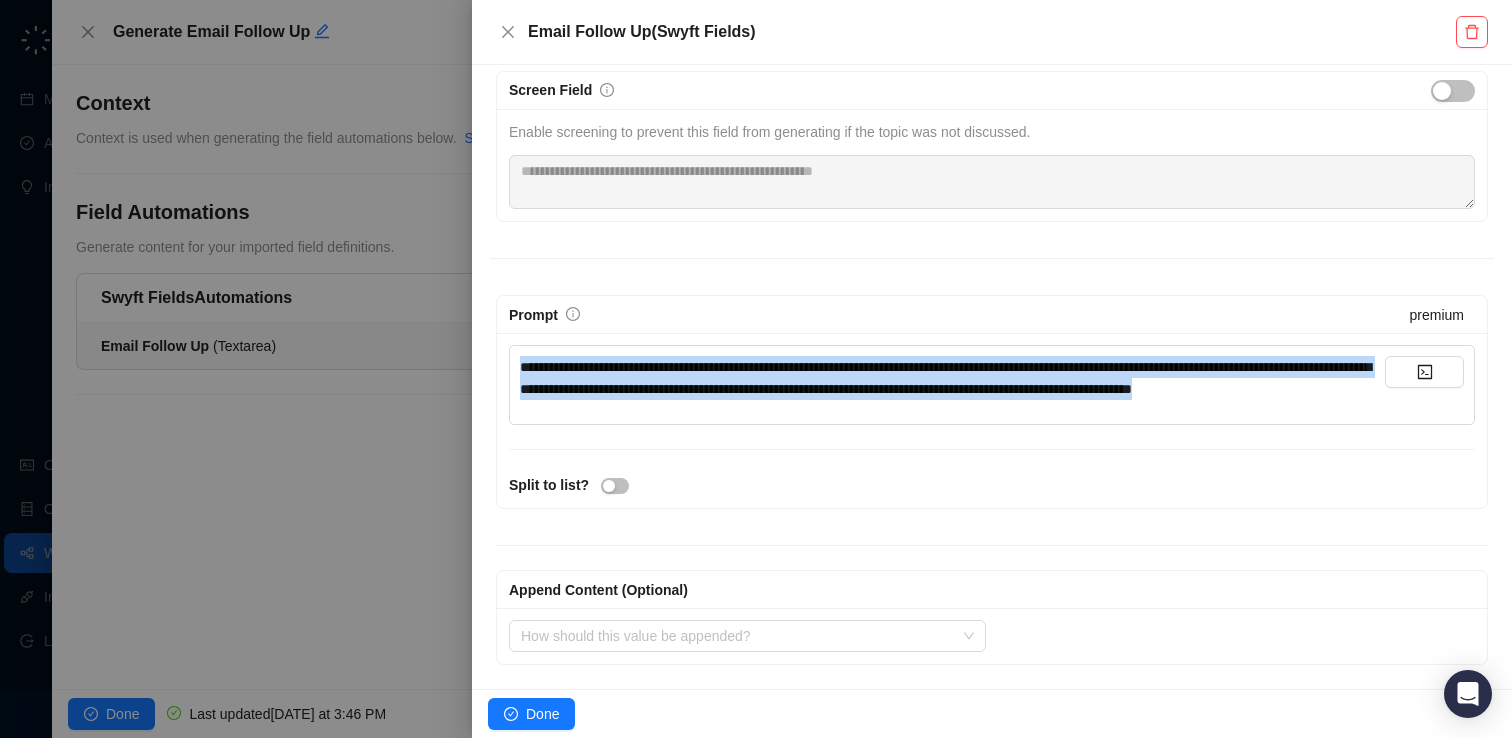 click on "**********" at bounding box center (945, 378) 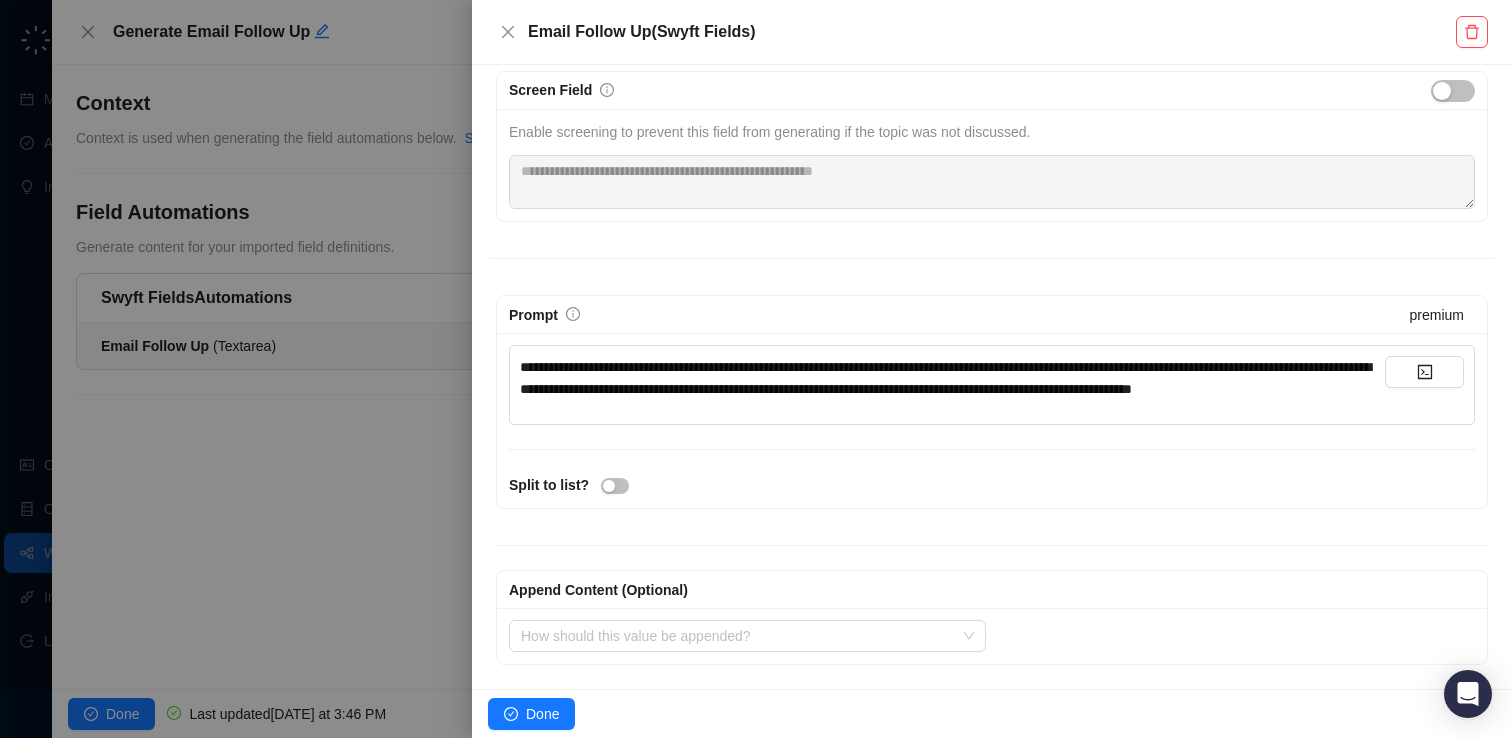 drag, startPoint x: 563, startPoint y: 704, endPoint x: 765, endPoint y: 573, distance: 240.75922 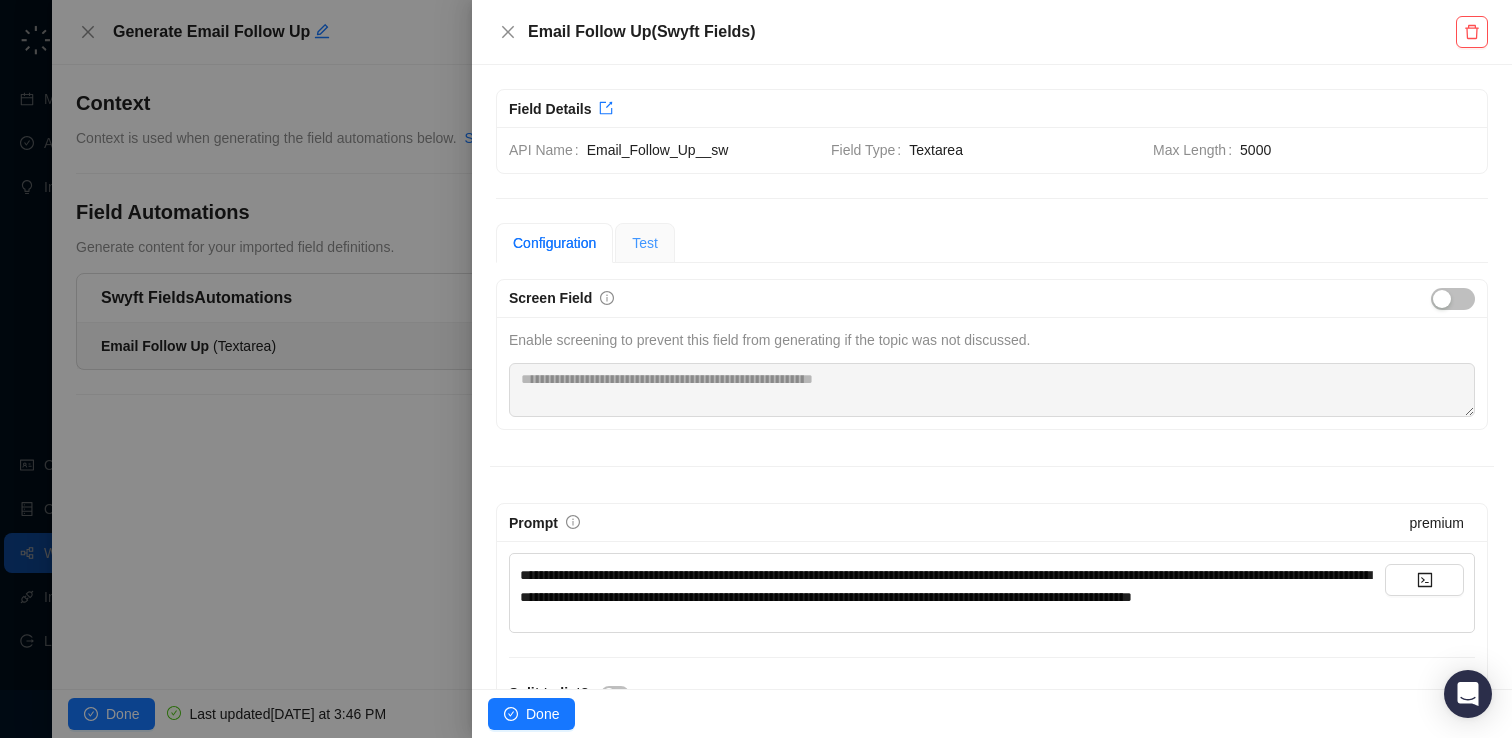 click on "Test" at bounding box center [645, 243] 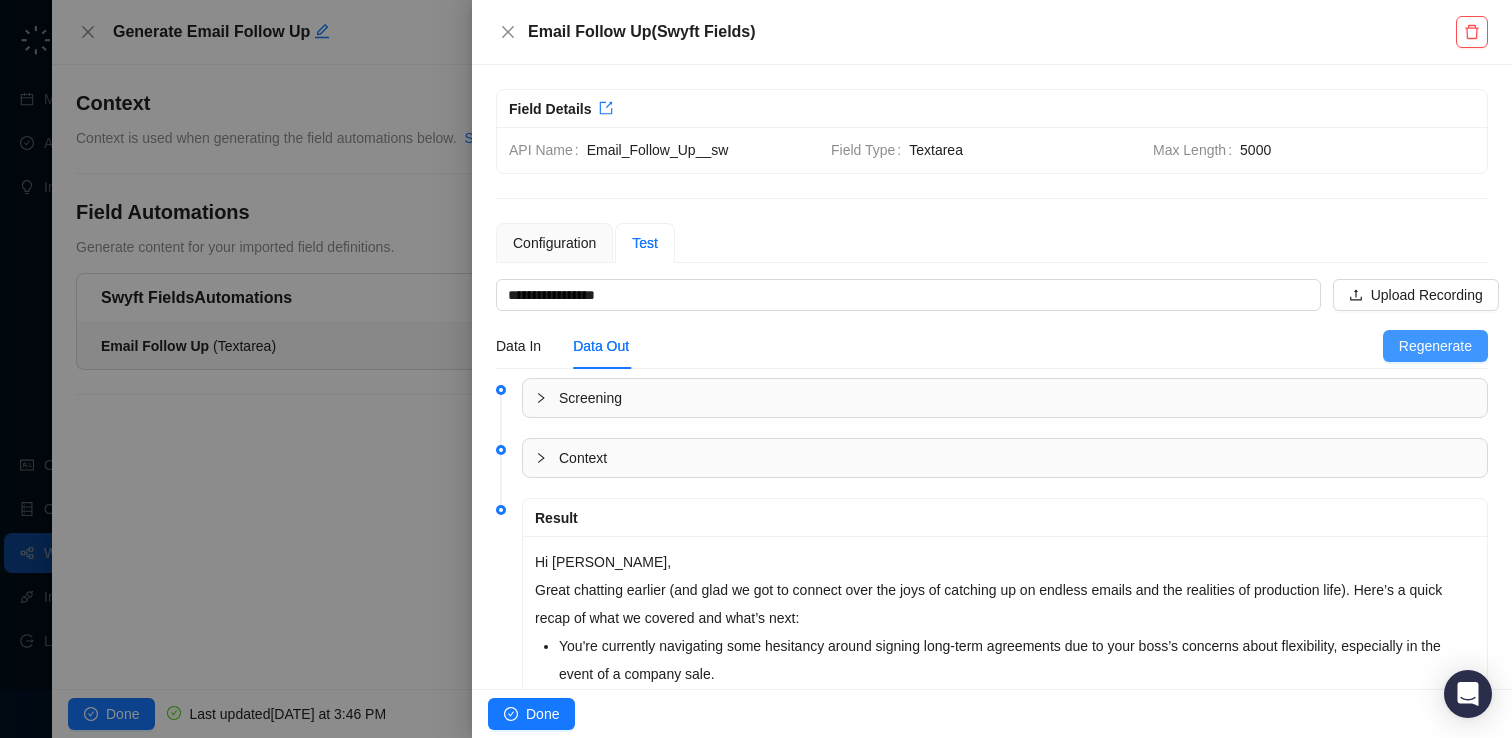 click on "Regenerate" at bounding box center (1435, 346) 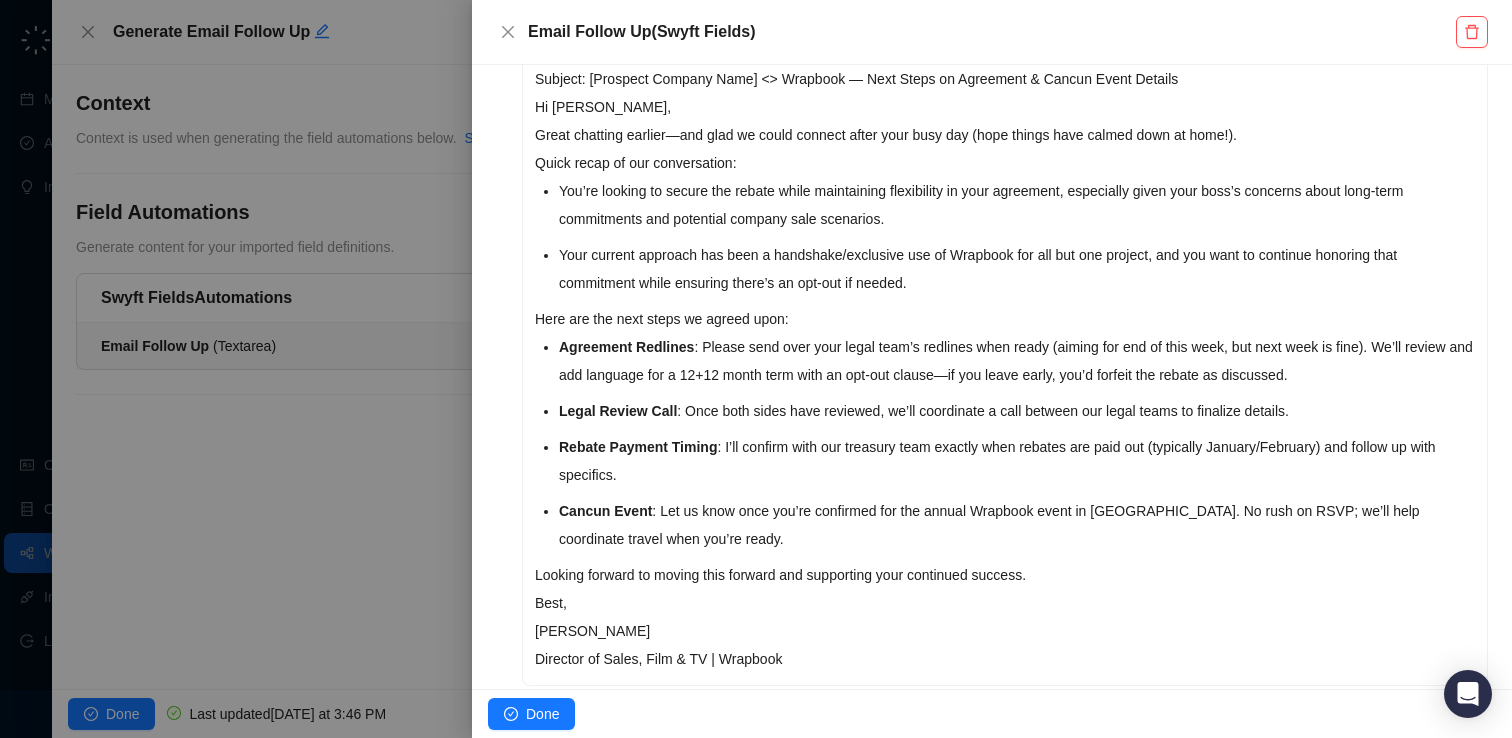 scroll, scrollTop: 487, scrollLeft: 0, axis: vertical 